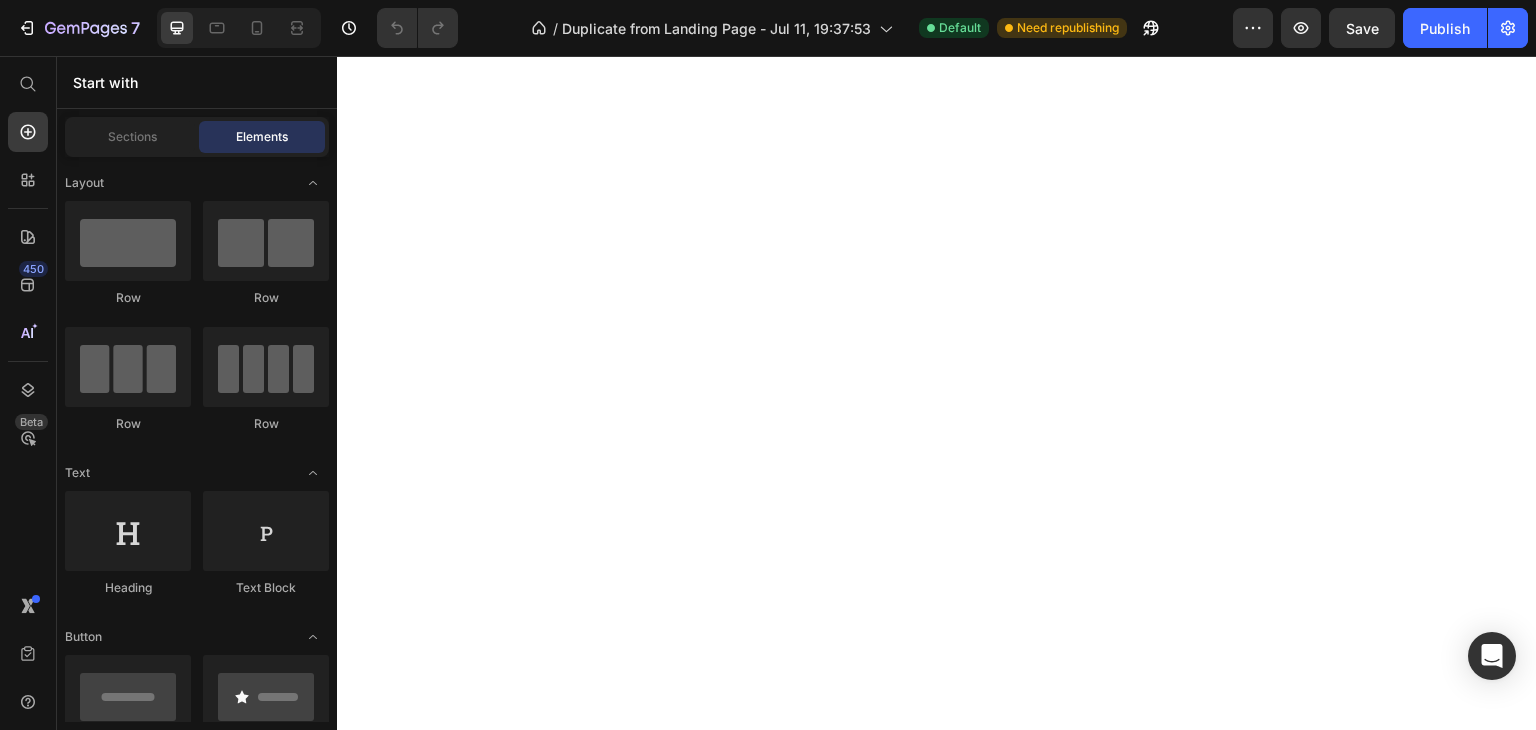 scroll, scrollTop: 0, scrollLeft: 0, axis: both 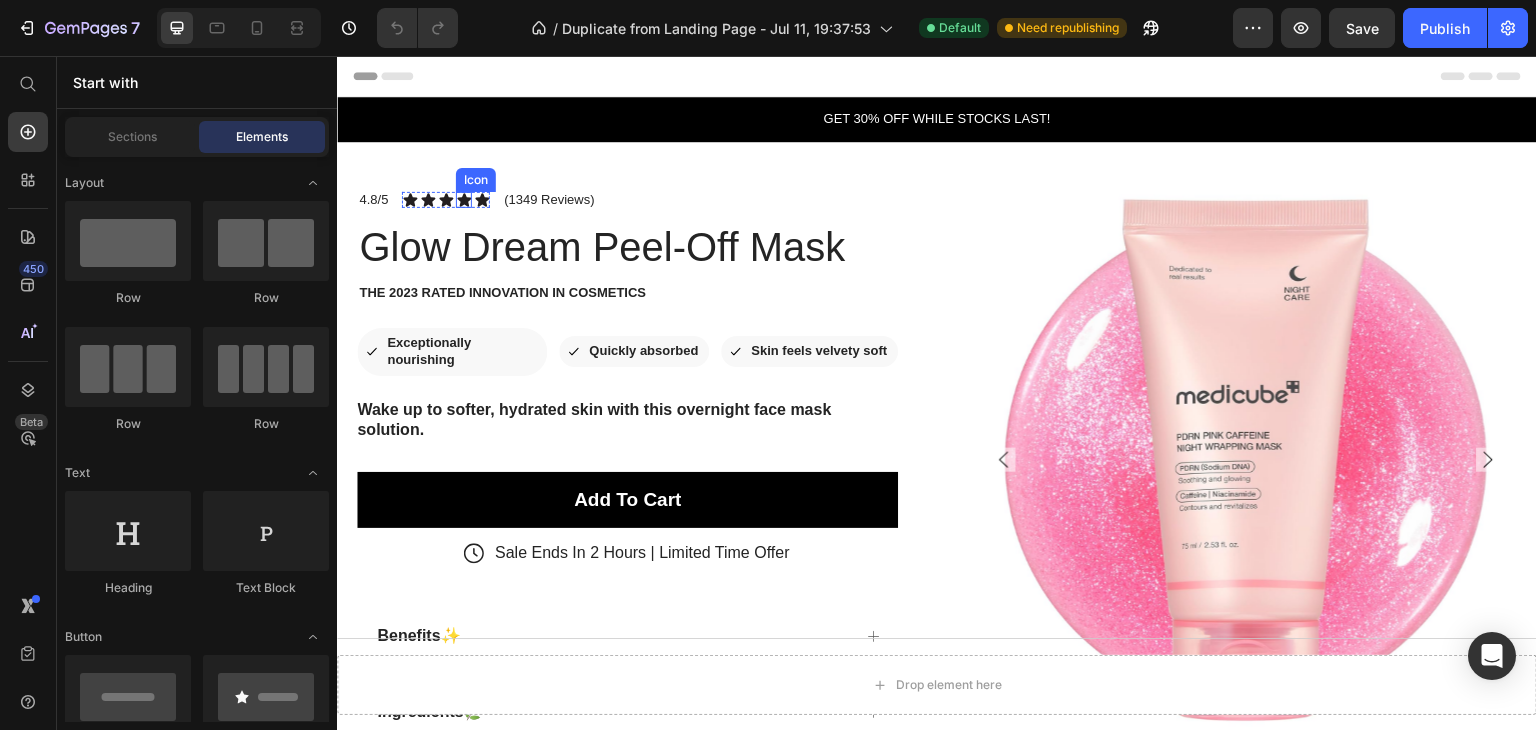 click 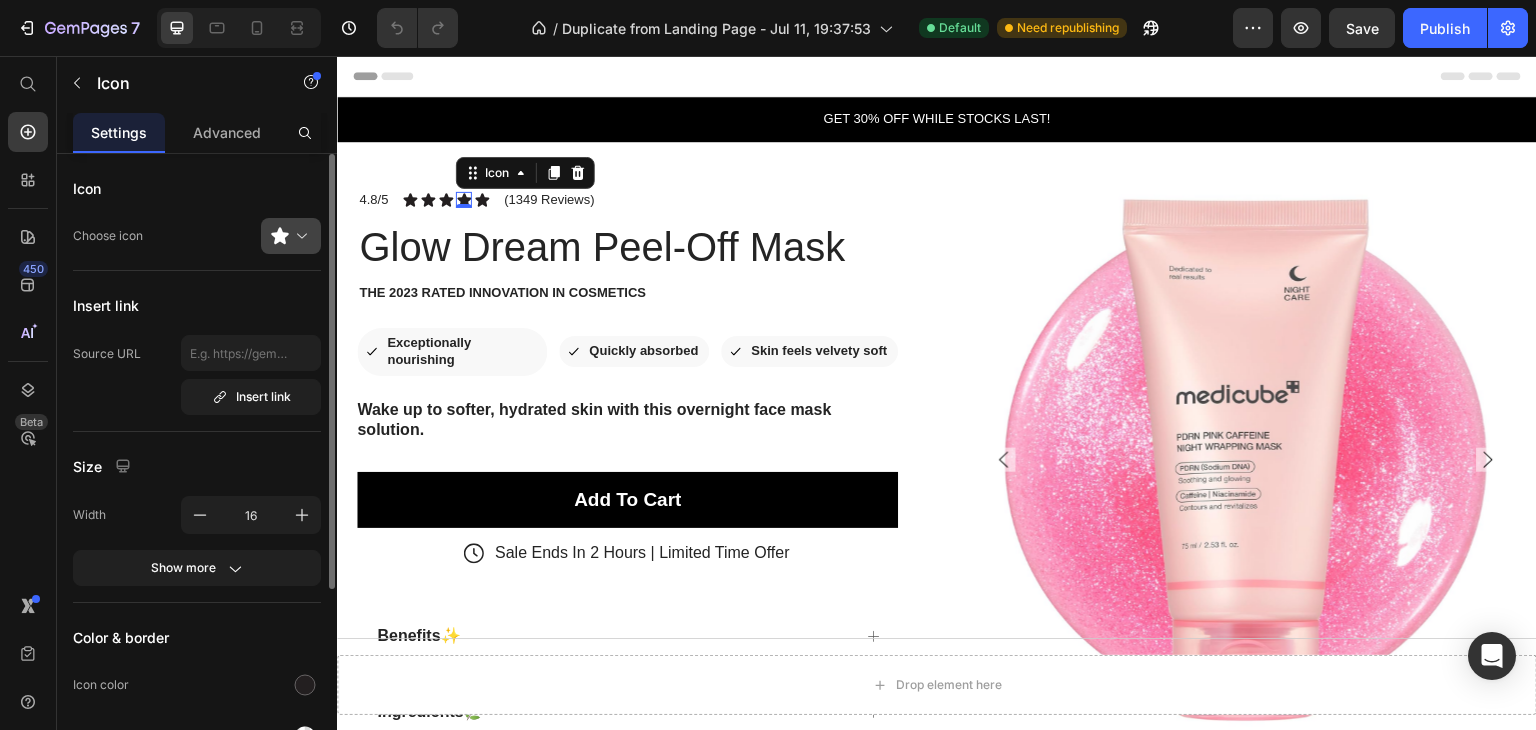 click at bounding box center [299, 236] 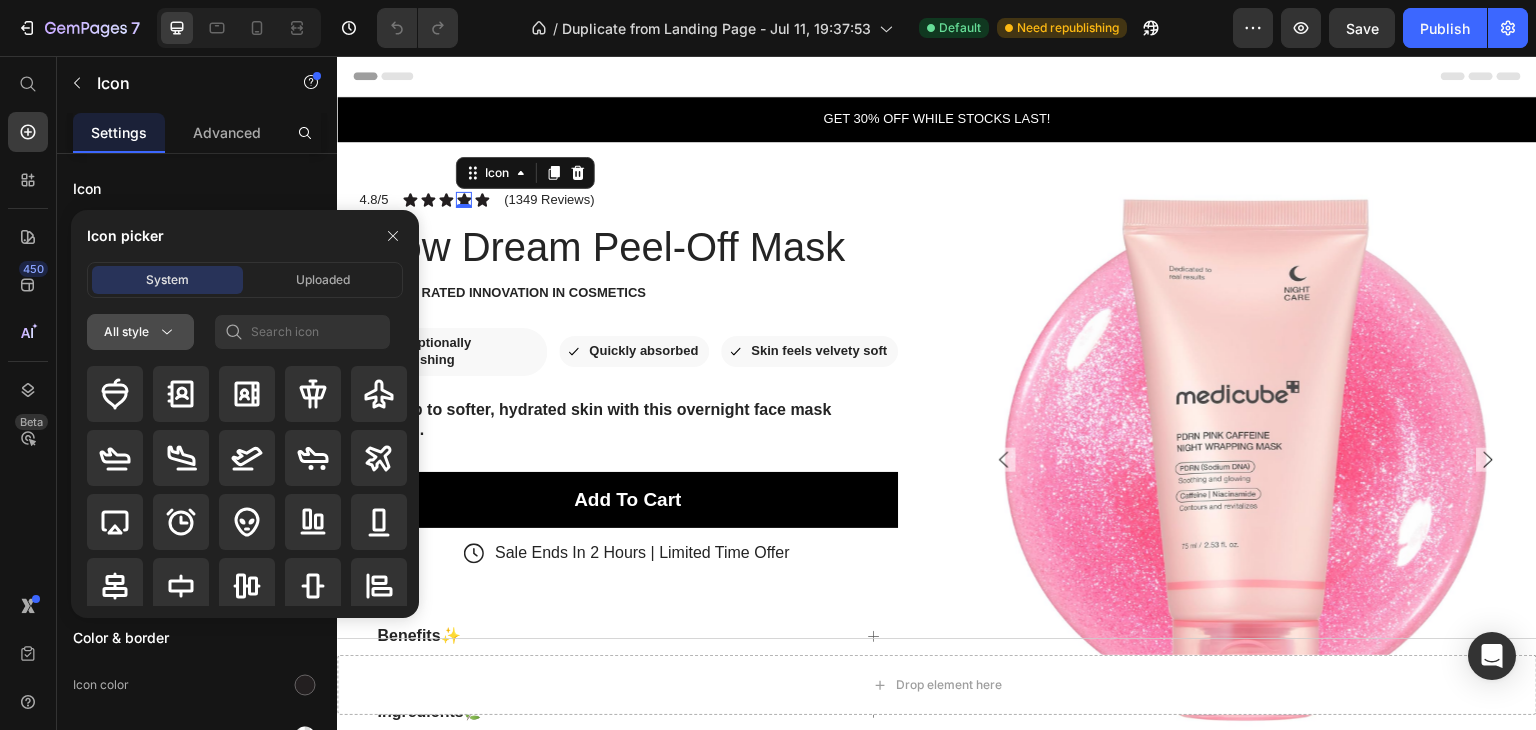 click on "All style" at bounding box center (140, 332) 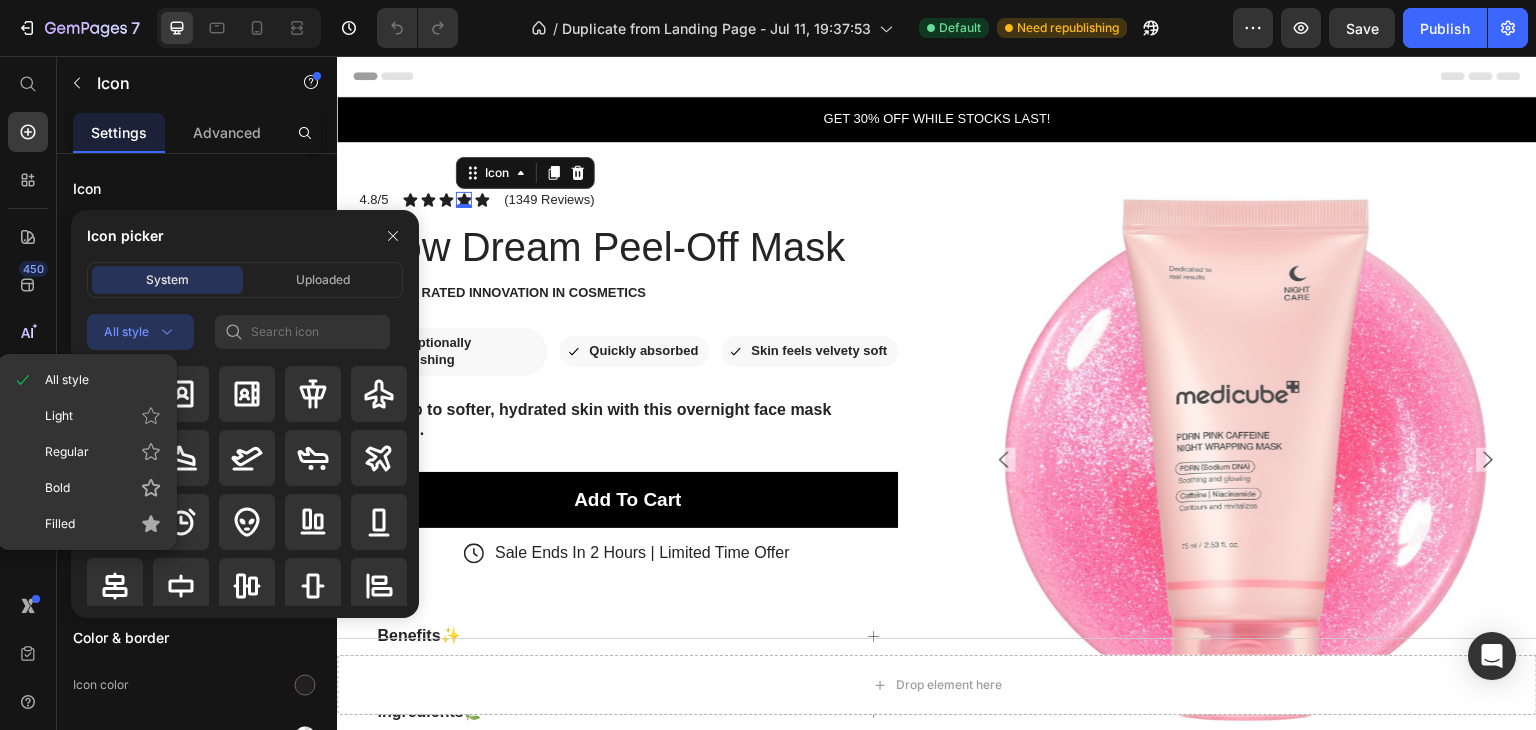 click 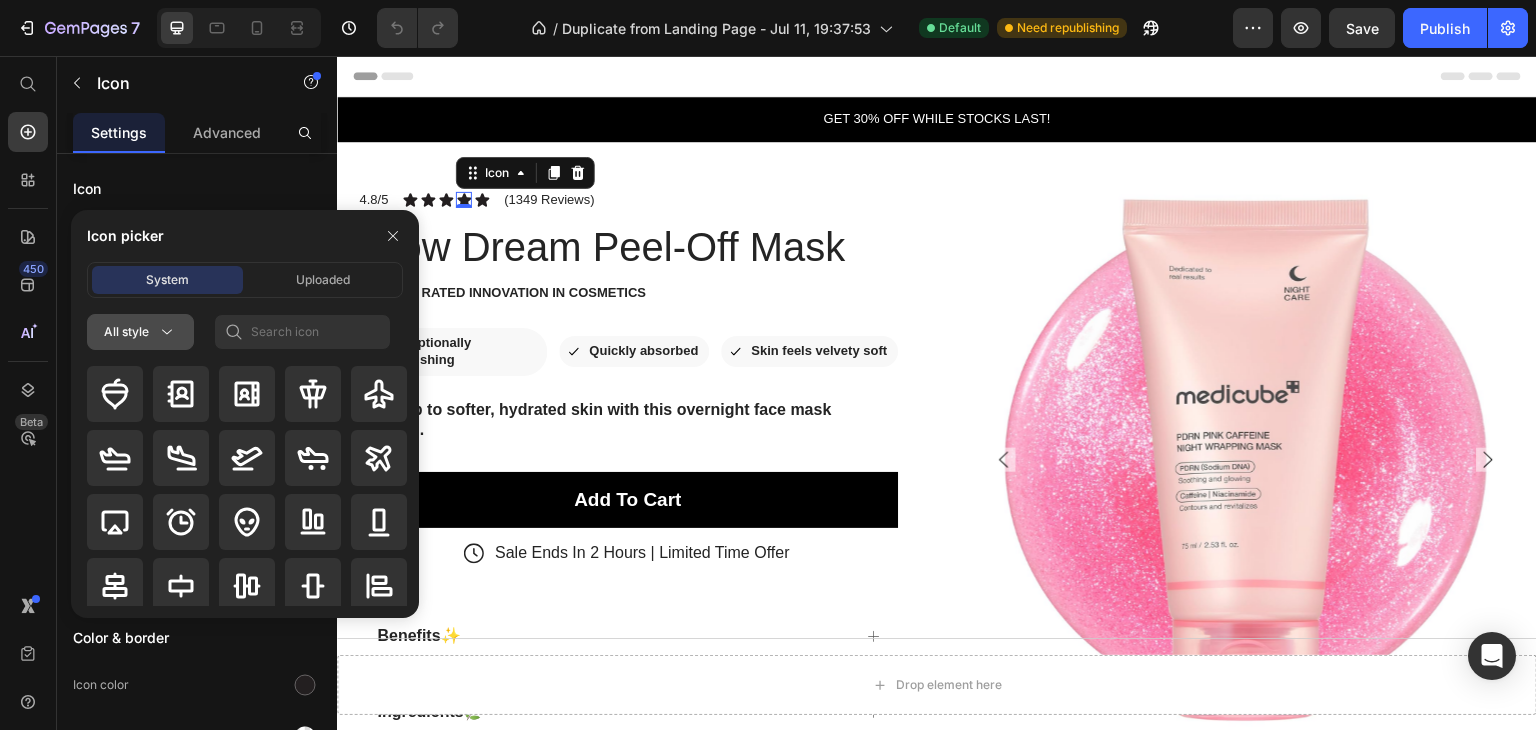 click 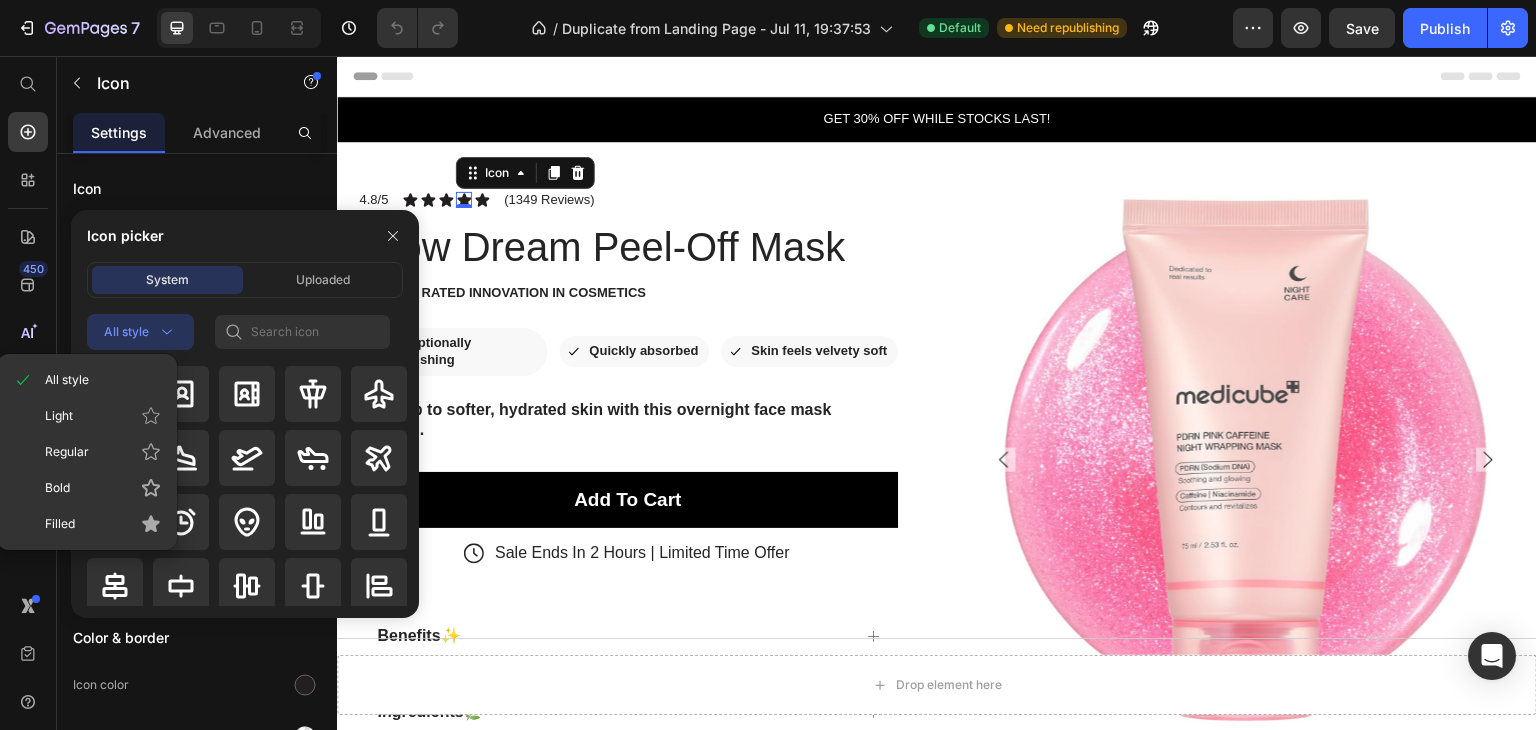 click 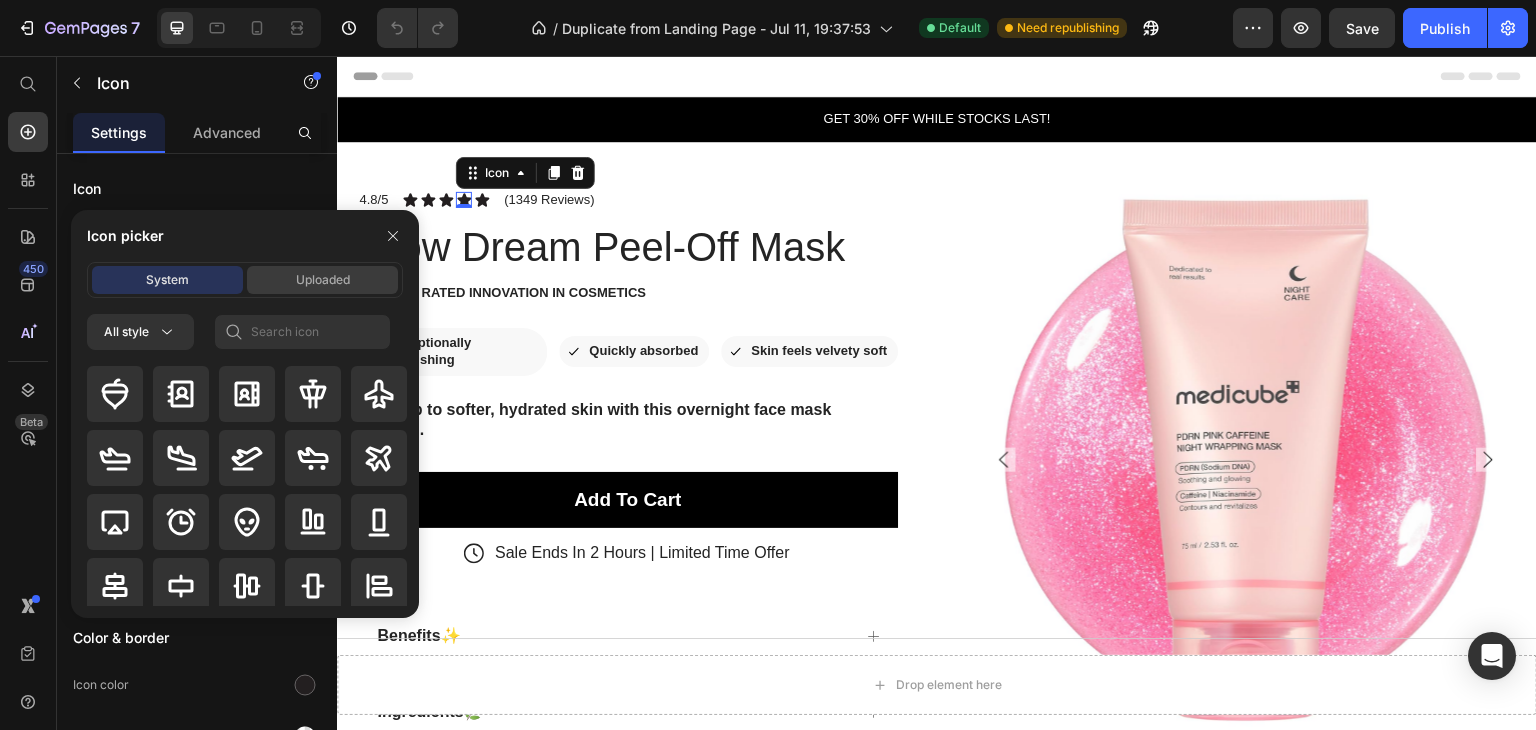click on "Uploaded" at bounding box center (322, 280) 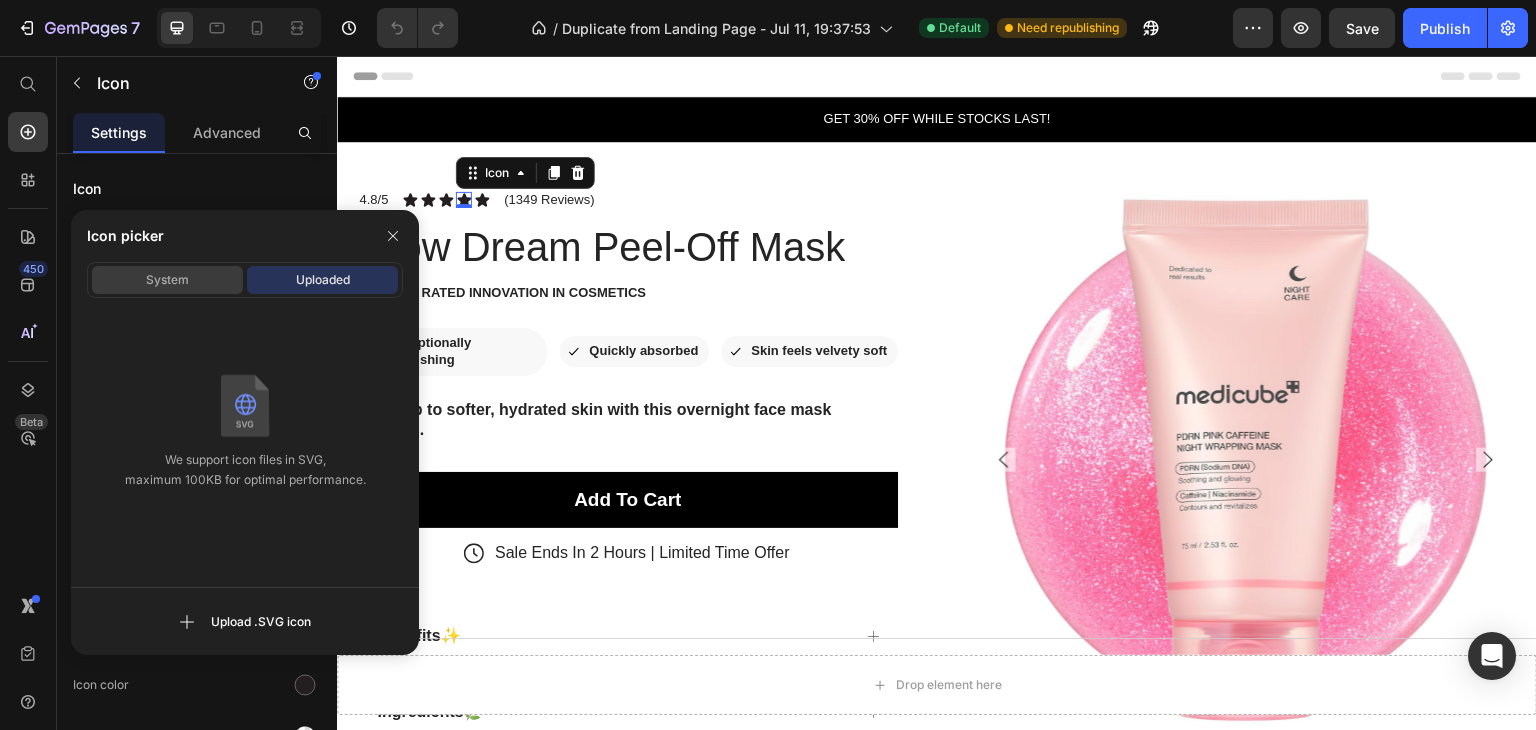 click on "System" at bounding box center [167, 280] 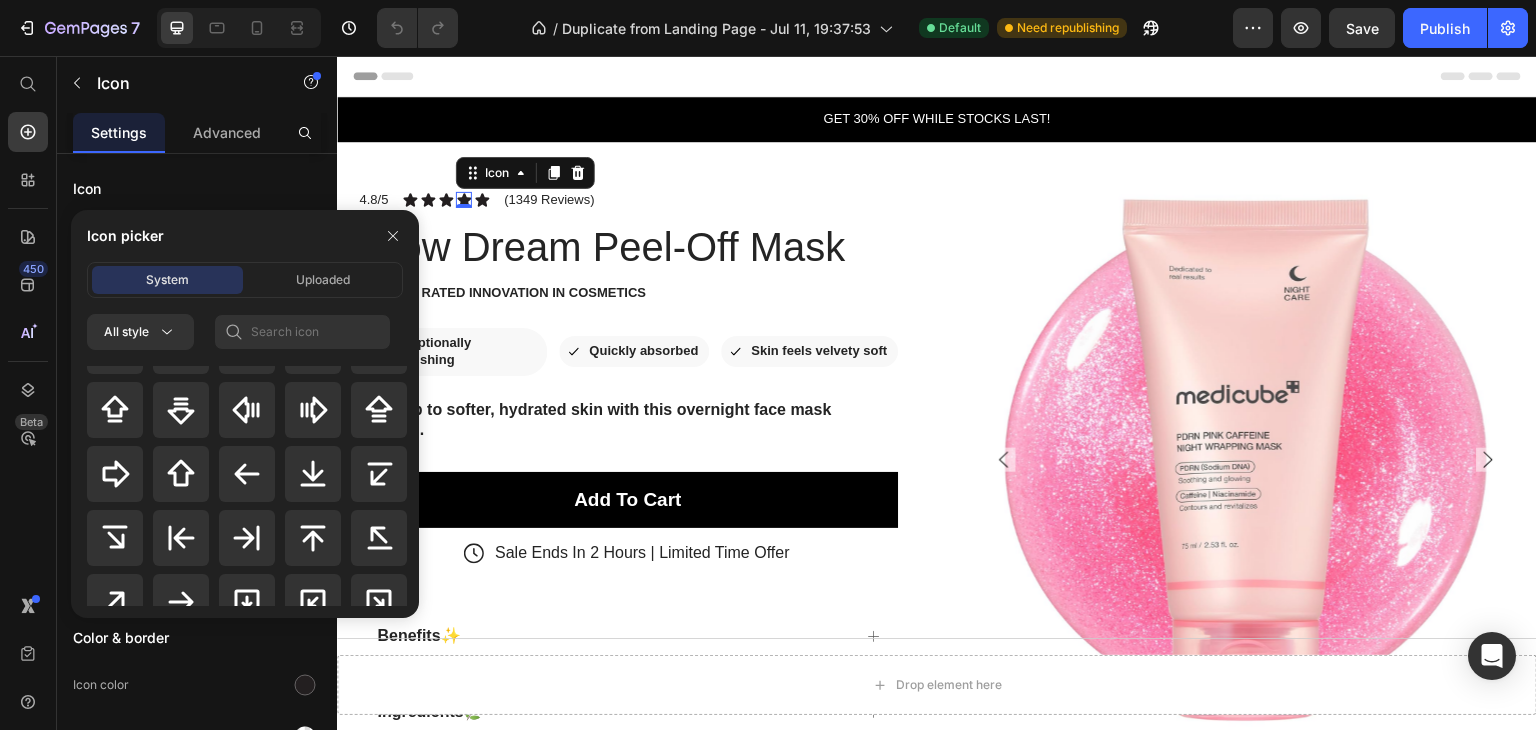 scroll, scrollTop: 0, scrollLeft: 0, axis: both 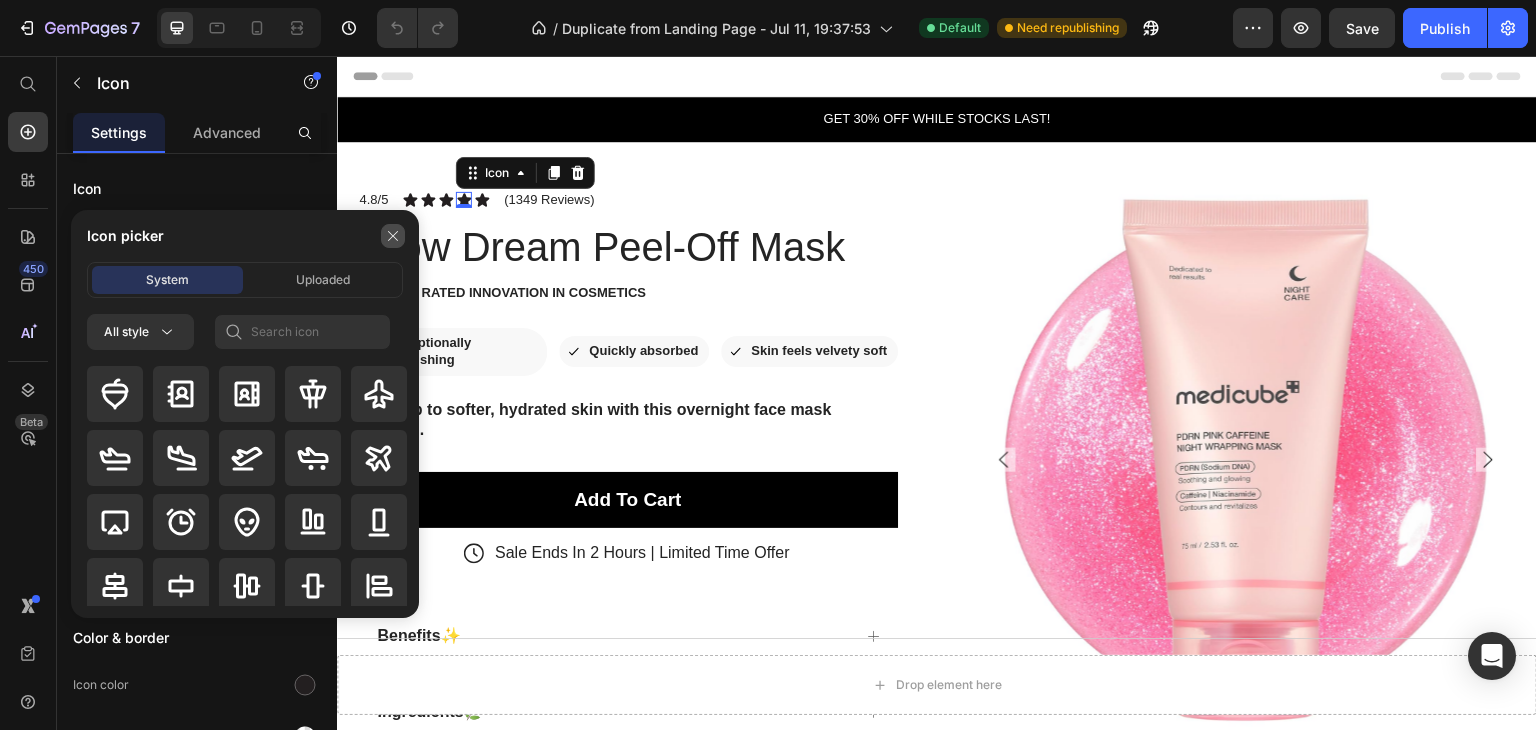 click 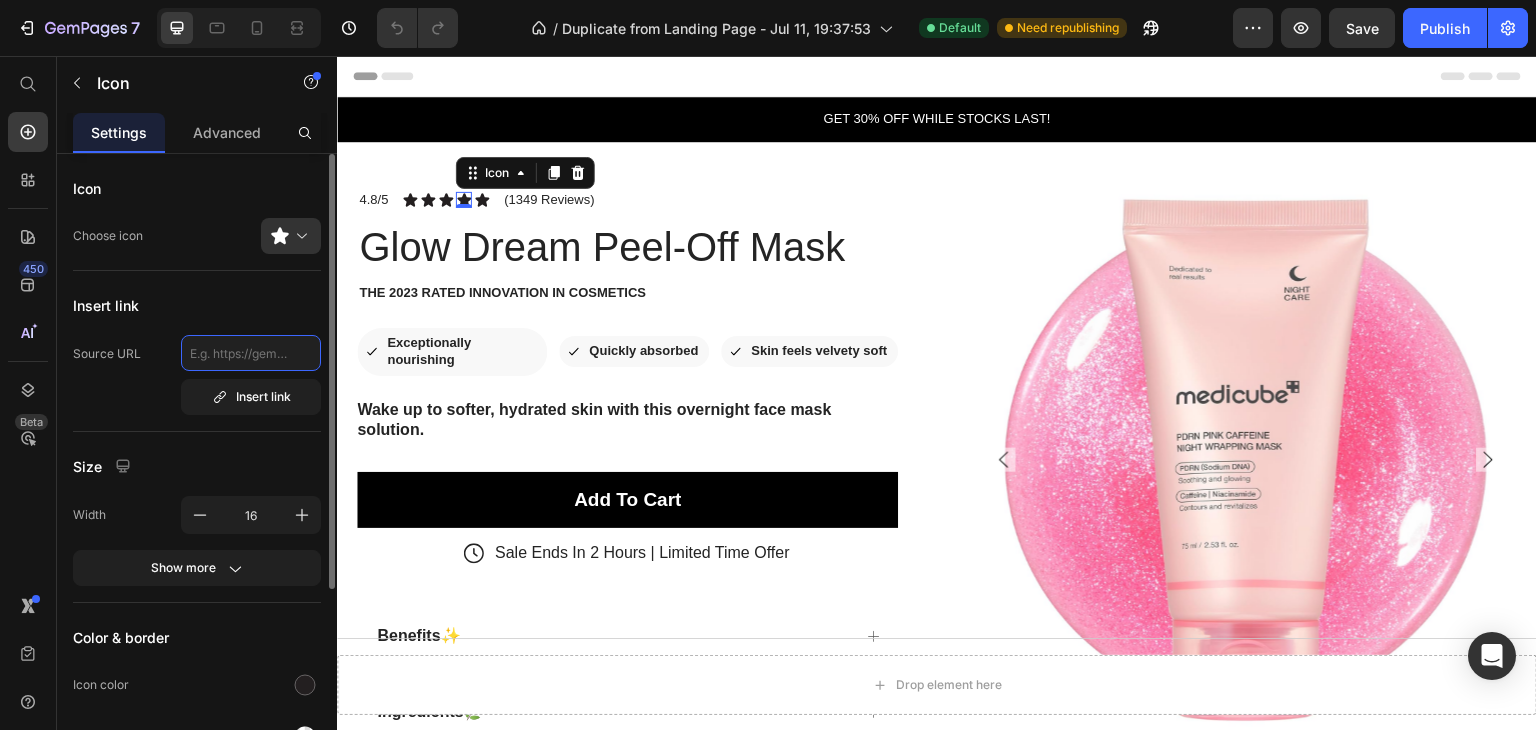 click 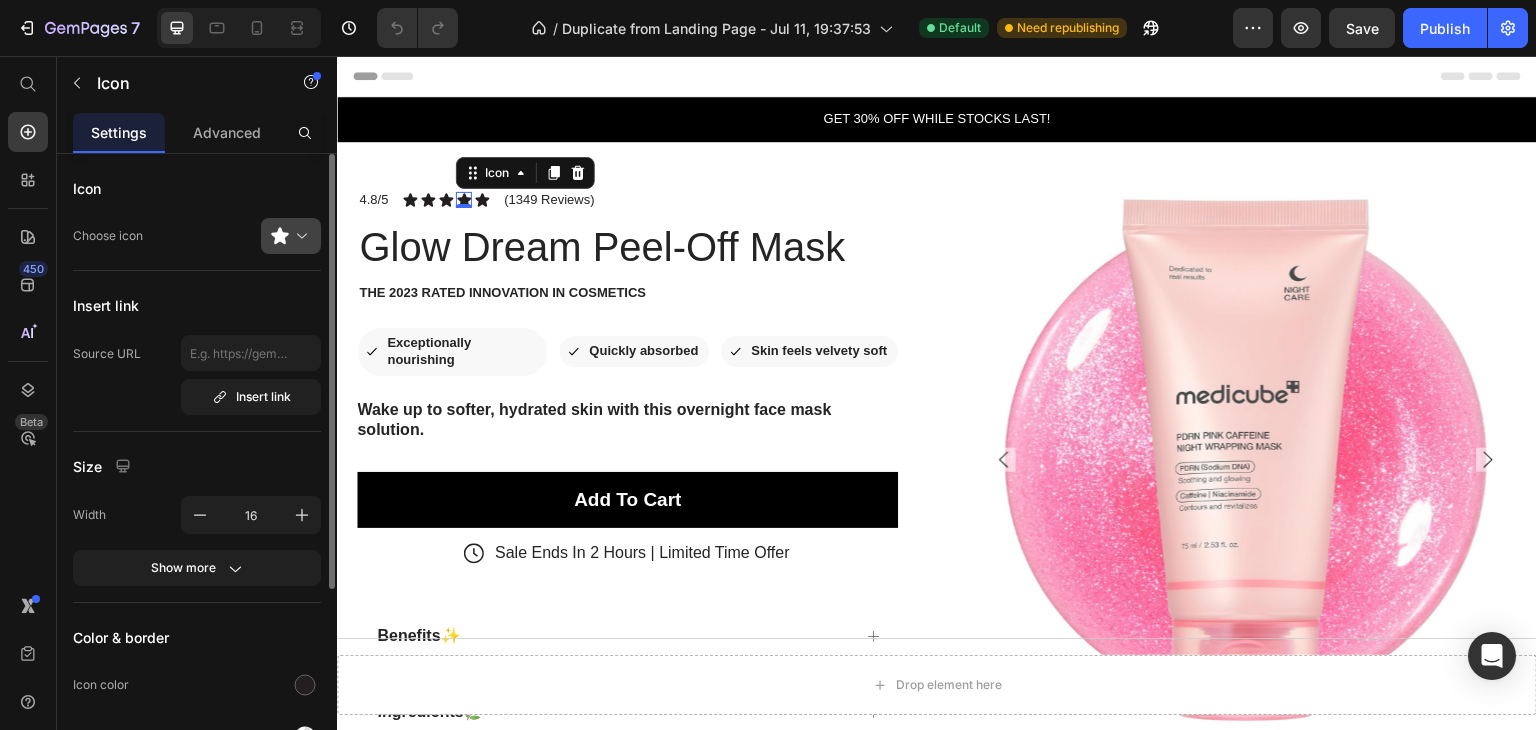 click at bounding box center [299, 236] 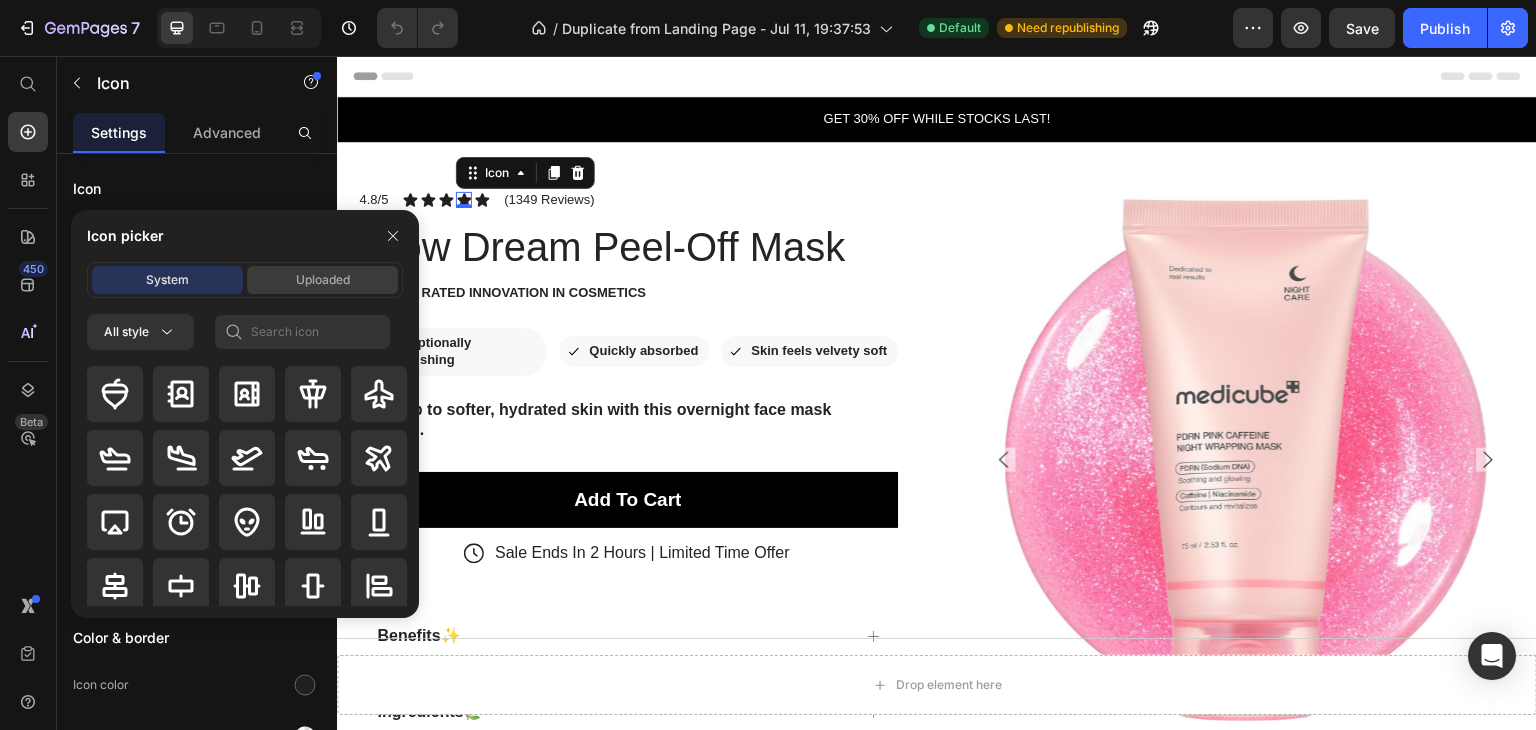 click on "Uploaded" at bounding box center [322, 280] 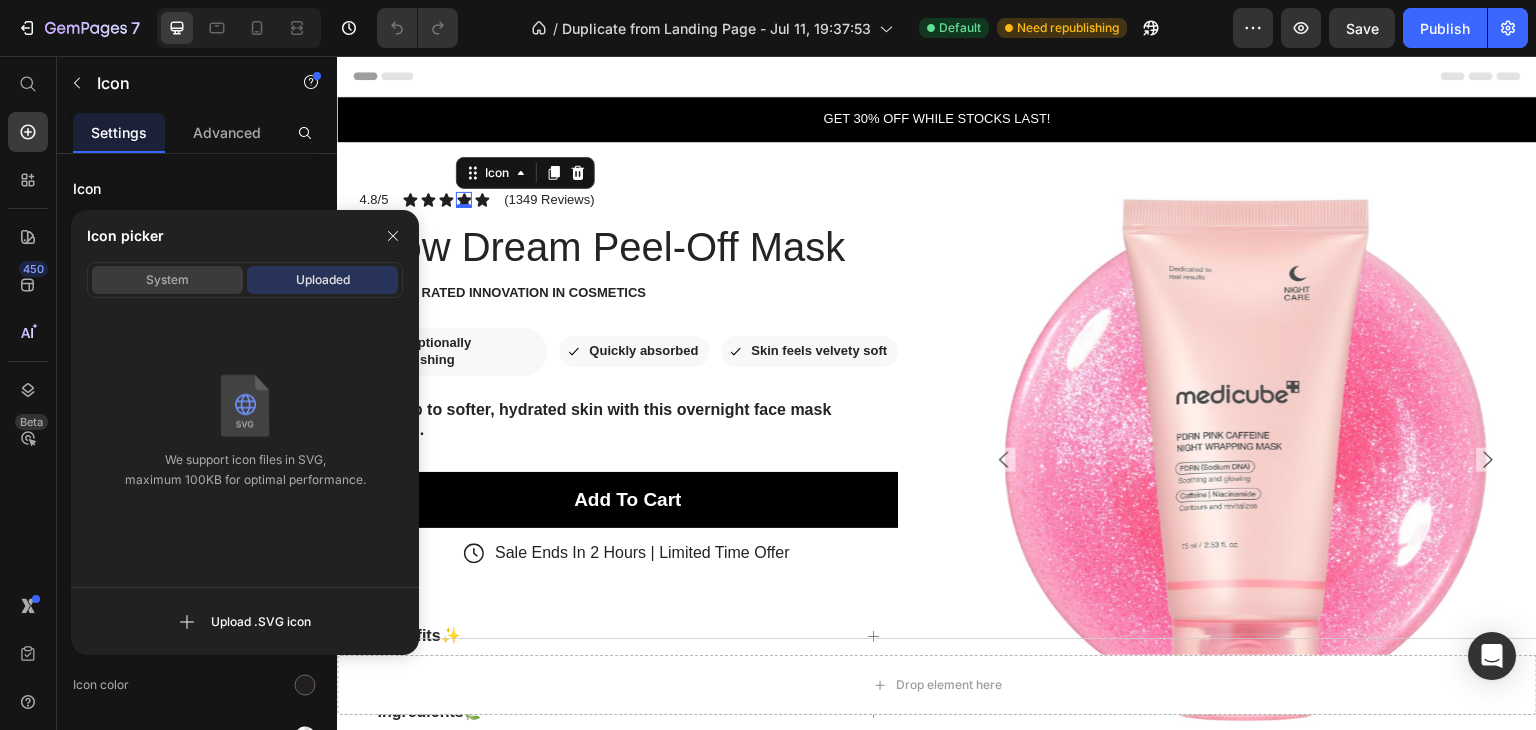 click on "System" at bounding box center [167, 280] 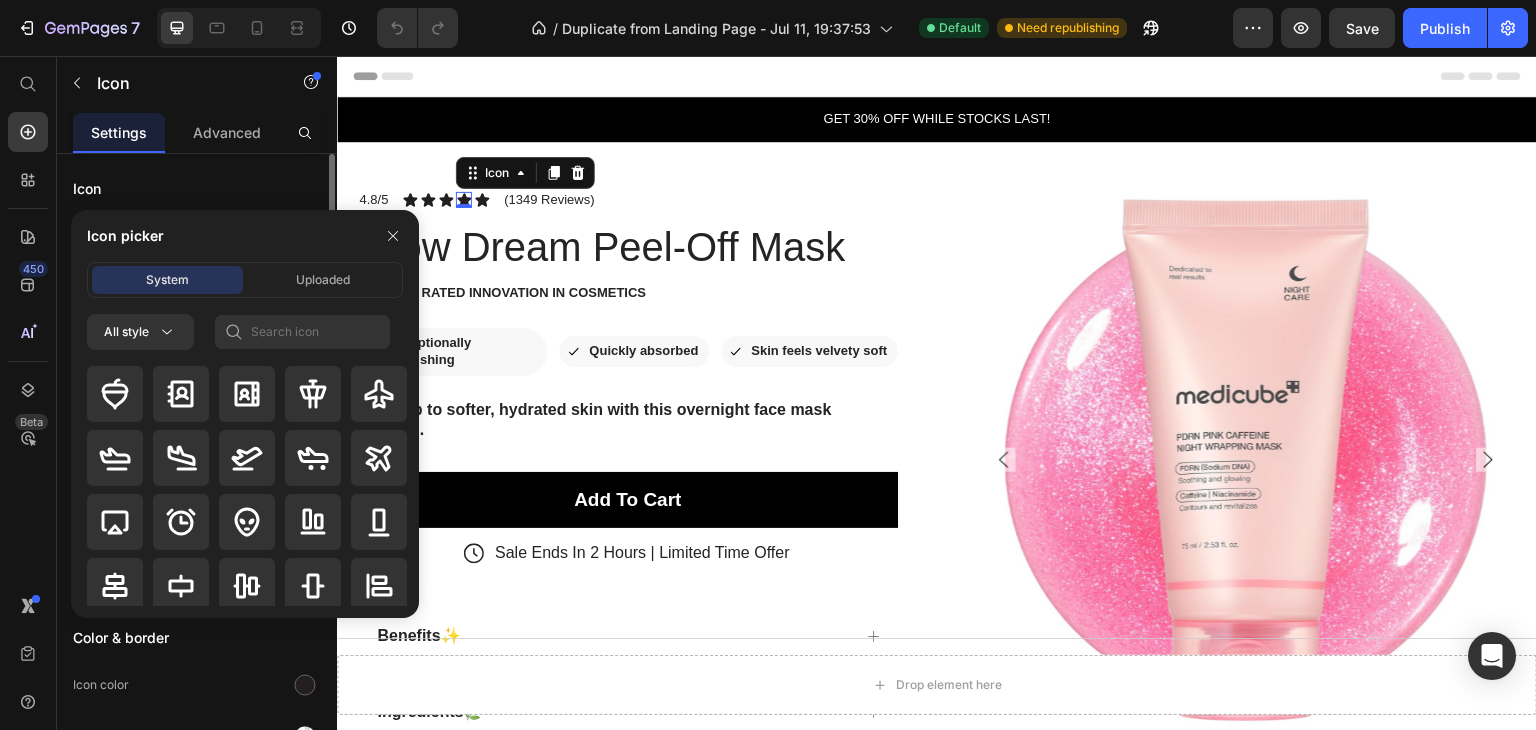 click on "Icon color" 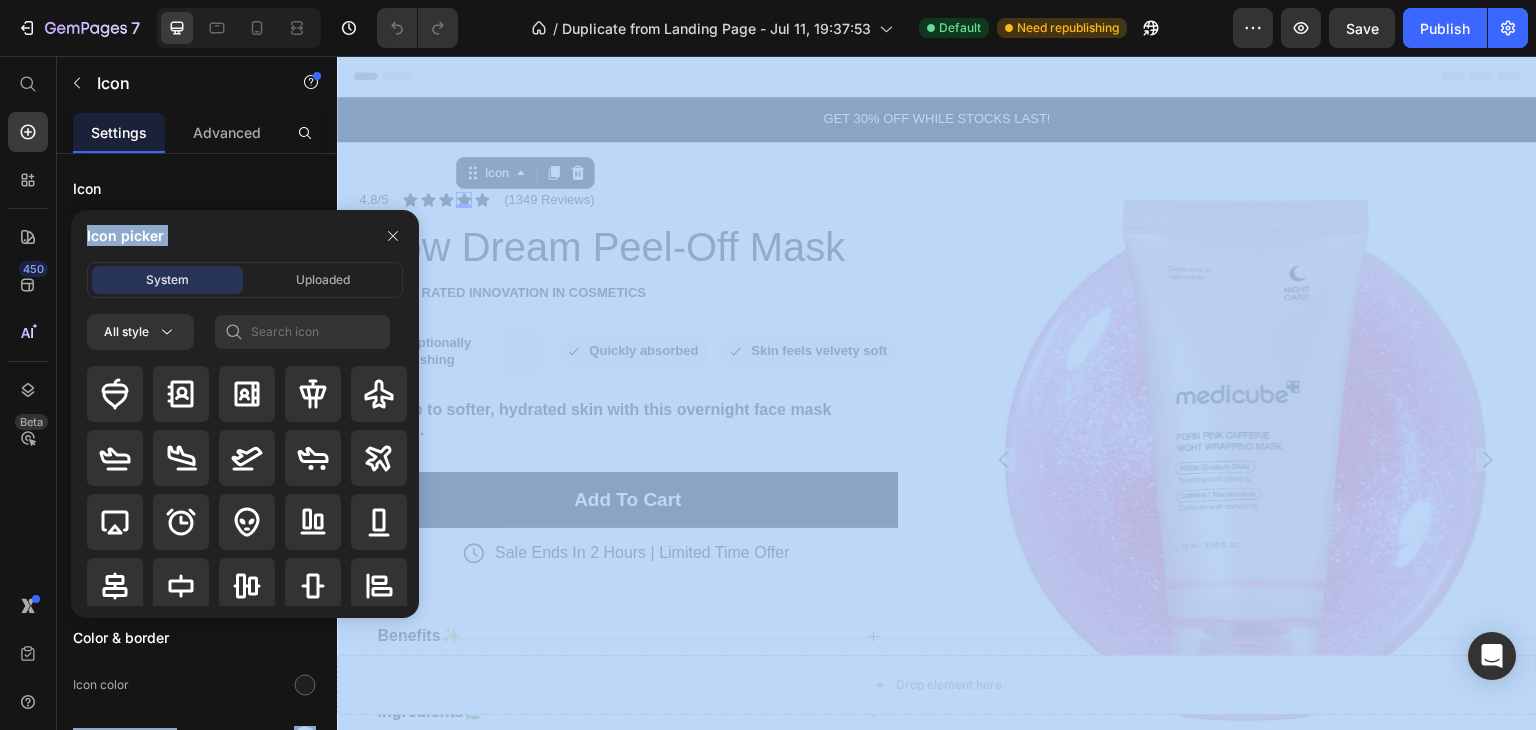 drag, startPoint x: 208, startPoint y: 661, endPoint x: 376, endPoint y: 245, distance: 448.6424 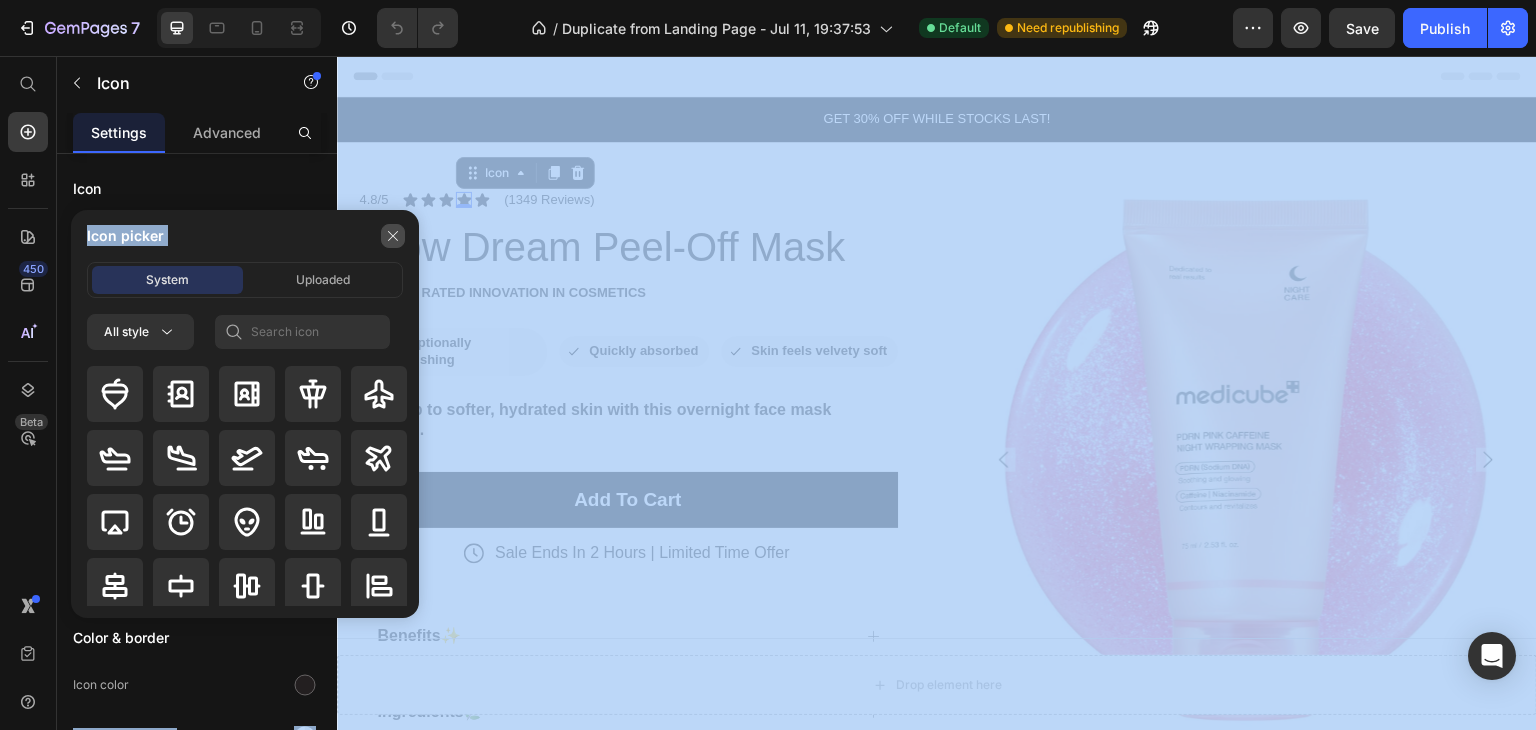 click 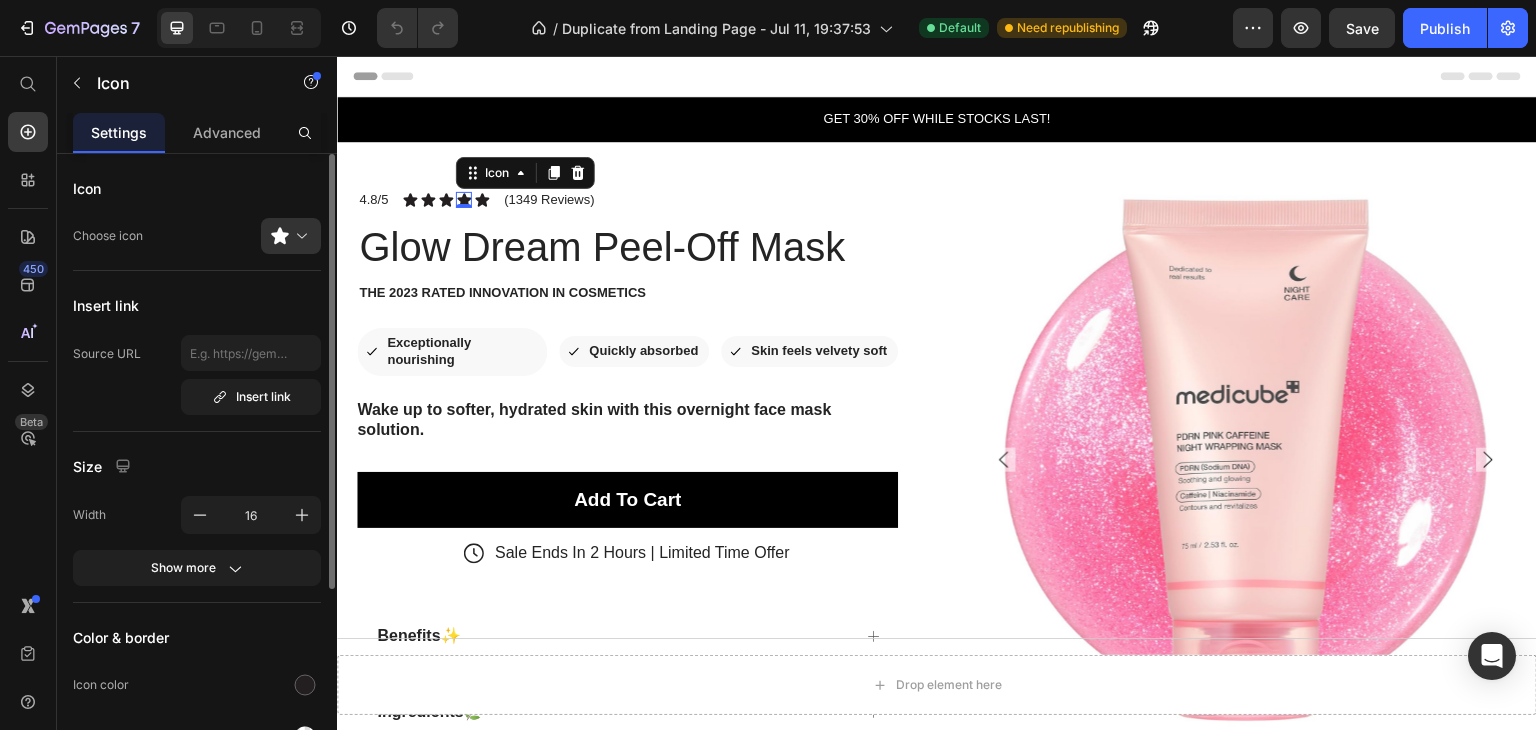 click on "Color & border" at bounding box center (121, 637) 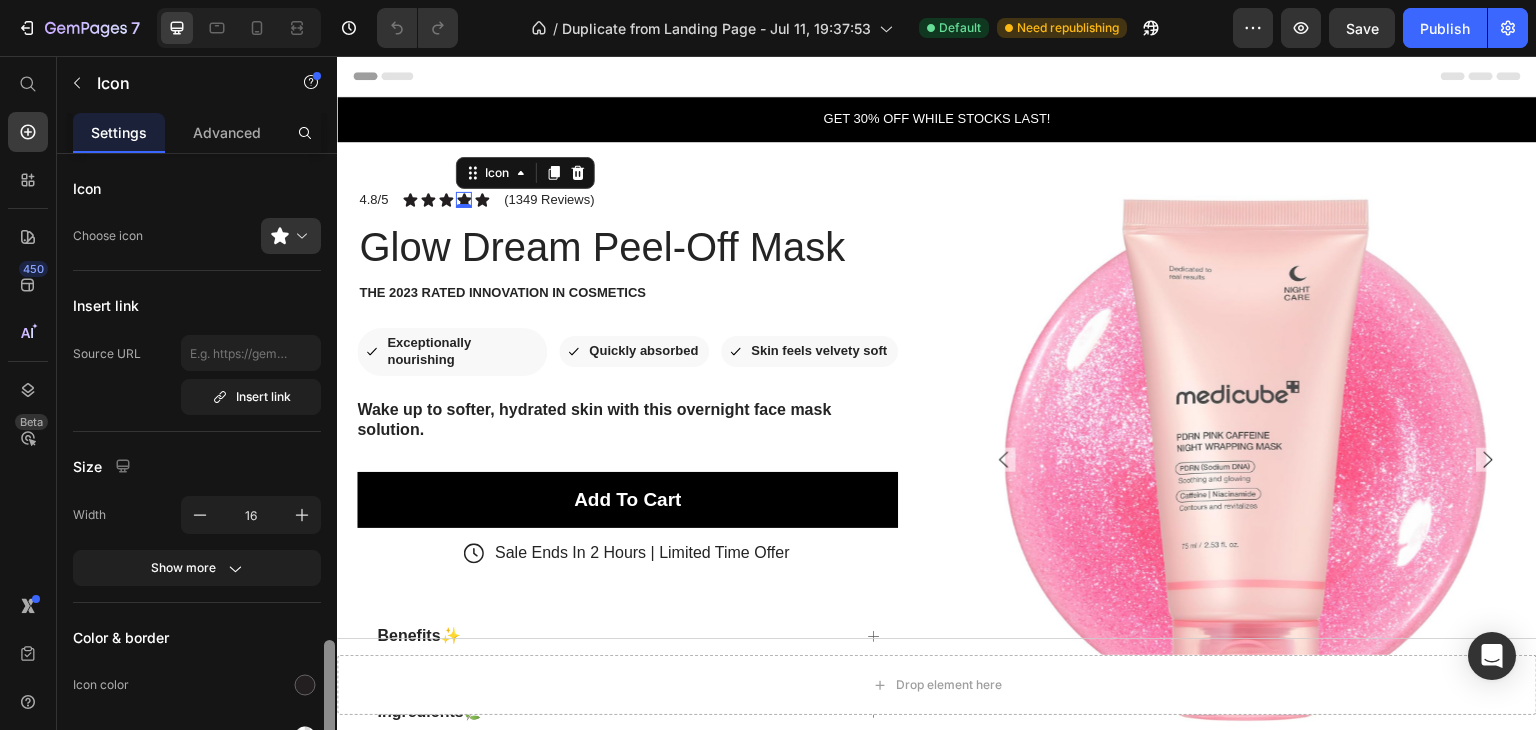 scroll, scrollTop: 288, scrollLeft: 0, axis: vertical 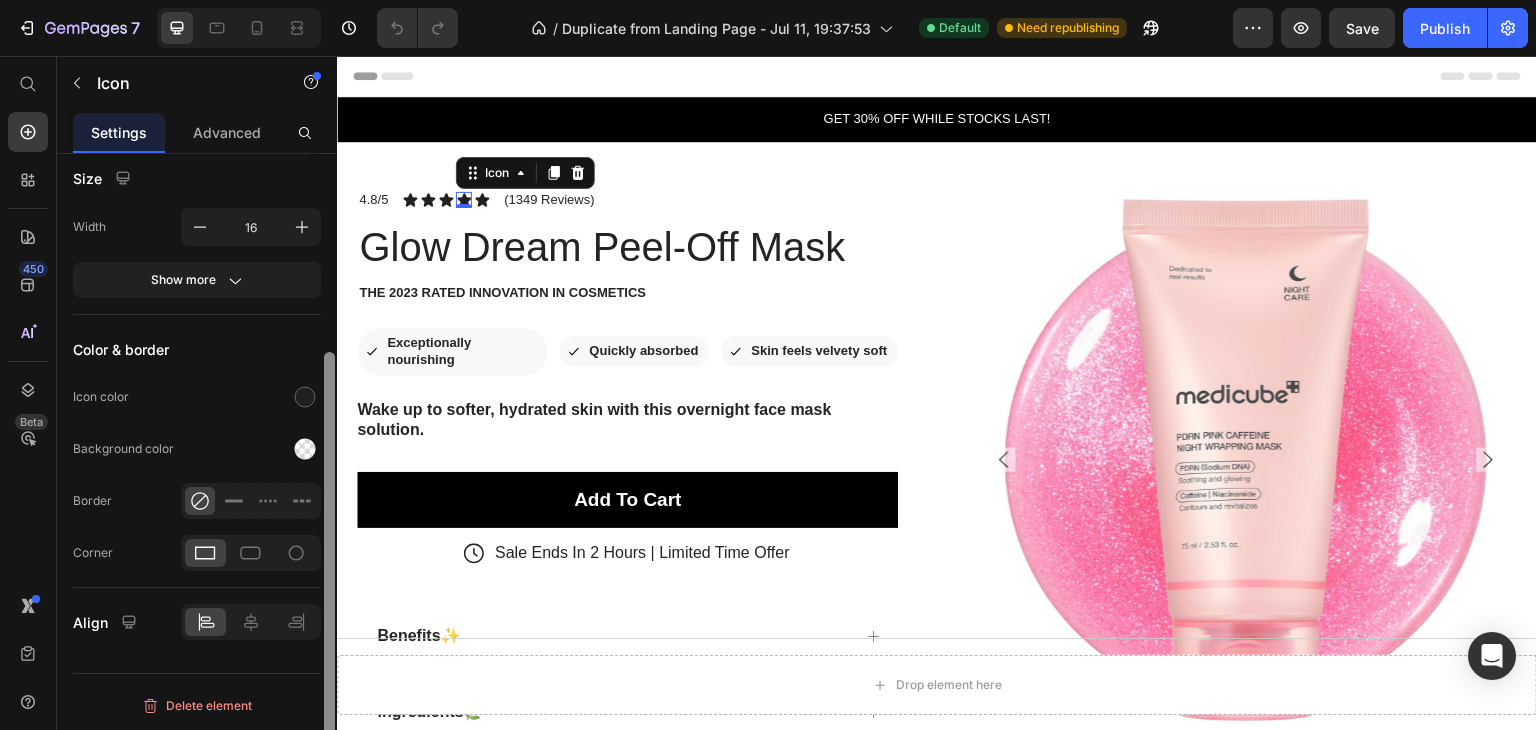 drag, startPoint x: 335, startPoint y: 393, endPoint x: 333, endPoint y: 468, distance: 75.026665 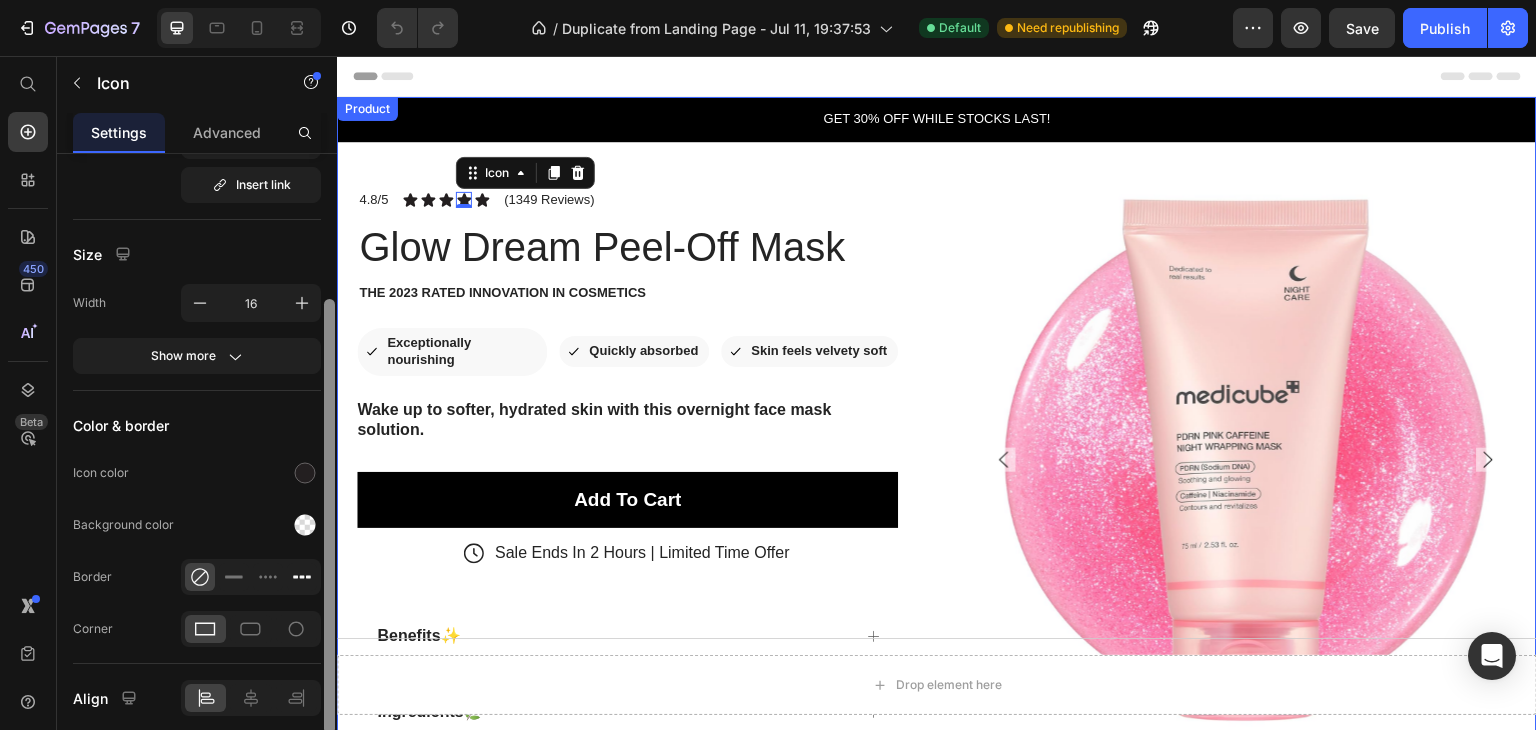 scroll, scrollTop: 288, scrollLeft: 0, axis: vertical 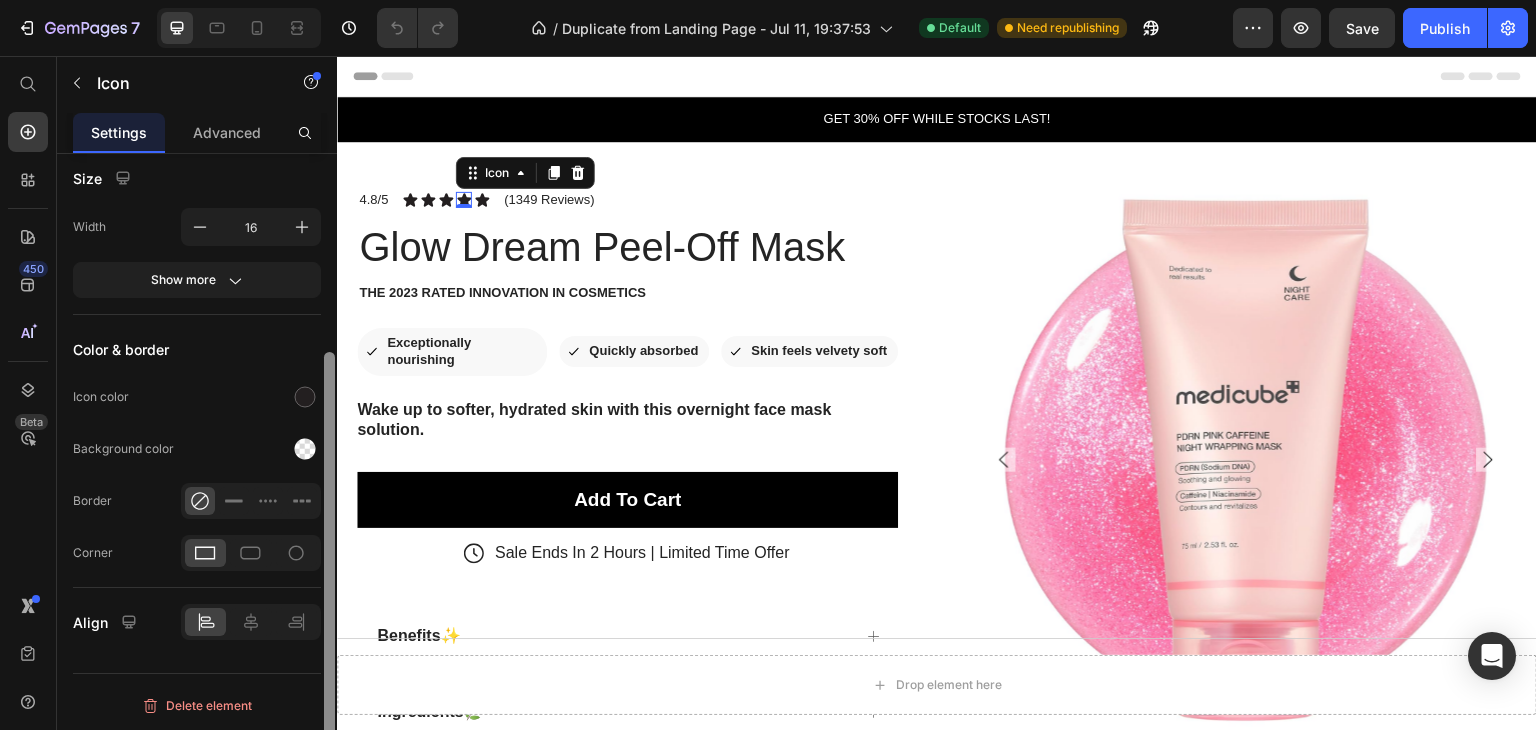 drag, startPoint x: 333, startPoint y: 468, endPoint x: 299, endPoint y: 593, distance: 129.5415 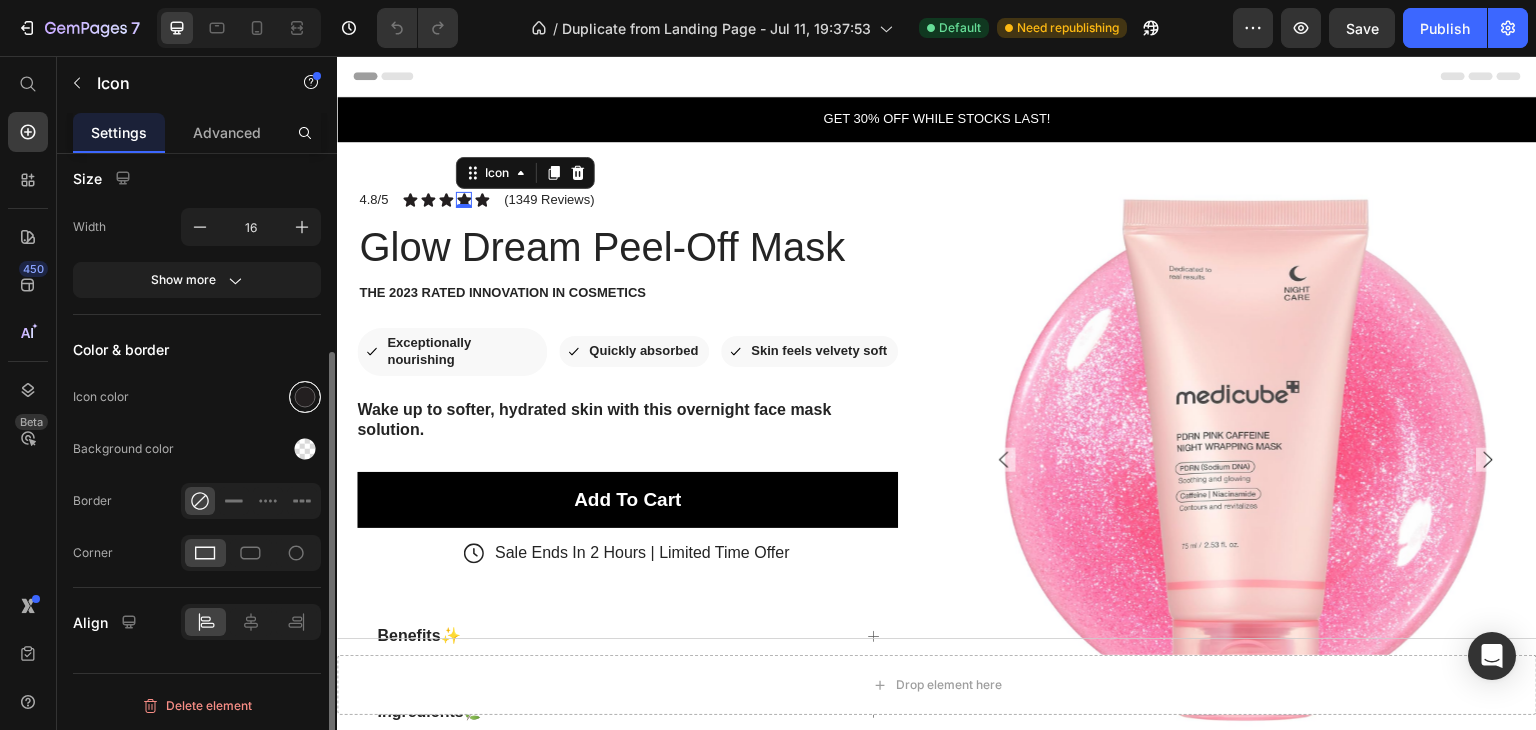 click at bounding box center [305, 397] 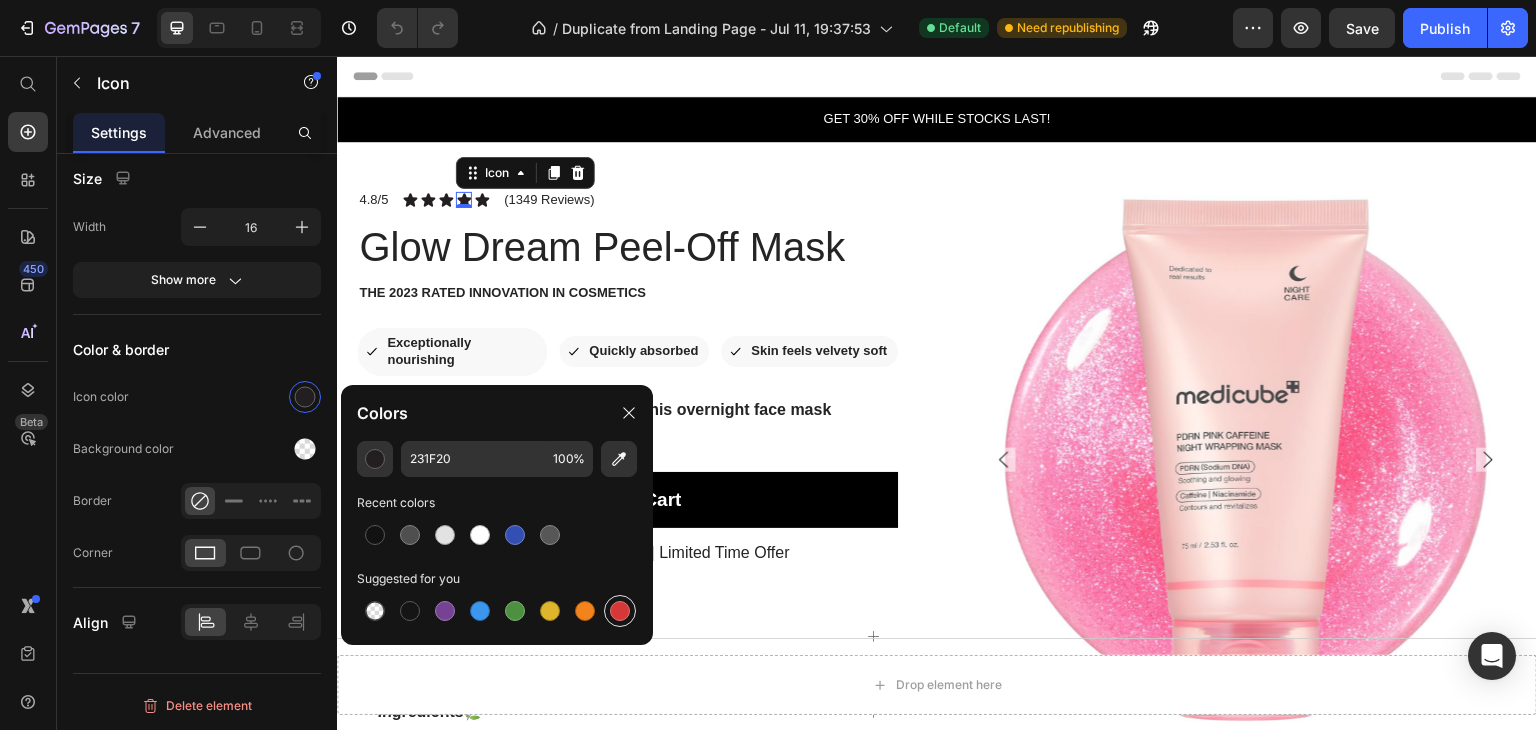 click at bounding box center (620, 611) 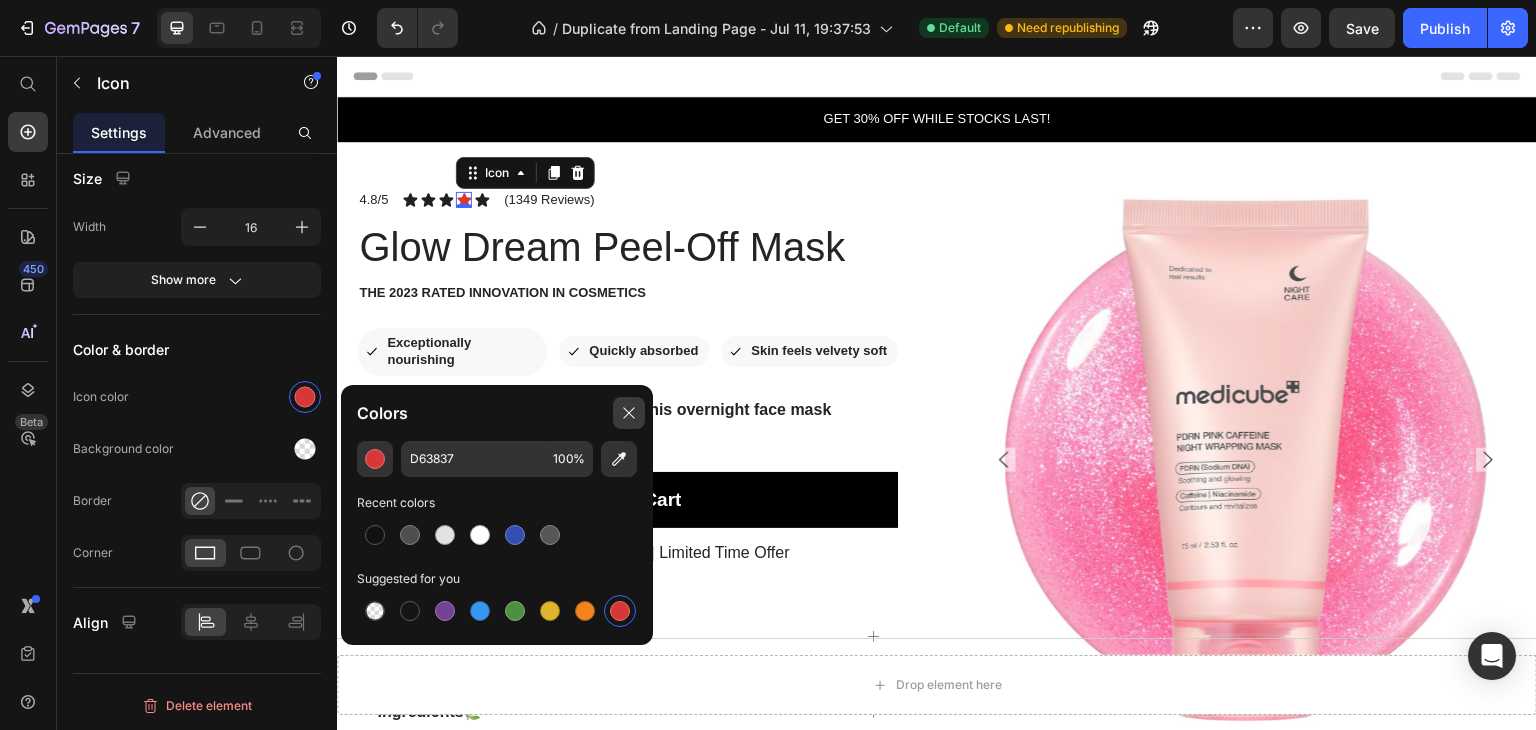 click 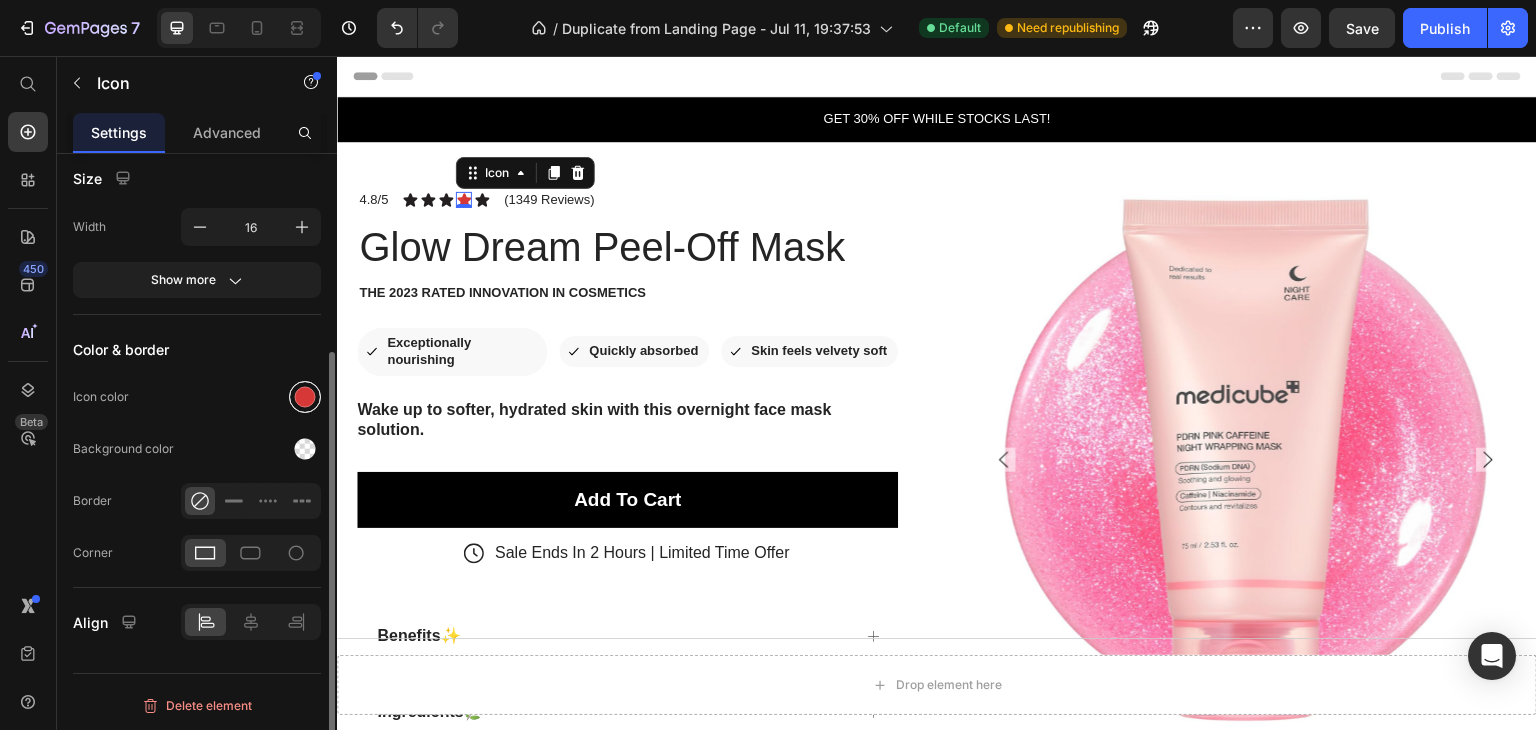click at bounding box center [305, 397] 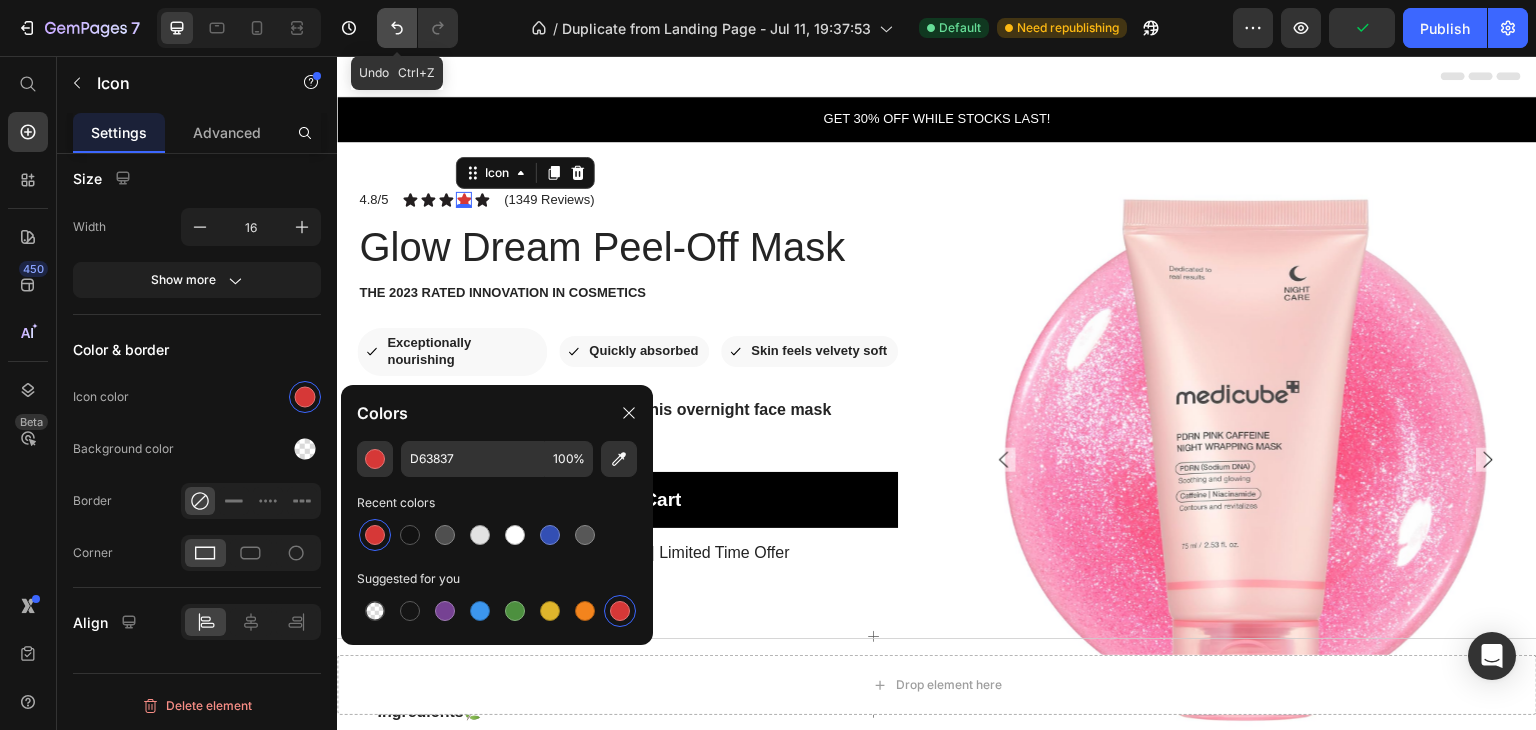 click 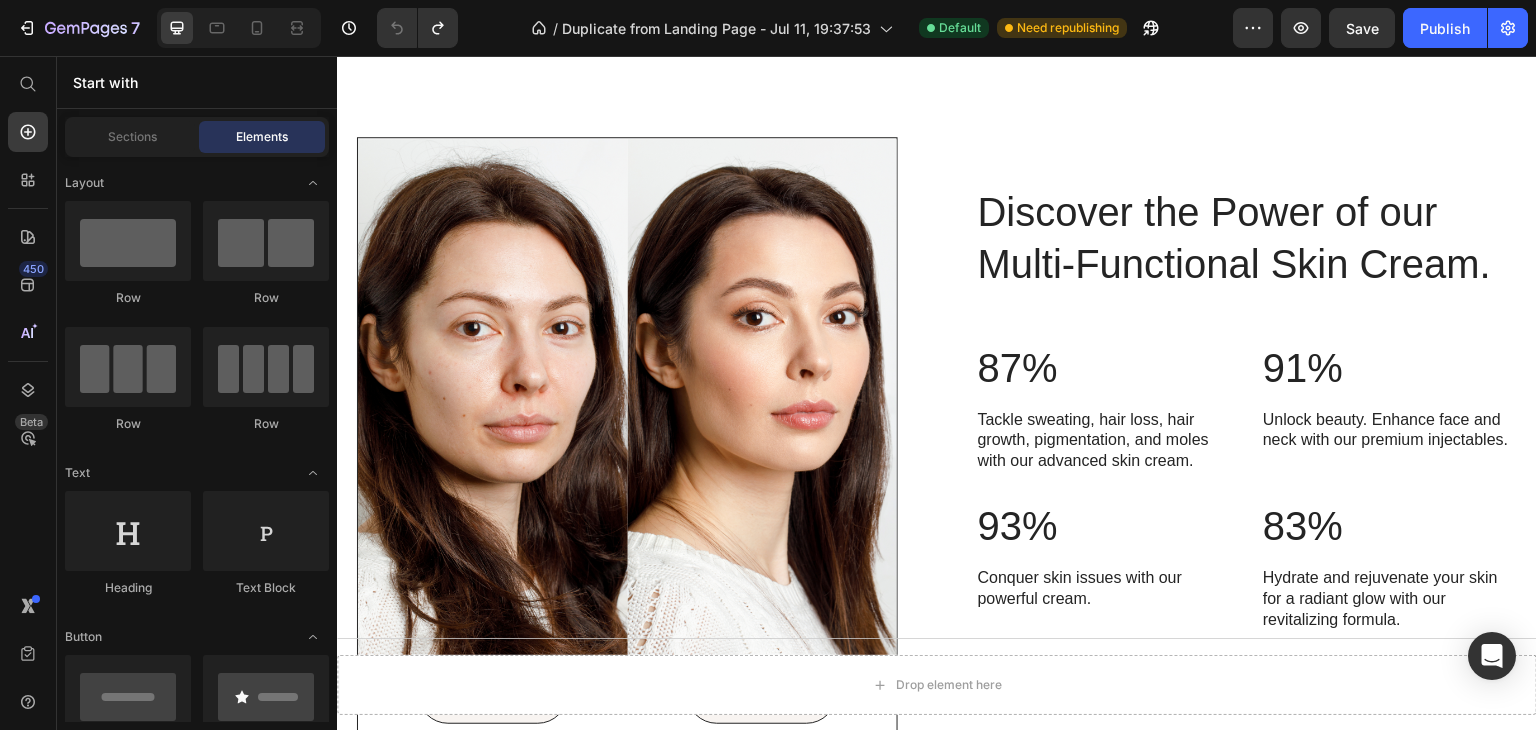 scroll, scrollTop: 857, scrollLeft: 0, axis: vertical 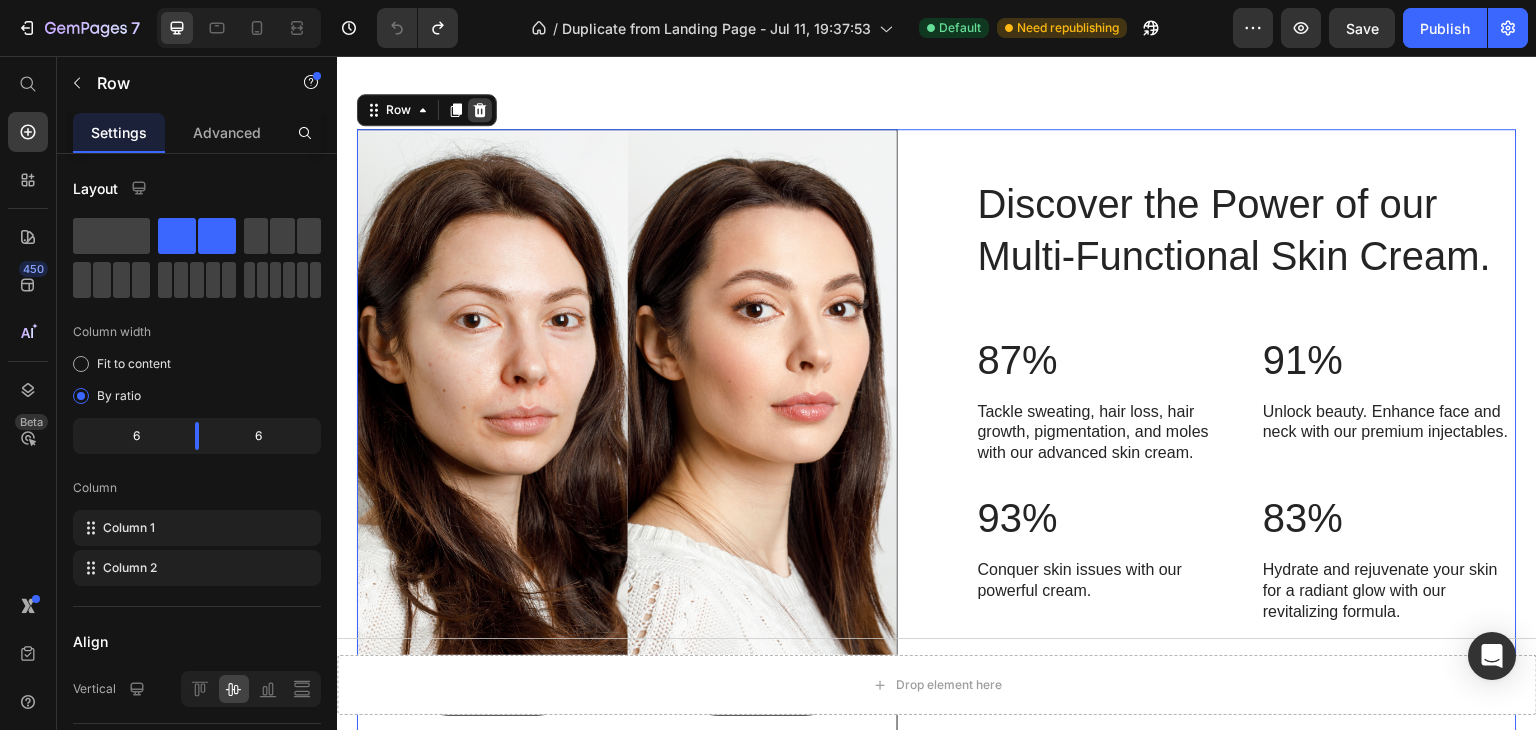 click 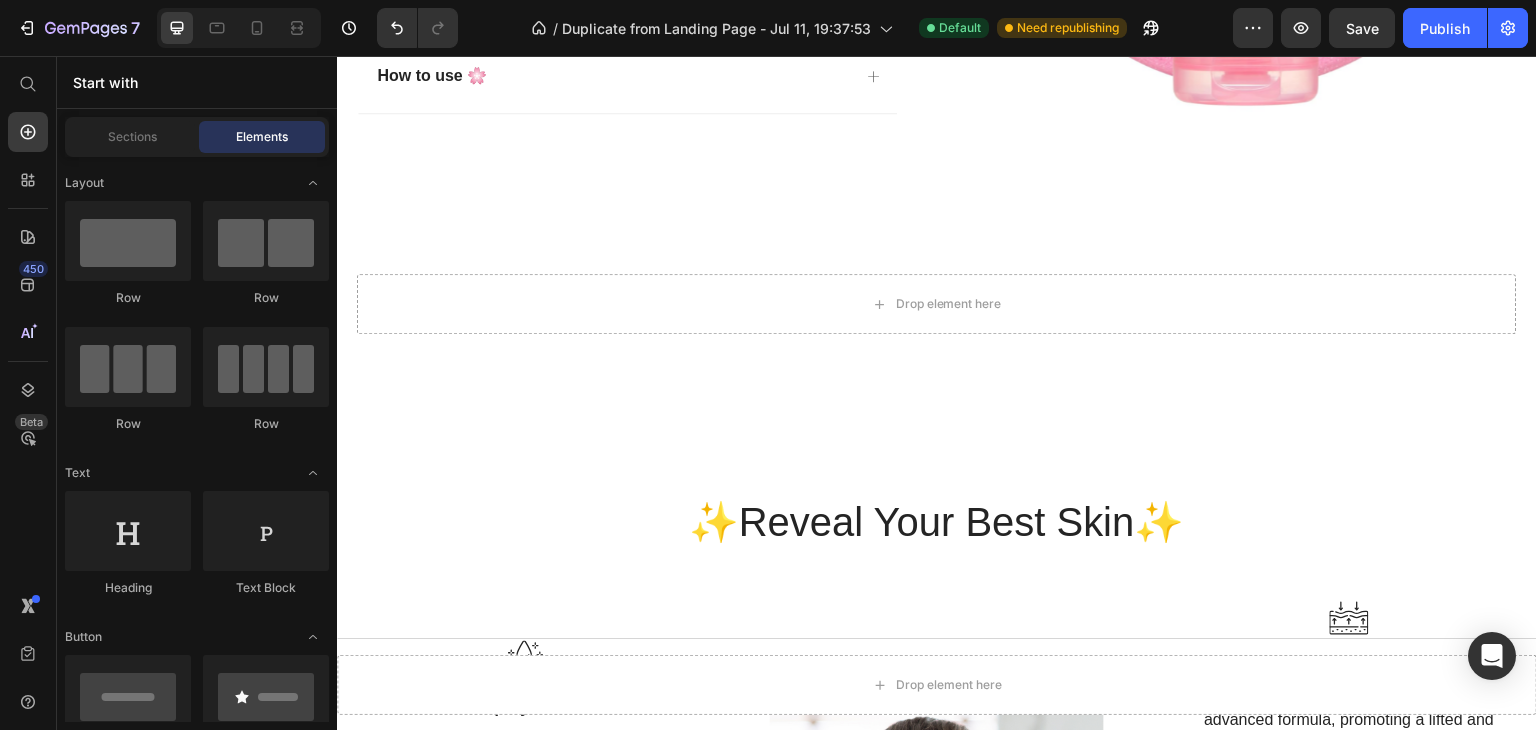 scroll, scrollTop: 757, scrollLeft: 0, axis: vertical 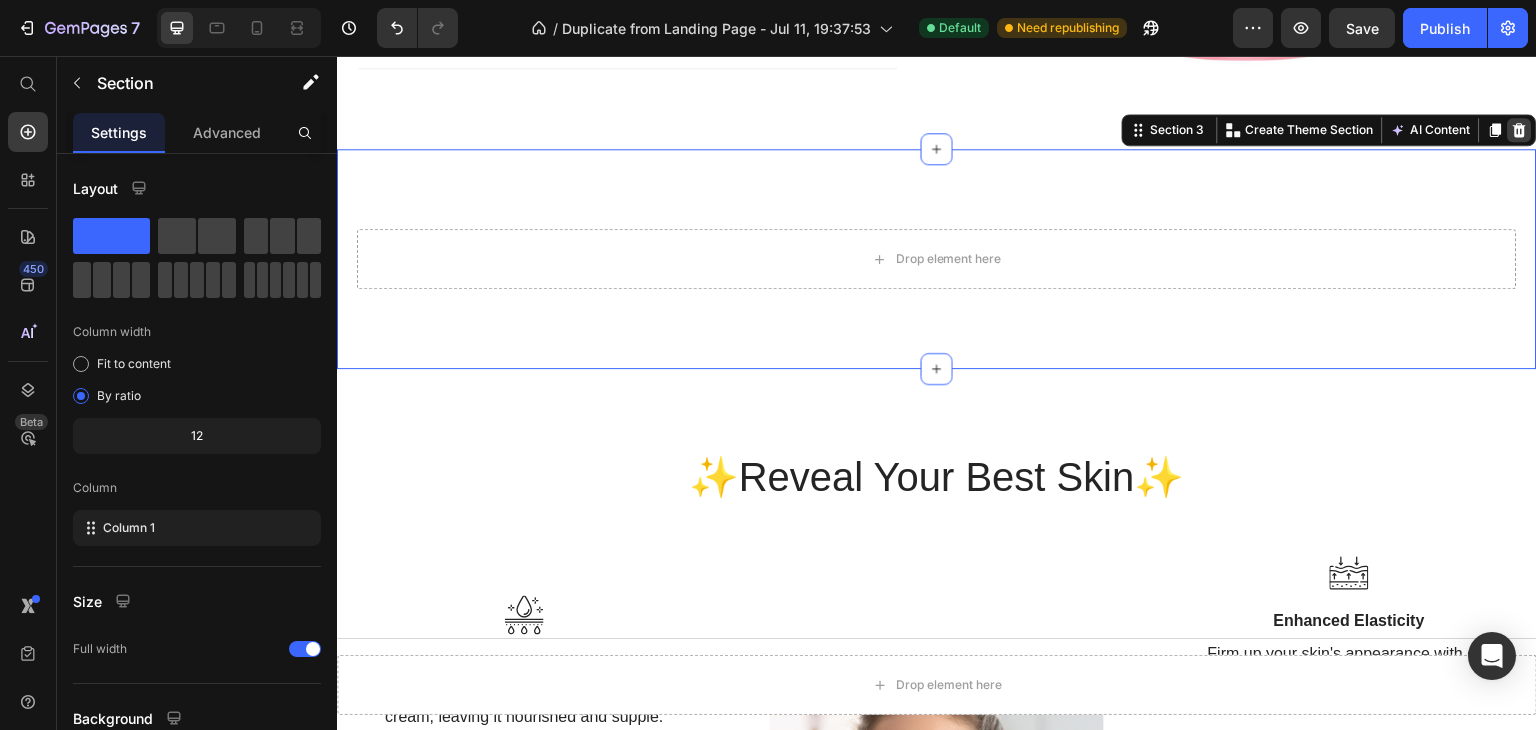 click 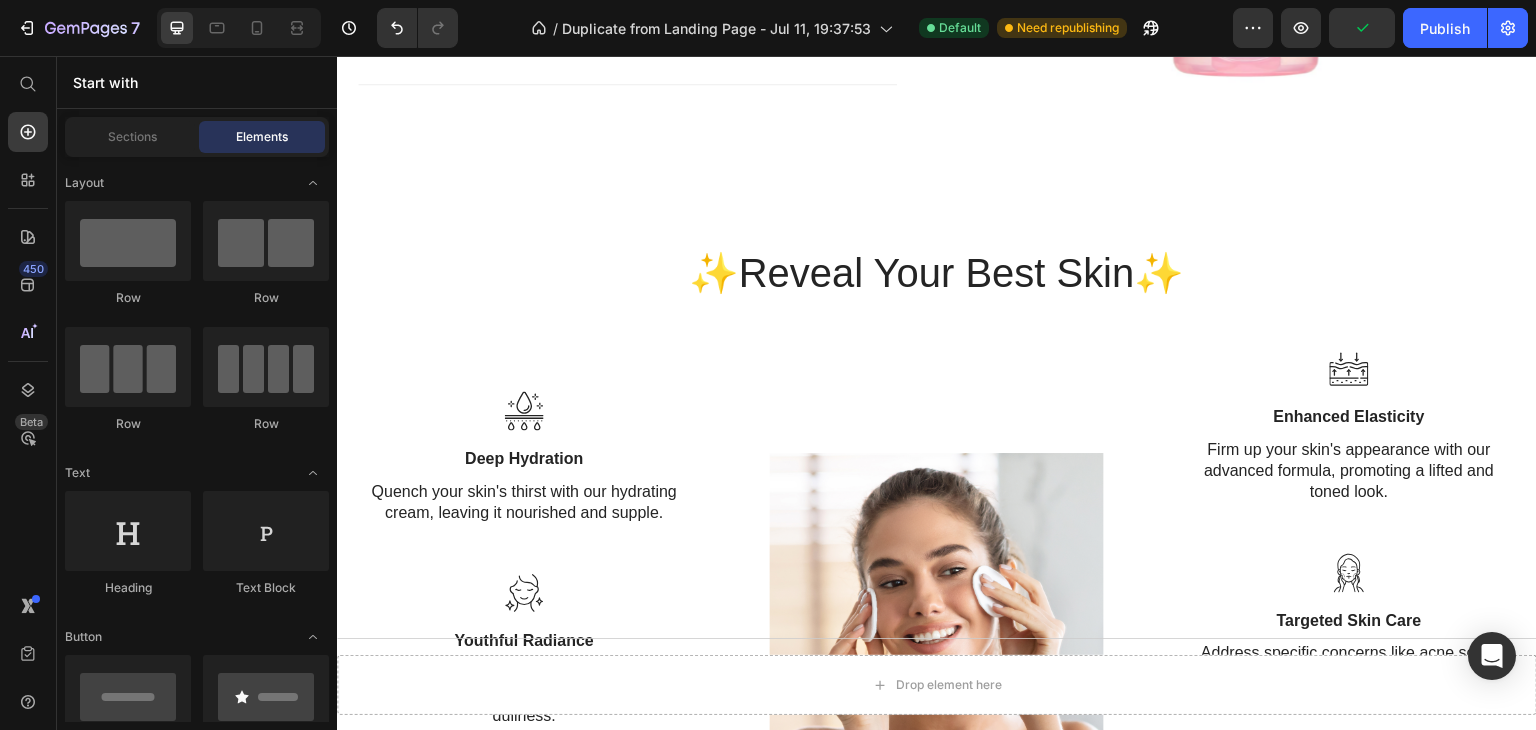 scroll, scrollTop: 734, scrollLeft: 0, axis: vertical 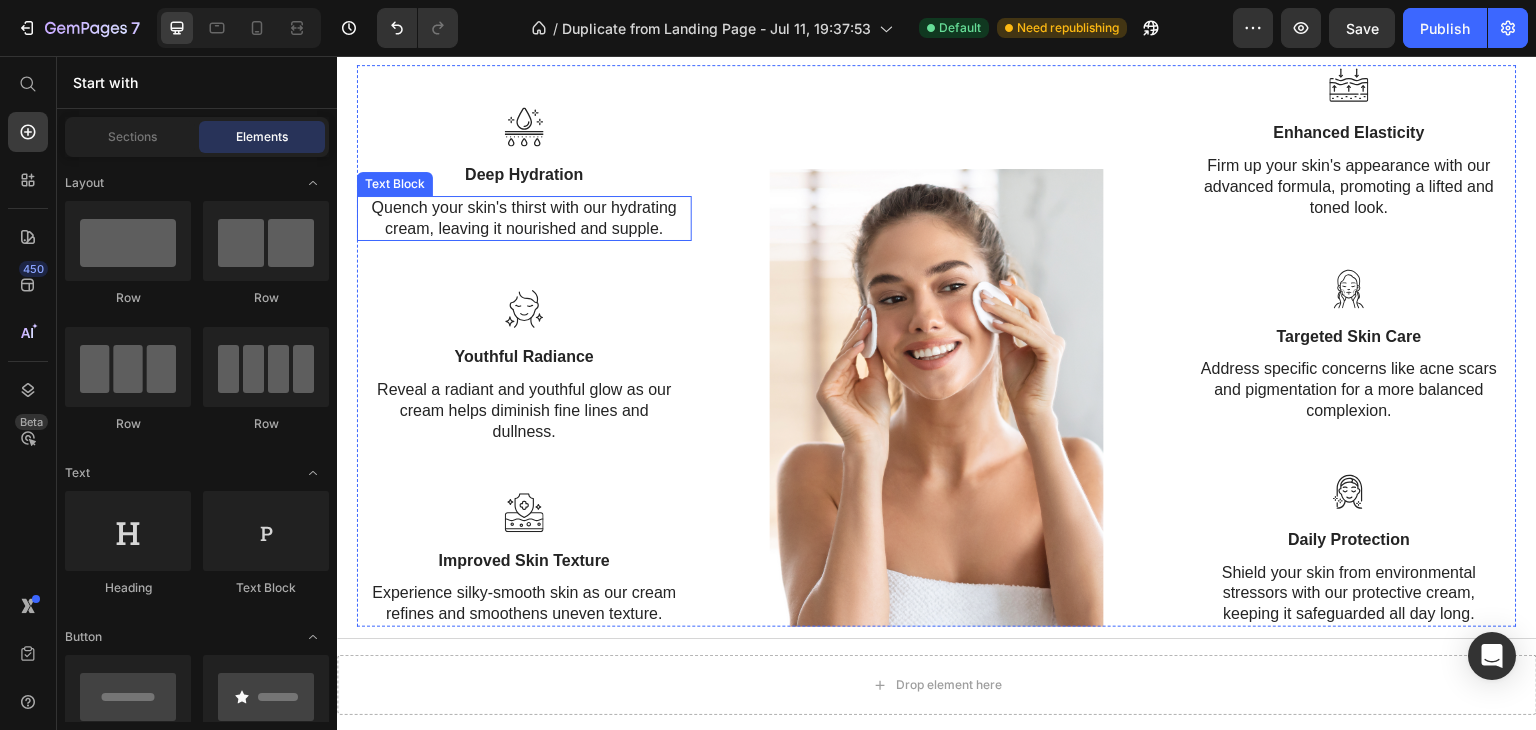 click on "Quench your skin's thirst with our hydrating cream, leaving it nourished and supple." at bounding box center [524, 219] 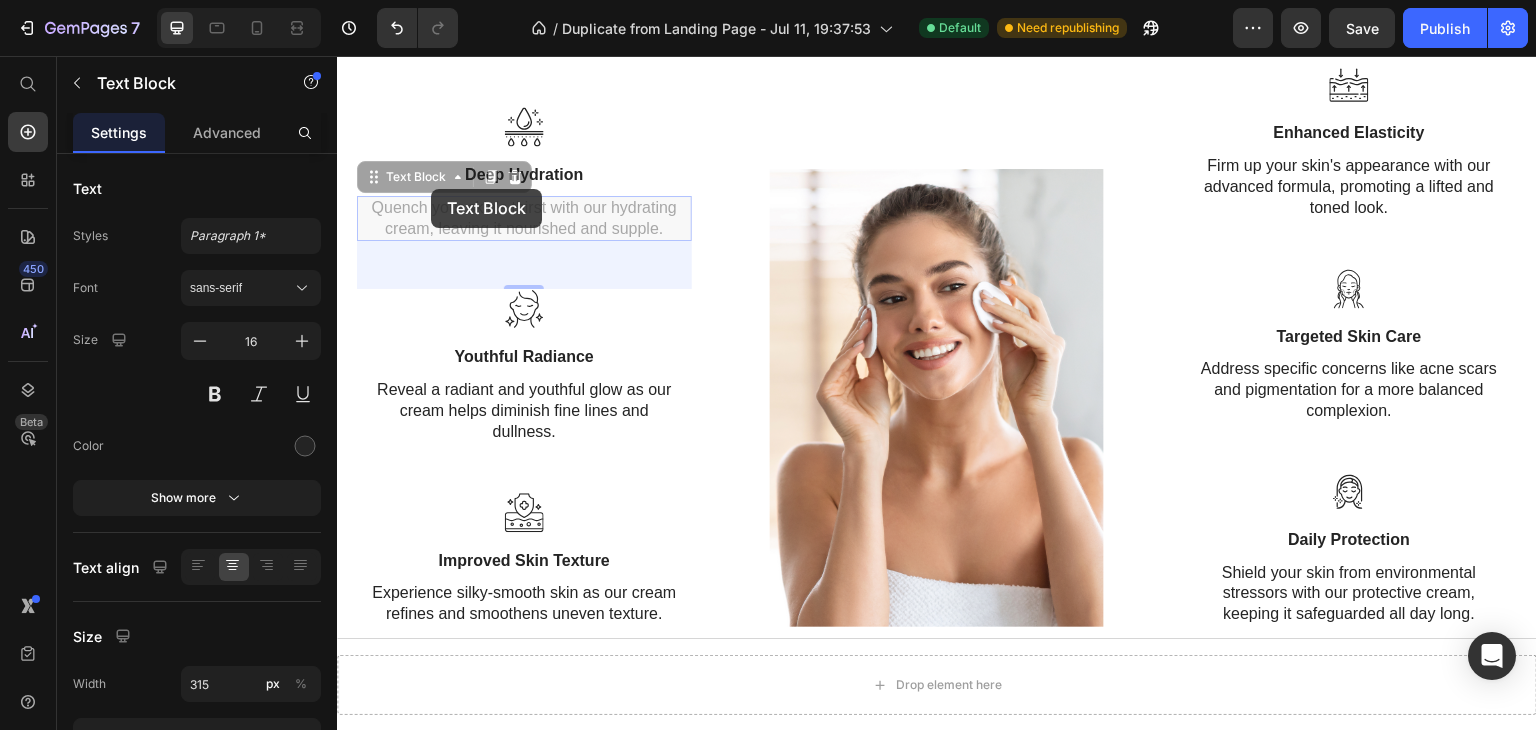 scroll, scrollTop: 984, scrollLeft: 0, axis: vertical 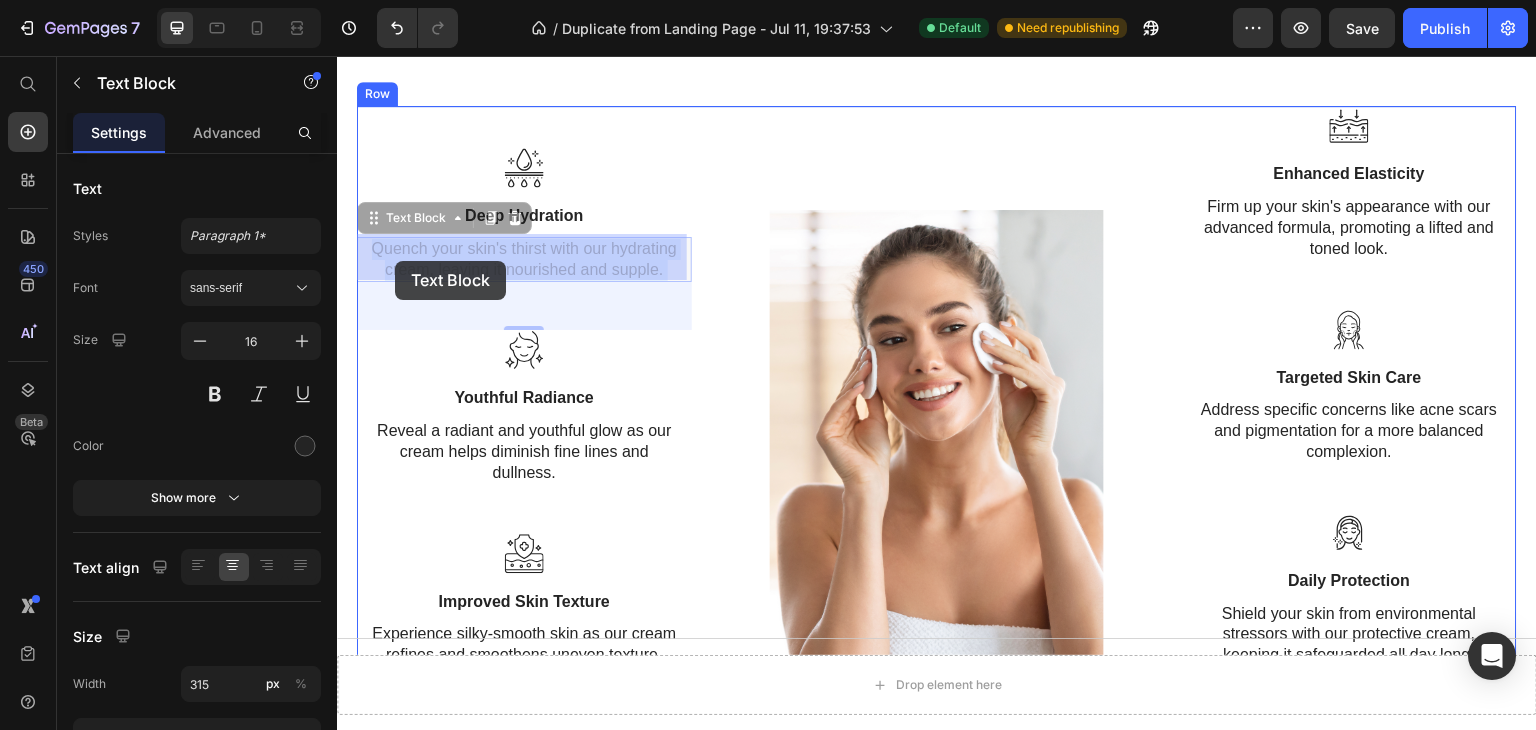 drag, startPoint x: 662, startPoint y: 228, endPoint x: 392, endPoint y: 261, distance: 272.0092 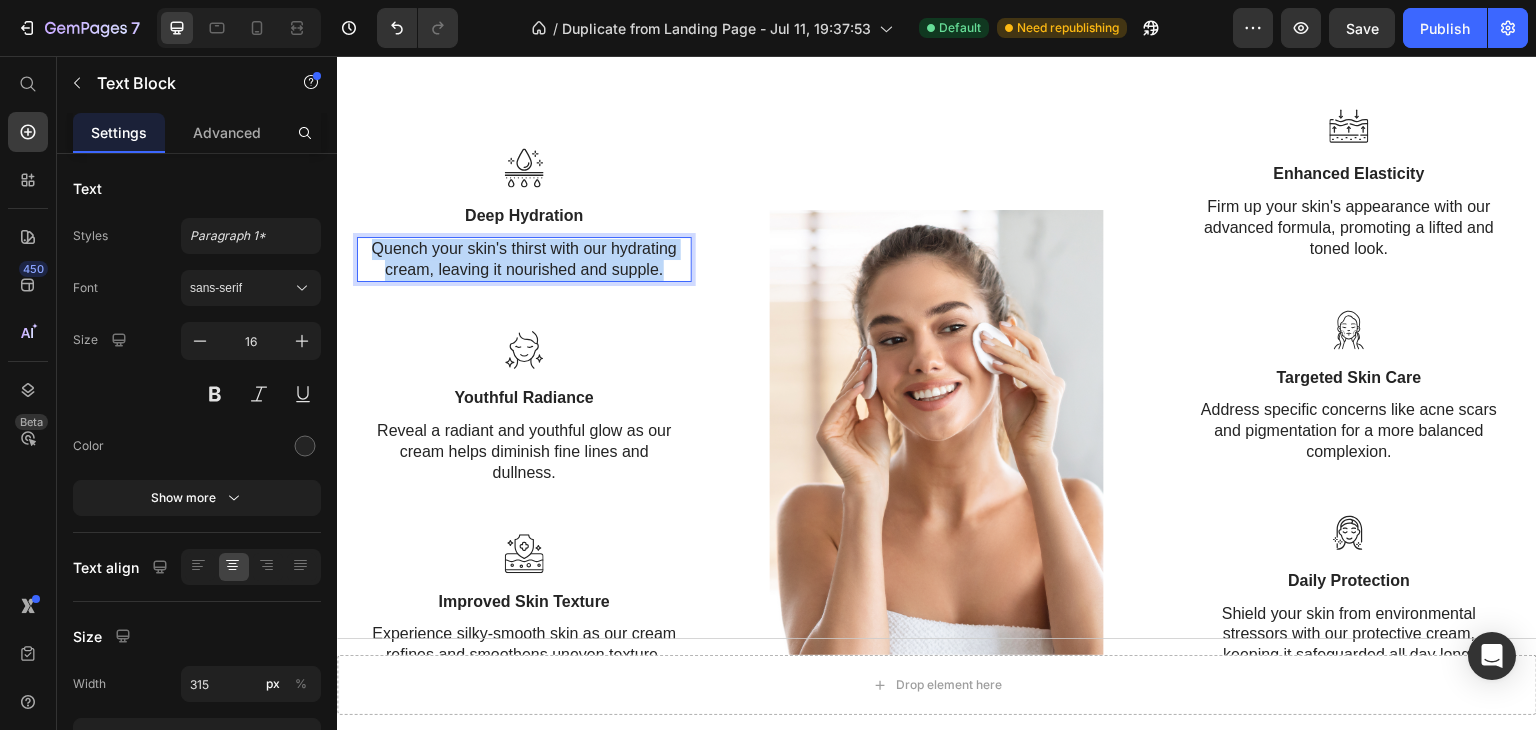 drag, startPoint x: 369, startPoint y: 249, endPoint x: 660, endPoint y: 268, distance: 291.61963 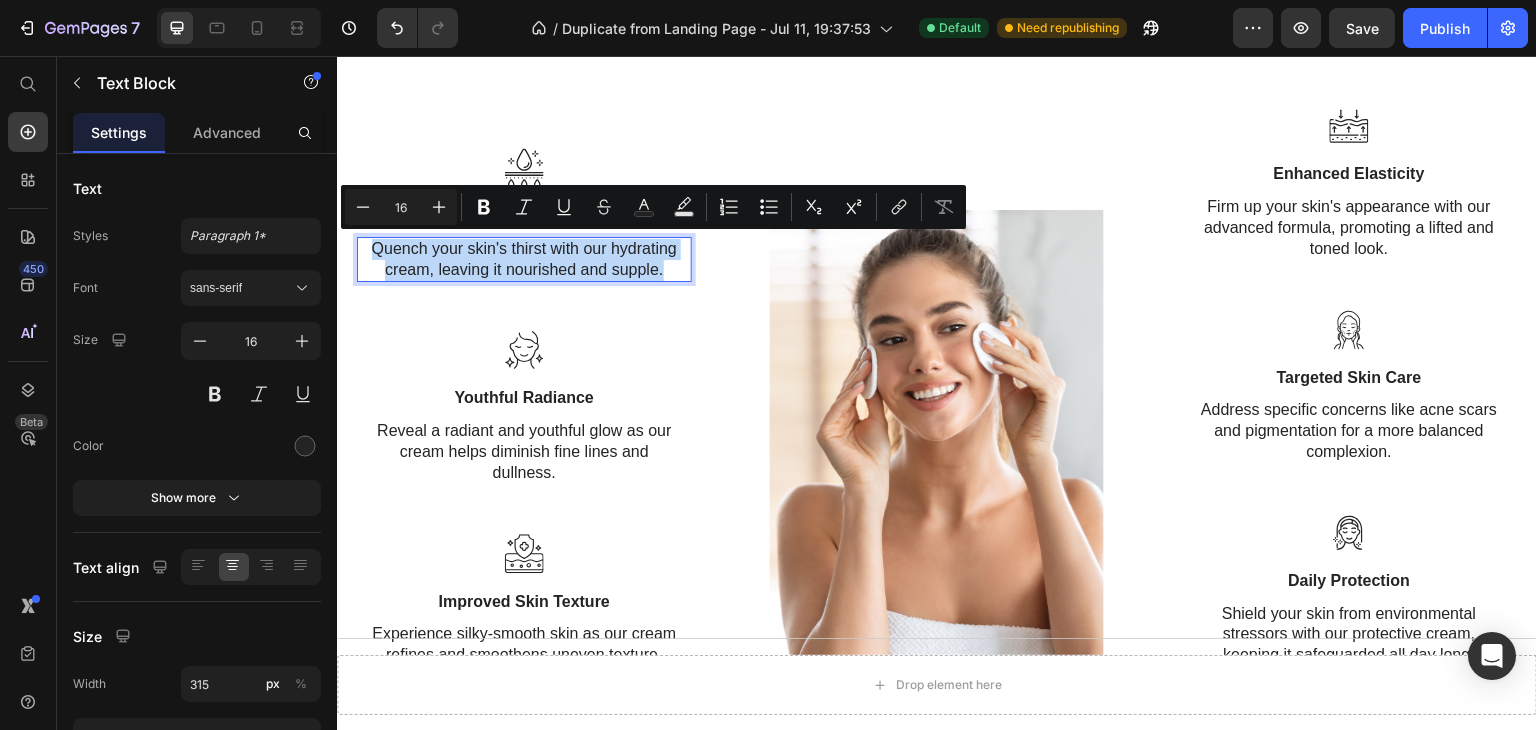copy on "Quench your skin's thirst with our hydrating cream, leaving it nourished and supple." 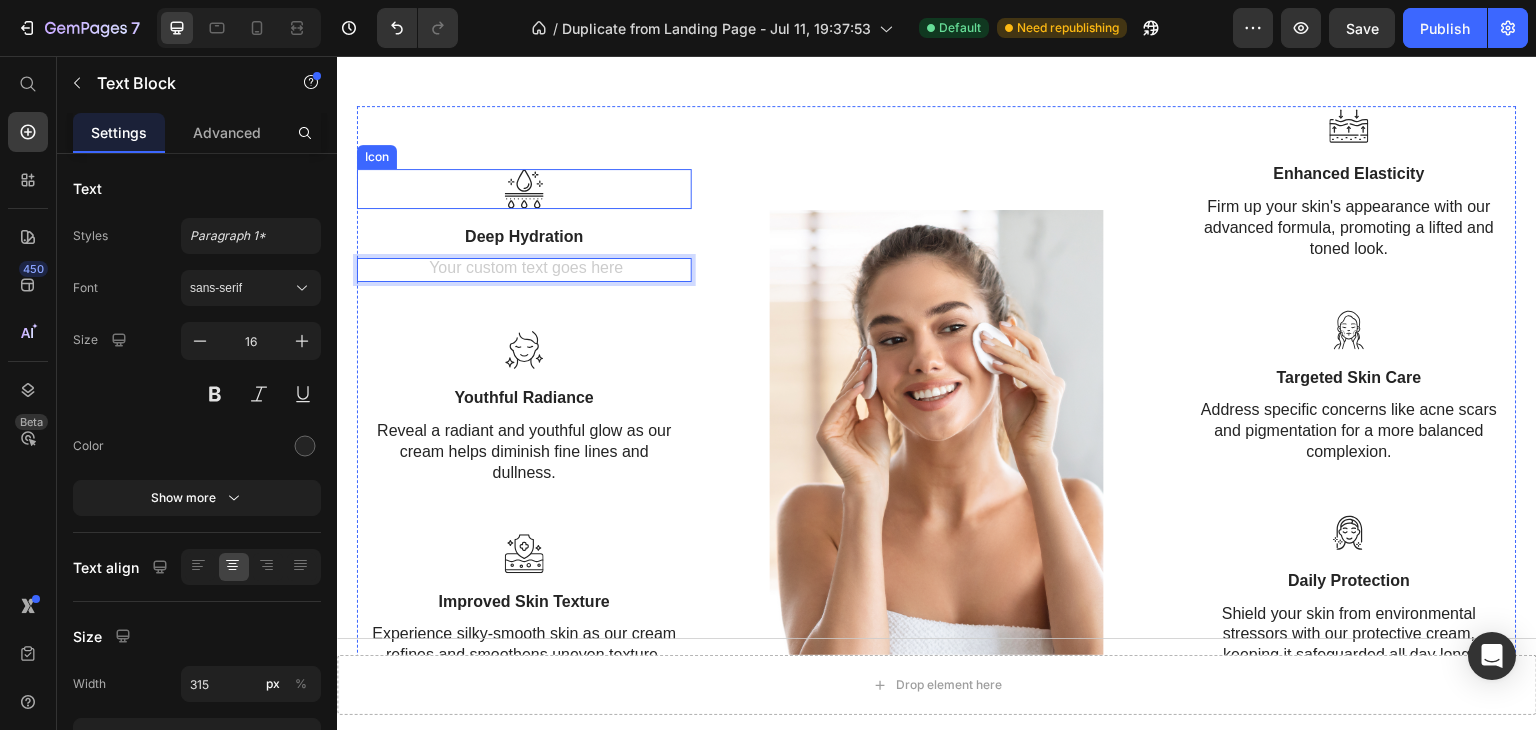 scroll, scrollTop: 963, scrollLeft: 0, axis: vertical 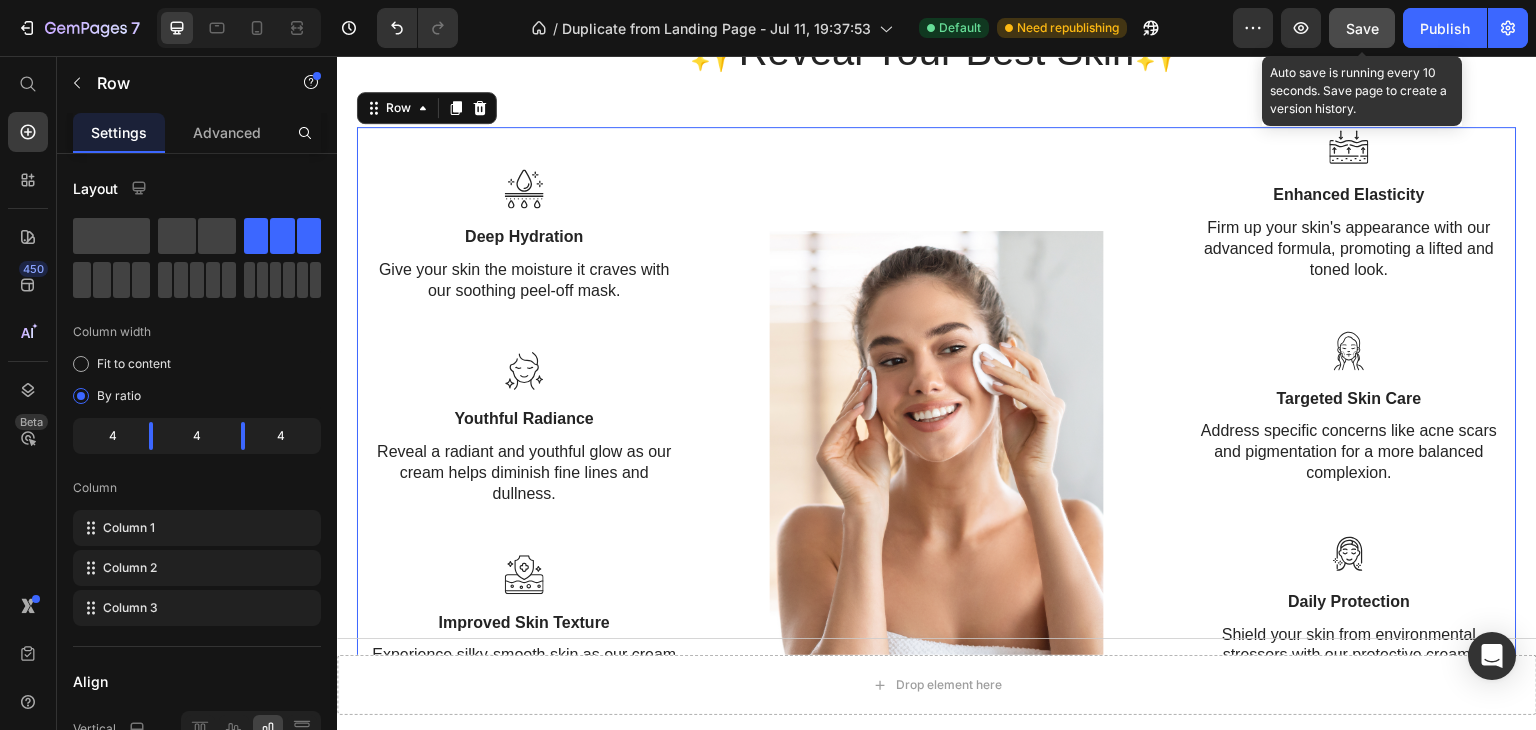 click on "Save" 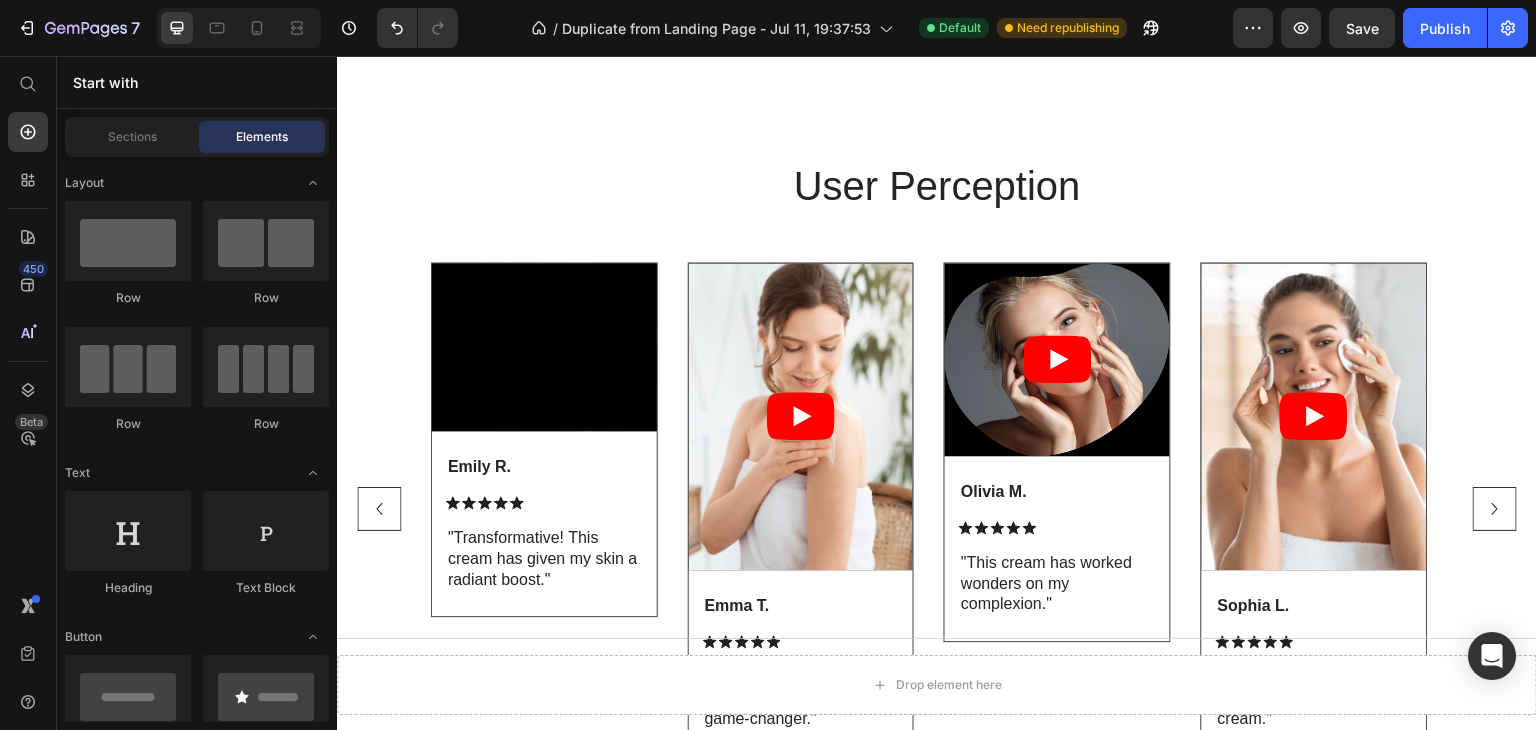 scroll, scrollTop: 1760, scrollLeft: 0, axis: vertical 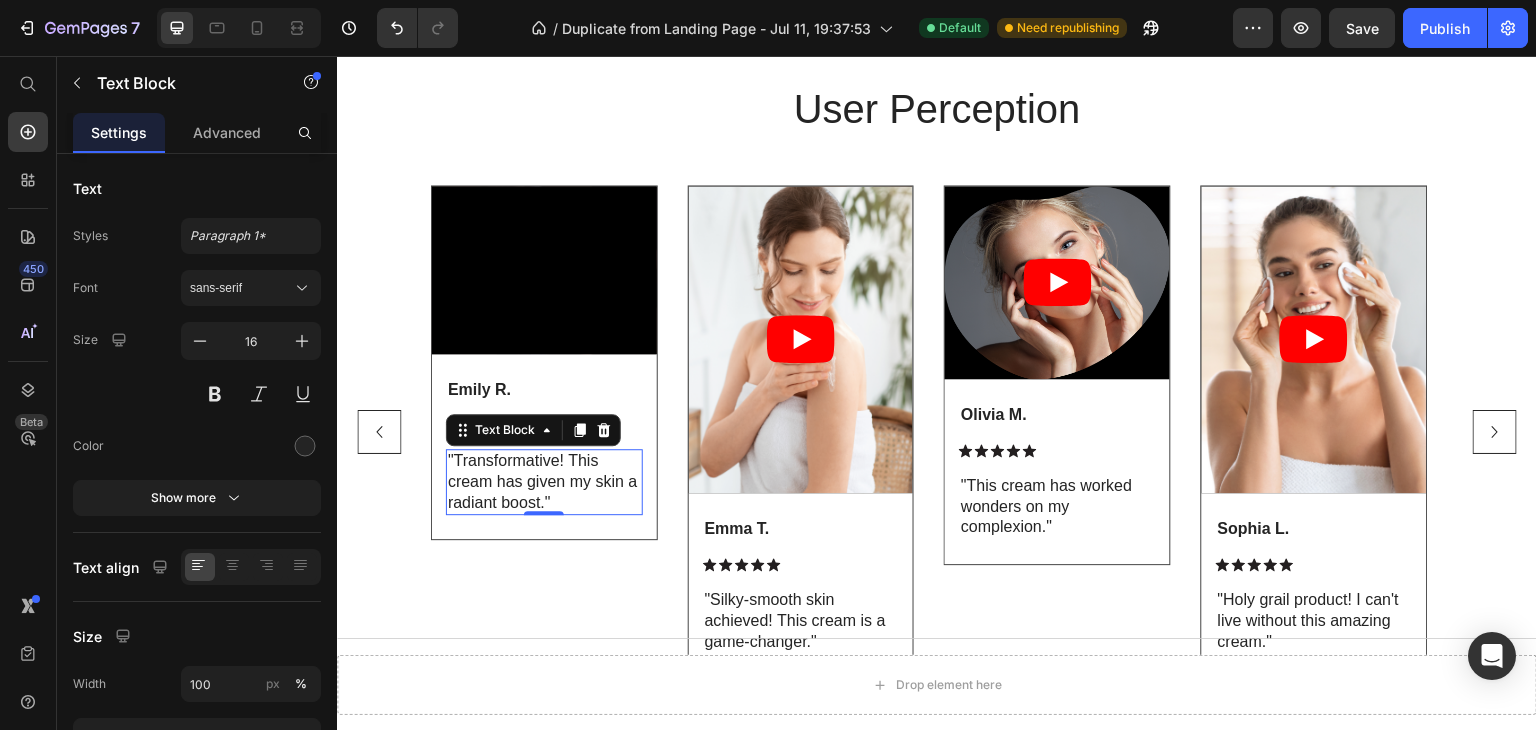 click on ""Transformative! This cream has given my skin a radiant boost."" at bounding box center [544, 482] 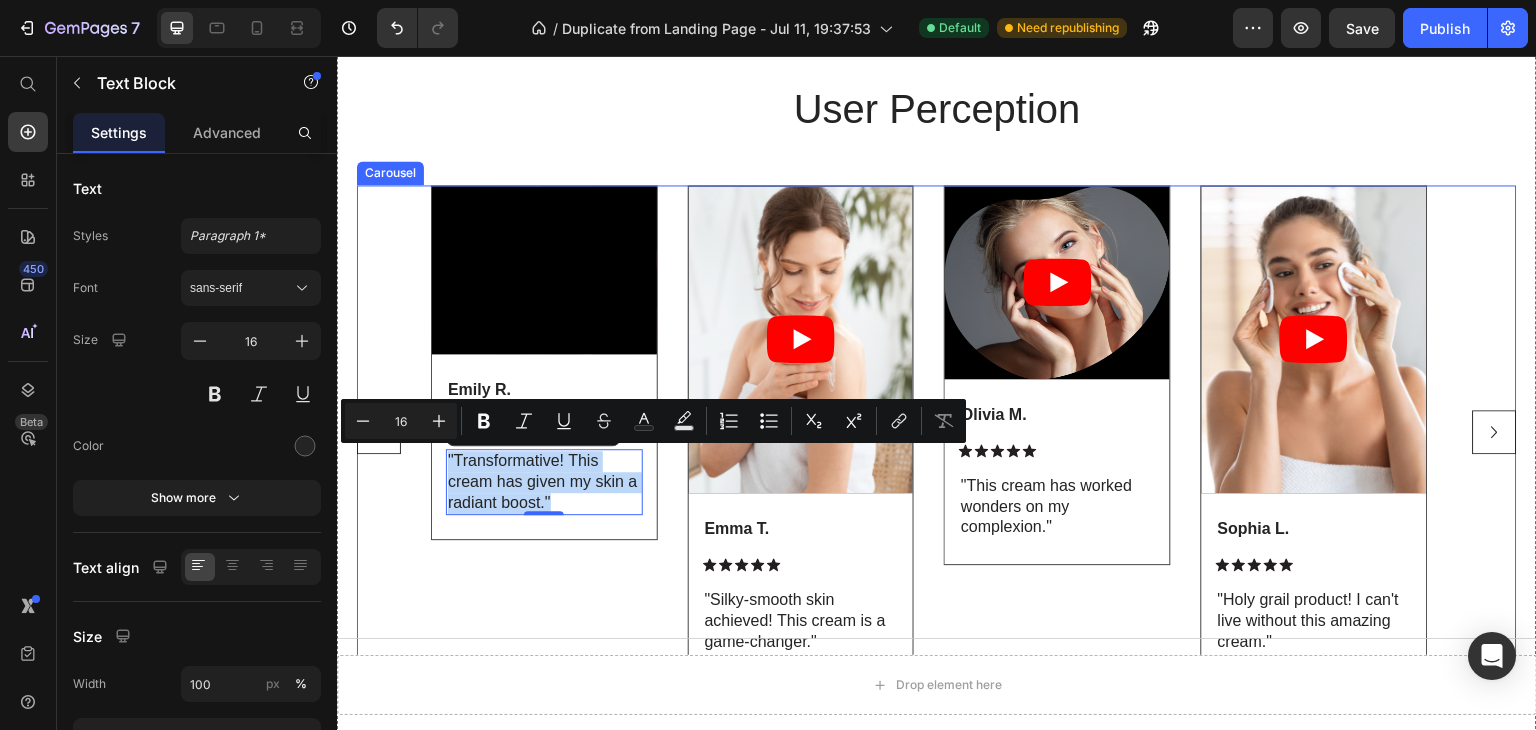 drag, startPoint x: 449, startPoint y: 462, endPoint x: 570, endPoint y: 540, distance: 143.9618 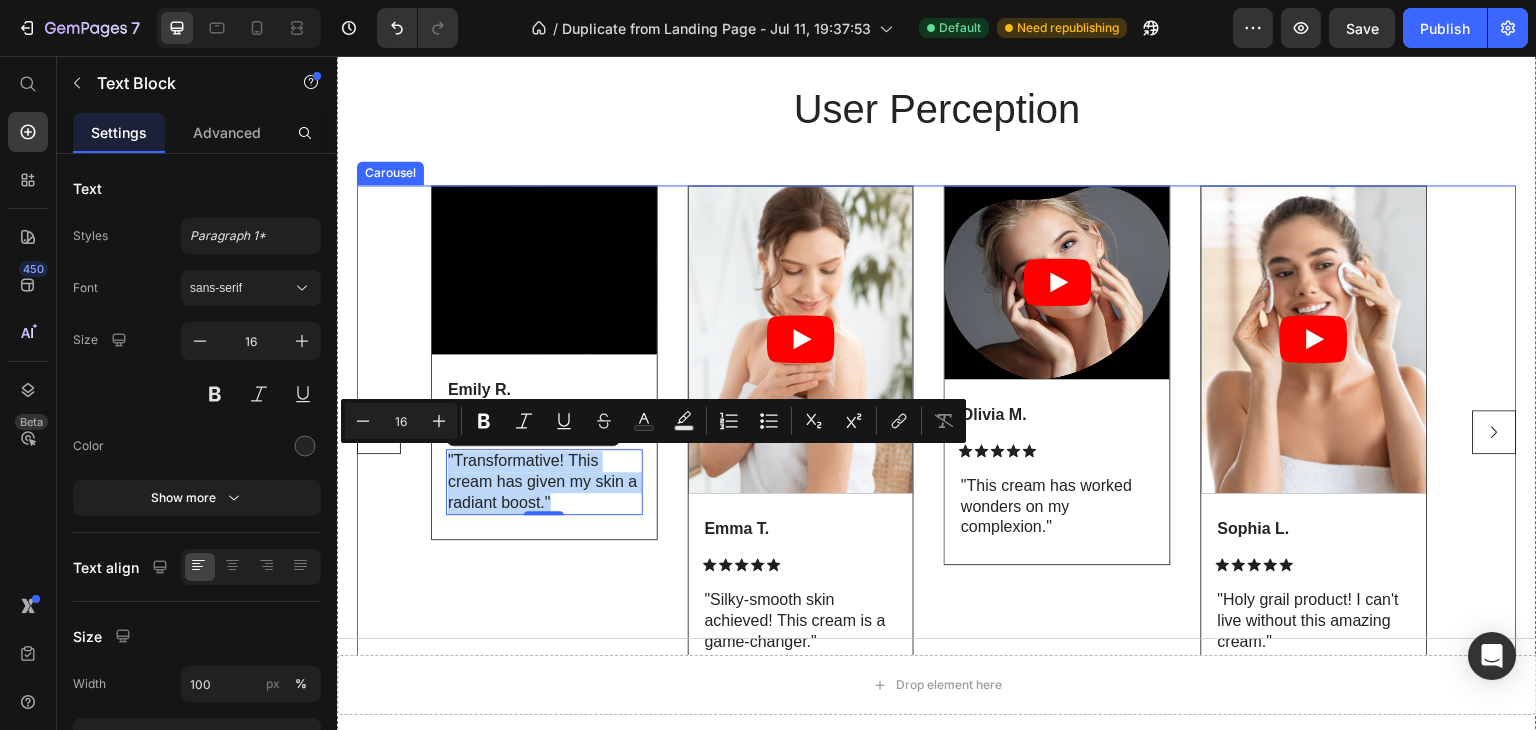 click on "Video Emily R. Text Block
Icon
Icon
Icon
Icon
Icon Icon List "Transformative! This cream has given my skin a radiant boost." Text Block   0 Row Row" at bounding box center [544, 432] 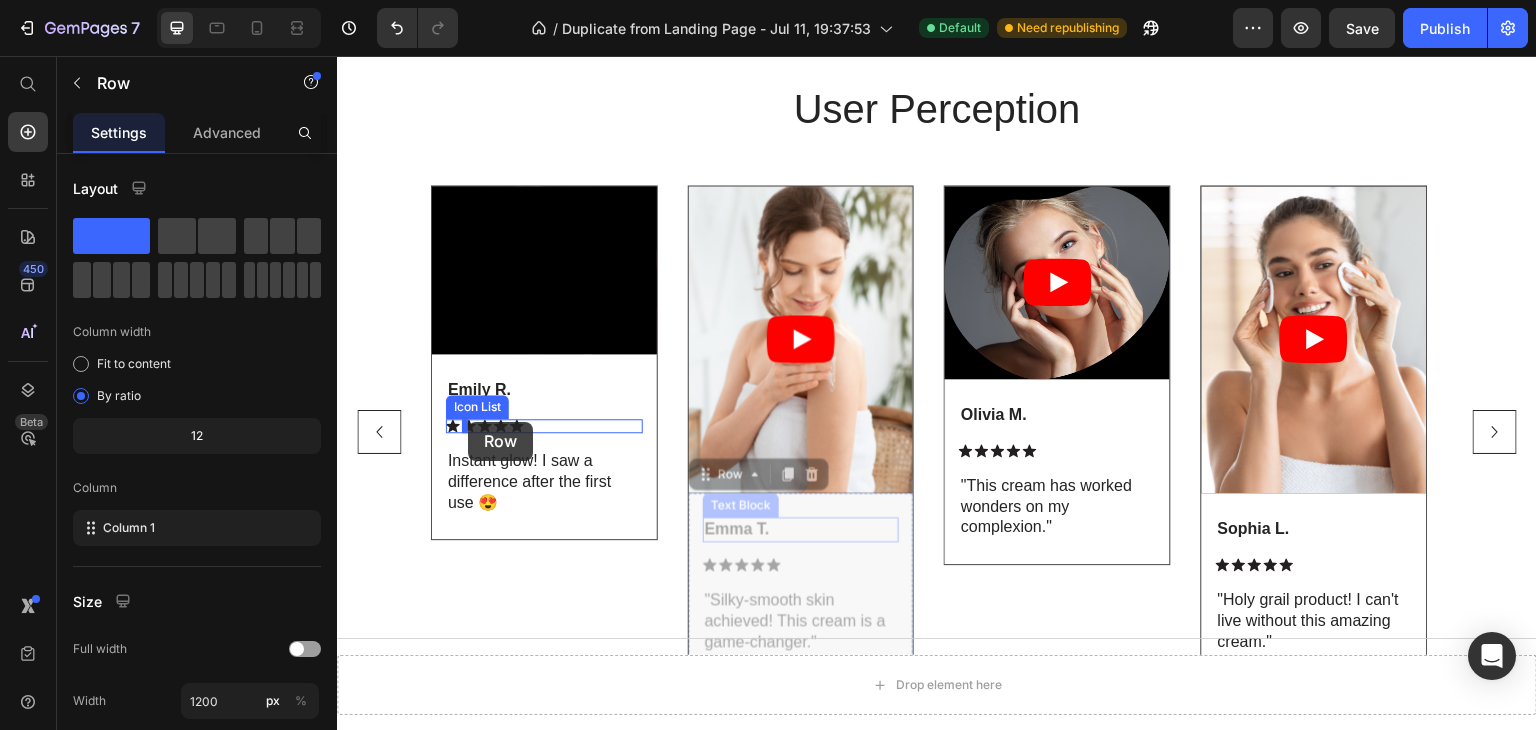 drag, startPoint x: 761, startPoint y: 575, endPoint x: 478, endPoint y: 422, distance: 321.71106 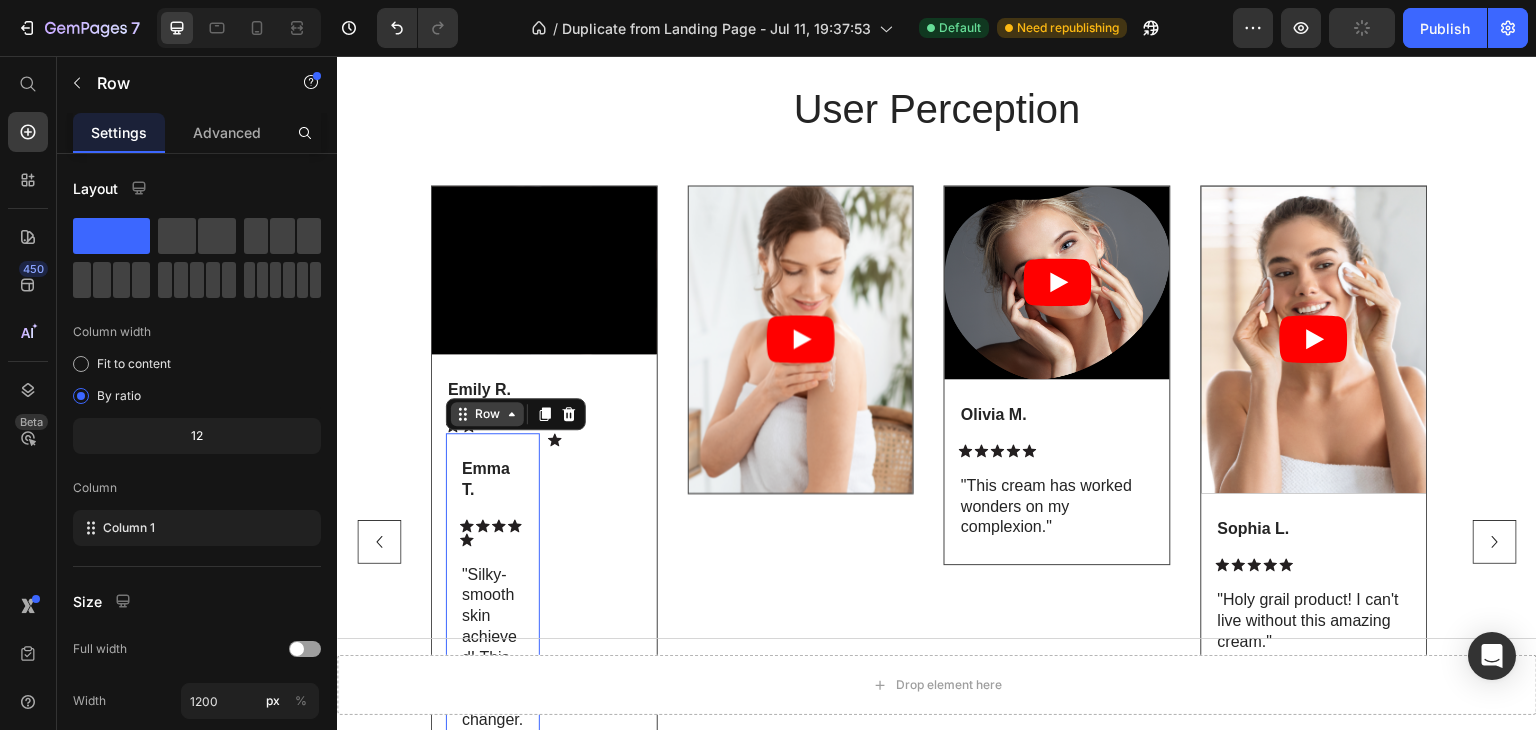 click on "Row" at bounding box center [487, 414] 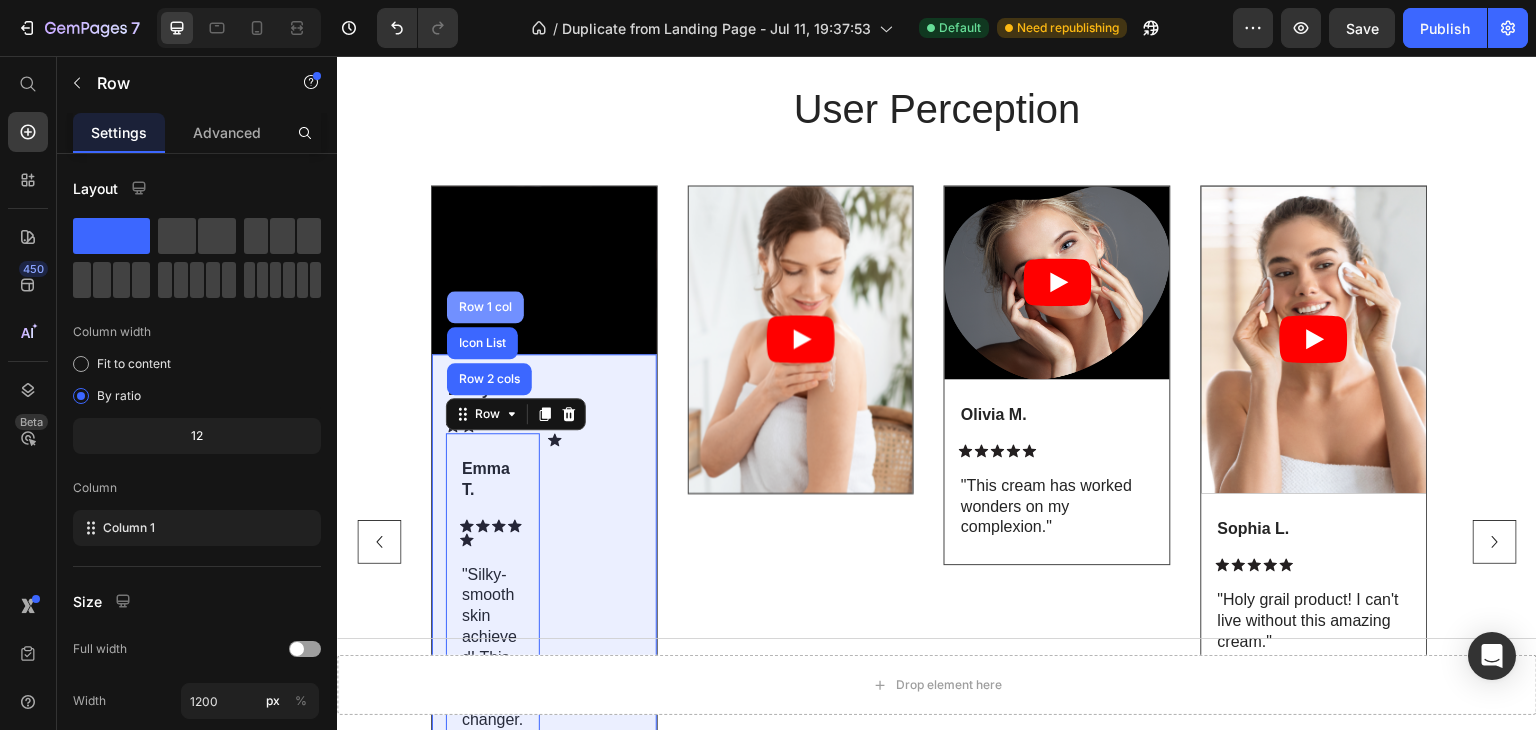 click on "Row 1 col" at bounding box center [485, 307] 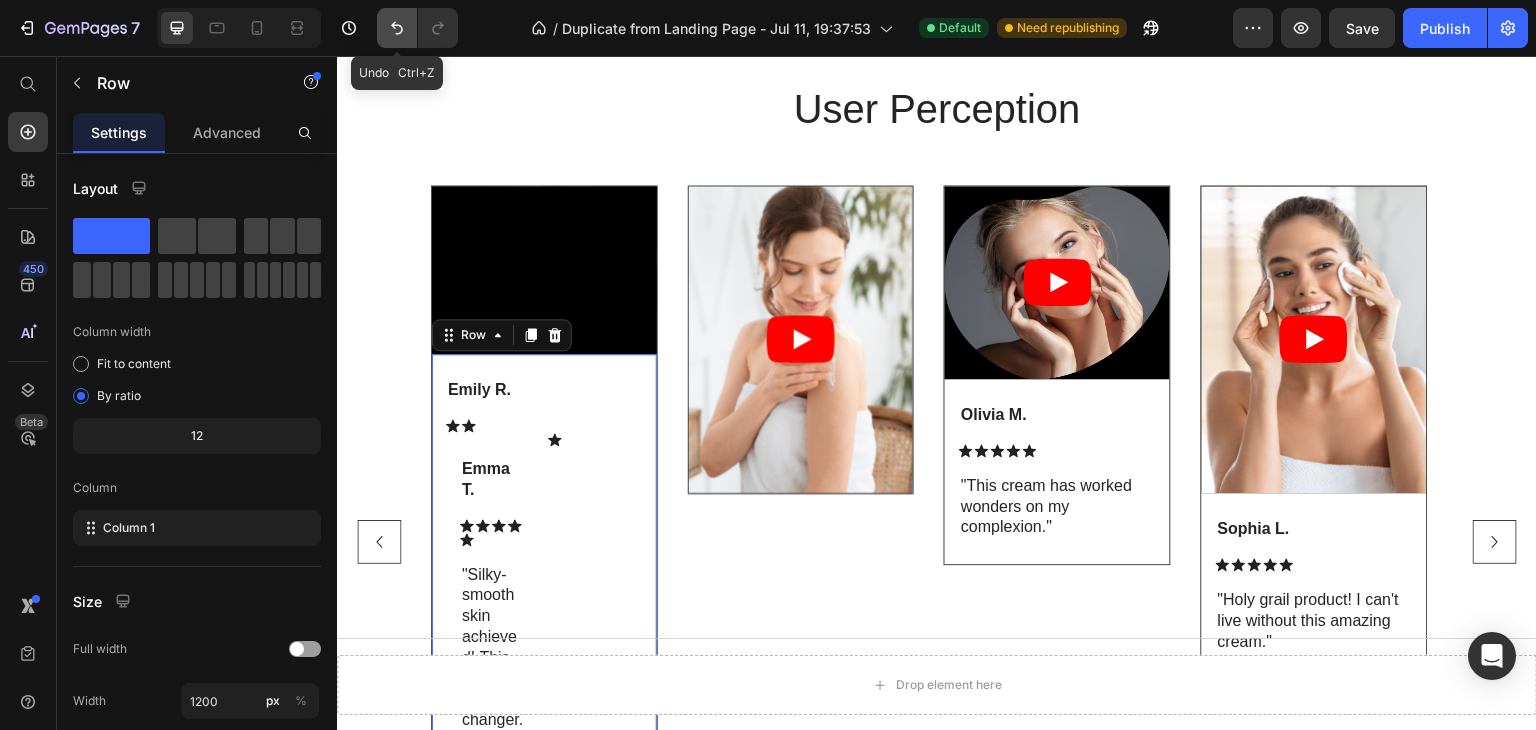click 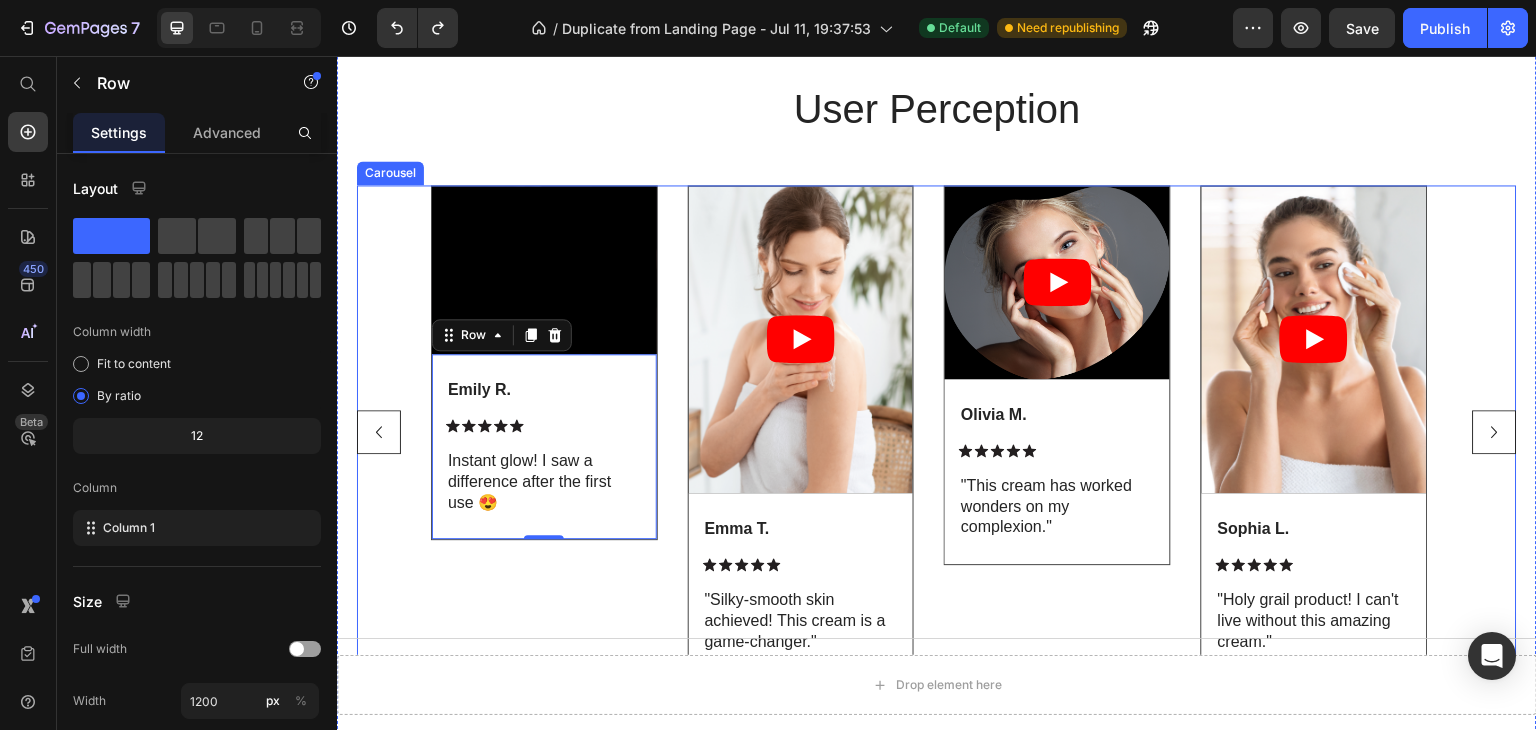 click on "Video Emily R. Text Block
Icon
Icon
Icon
Icon
Icon Icon List Instant glow! I saw a difference after the first use 😍 Text Block Row   0 Row" at bounding box center [544, 432] 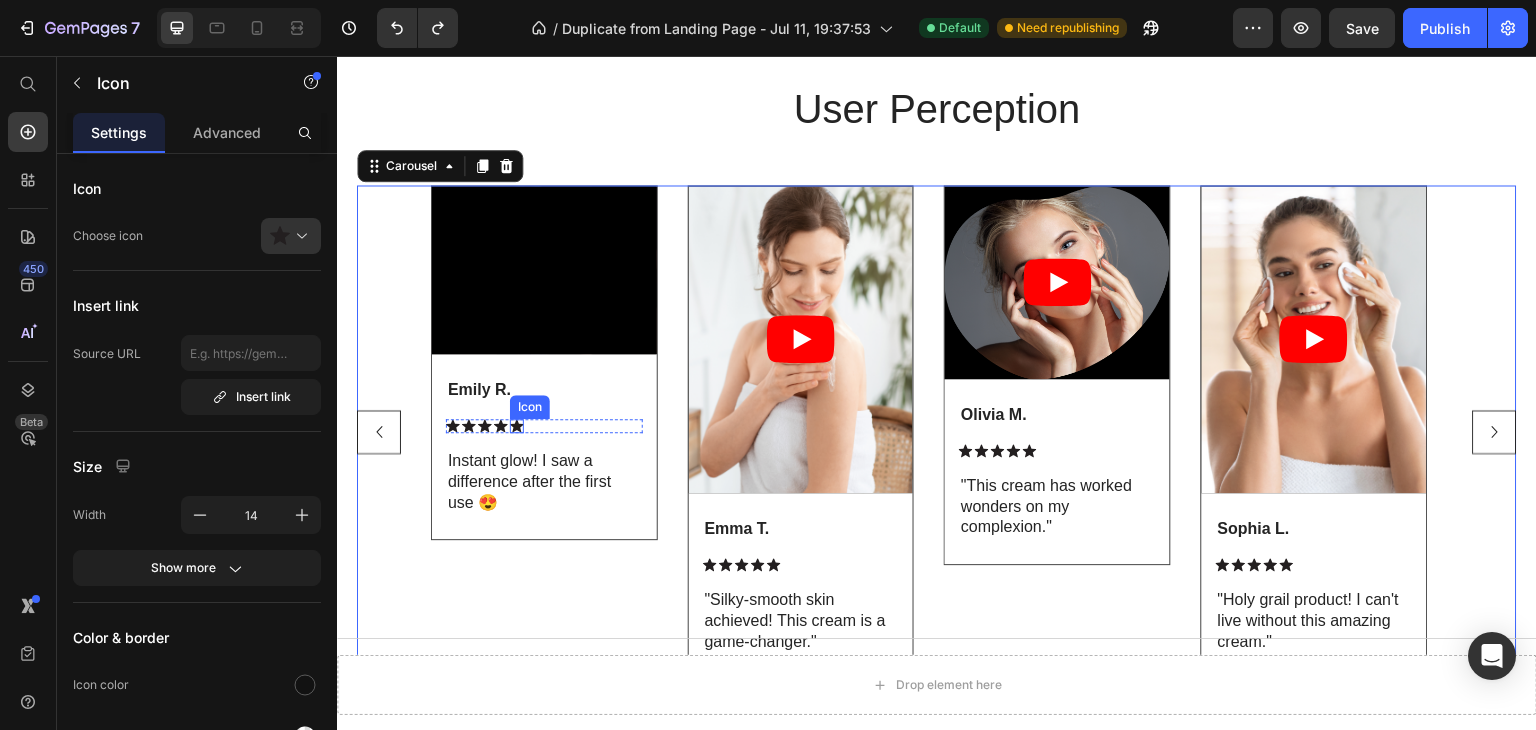 click on "Icon" at bounding box center [517, 426] 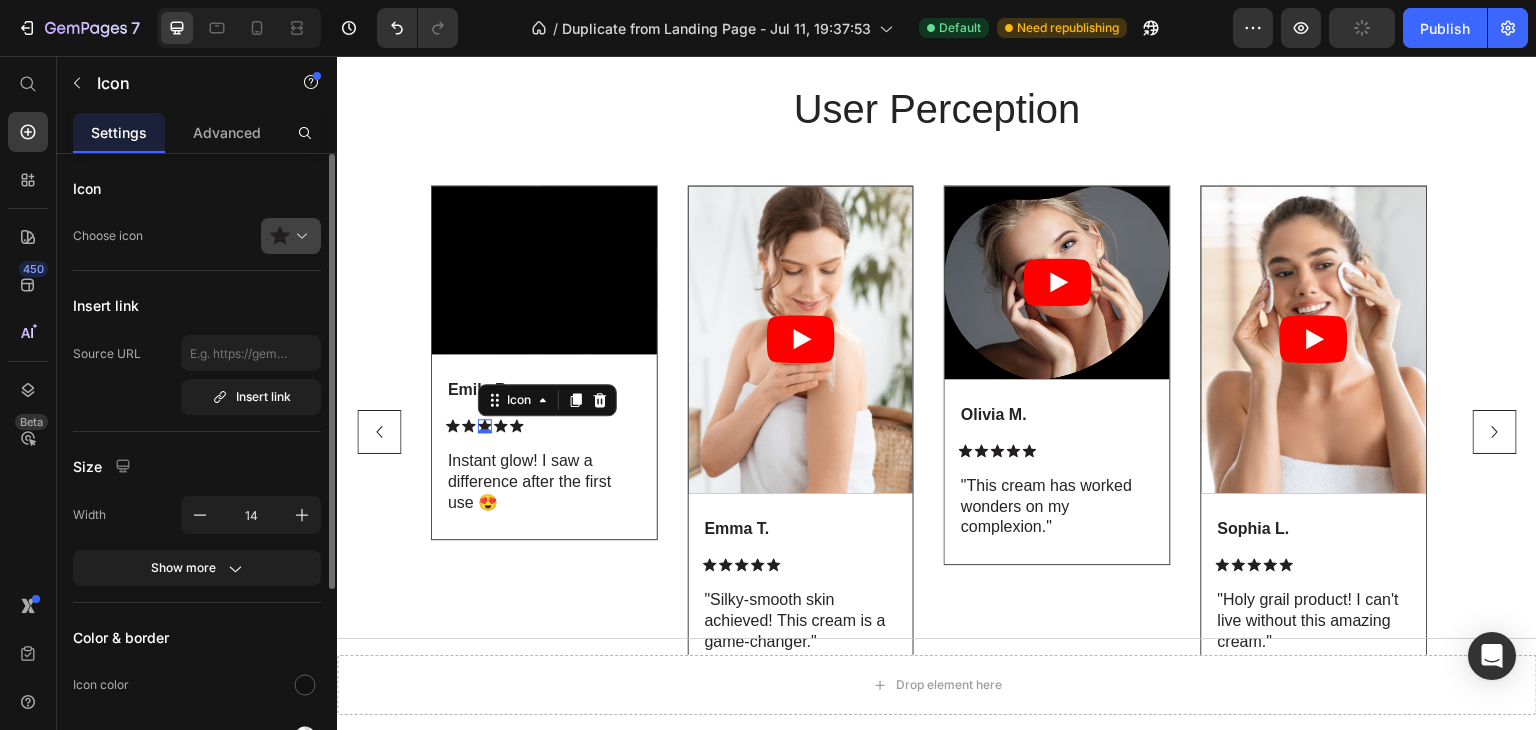 click at bounding box center [299, 236] 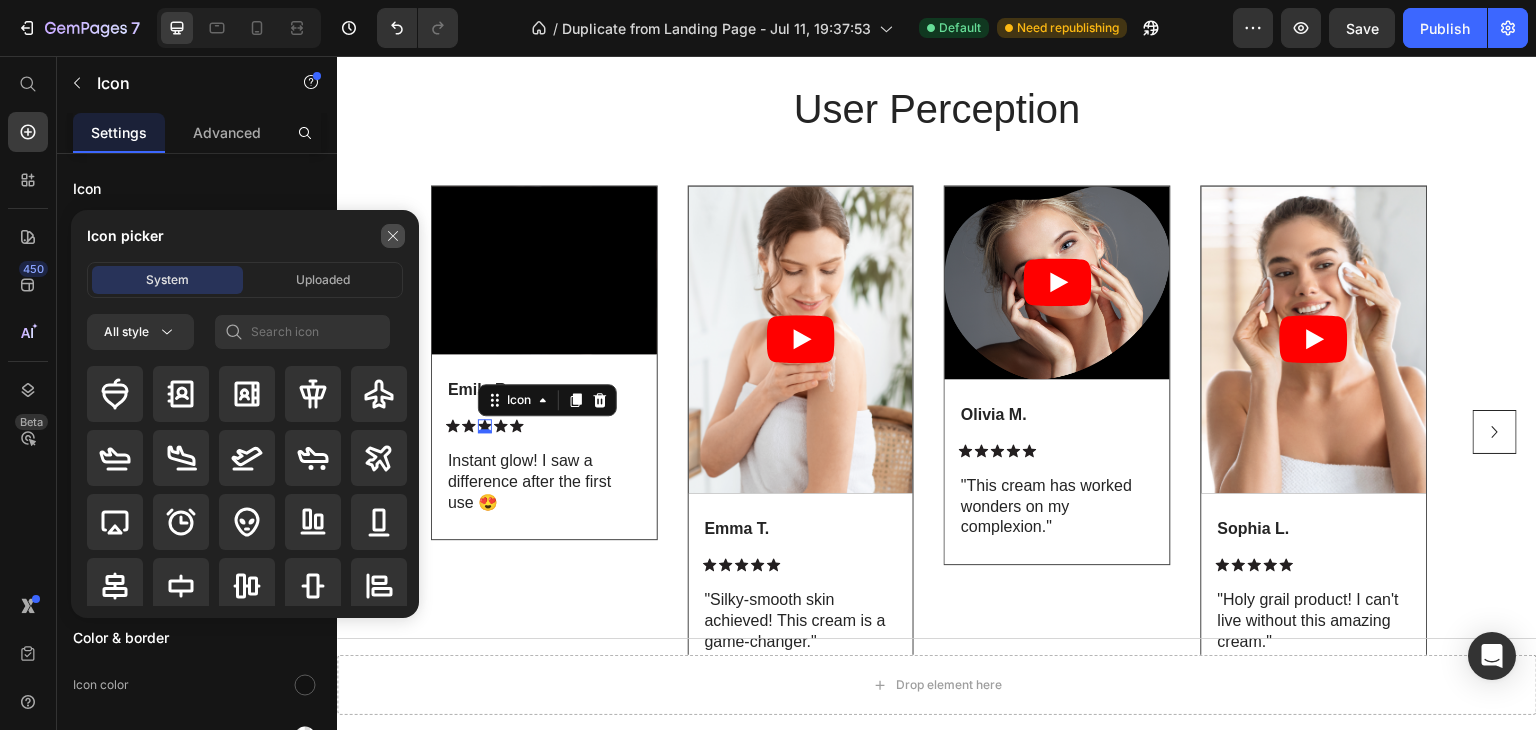 click 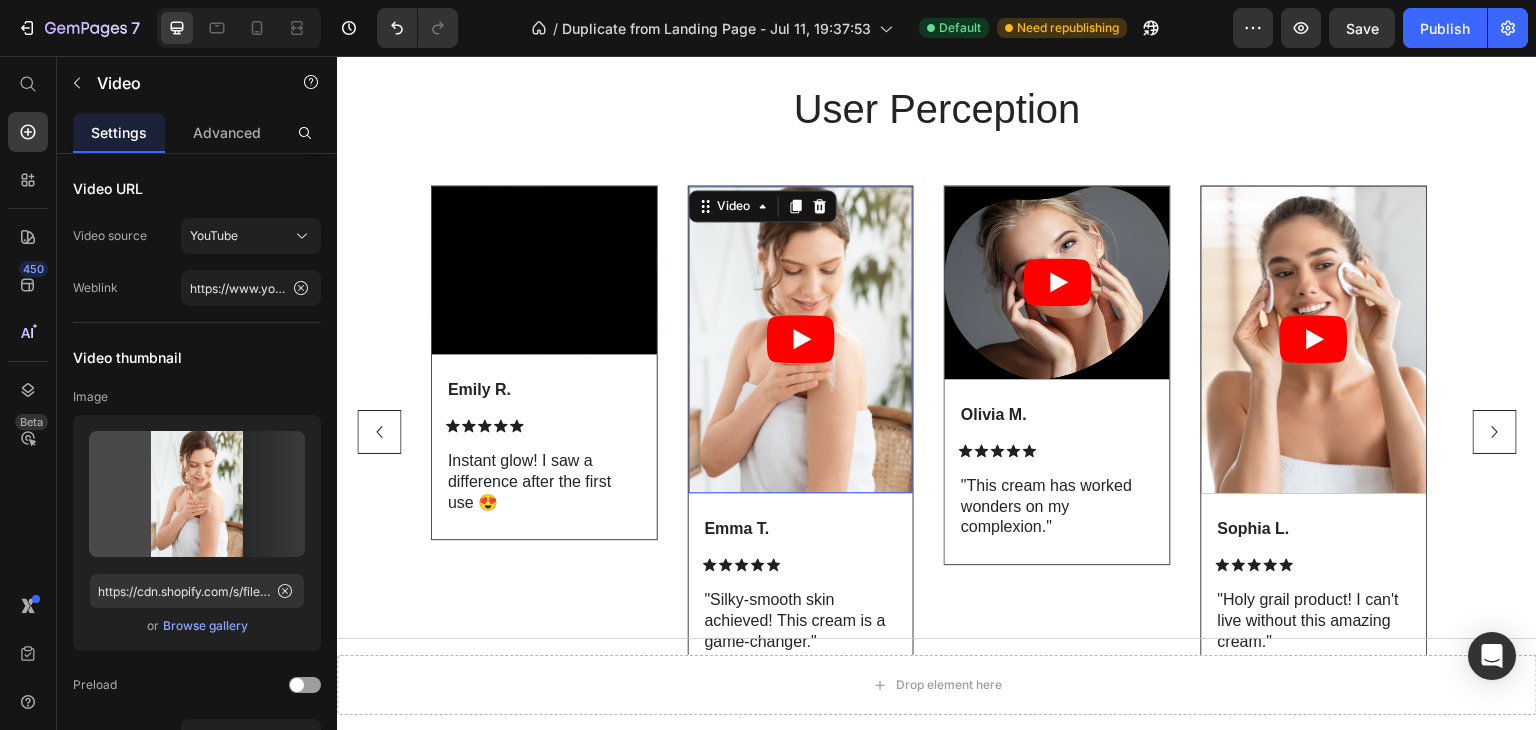scroll, scrollTop: 1872, scrollLeft: 0, axis: vertical 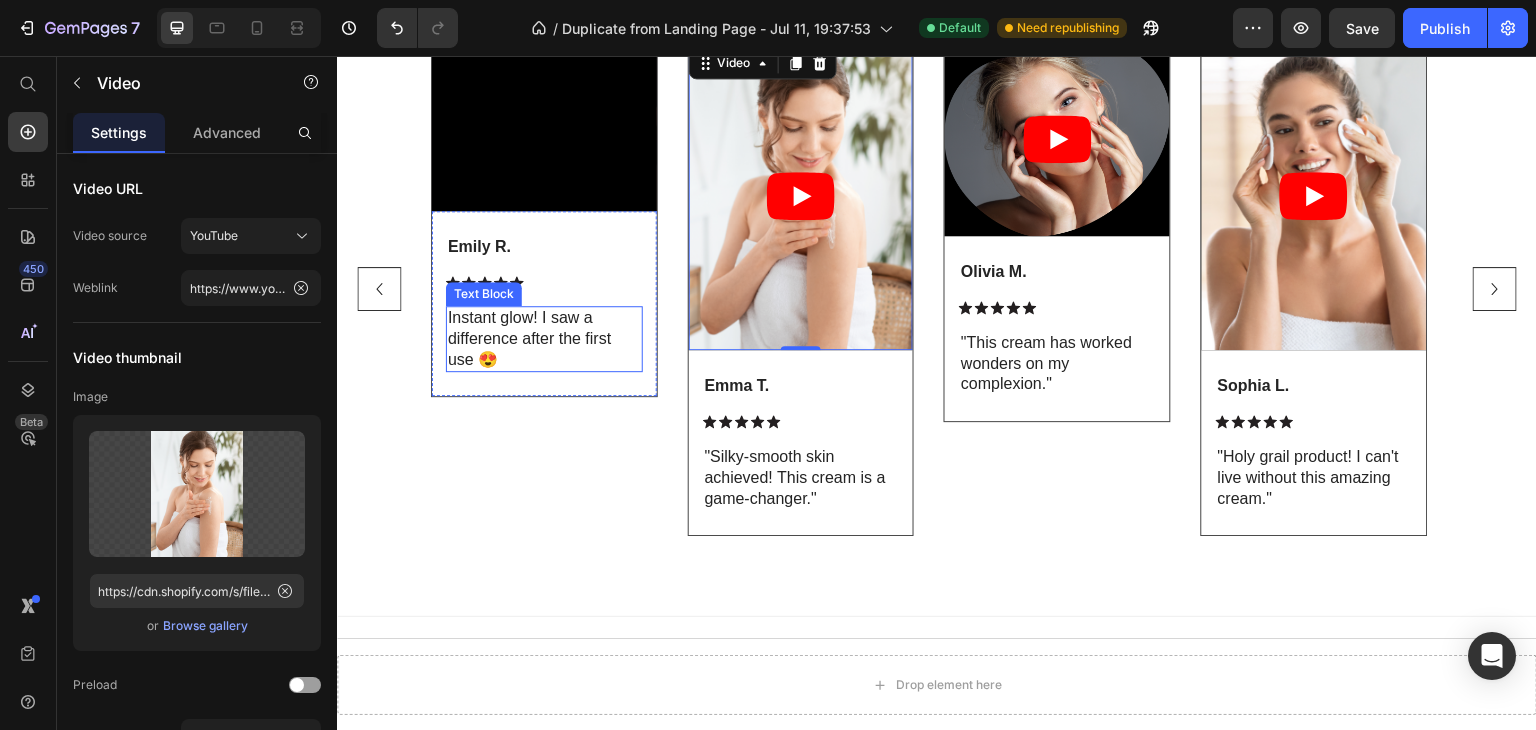 click on "Instant glow! I saw a difference after the first use 😍" at bounding box center [544, 339] 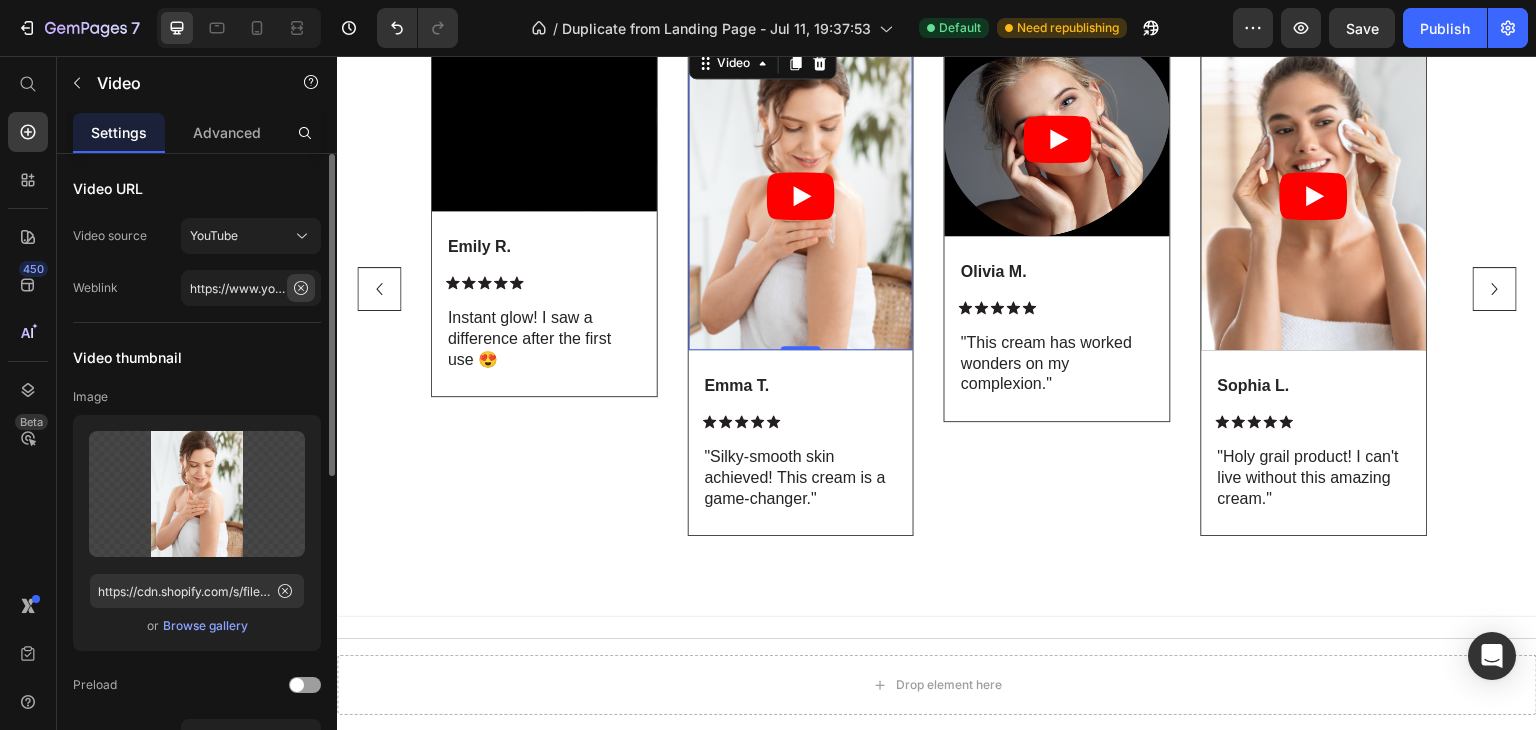 click 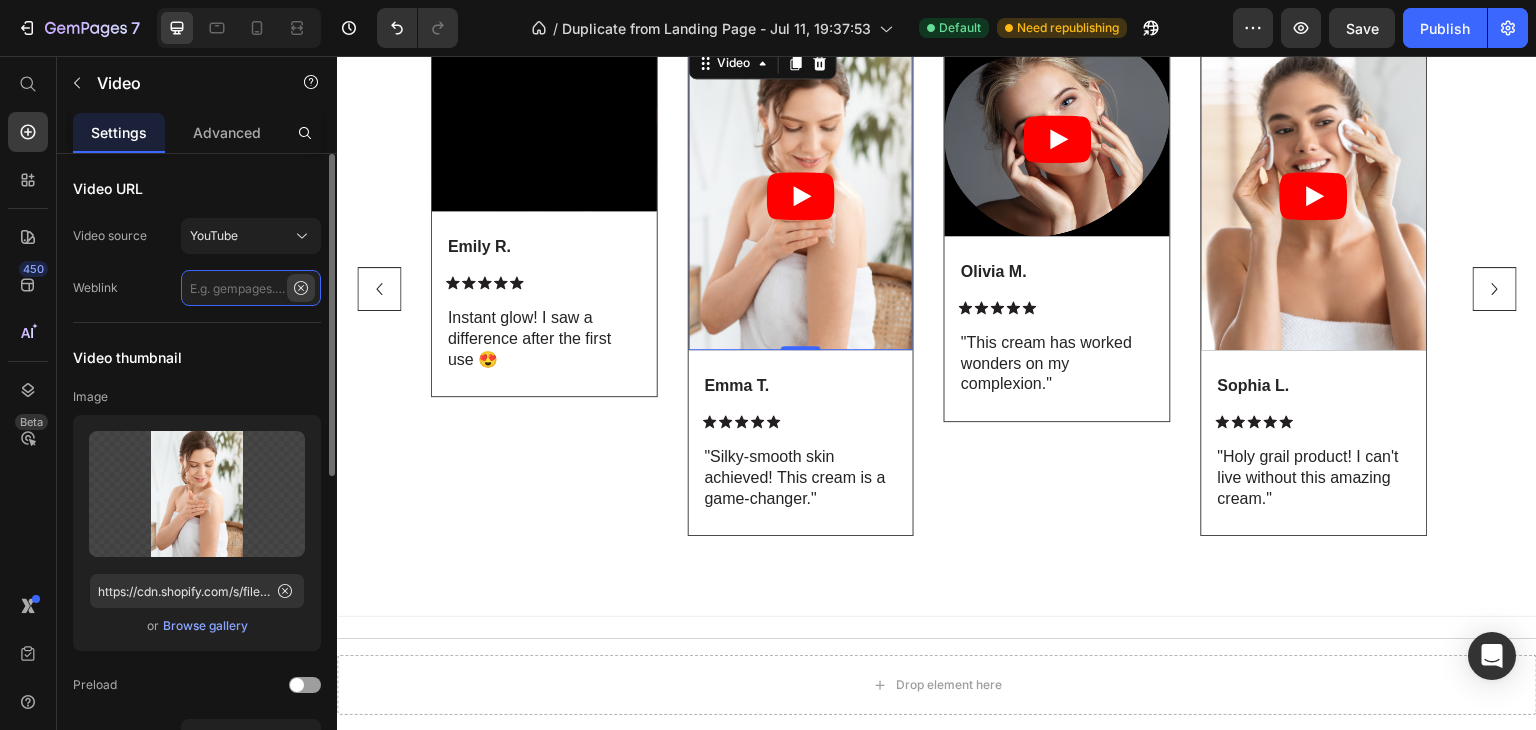 scroll, scrollTop: 0, scrollLeft: 0, axis: both 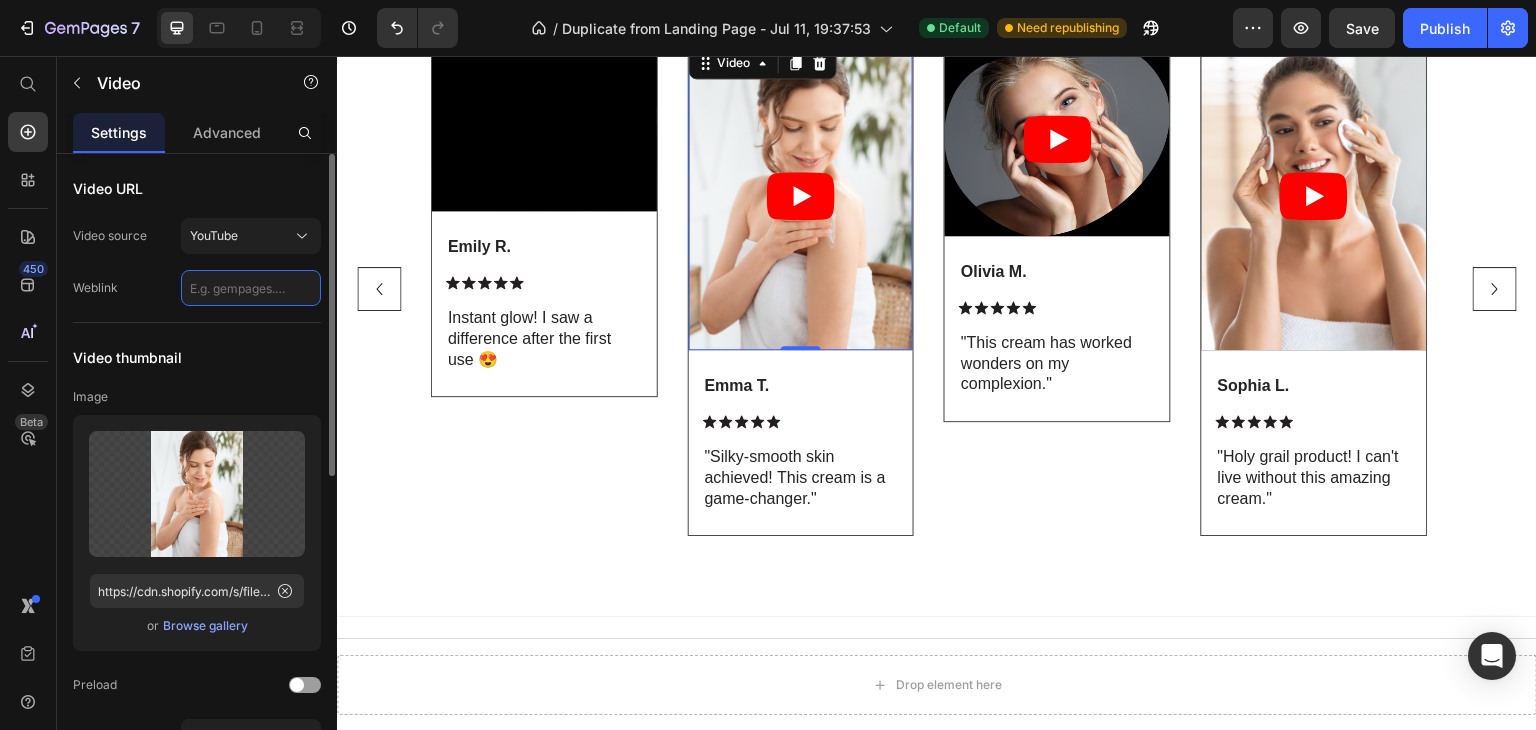 paste on "https://www.youtube.com/shorts/g51NYmEpwg8" 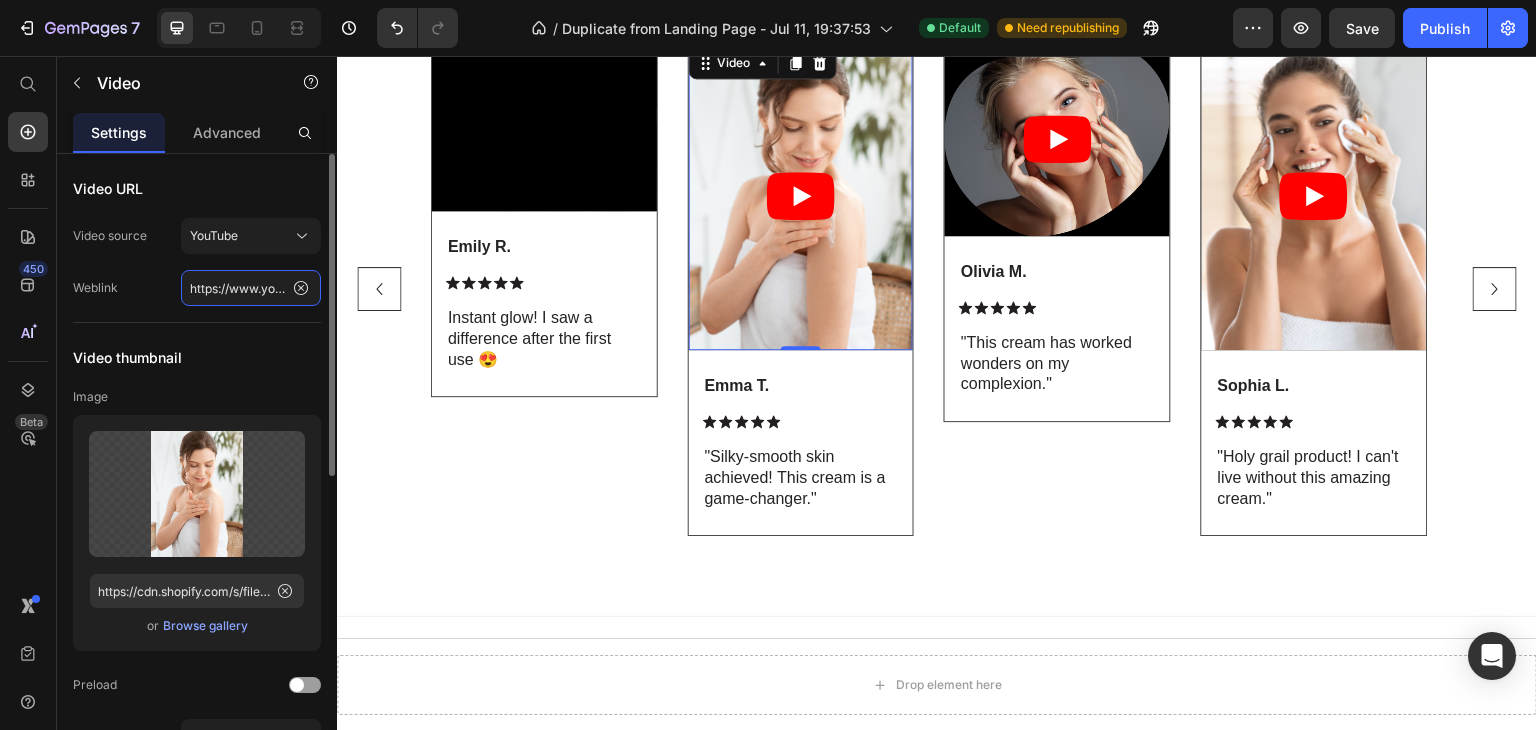 scroll, scrollTop: 0, scrollLeft: 178, axis: horizontal 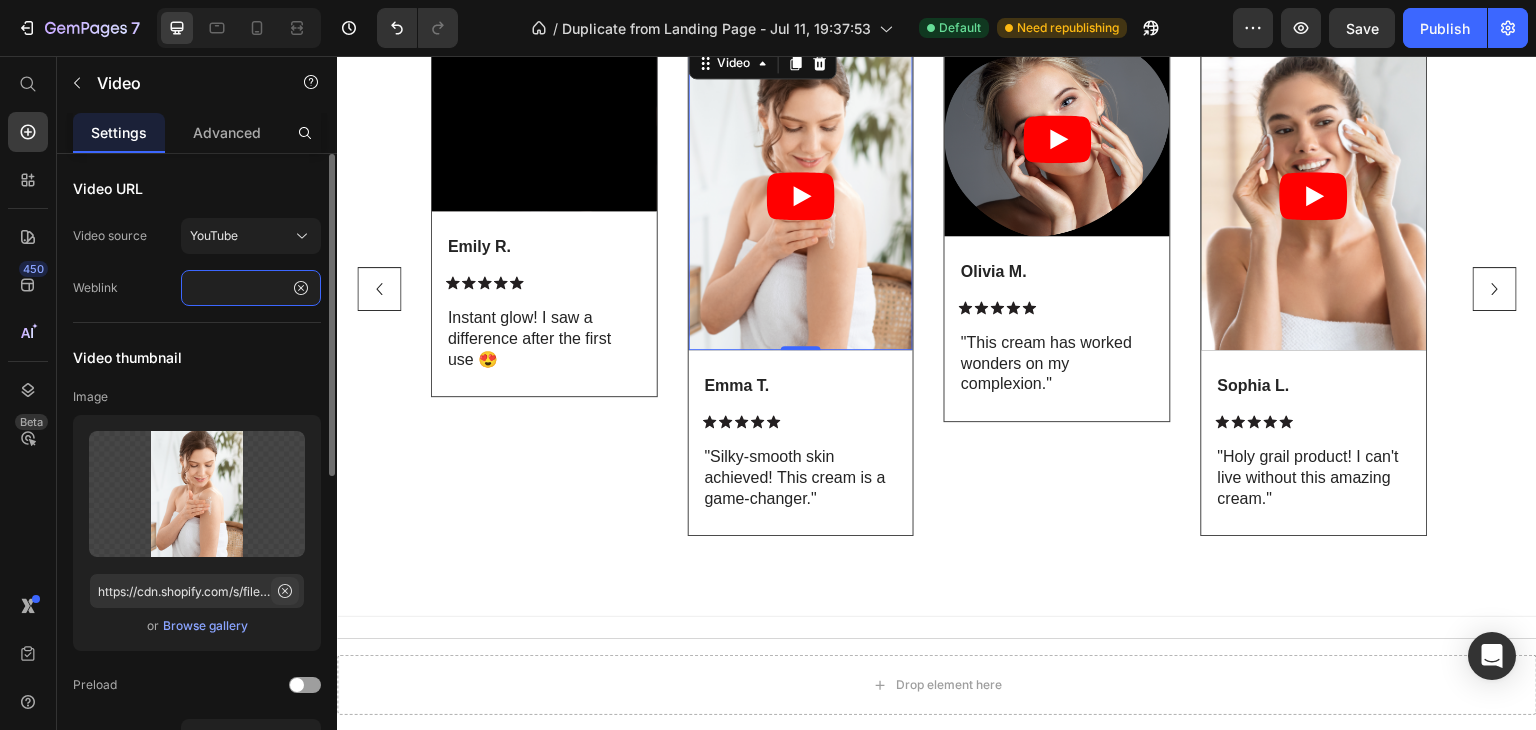 type on "https://www.youtube.com/shorts/g51NYmEpwg8" 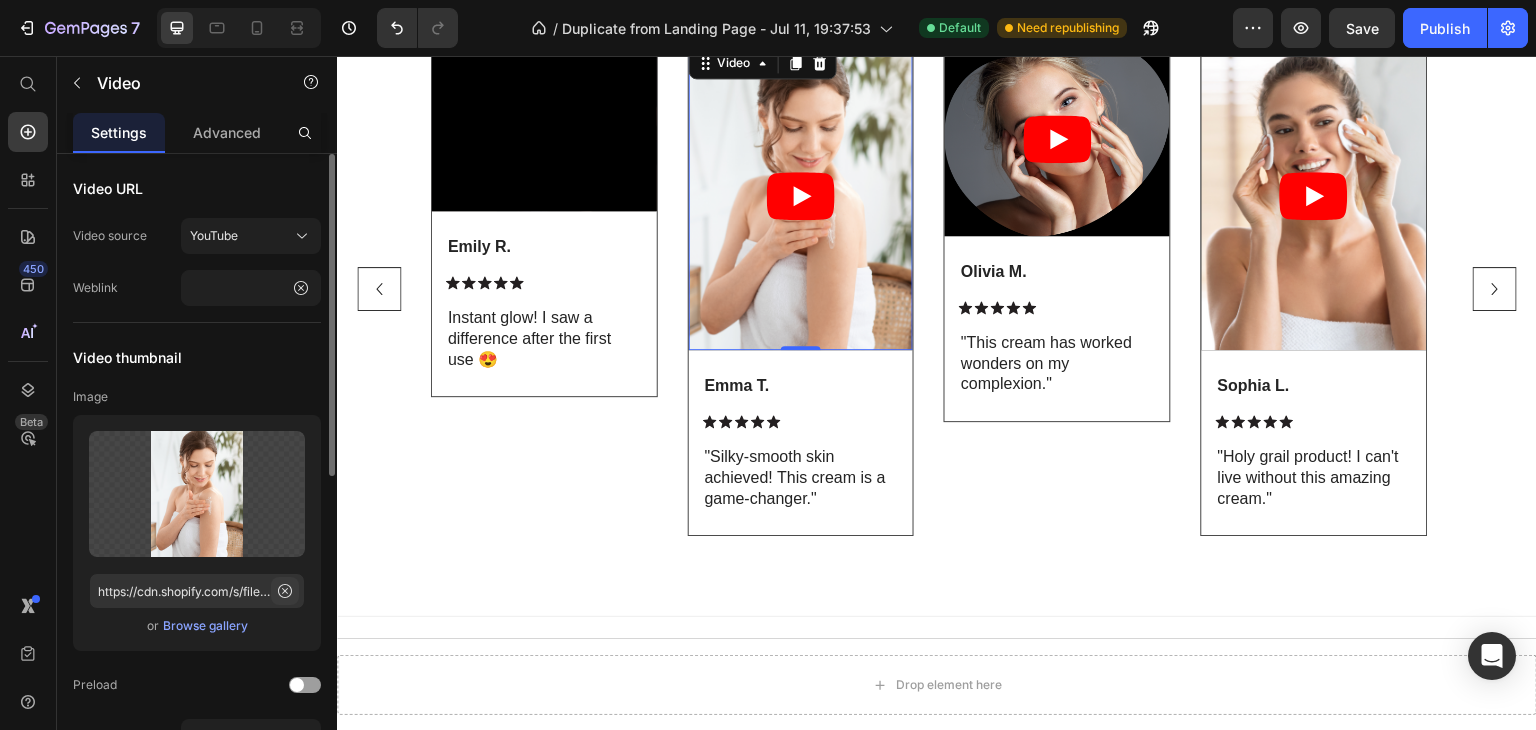 click 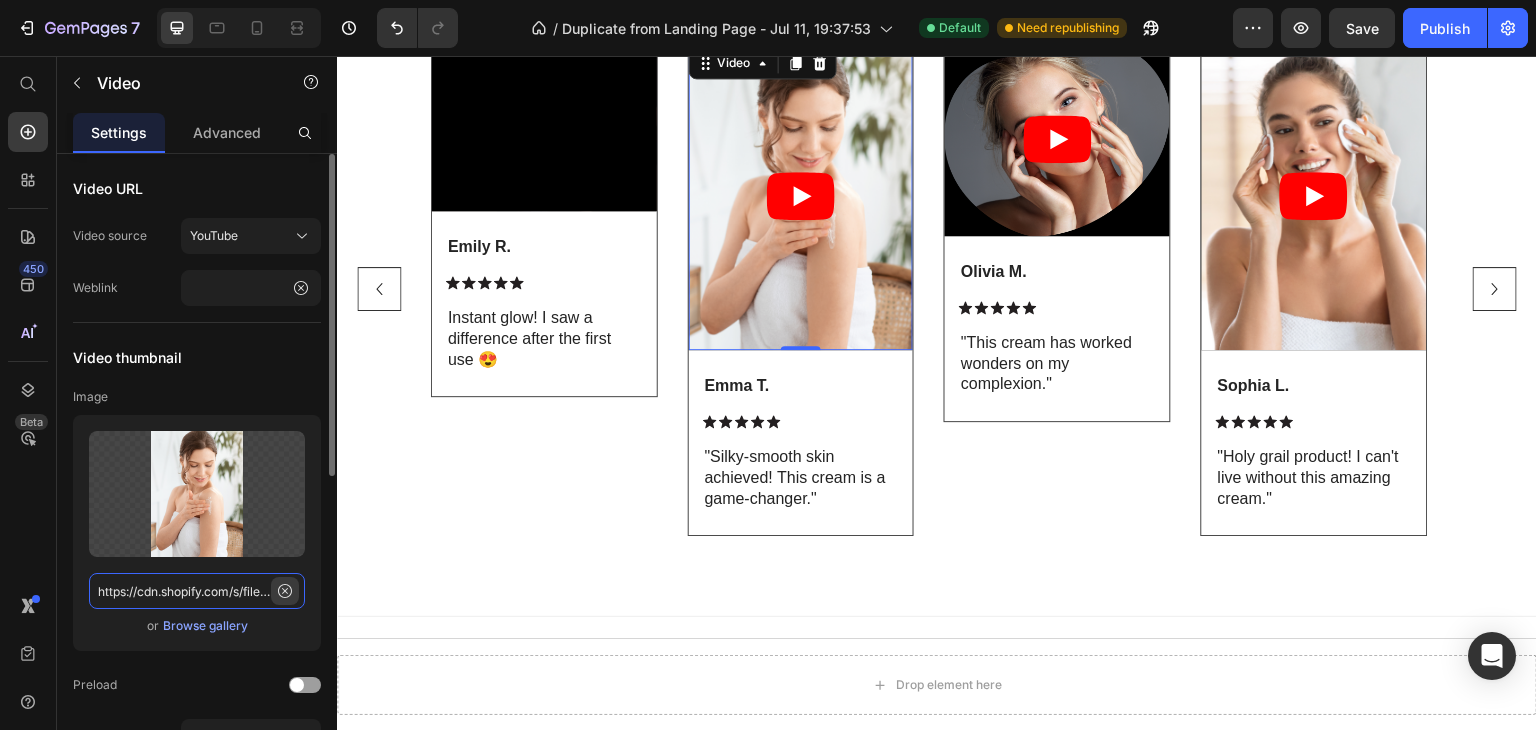 type 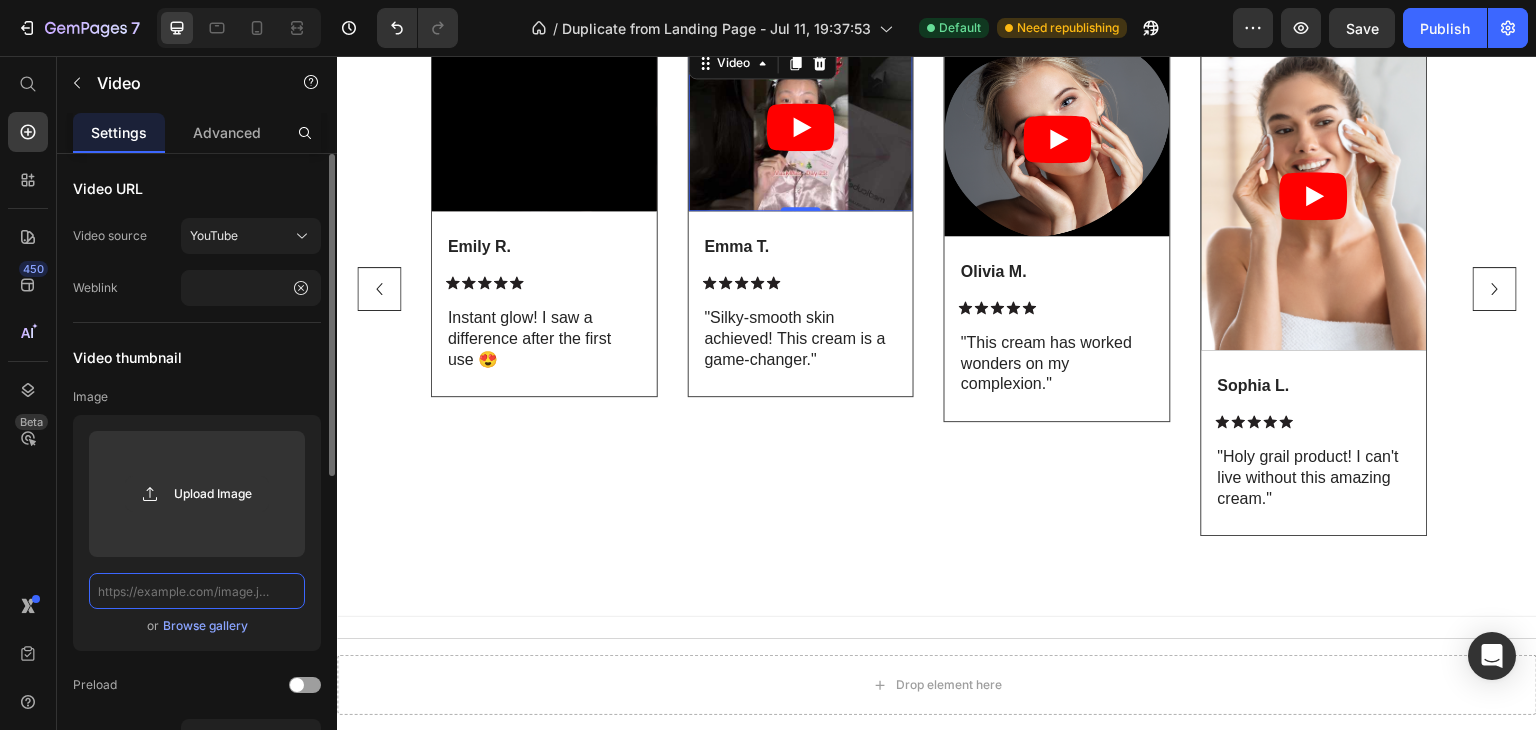 scroll, scrollTop: 0, scrollLeft: 0, axis: both 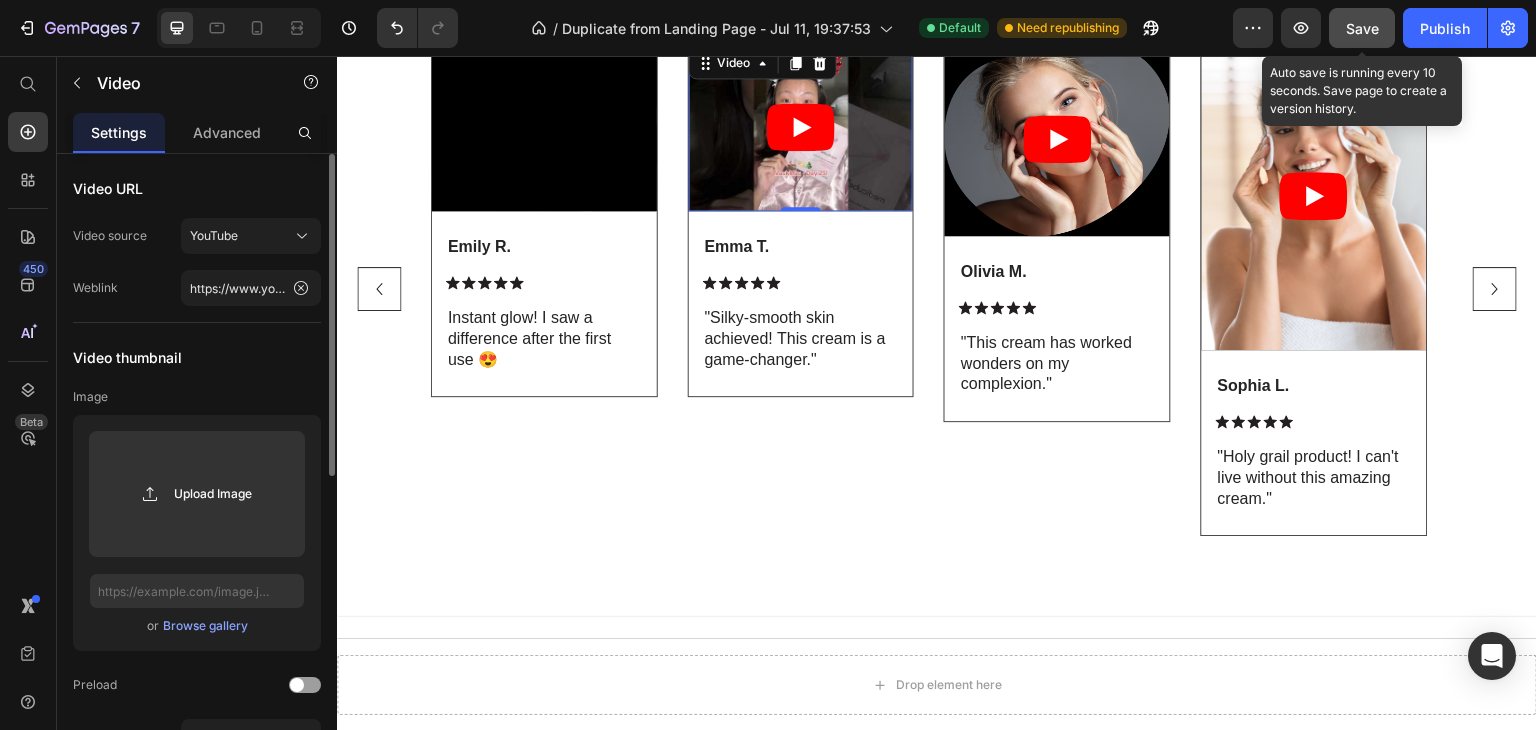 click on "Save" at bounding box center (1362, 28) 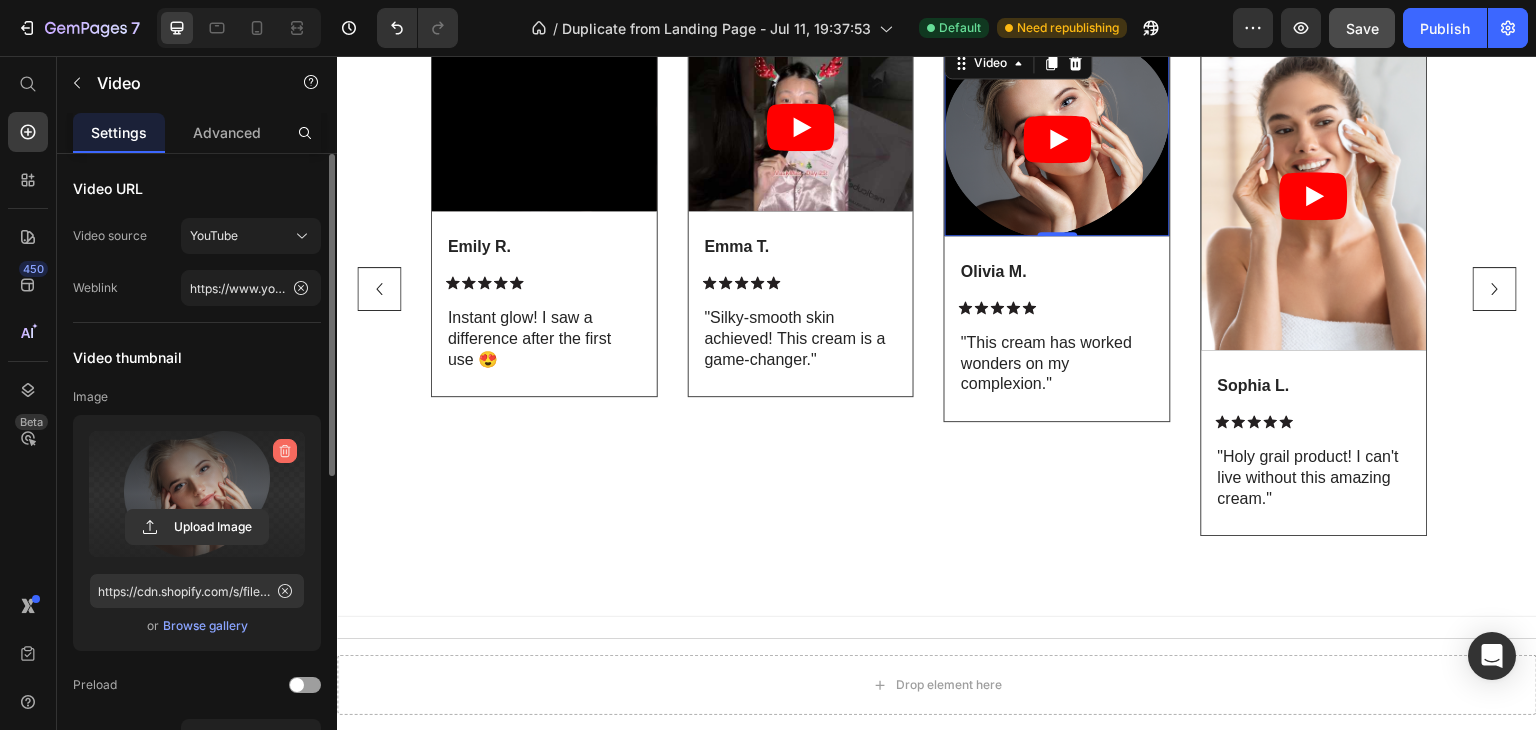 click 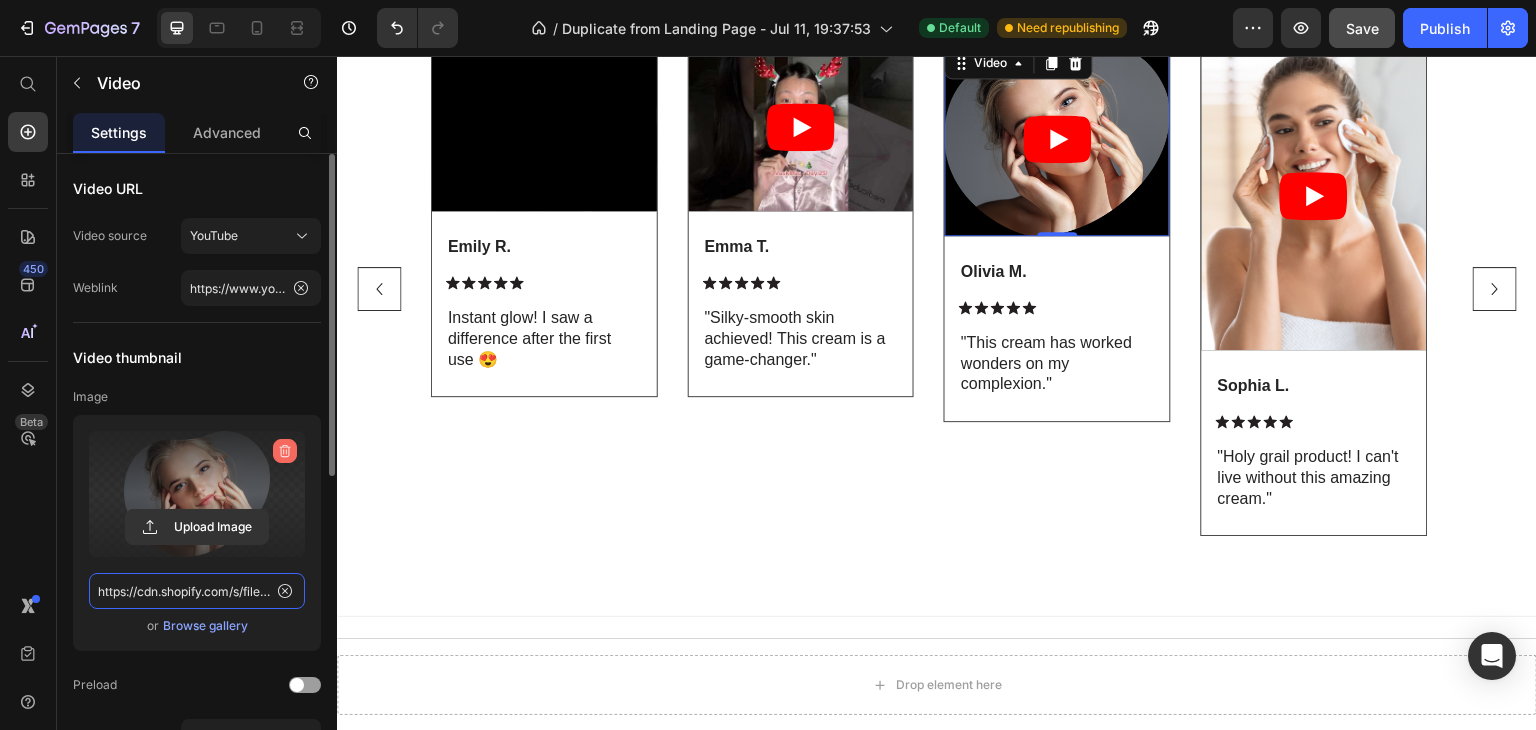 type 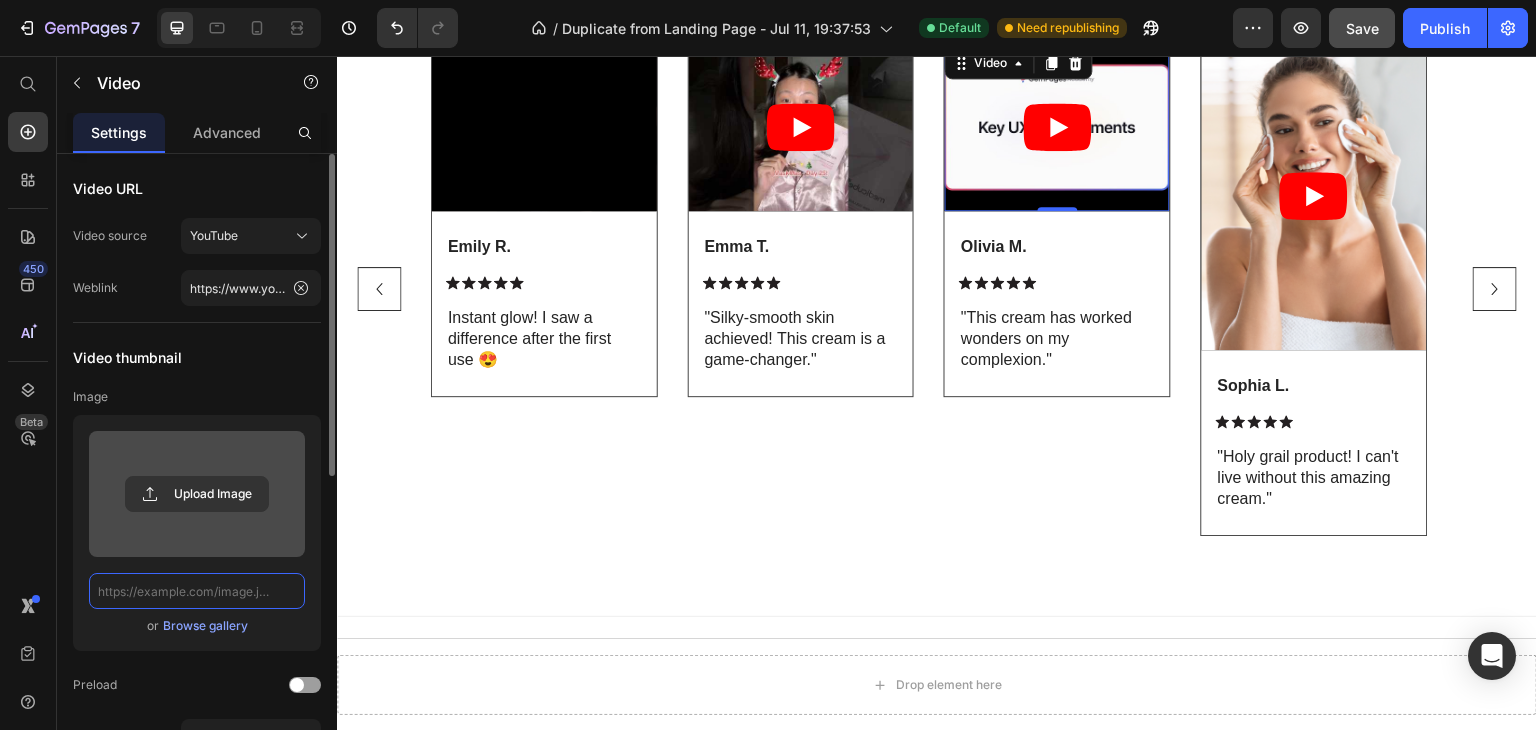 scroll, scrollTop: 0, scrollLeft: 0, axis: both 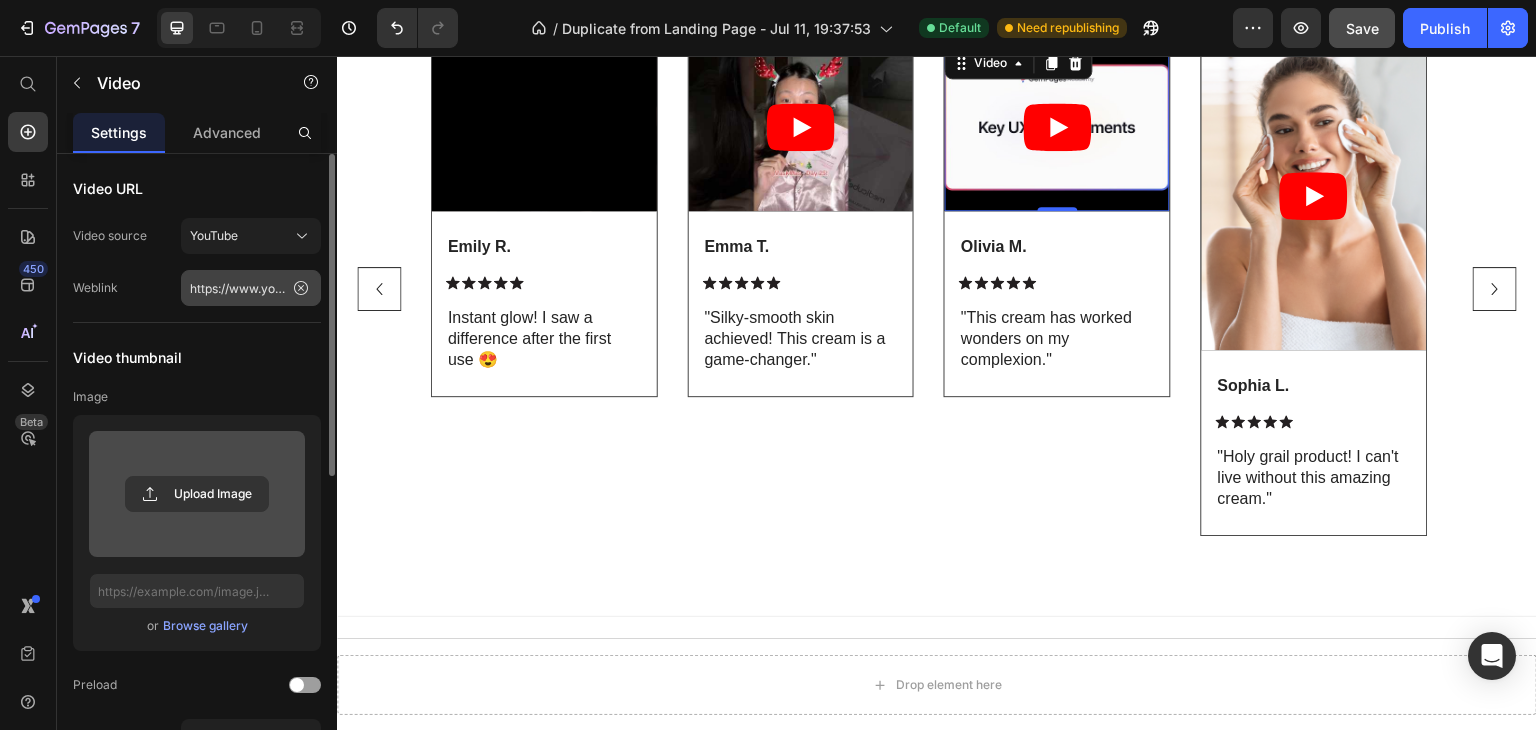 click 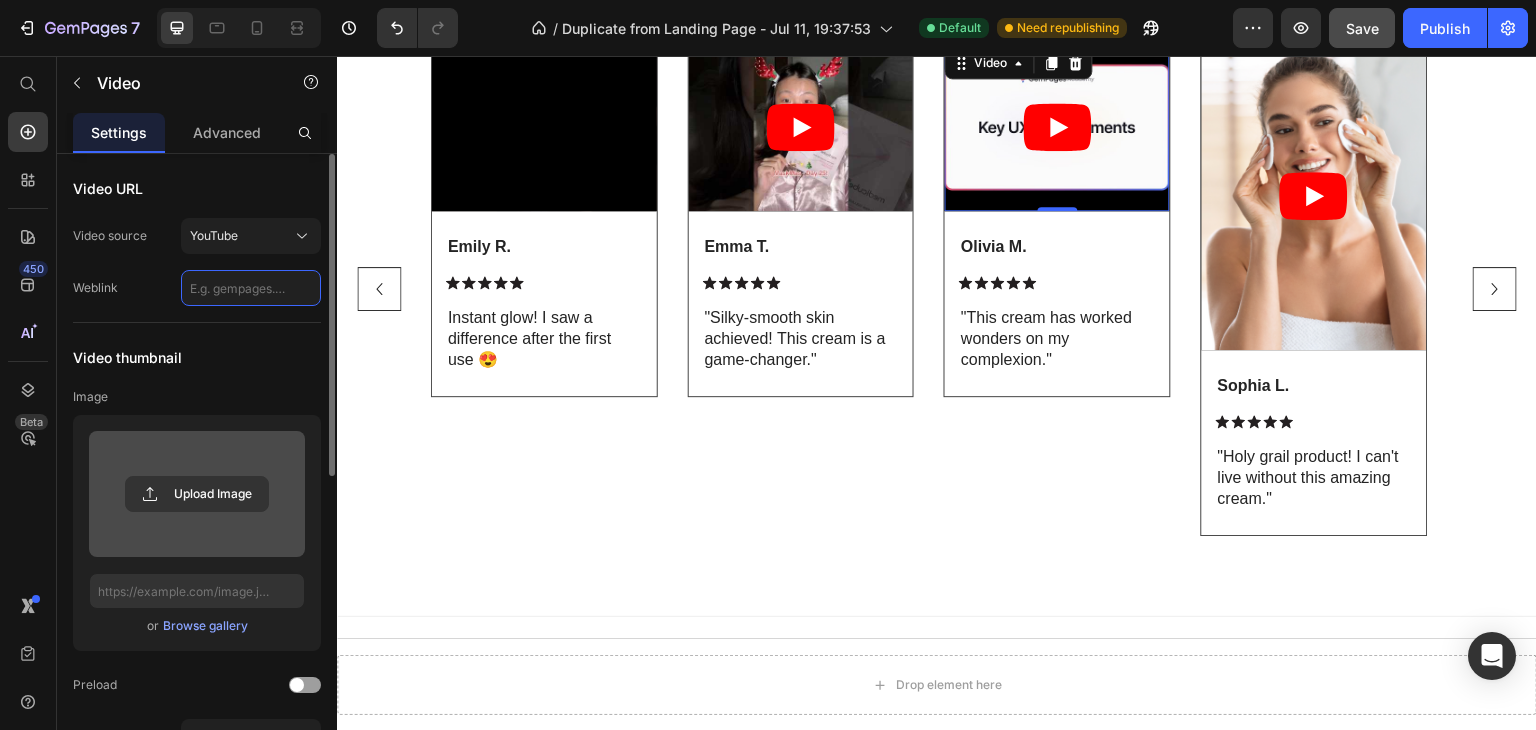 scroll, scrollTop: 0, scrollLeft: 0, axis: both 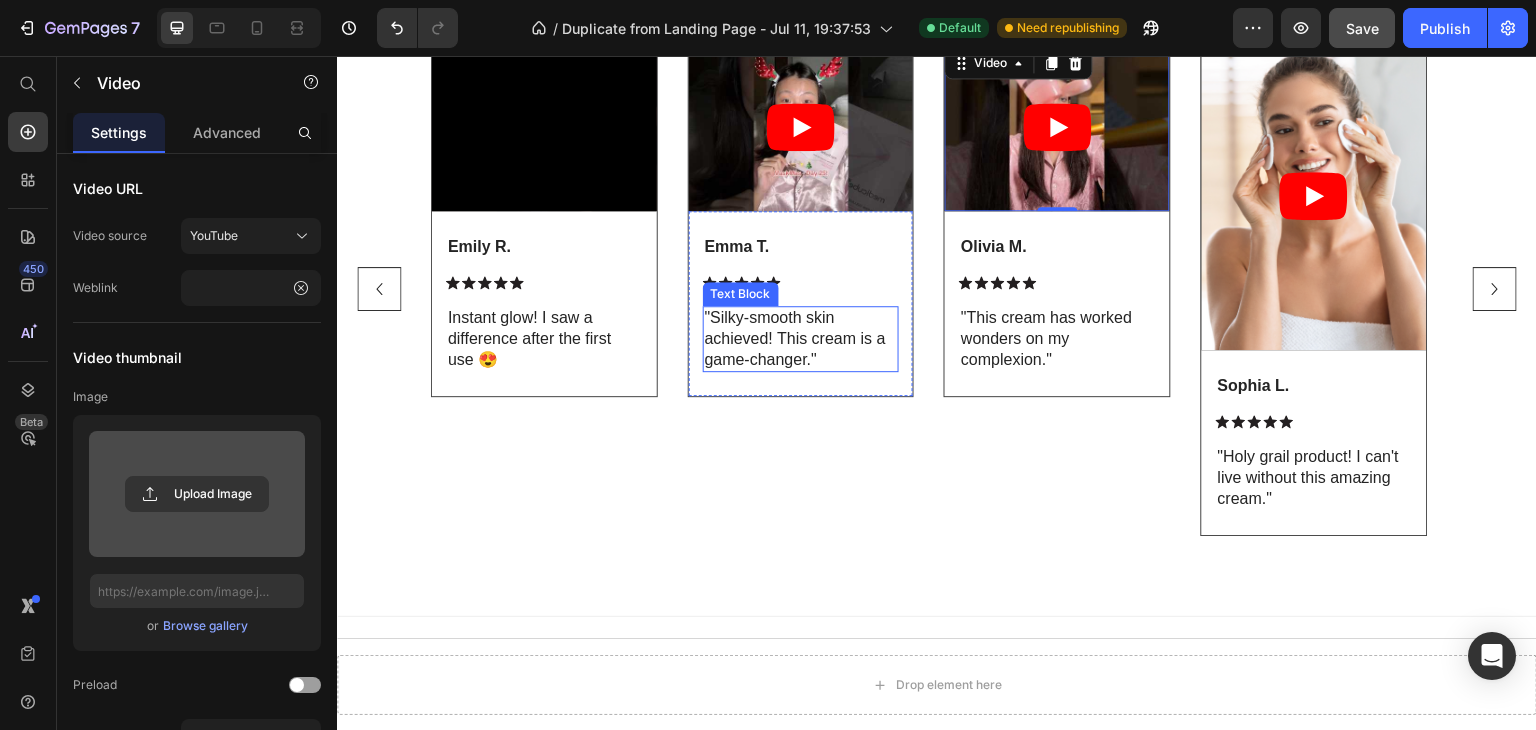 click on ""Silky-smooth skin achieved! This cream is a game-changer."" at bounding box center [801, 339] 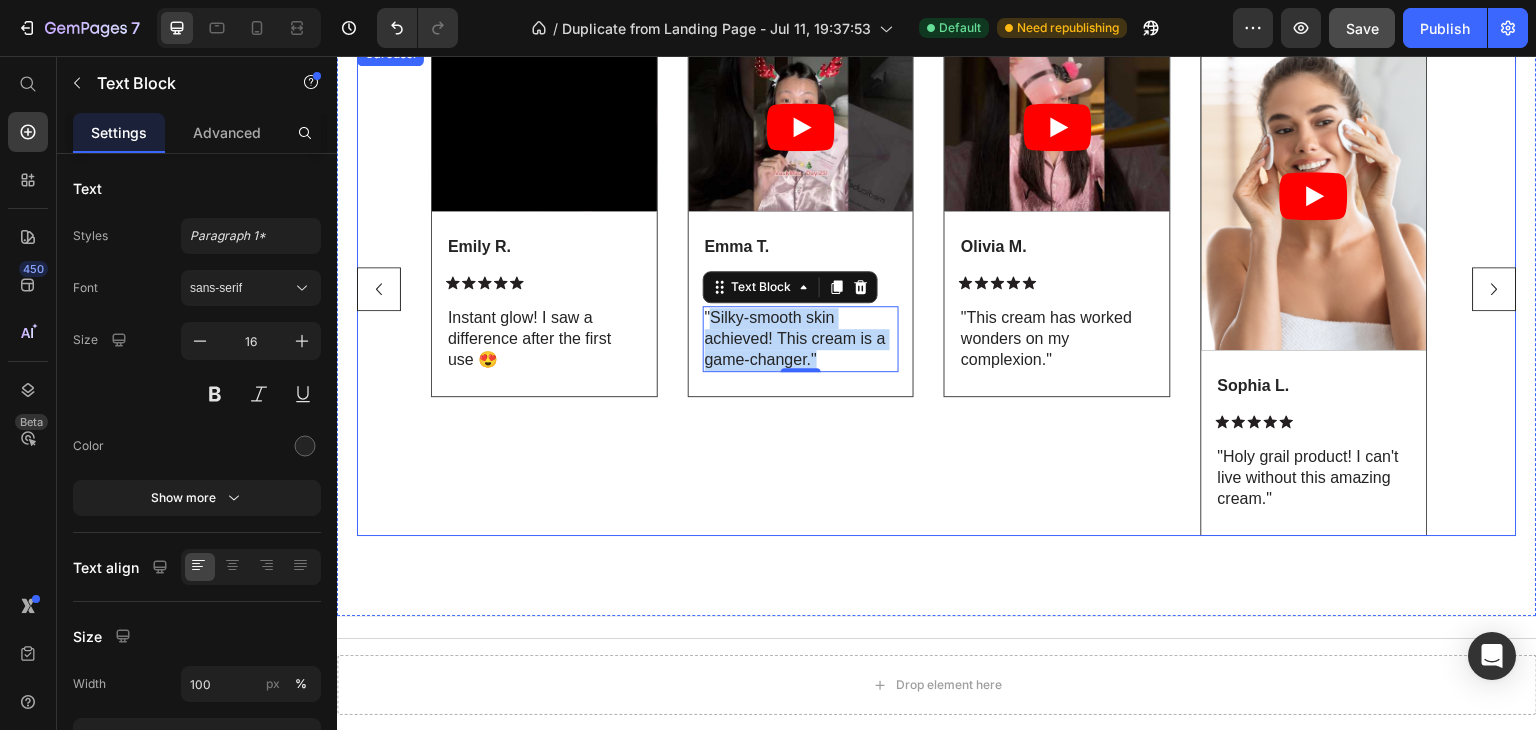 drag, startPoint x: 832, startPoint y: 355, endPoint x: 683, endPoint y: 309, distance: 155.93909 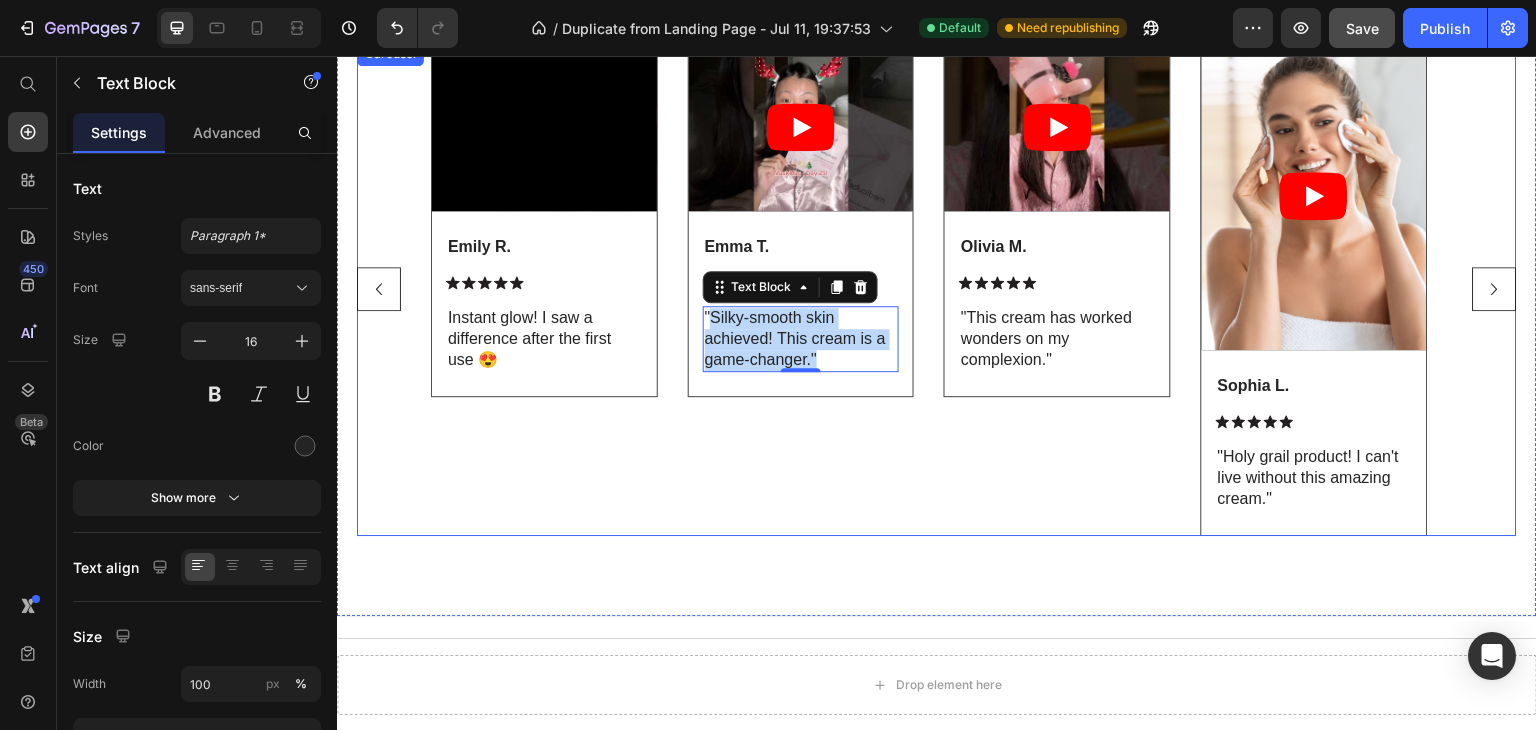 click on "Video Emily R. Text Block
Icon
Icon
Icon
Icon
Icon Icon List Instant glow! I saw a difference after the first use 😍 Text Block Row Row Video Emma T. Text Block
Icon
Icon
Icon
Icon
Icon Icon List "Silky-smooth skin achieved! This cream is a game-changer." Text Block   0 Row Row Video Olivia M. Text Block
Icon
Icon
Icon
Icon
Icon Icon List "This cream has worked wonders on my complexion." Text Block Row Row Video Sophia L. Text Block
Icon
Icon
Icon
Icon
Icon Icon List "Holy grail product! I can't live without this amazing cream." Text Block Row Row" at bounding box center (937, 289) 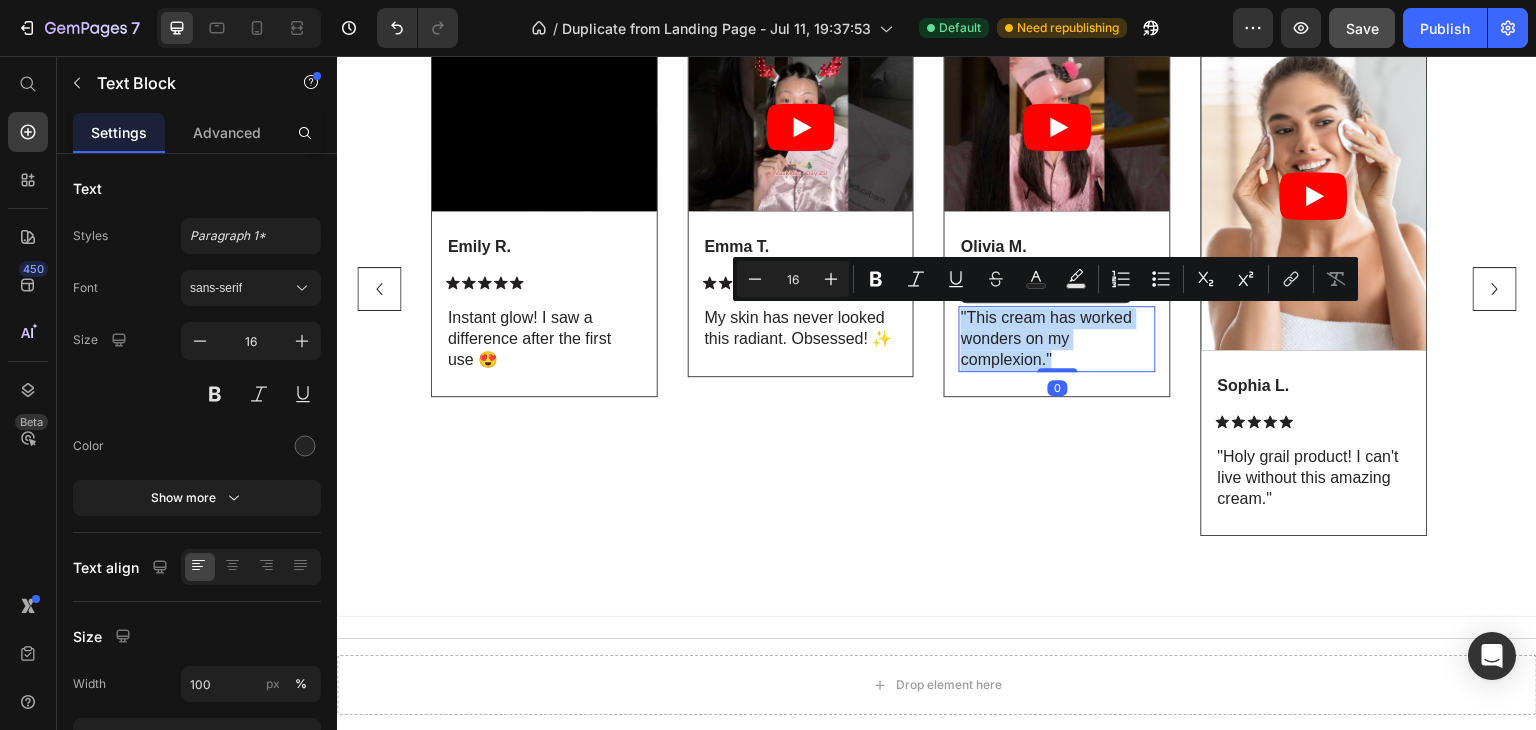 drag, startPoint x: 1060, startPoint y: 358, endPoint x: 960, endPoint y: 310, distance: 110.92339 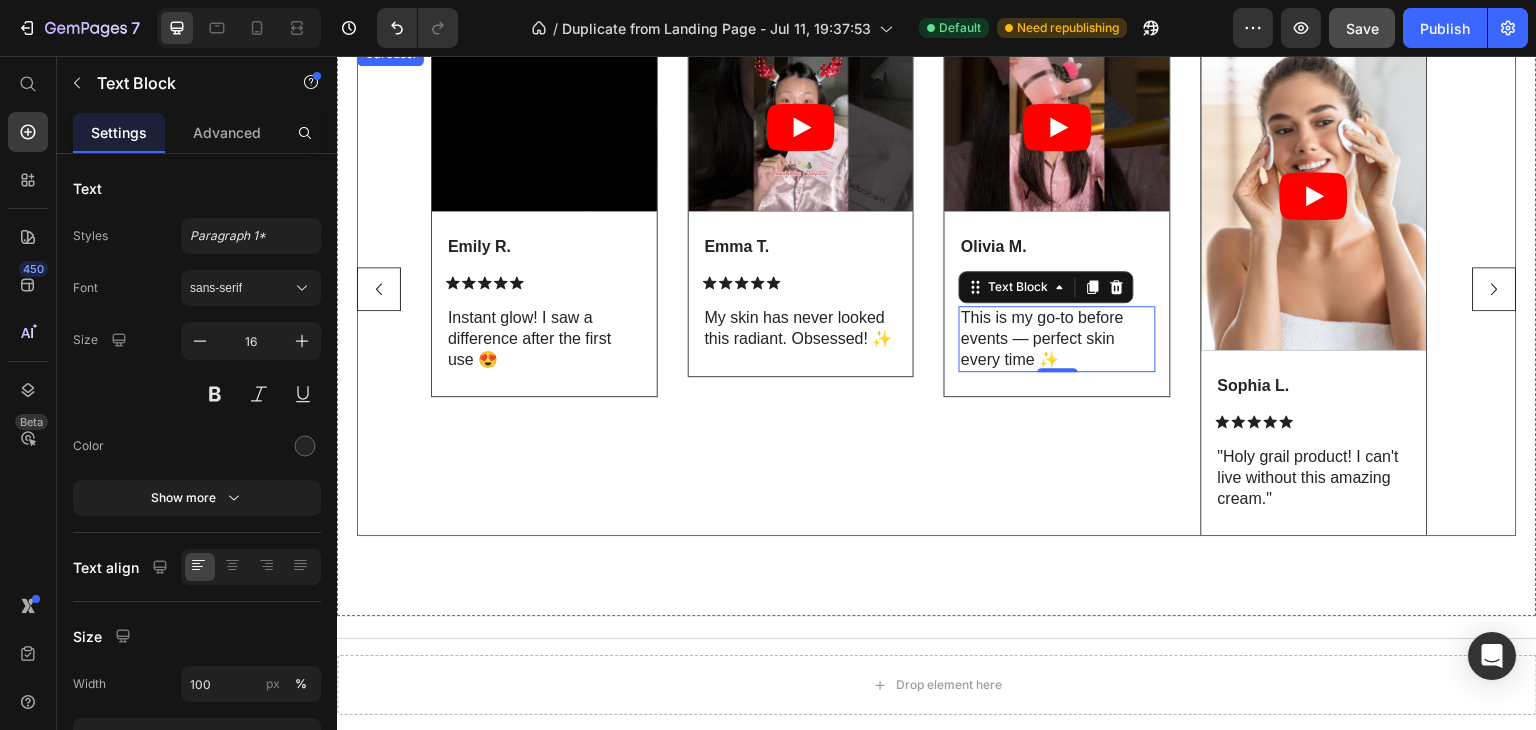 click on "Video Olivia M. Text Block
Icon
Icon
Icon
Icon
Icon Icon List This is my go-to before events — perfect skin every time ✨ Text Block   0 Row Row" at bounding box center [1057, 289] 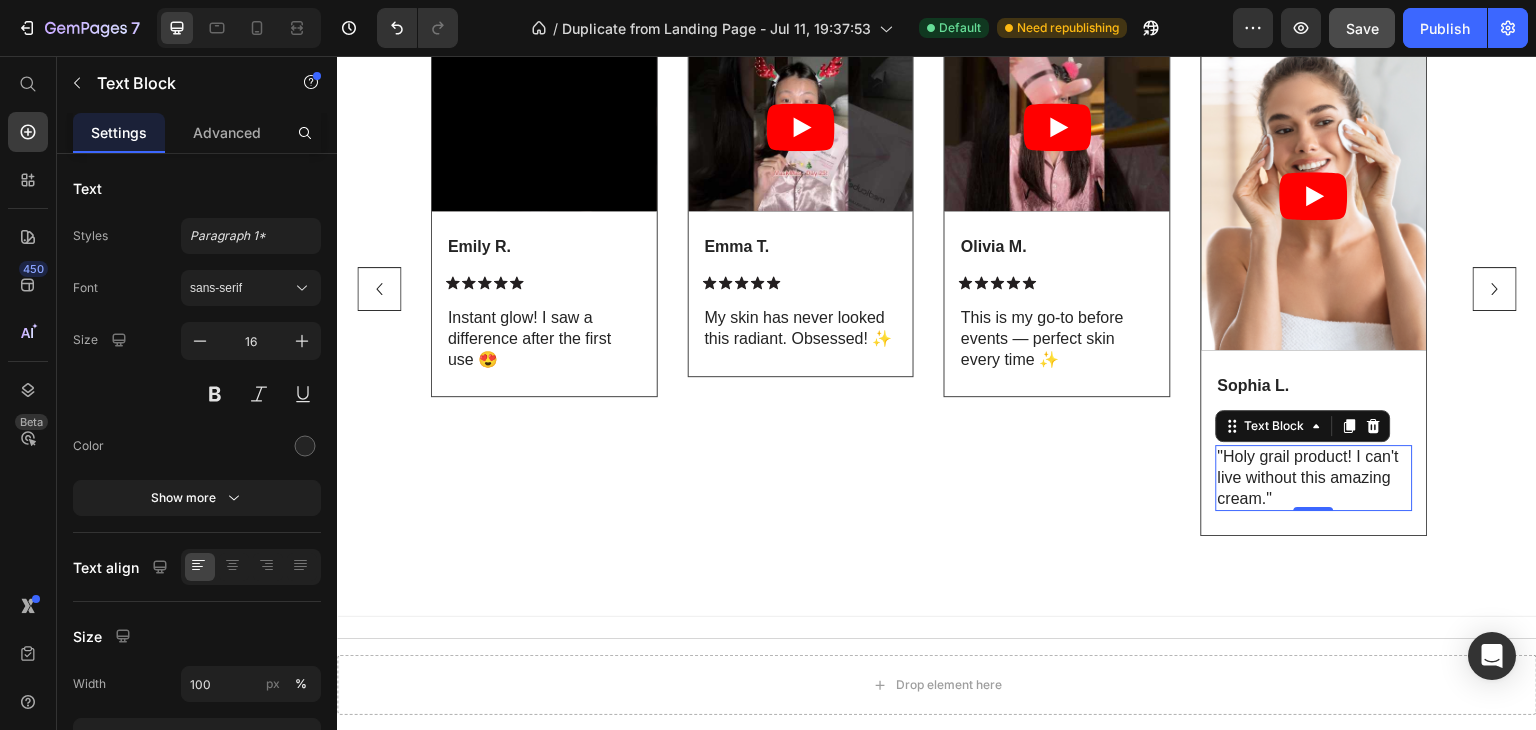 scroll, scrollTop: 1839, scrollLeft: 0, axis: vertical 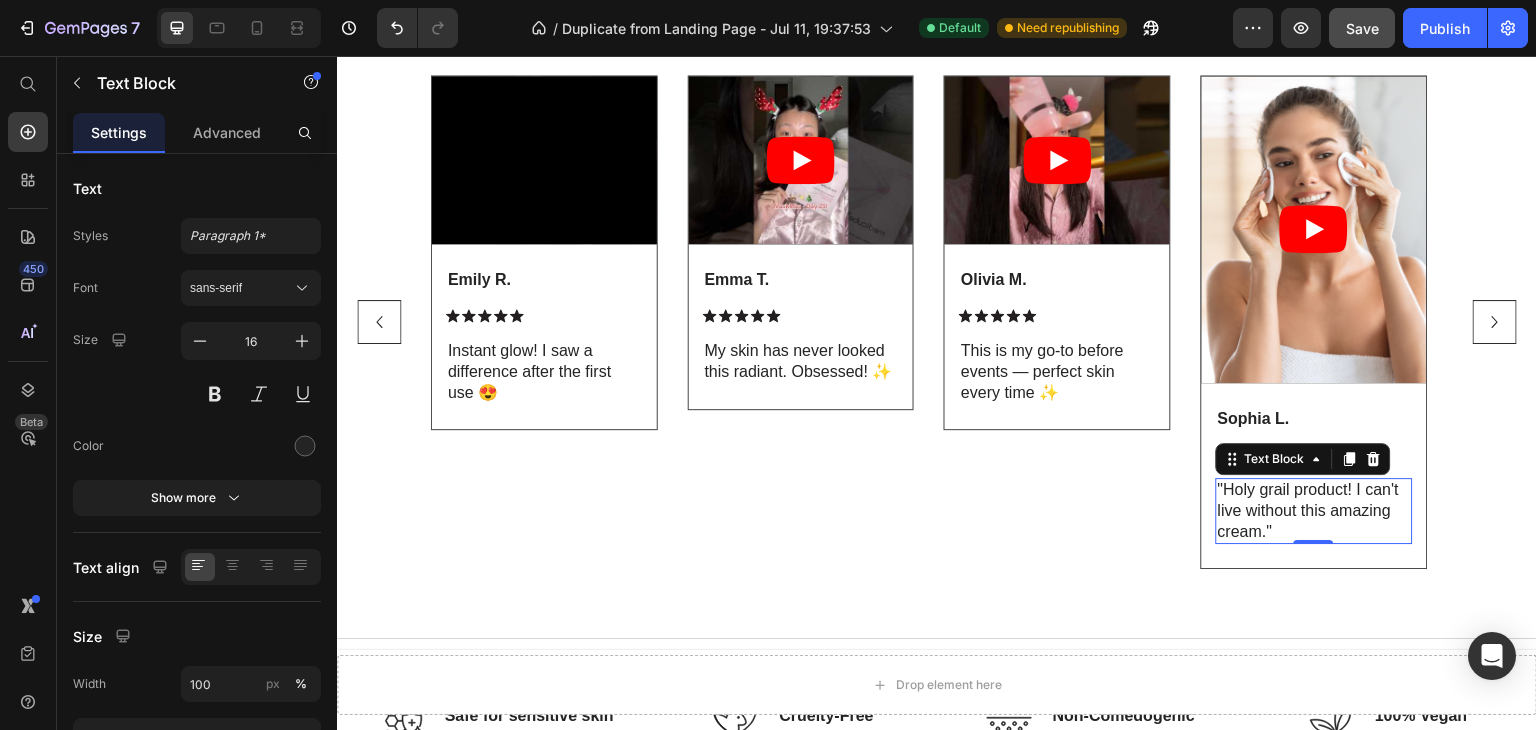 click on ""Holy grail product! I can't live without this amazing cream."" at bounding box center (1314, 511) 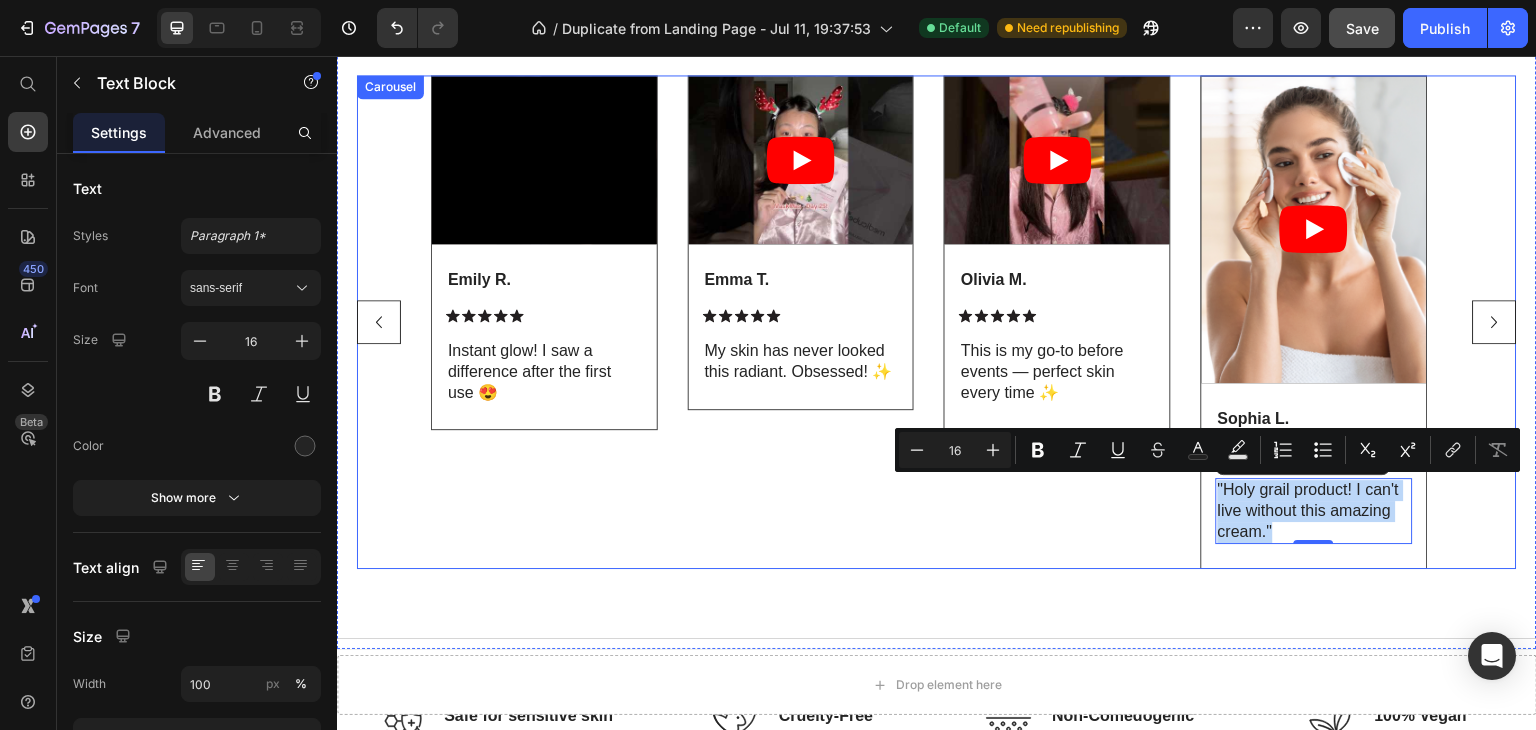 drag, startPoint x: 1275, startPoint y: 534, endPoint x: 1144, endPoint y: 479, distance: 142.07744 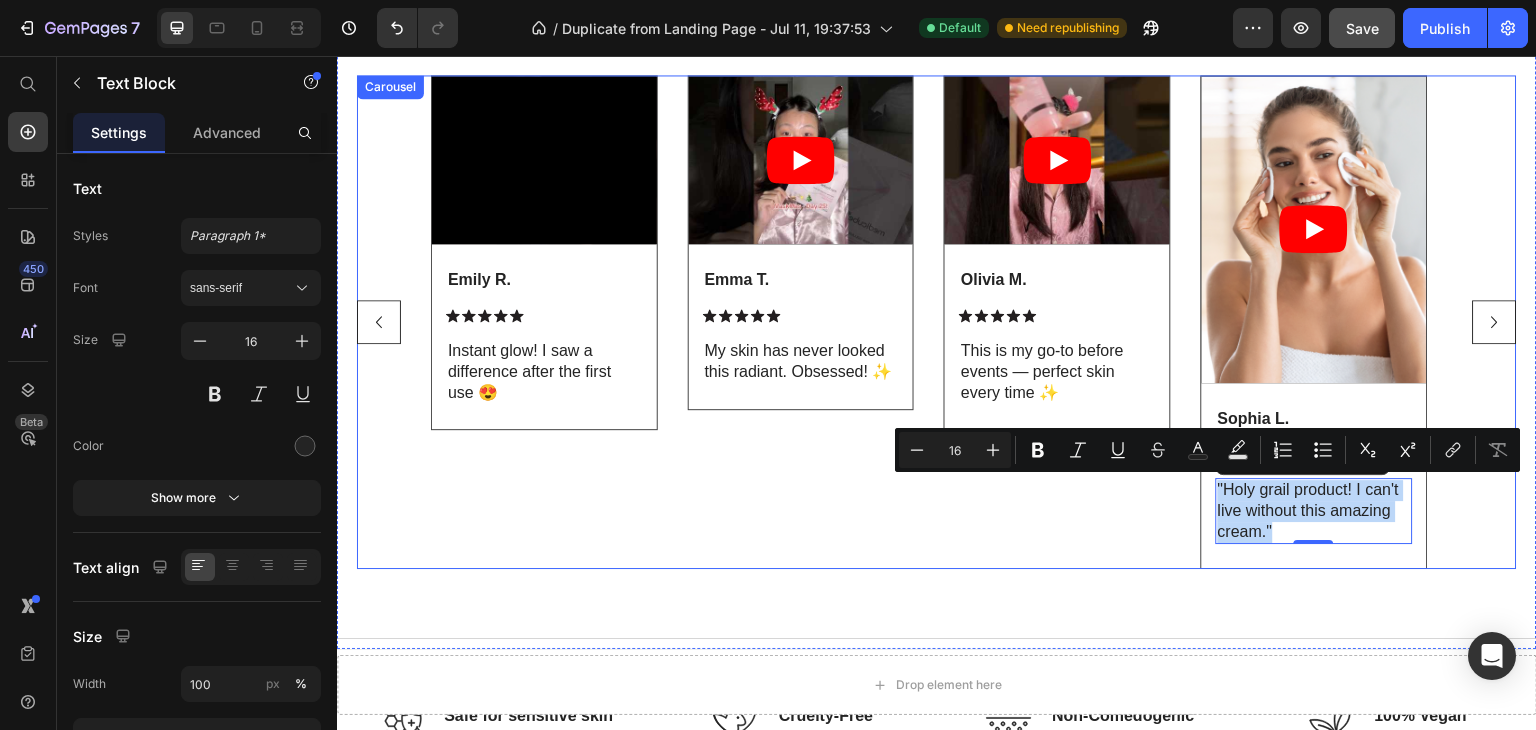 click on "Video Emily R. Text Block
Icon
Icon
Icon
Icon
Icon Icon List Instant glow! I saw a difference after the first use 😍 Text Block Row Row Video Emma T. Text Block
Icon
Icon
Icon
Icon
Icon Icon List My skin has never looked this radiant. Obsessed! ✨ Text Block Row Row Video Olivia M. Text Block
Icon
Icon
Icon
Icon
Icon Icon List This is my go-to before events — perfect skin every time ✨ Text Block Row Row Video Sophia L. Text Block
Icon
Icon
Icon
Icon
Icon Icon List "Holy grail product! I can't live without this amazing cream." Text Block   0 Row Row" at bounding box center (937, 322) 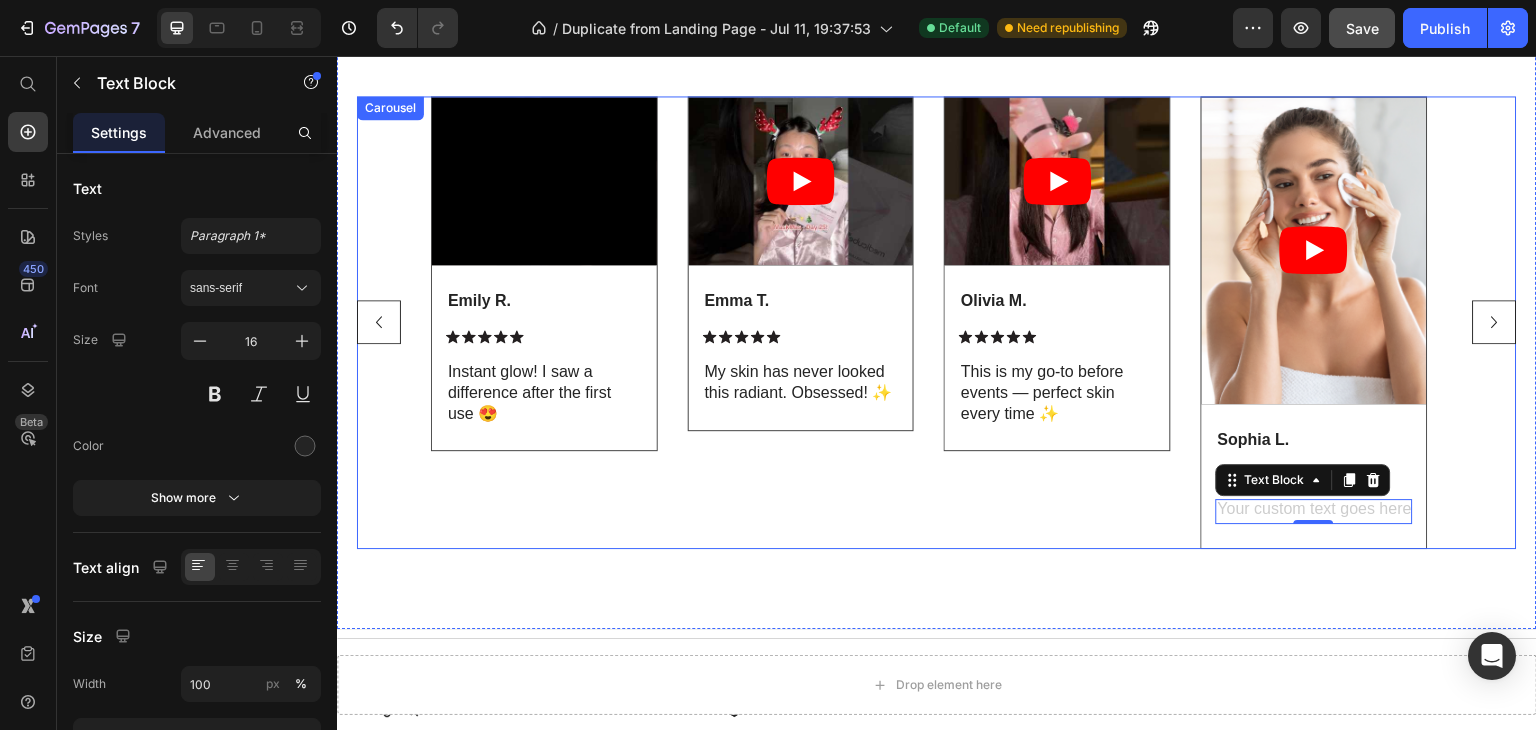 scroll, scrollTop: 1870, scrollLeft: 0, axis: vertical 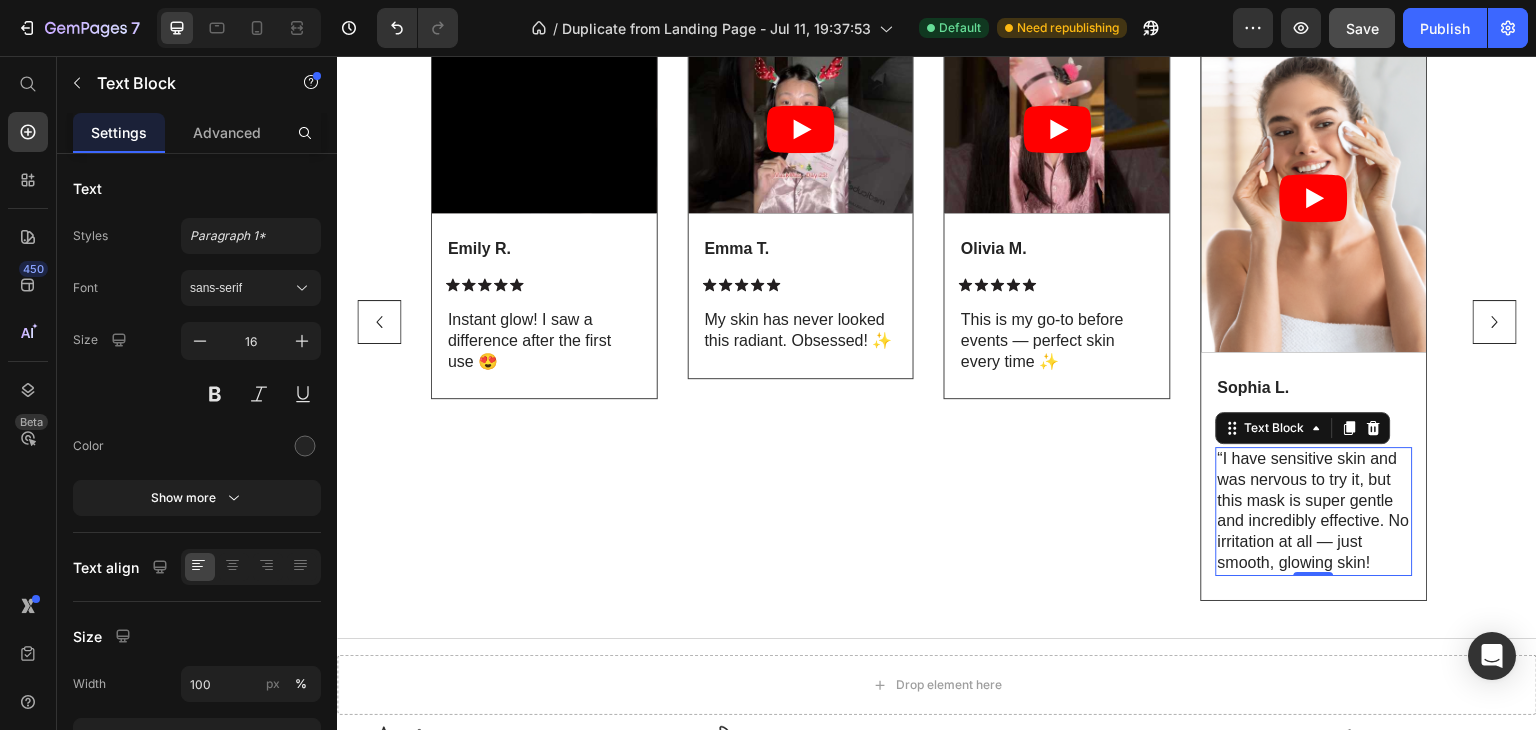 click on "“I have sensitive skin and was nervous to try it, but this mask is super gentle and incredibly effective. No irritation at all — just smooth, glowing skin!" at bounding box center [1314, 511] 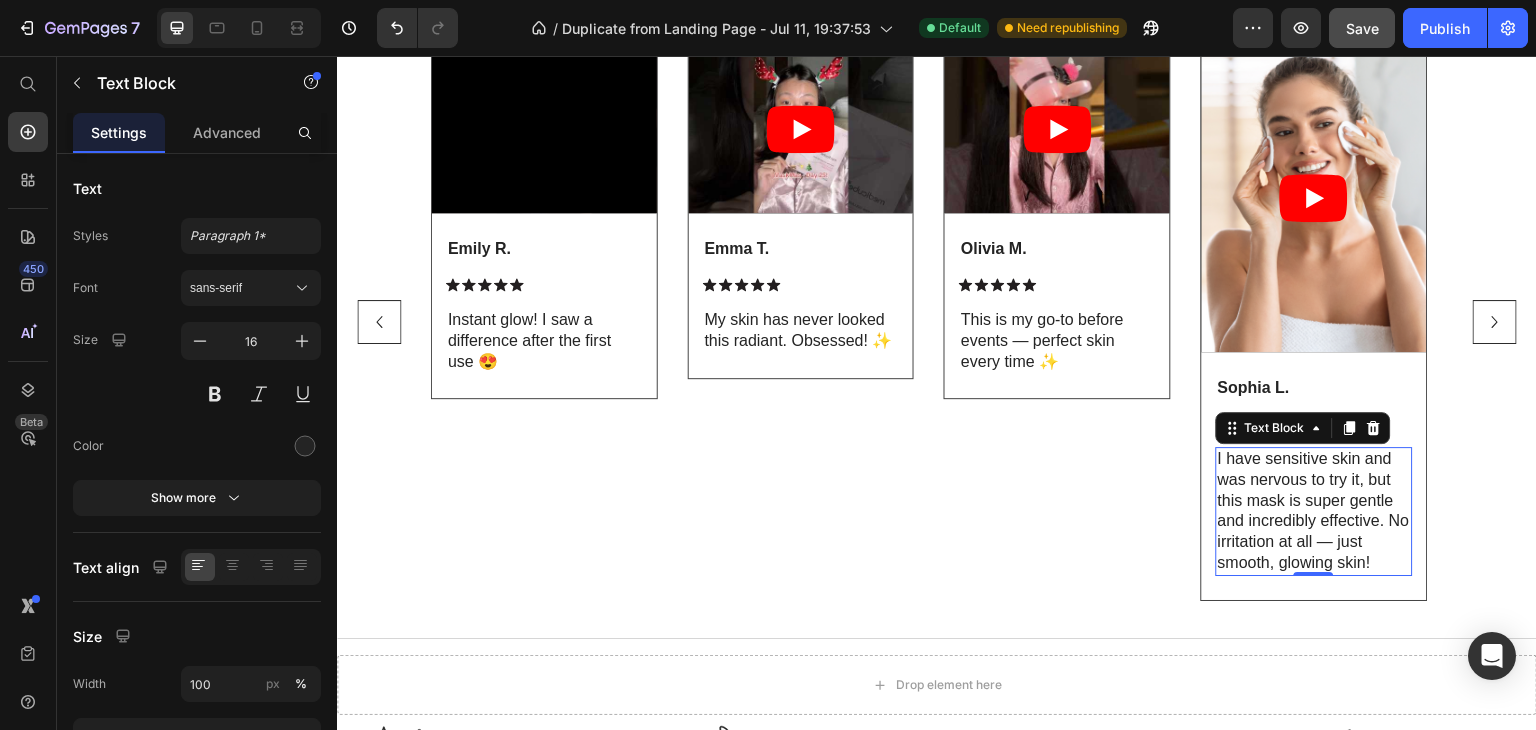 click on "I have sensitive skin and was nervous to try it, but this mask is super gentle and incredibly effective. No irritation at all — just smooth, glowing skin!" at bounding box center [1314, 511] 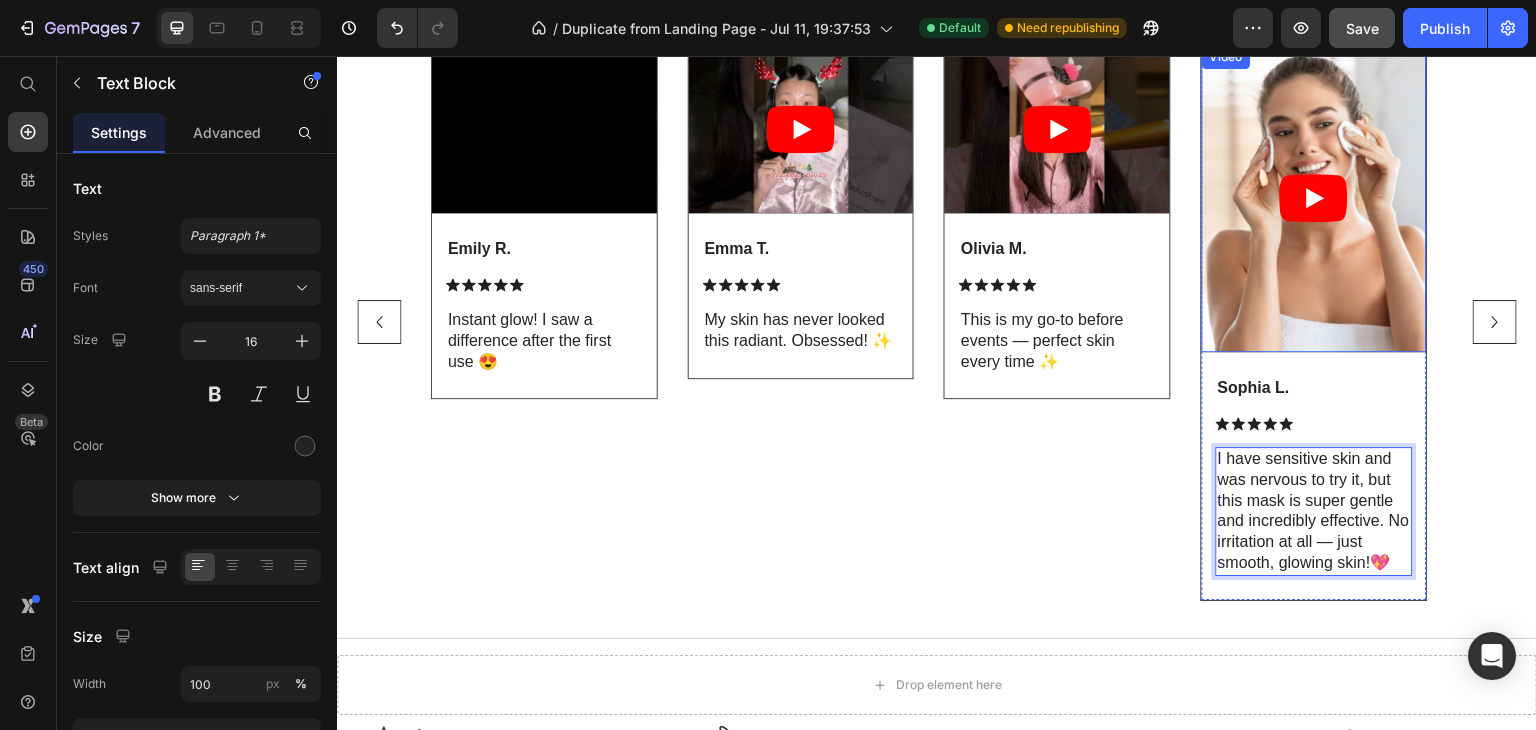 click at bounding box center [1314, 198] 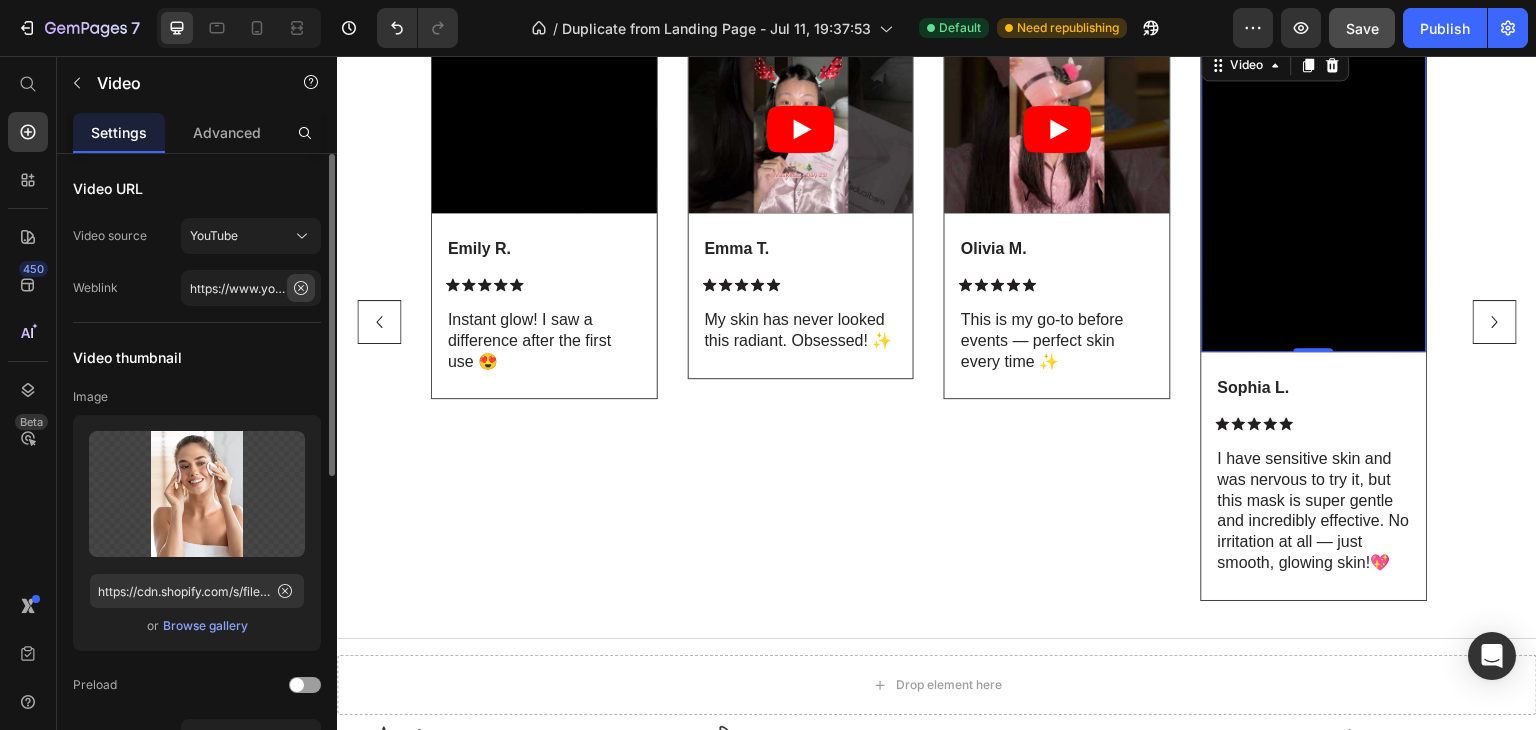 drag, startPoint x: 287, startPoint y: 448, endPoint x: 300, endPoint y: 291, distance: 157.5373 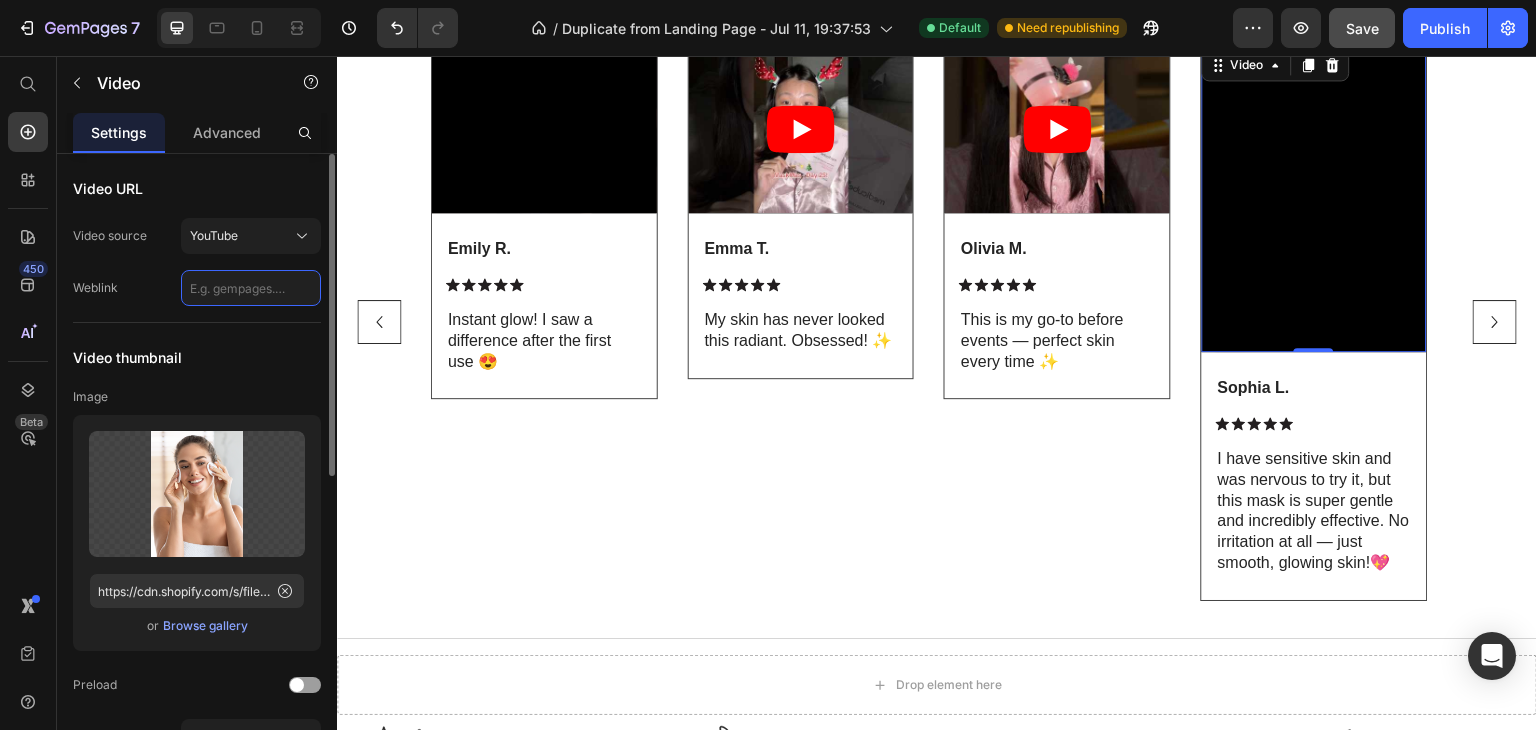 scroll, scrollTop: 0, scrollLeft: 0, axis: both 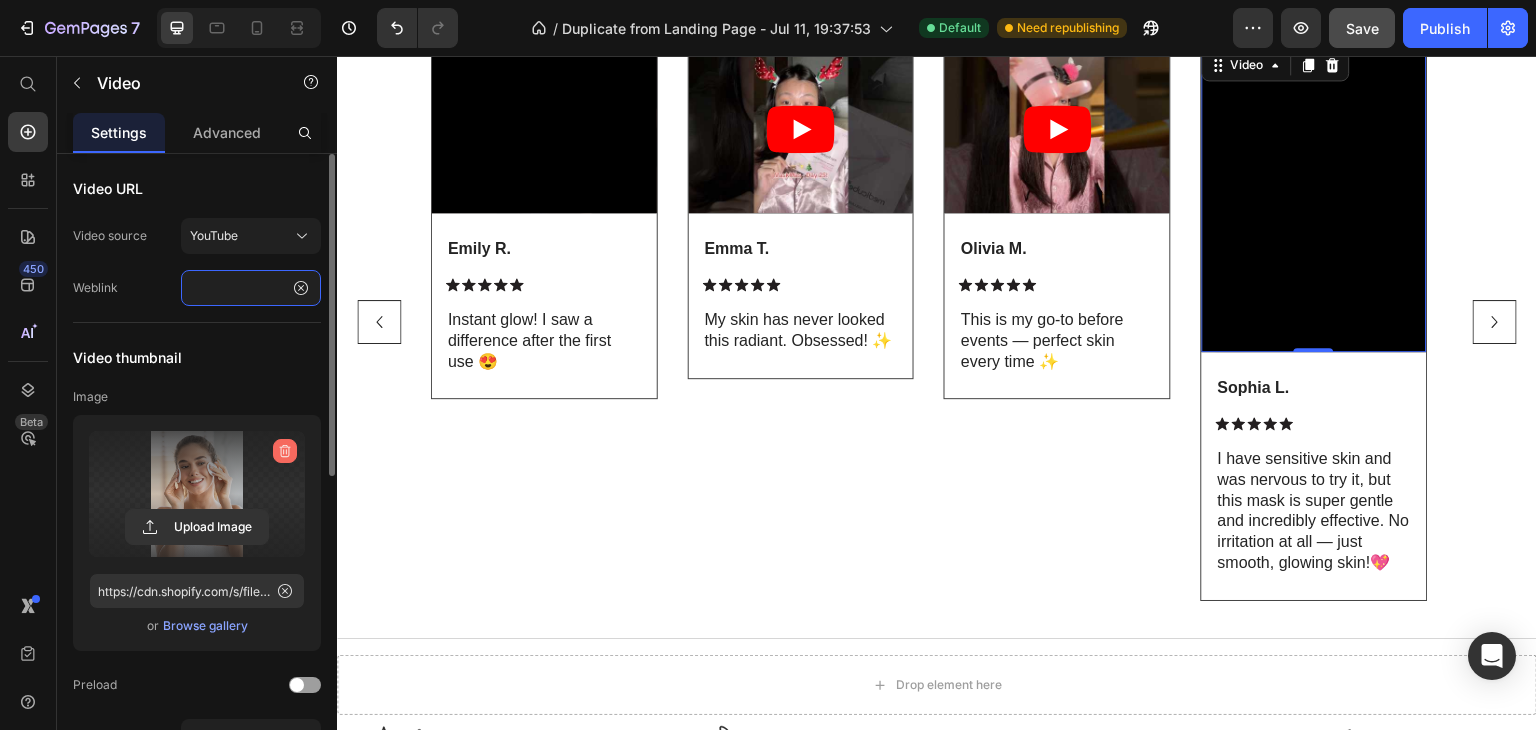 type on "https://www.youtube.com/shorts/8Hs9uokuItE" 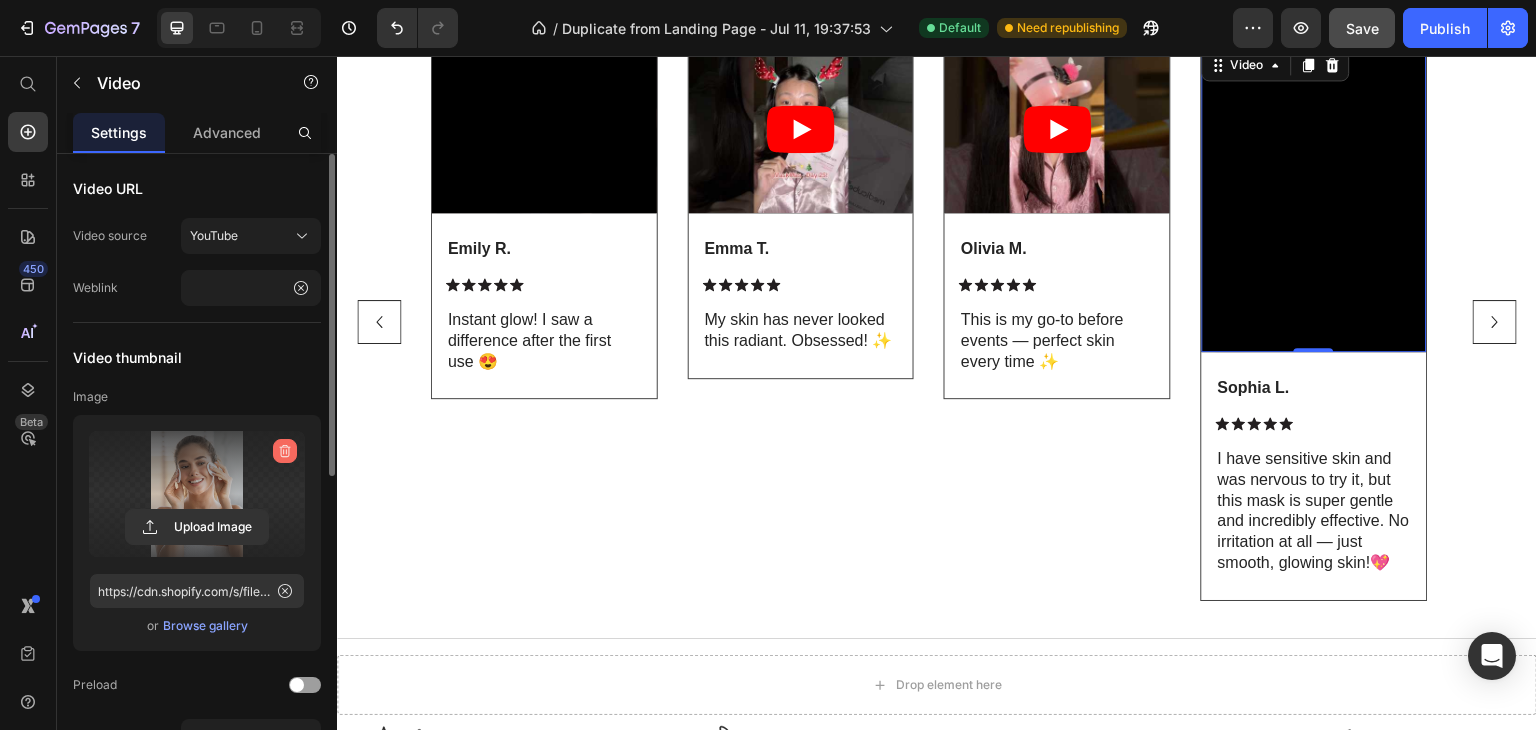 click 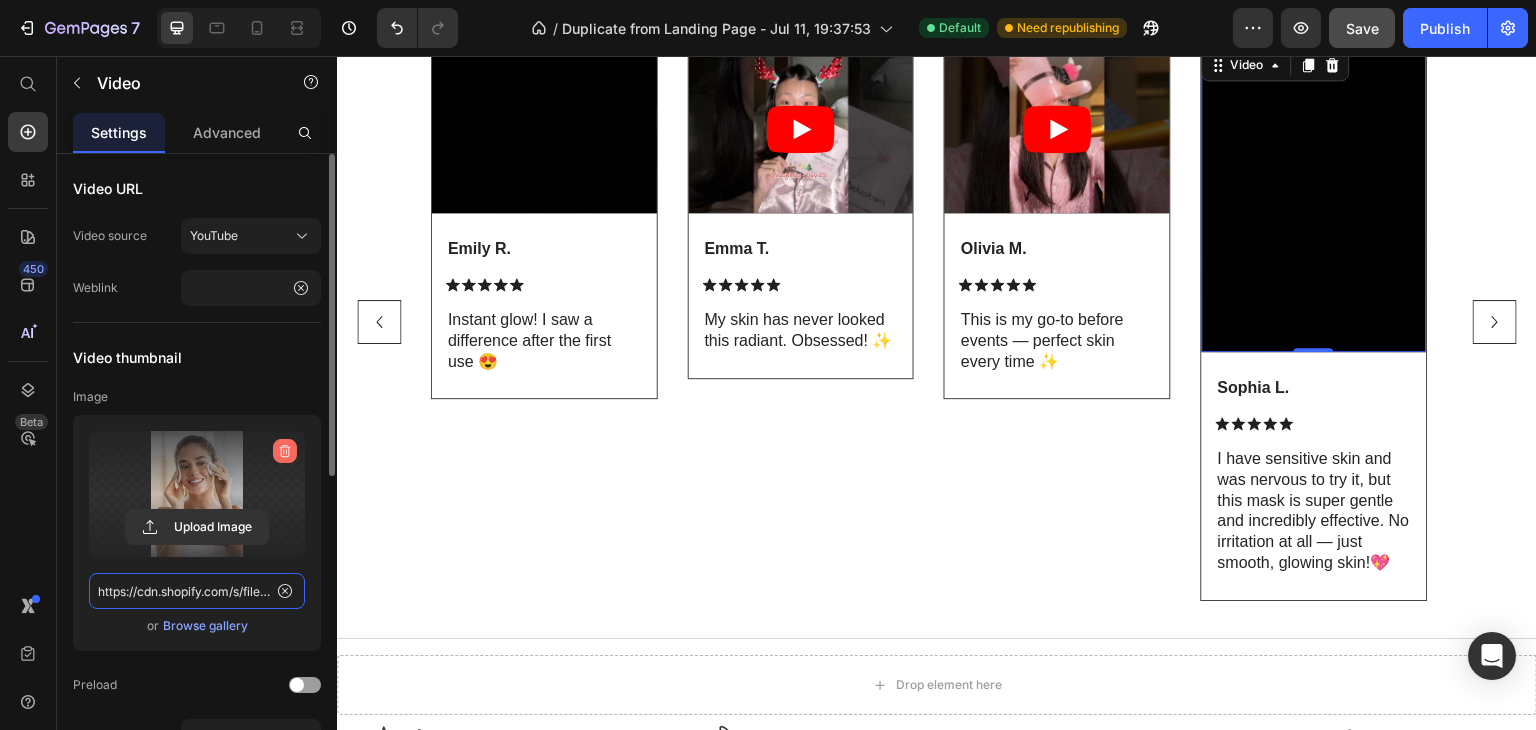 type 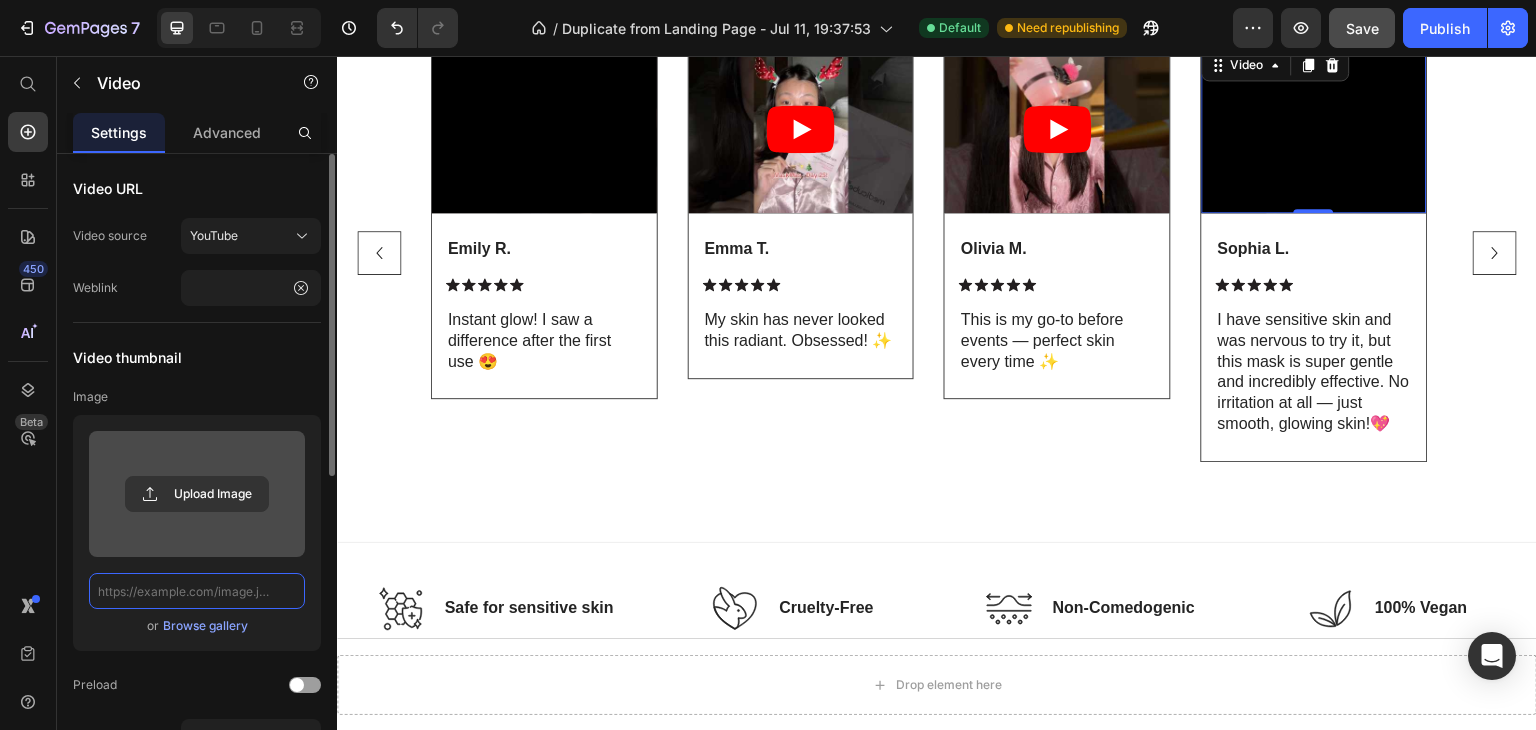 scroll, scrollTop: 1800, scrollLeft: 0, axis: vertical 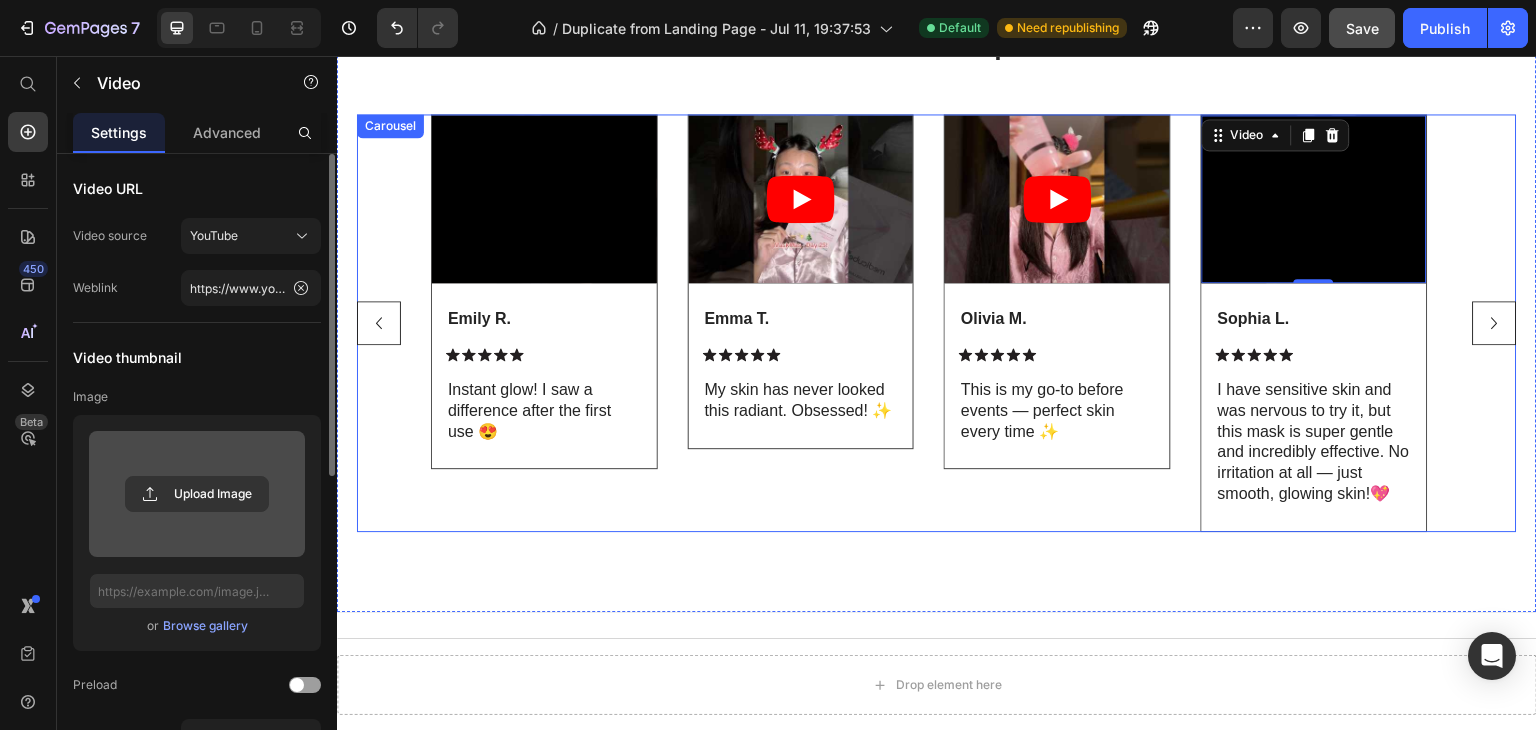 click on "Video Emily R. Text Block
Icon
Icon
Icon
Icon
Icon Icon List Instant glow! I saw a difference after the first use 😍 Text Block Row Row Video Emma T. Text Block
Icon
Icon
Icon
Icon
Icon Icon List My skin has never looked this radiant. Obsessed! ✨ Text Block Row Row Video Olivia M. Text Block
Icon
Icon
Icon
Icon
Icon Icon List This is my go-to before events — perfect skin every time ✨ Text Block Row Row Video   0 Sophia L. Text Block
Icon
Icon
Icon
Icon
Icon Icon List Text Block Row Row" at bounding box center (937, 323) 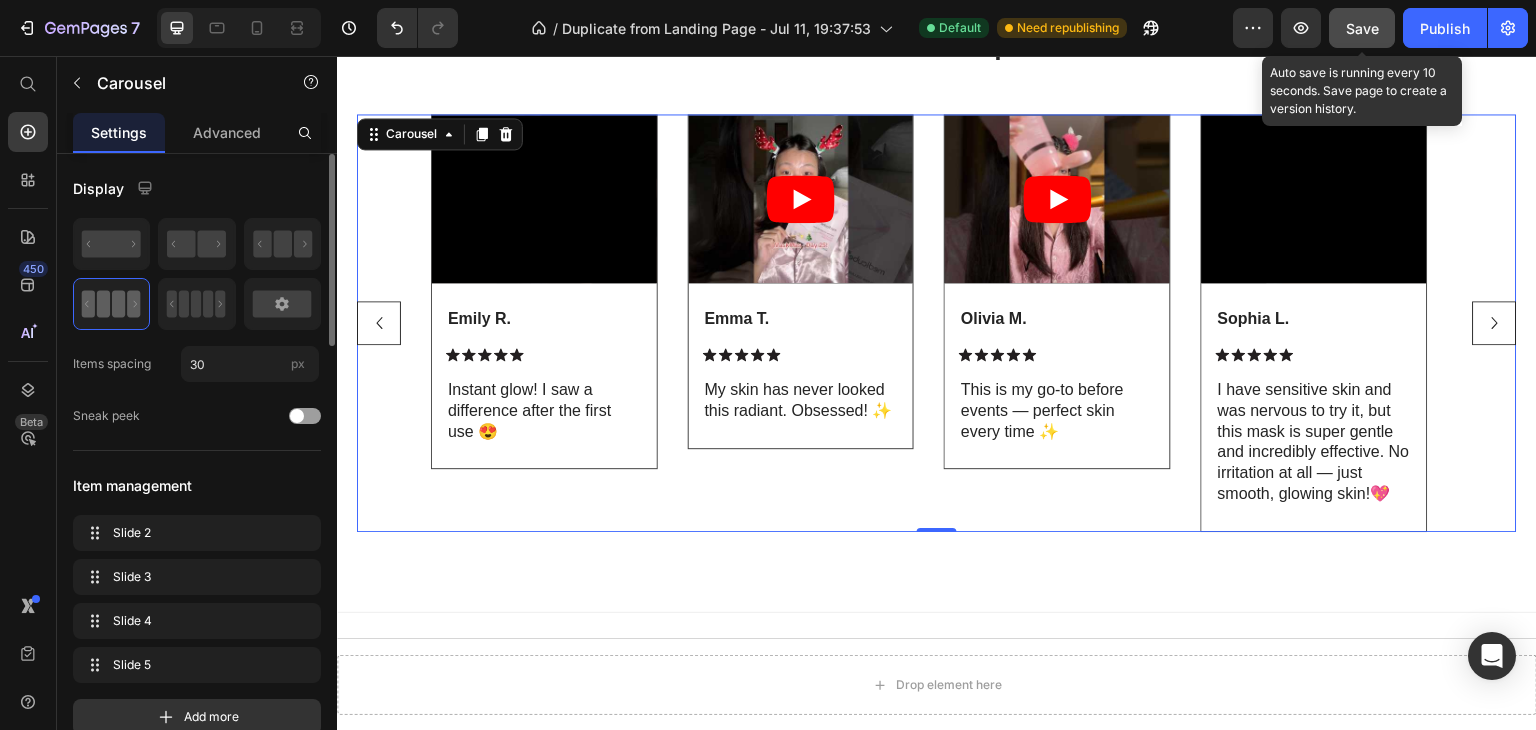 click on "Save" at bounding box center (1362, 28) 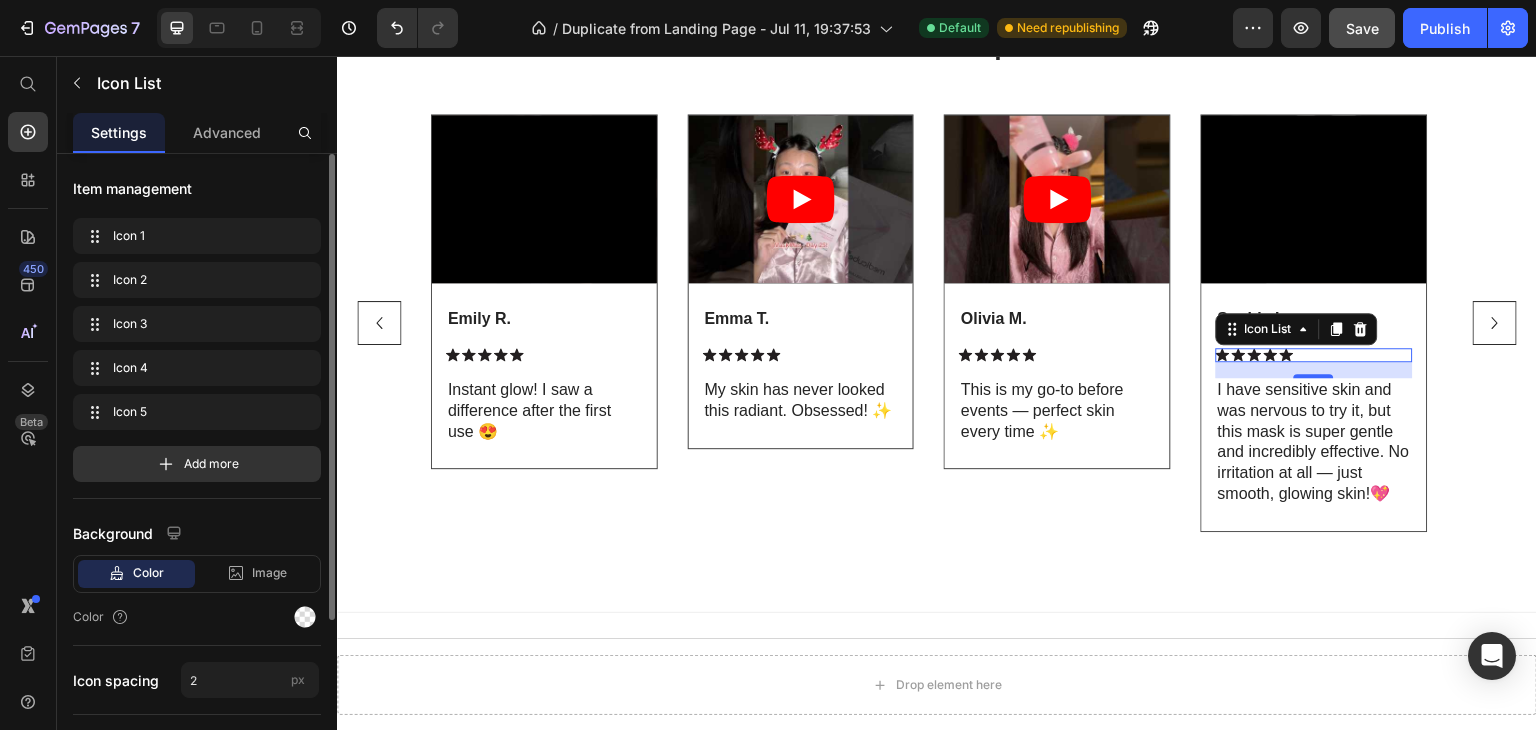 click on "Icon
Icon
Icon
Icon
Icon" at bounding box center (1314, 355) 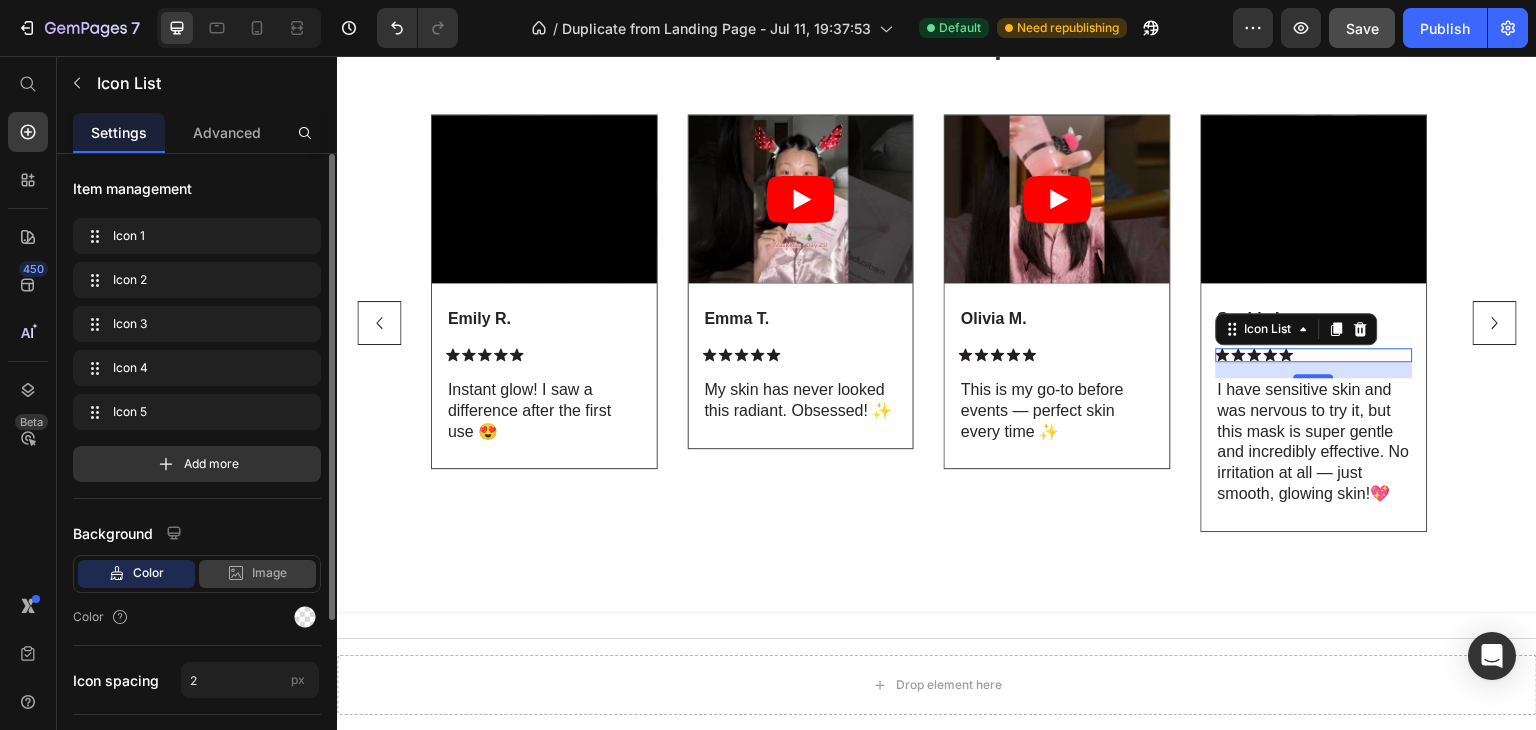 click on "Image" at bounding box center (269, 573) 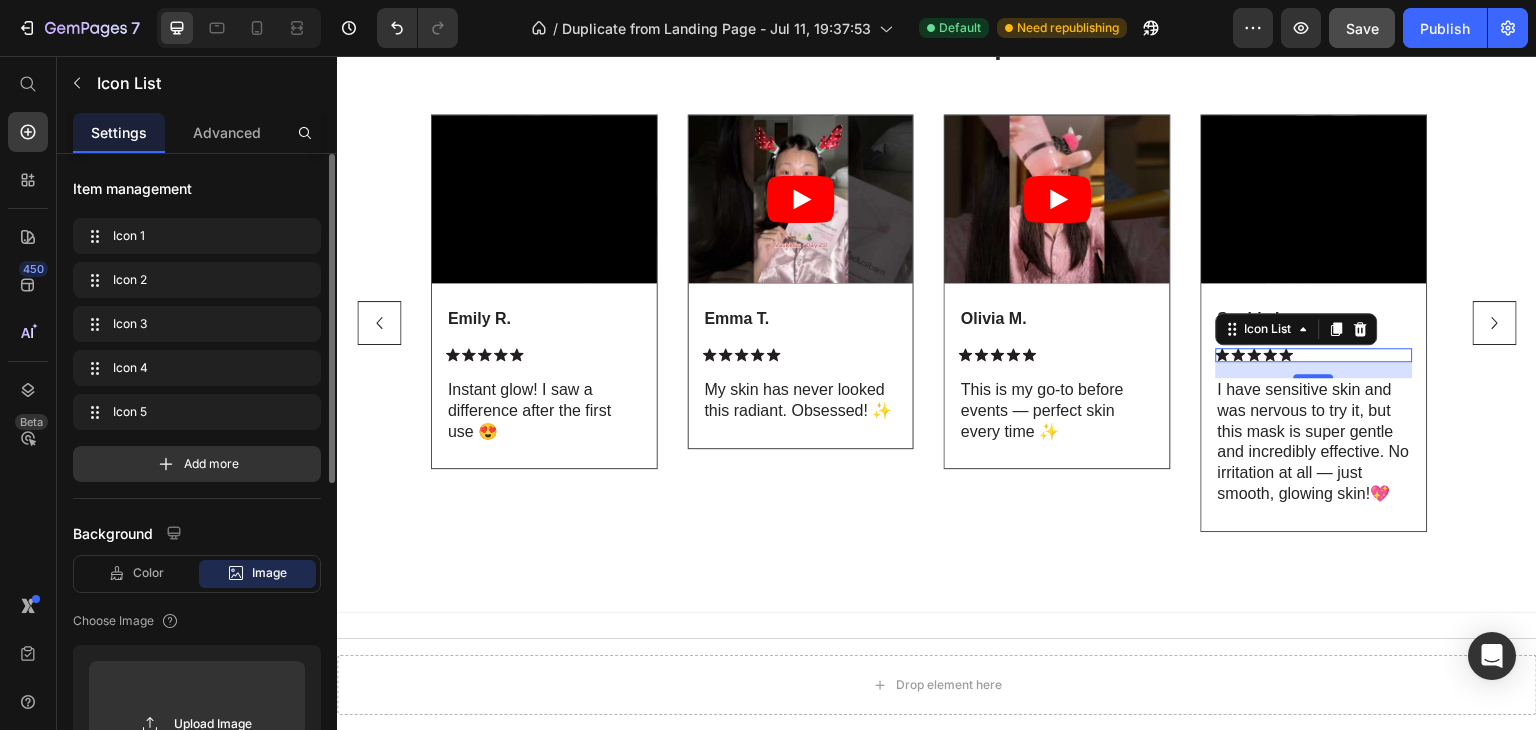click on "Image" at bounding box center [269, 573] 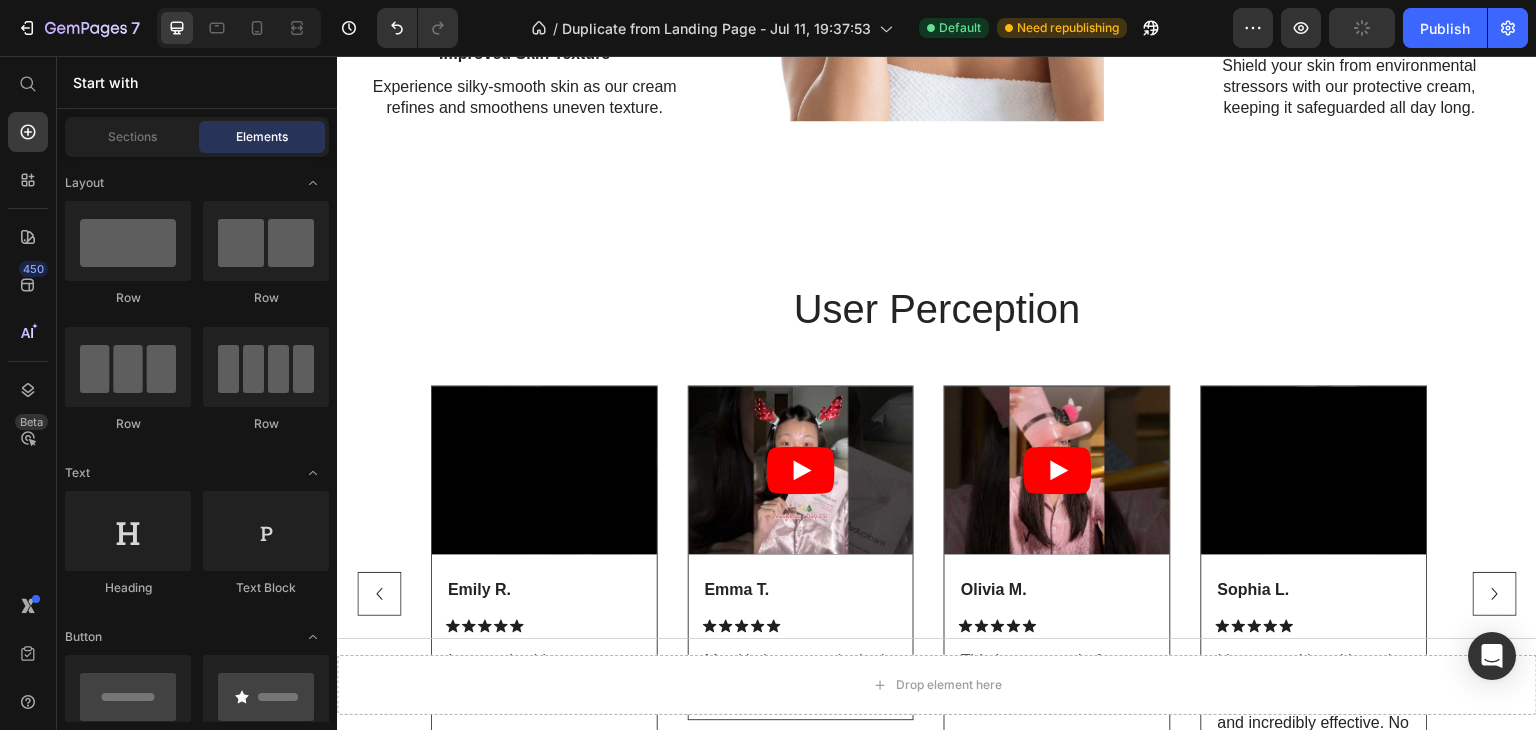 scroll, scrollTop: 1522, scrollLeft: 0, axis: vertical 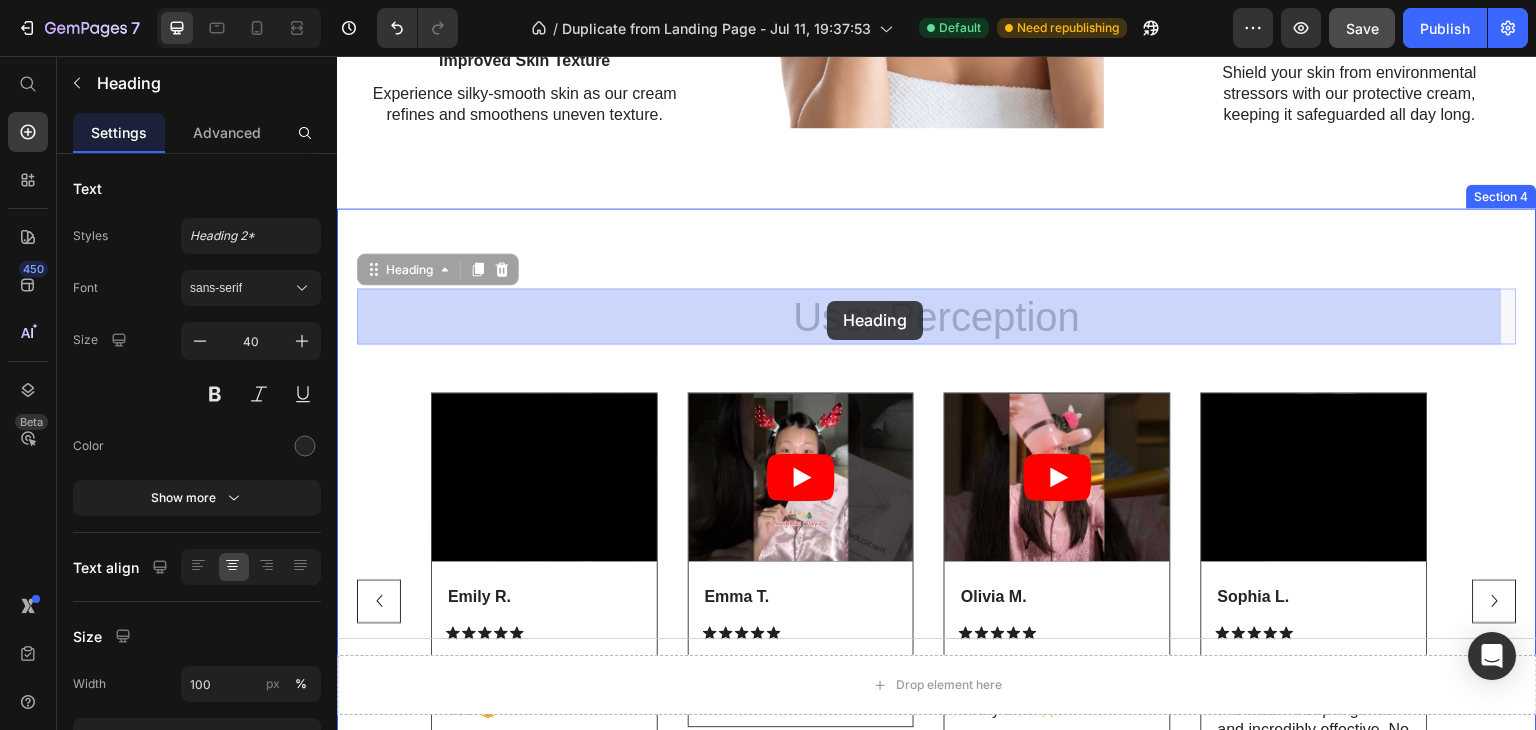 drag, startPoint x: 1090, startPoint y: 318, endPoint x: 827, endPoint y: 301, distance: 263.54886 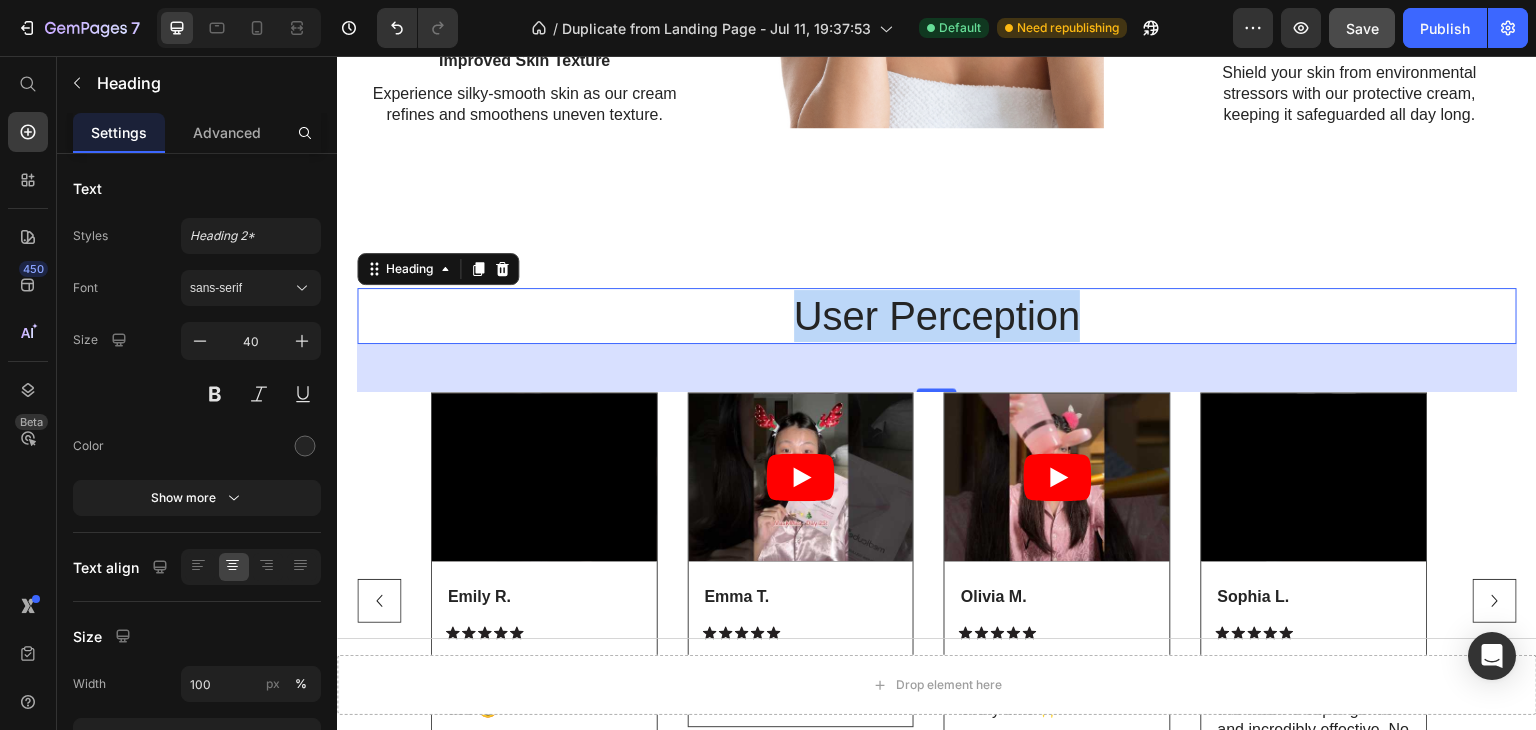 drag, startPoint x: 1085, startPoint y: 313, endPoint x: 780, endPoint y: 326, distance: 305.27692 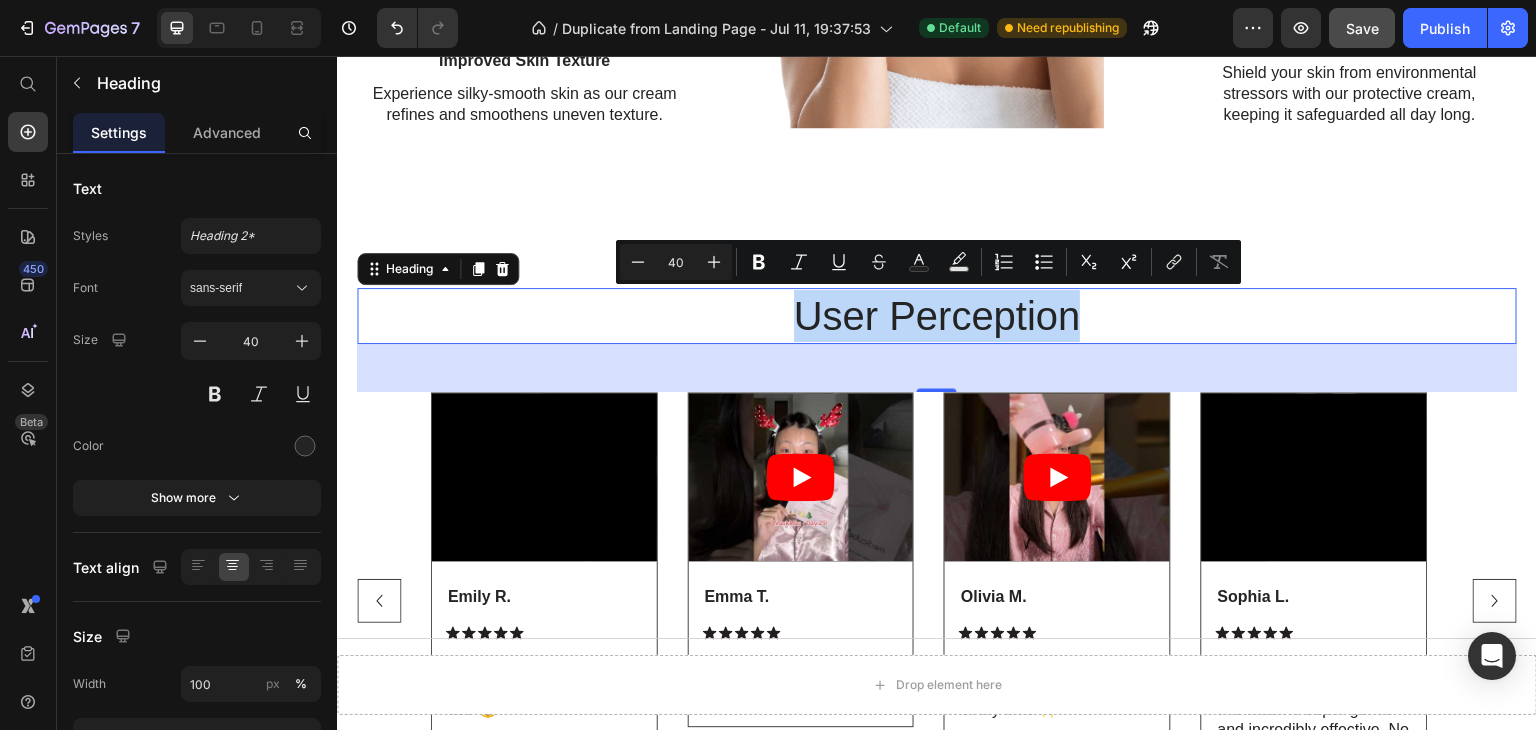 copy on "User Perception" 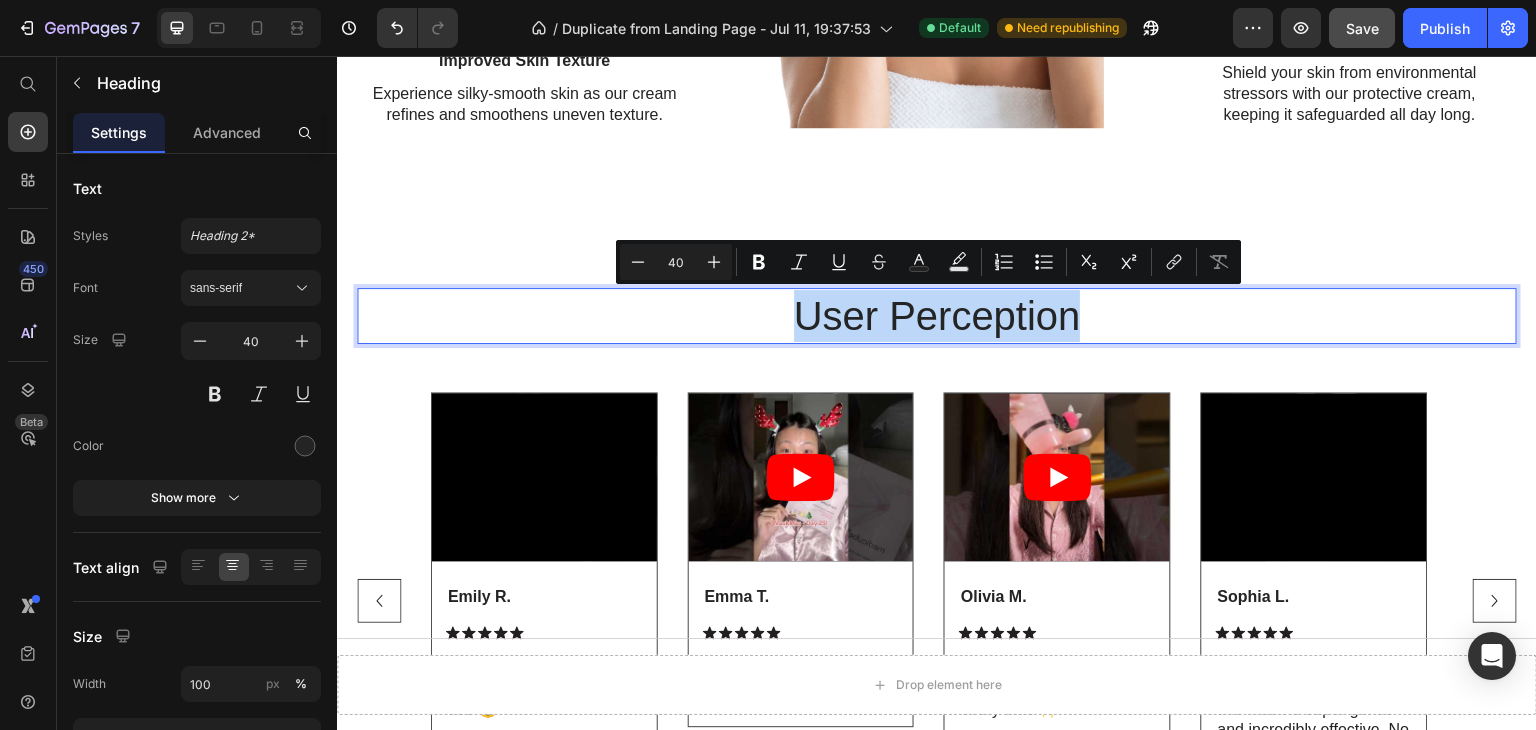 click on "User Perception" at bounding box center (937, 316) 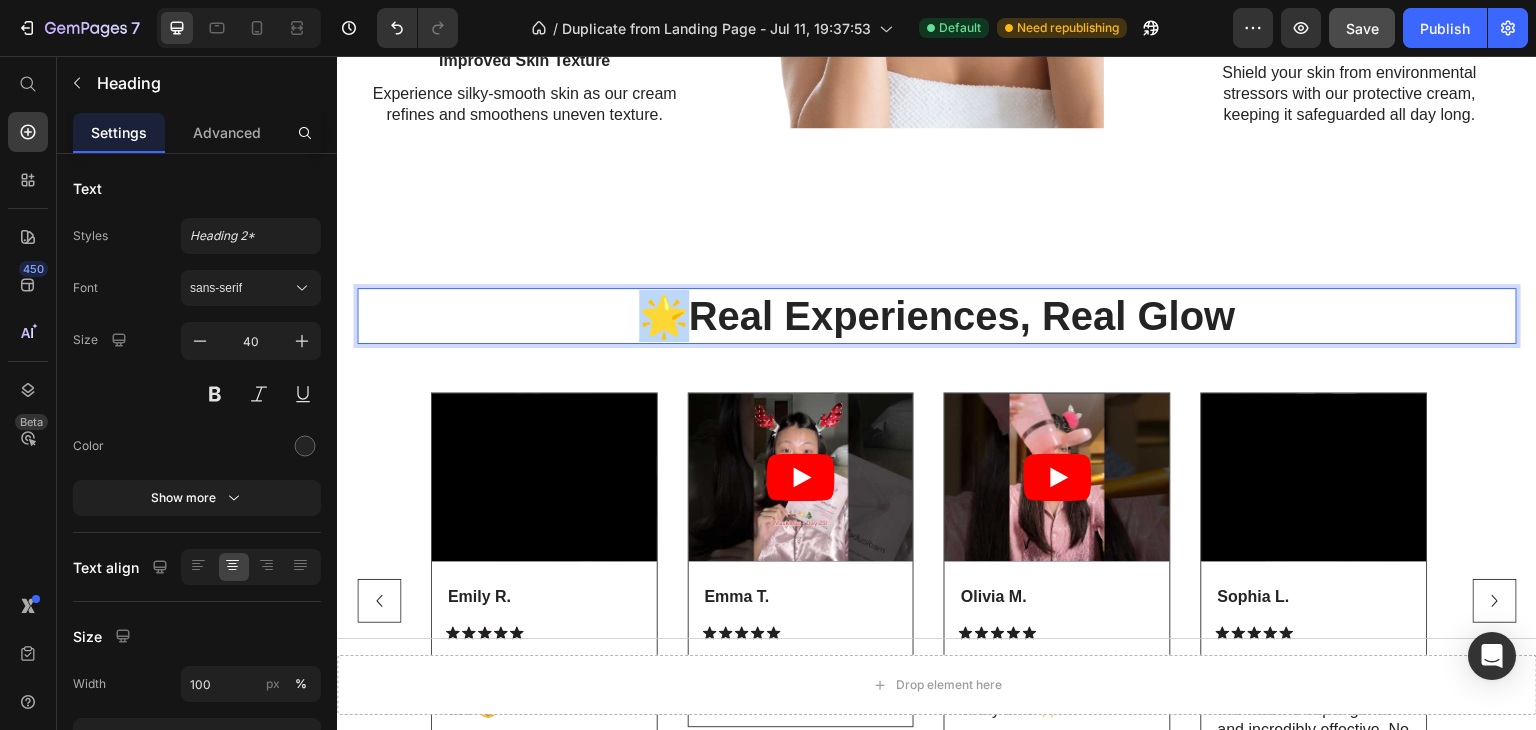 drag, startPoint x: 677, startPoint y: 306, endPoint x: 640, endPoint y: 306, distance: 37 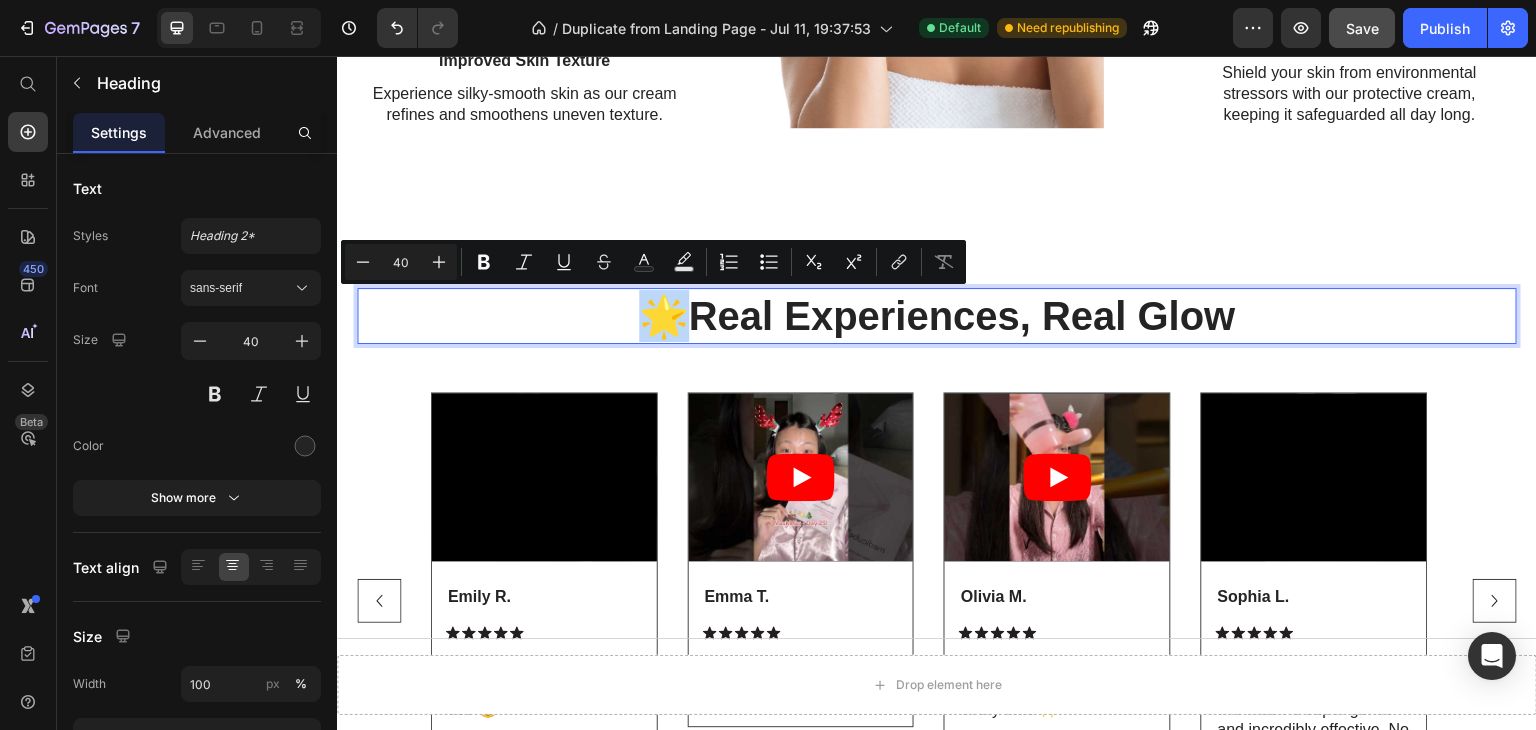 copy on "🌟" 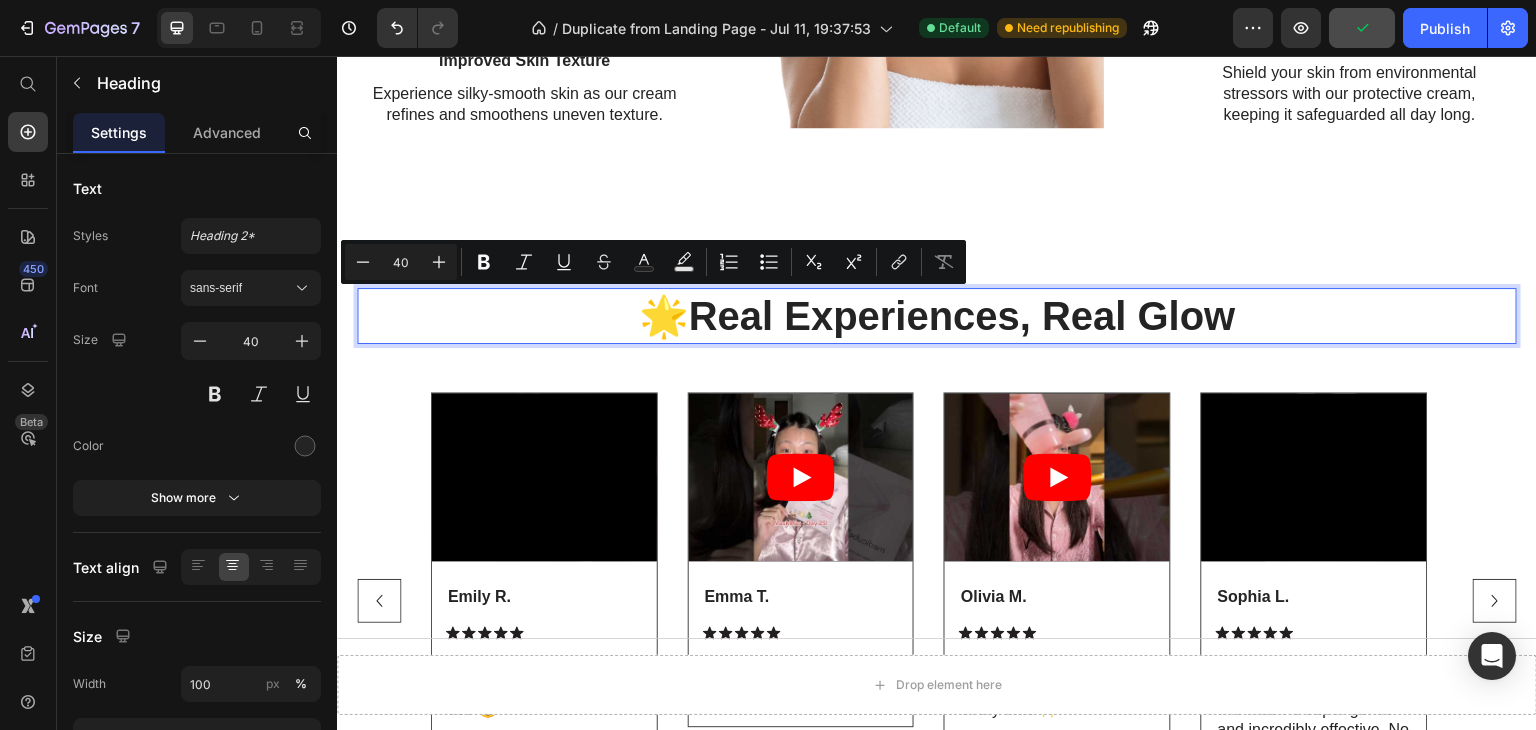 click on "🌟  Real Experiences, Real Glow" at bounding box center [937, 316] 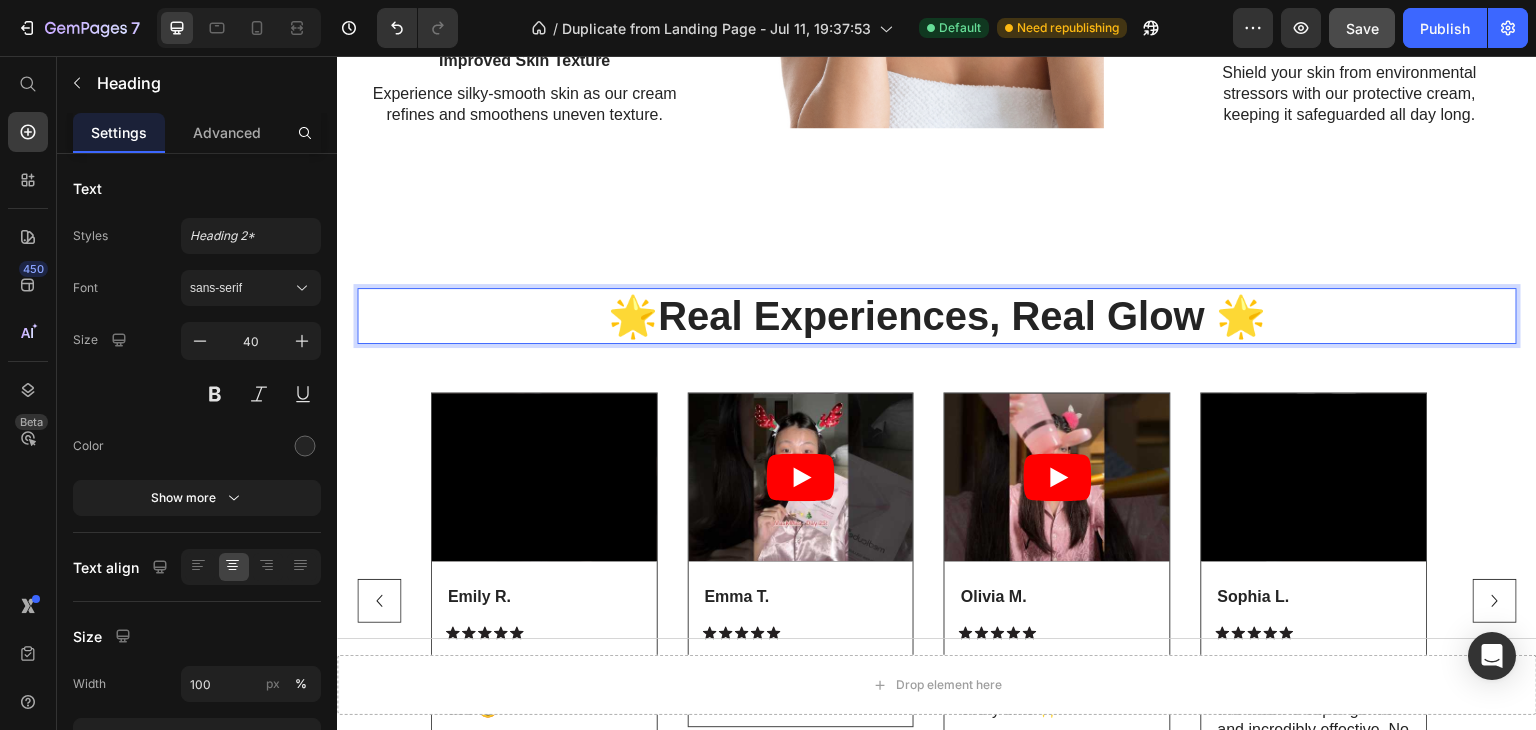 click on "🌟  Real Experiences, Real Glow 🌟" at bounding box center (937, 316) 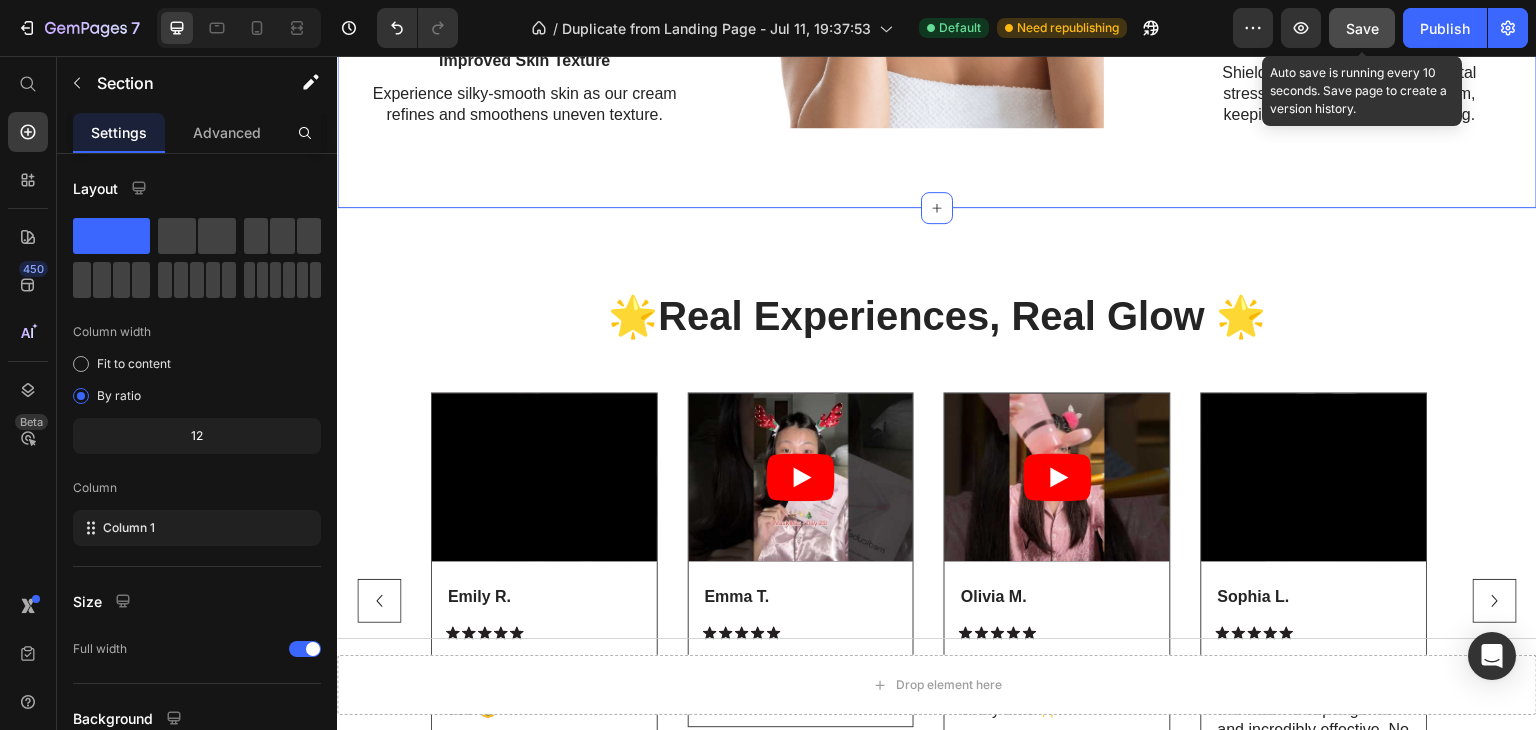 click on "Save" at bounding box center [1362, 28] 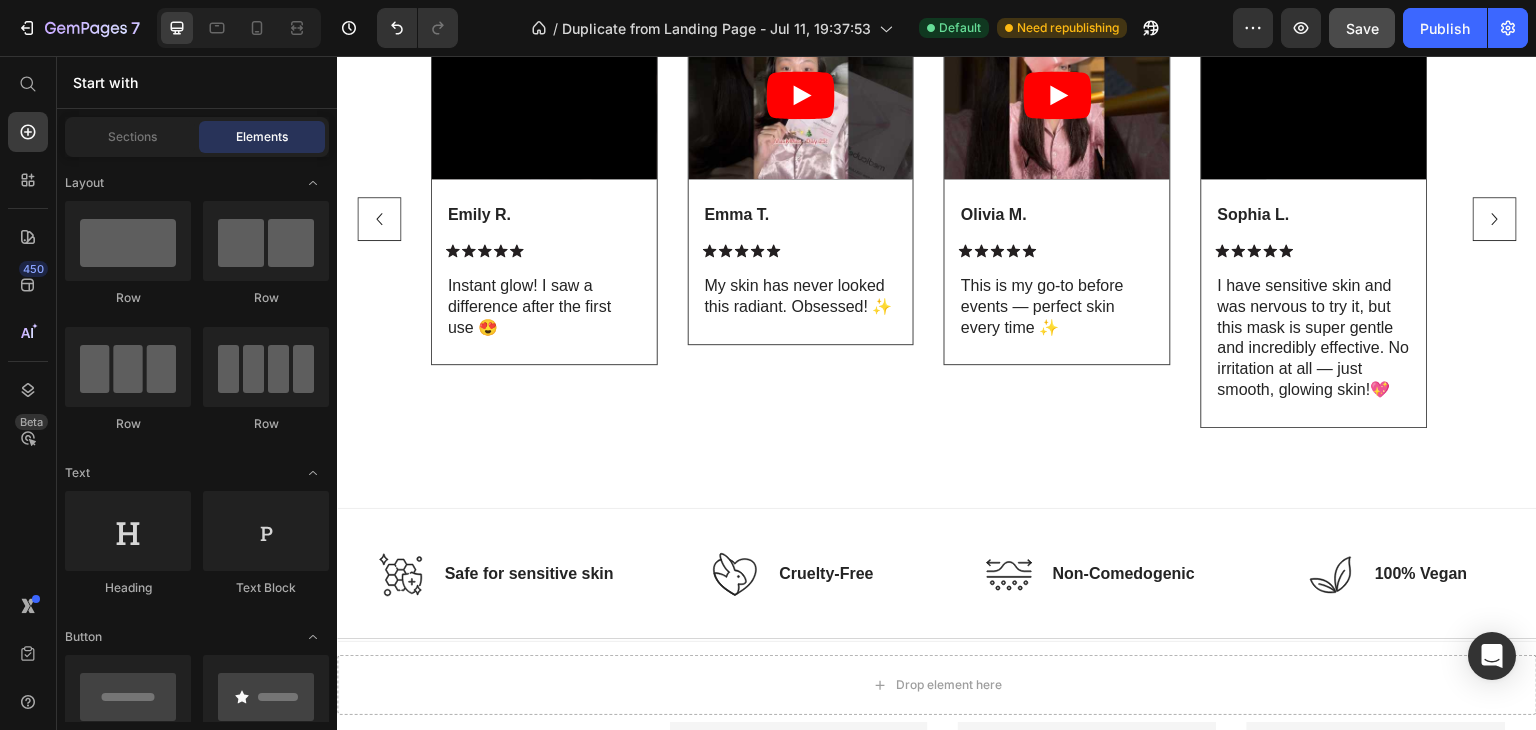 scroll, scrollTop: 1733, scrollLeft: 0, axis: vertical 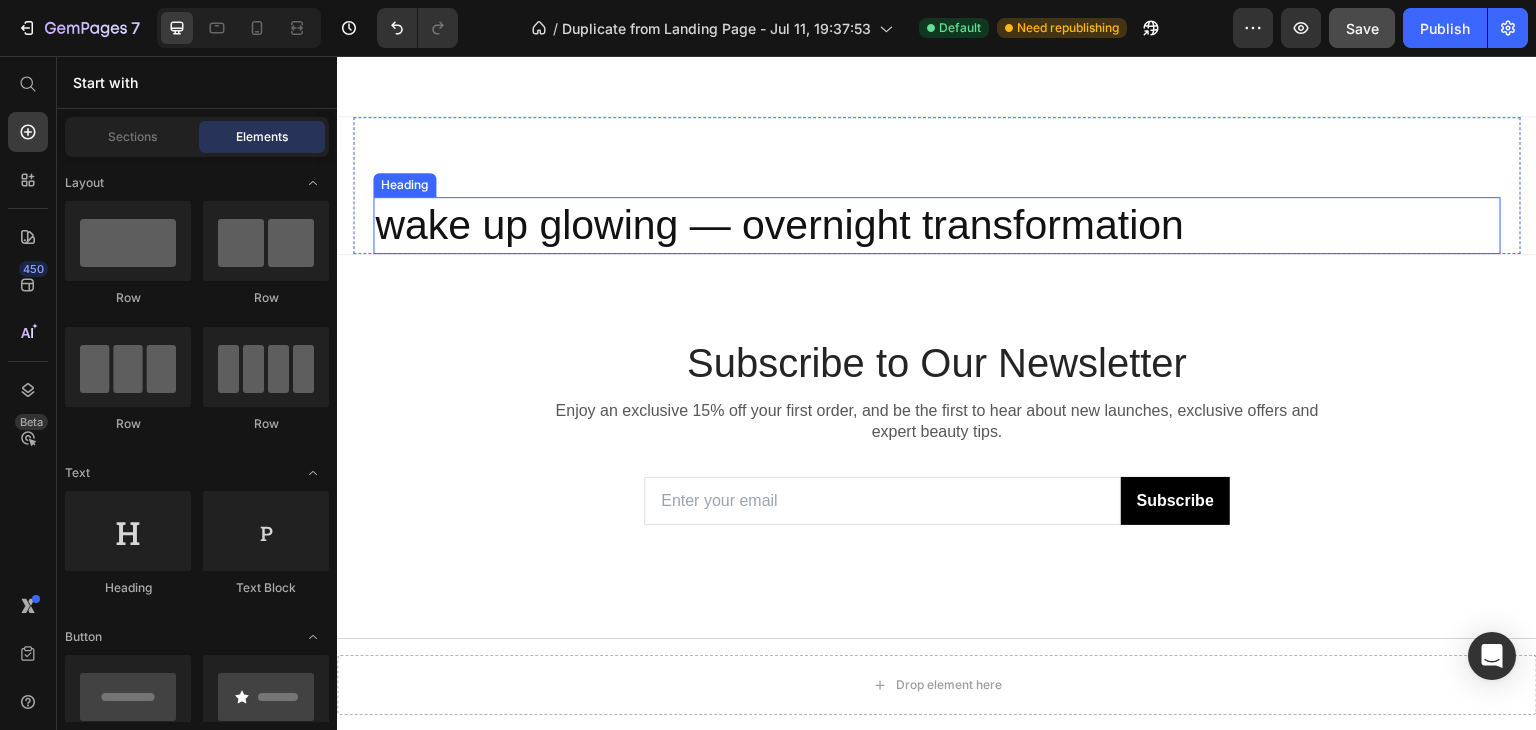 click on "Wake Up Glowing — Overnight Transformation" at bounding box center (937, 225) 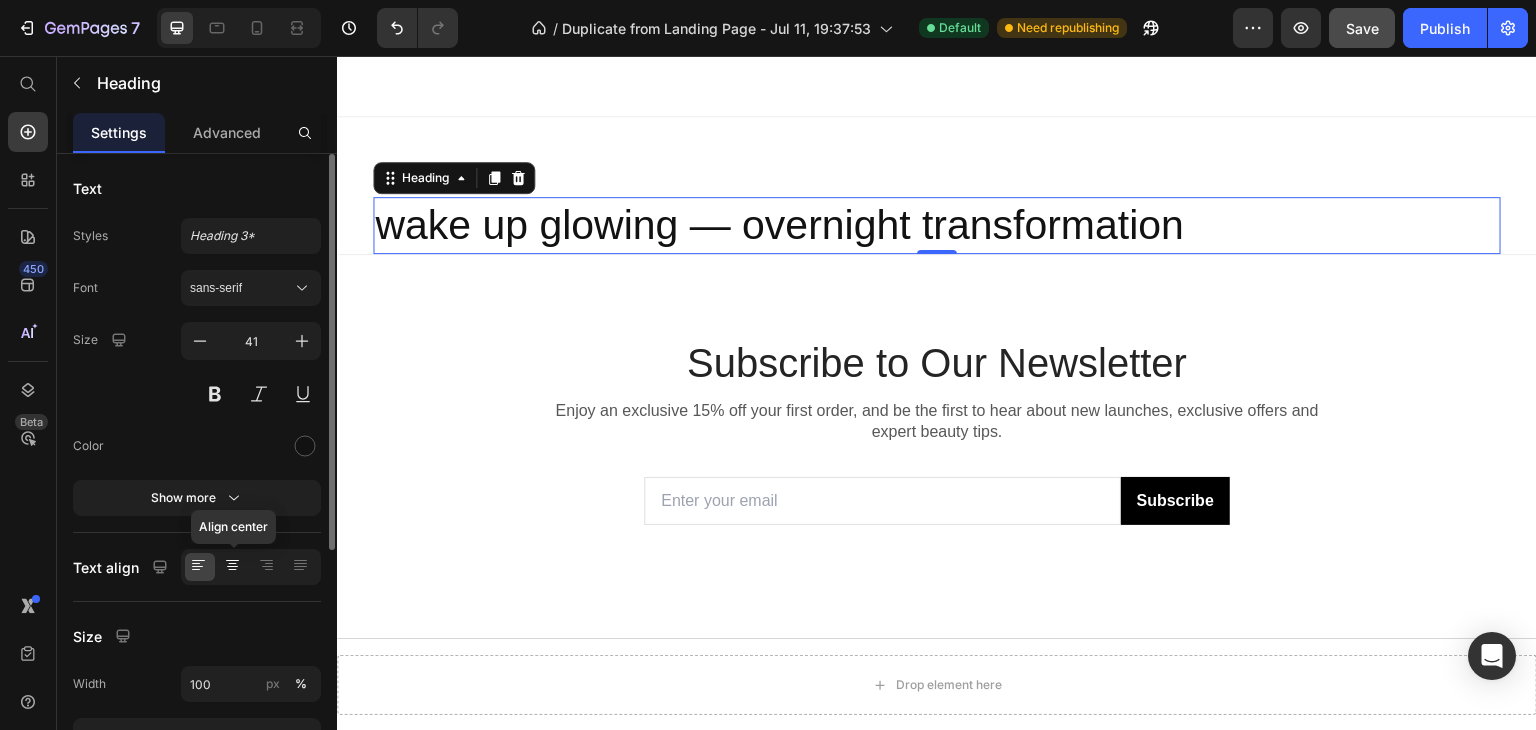 click 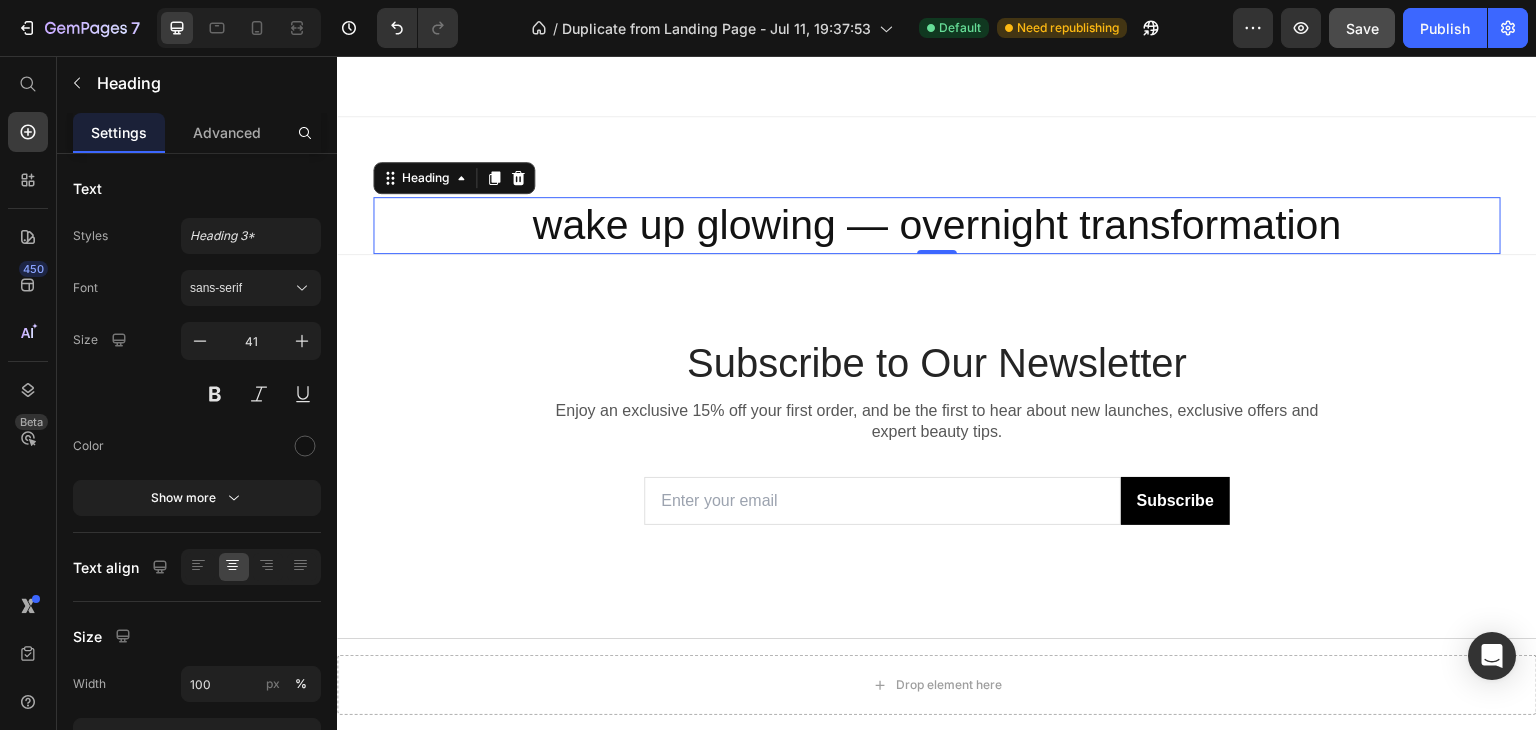 click on "Wake Up Glowing — Overnight Transformation" at bounding box center (937, 225) 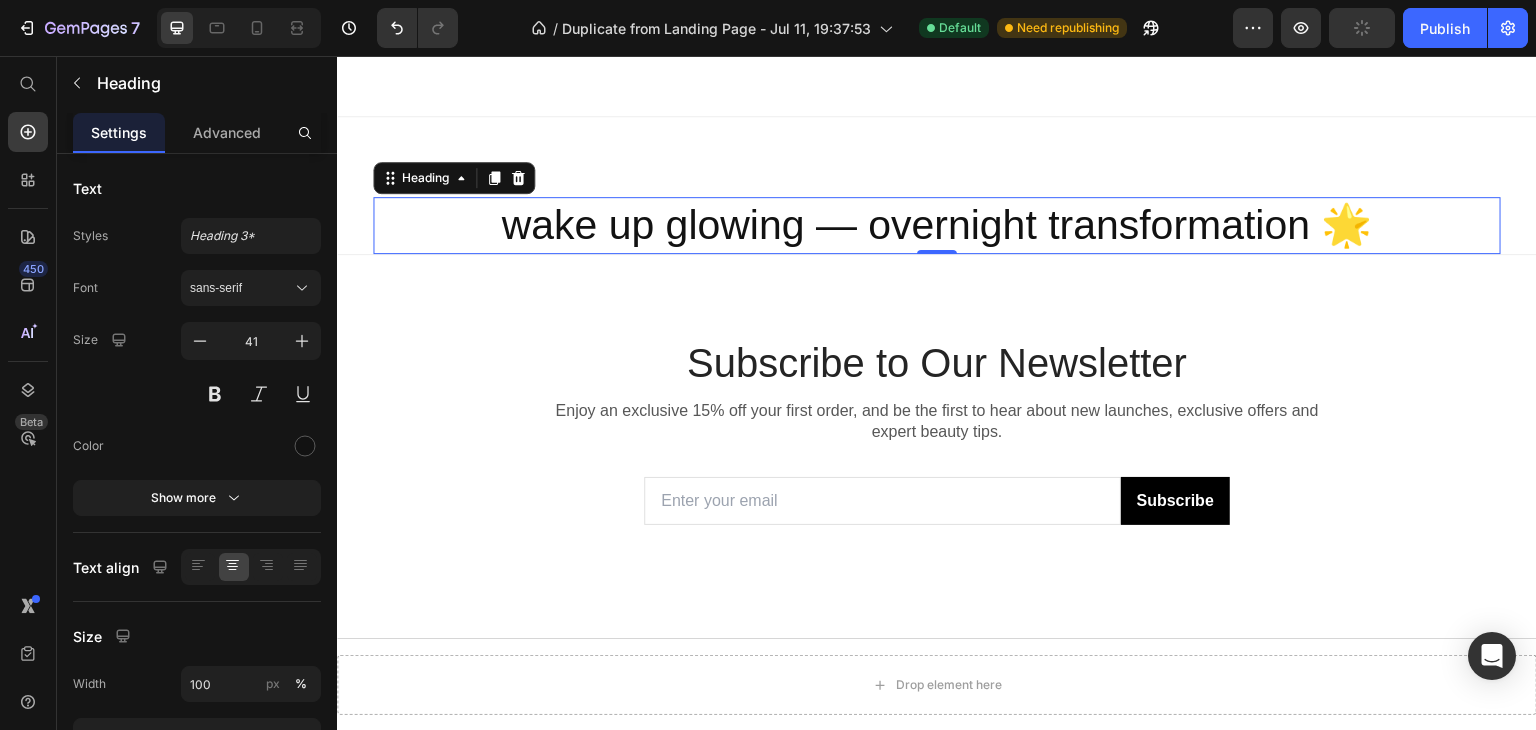 click on "Wake Up Glowing — Overnight Transformation 🌟" at bounding box center (937, 225) 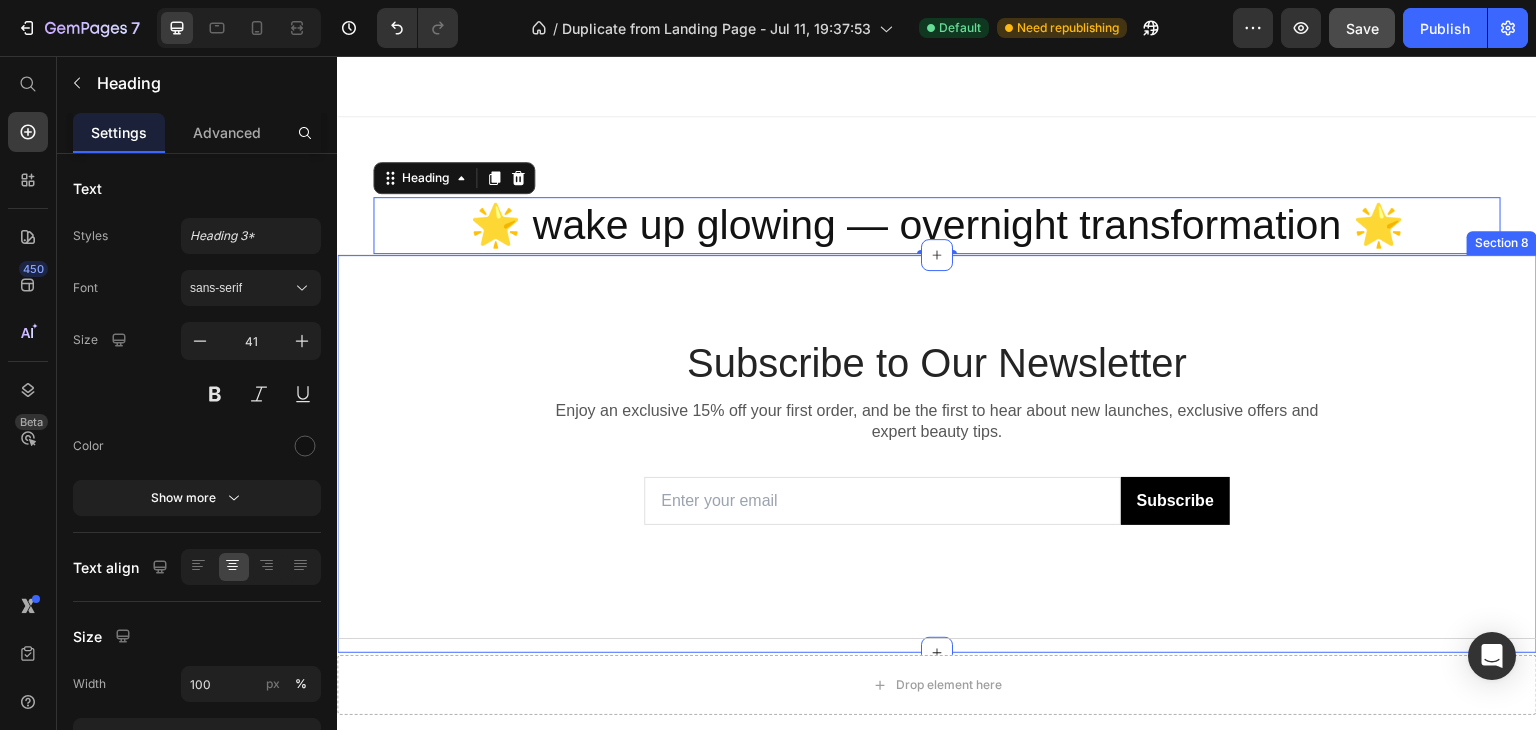 click on "Subscribe to Our Newsletter Heading Enjoy an exclusive 15% off your first order, and be the first to hear about new launches, exclusive offers and expert beauty tips. Text Block Email Field Subscribe Submit Button Row Contact Form Section 8" at bounding box center [937, 453] 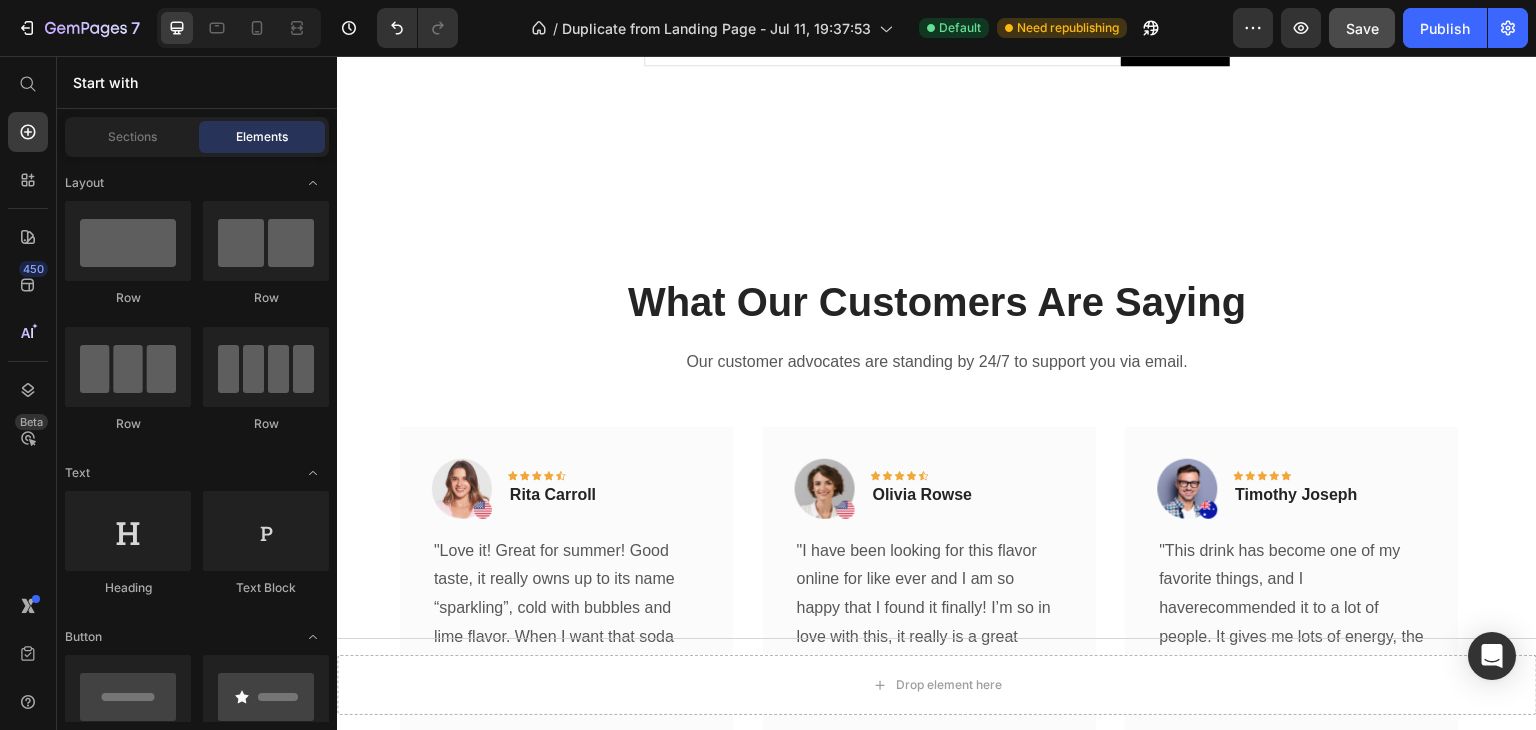 scroll, scrollTop: 3629, scrollLeft: 0, axis: vertical 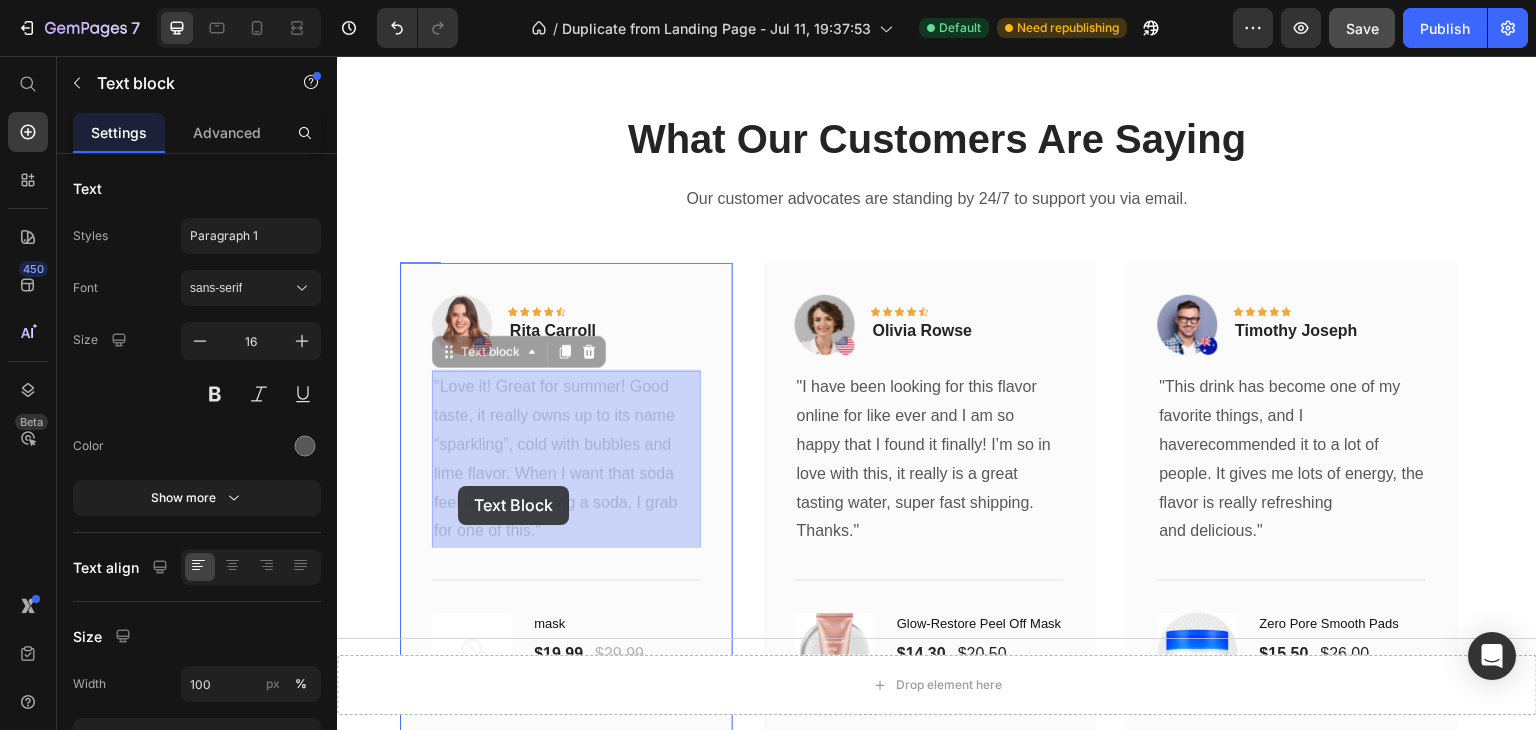 drag, startPoint x: 532, startPoint y: 530, endPoint x: 456, endPoint y: 470, distance: 96.82975 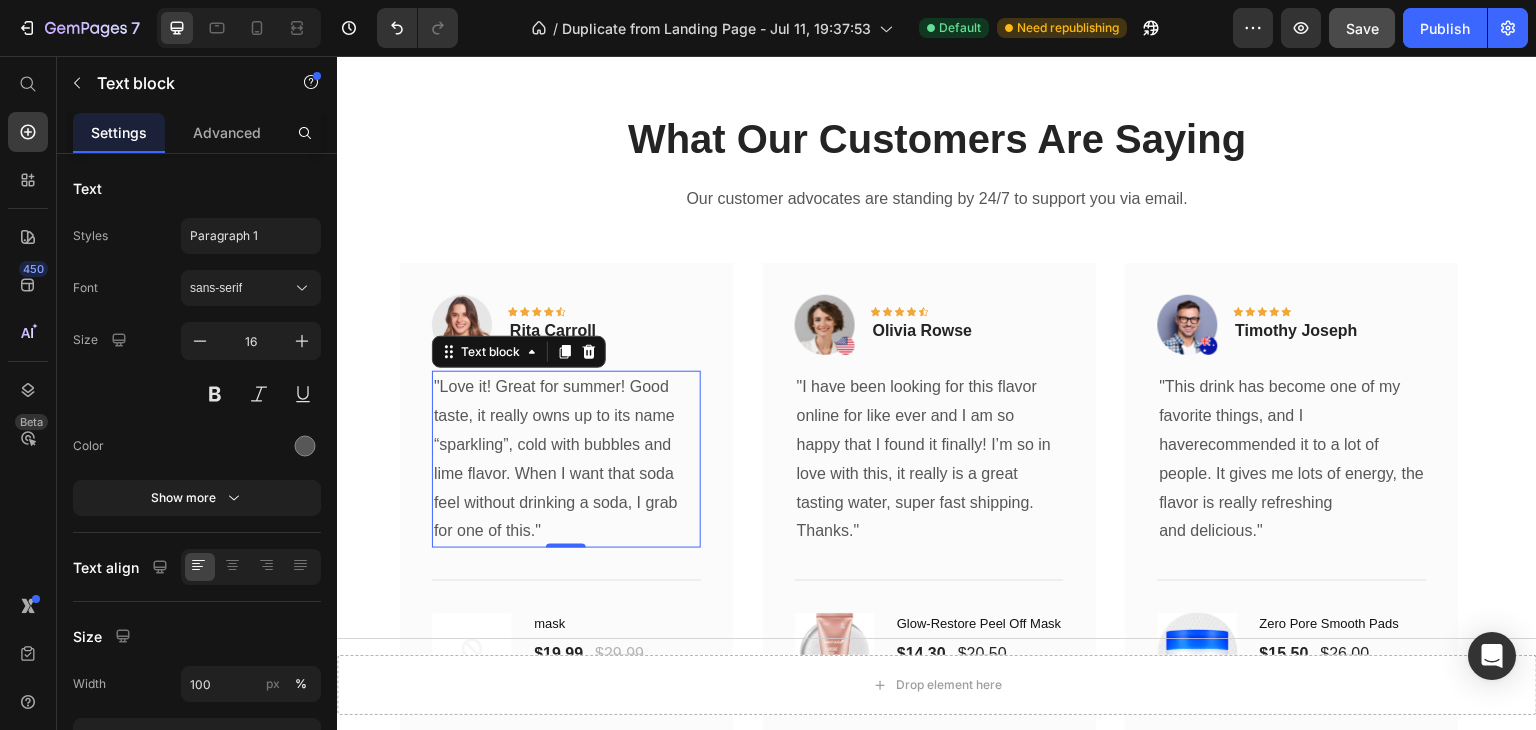 click on ""Love it! Great for summer! Good taste, it really owns up to its name “sparkling”, cold with bubbles and lime flavor. When I want that soda feel without drinking a soda, I grab for one of this."" at bounding box center (566, 459) 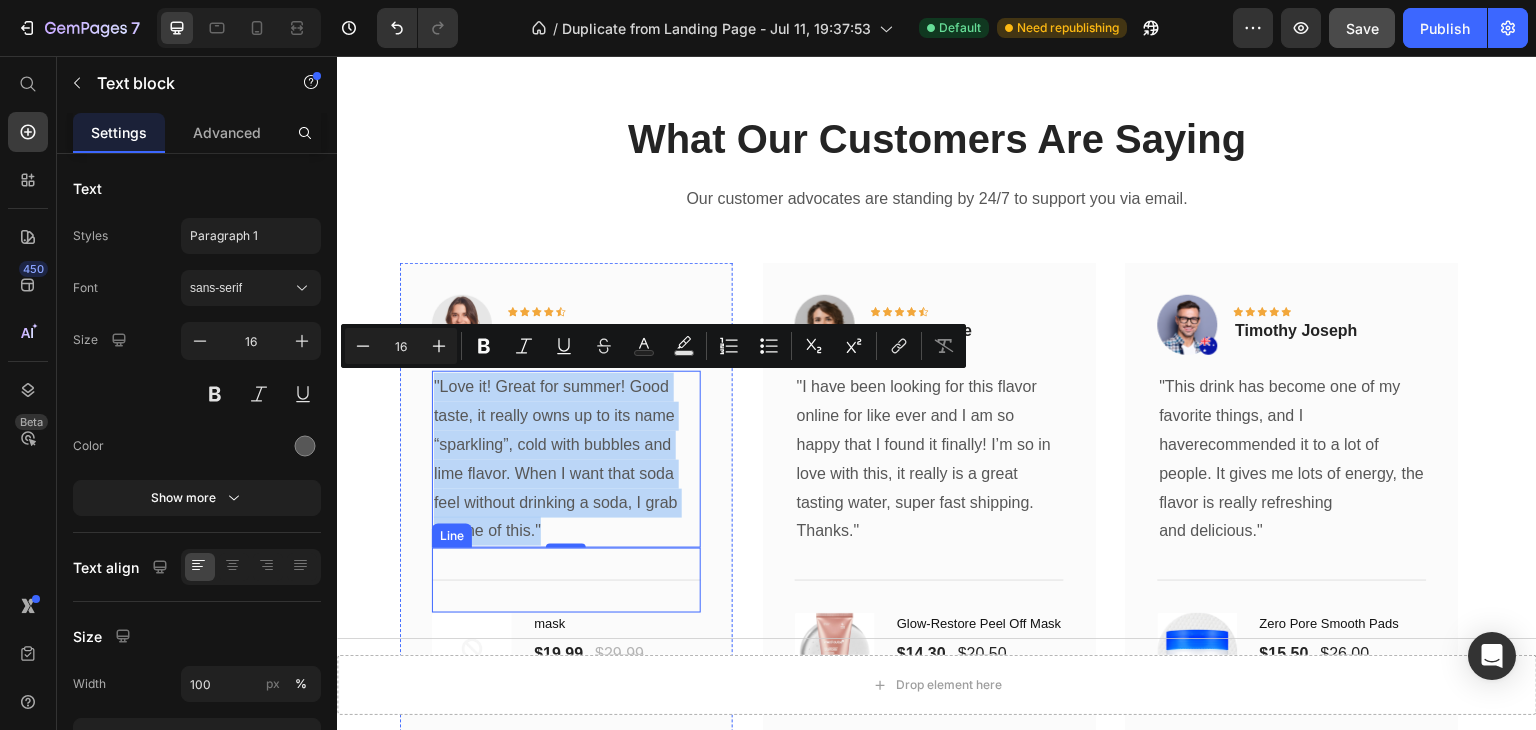 drag, startPoint x: 436, startPoint y: 382, endPoint x: 614, endPoint y: 559, distance: 251.02391 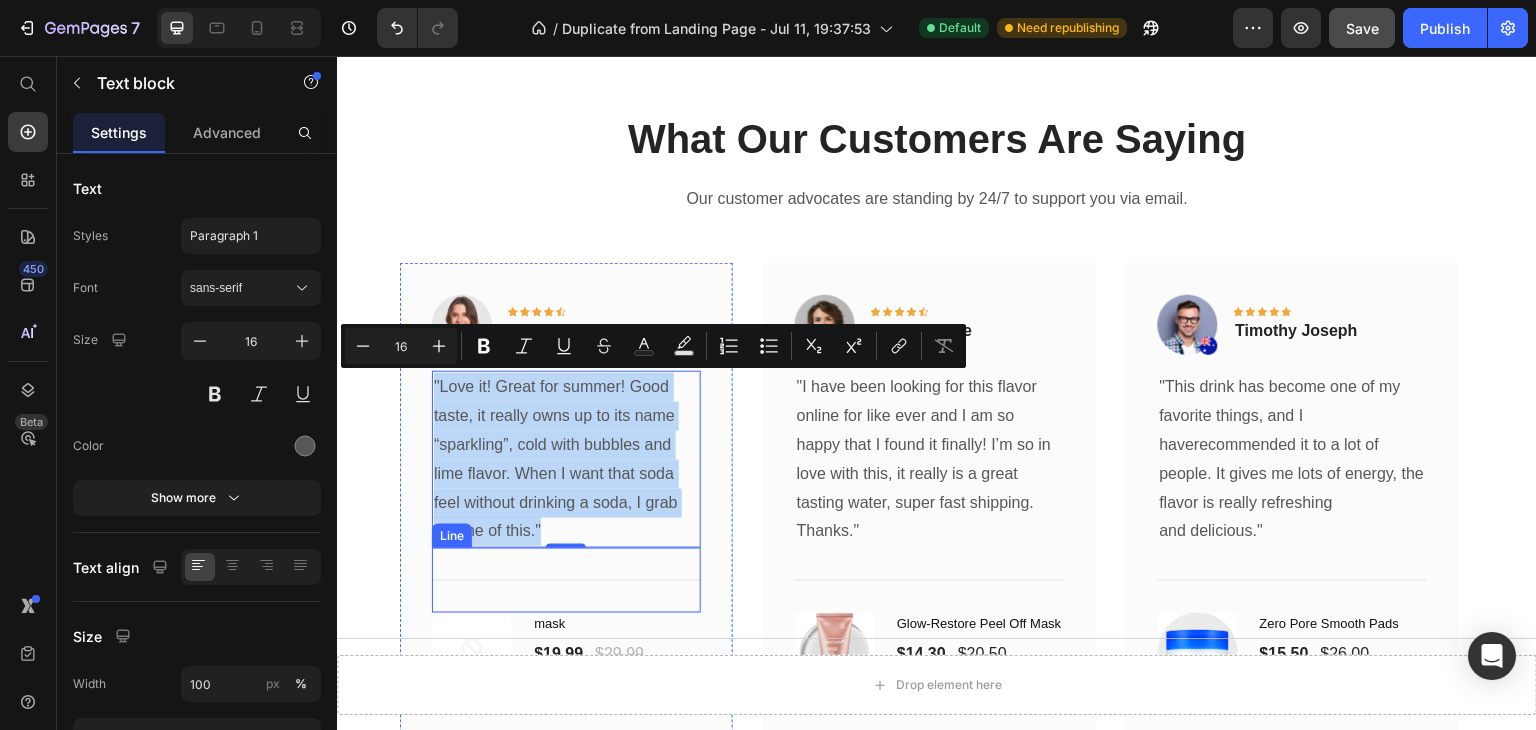 click on "Image
Icon
Icon
Icon
Icon
Icon Row Rita Carroll Text block Row "Love it! Great for summer! Good taste, it really owns up to its name “sparkling”, cold with bubbles and lime flavor. When I want that soda feel without drinking a soda, I grab for one of this." Text block   0                Title Line (P) Images & Gallery mask (P) Title $19.99 (P) Price $29.99 (P) Price Row Out of stock (P) Cart Button Product" at bounding box center (566, 497) 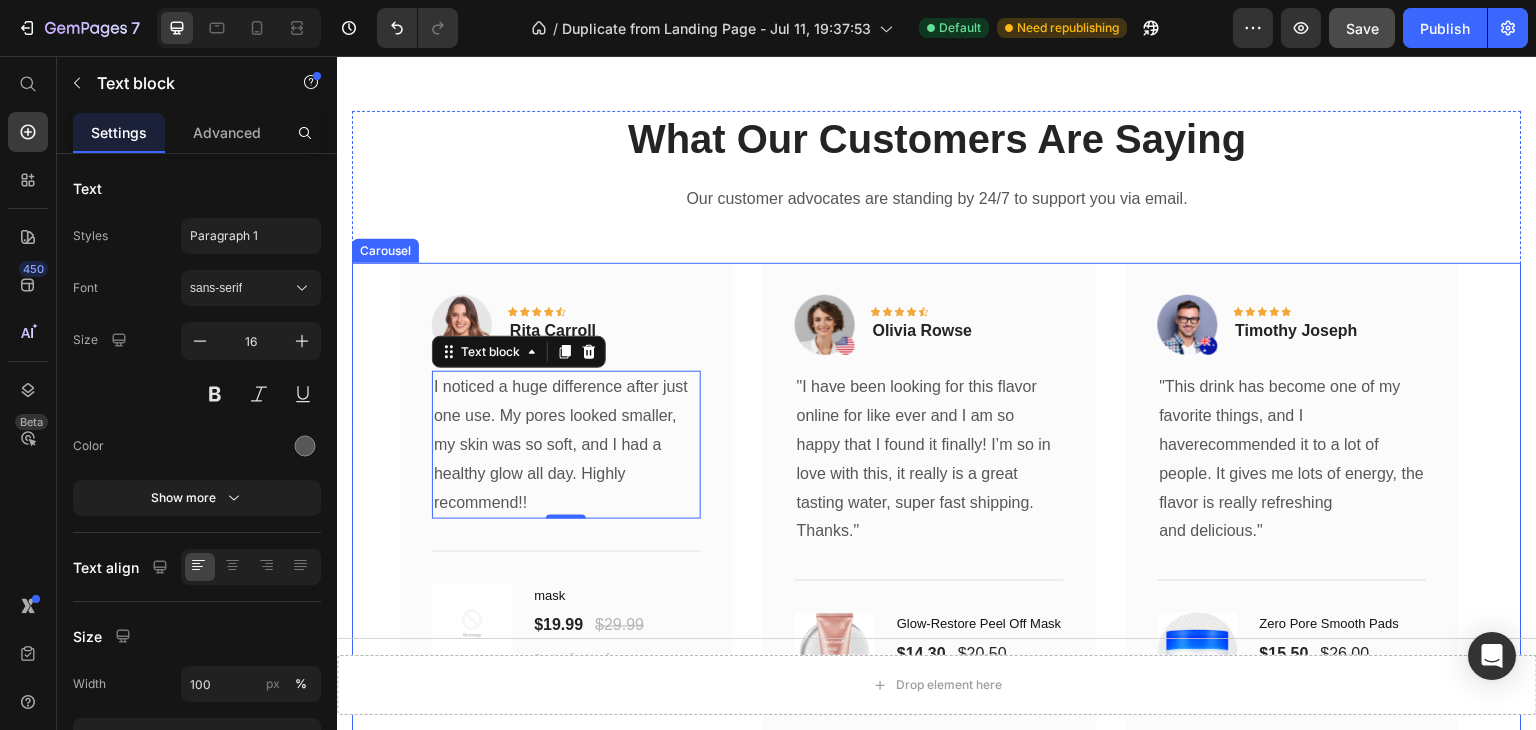 click on "Image
Icon
Icon
Icon
Icon
Icon Row Rita Carroll Text block Row I noticed a huge difference after just one use. My pores looked smaller, my skin was so soft, and I had a healthy glow all day. Highly recommend!! Text block   0                Title Line (P) Images & Gallery mask (P) Title $19.99 (P) Price $29.99 (P) Price Row Out of stock (P) Cart Button Product Row Image
Icon
Icon
Icon
Icon
Icon Row Olivia Rowse Text block Row "I have been looking for this flavor online for like ever and I am so happy that I found it finally! I’m so in love with this, it really is a great tasting water, super fast shipping.  Thanks." Text block                Title Line (P) Images & Gallery Glow-Restore Peel Off Mask (P) Title $14.30 (P) Price $20.50 (P) Price Row Buy Now (P) Cart Button Product Row Image
Icon
Icon Icon" at bounding box center (937, 497) 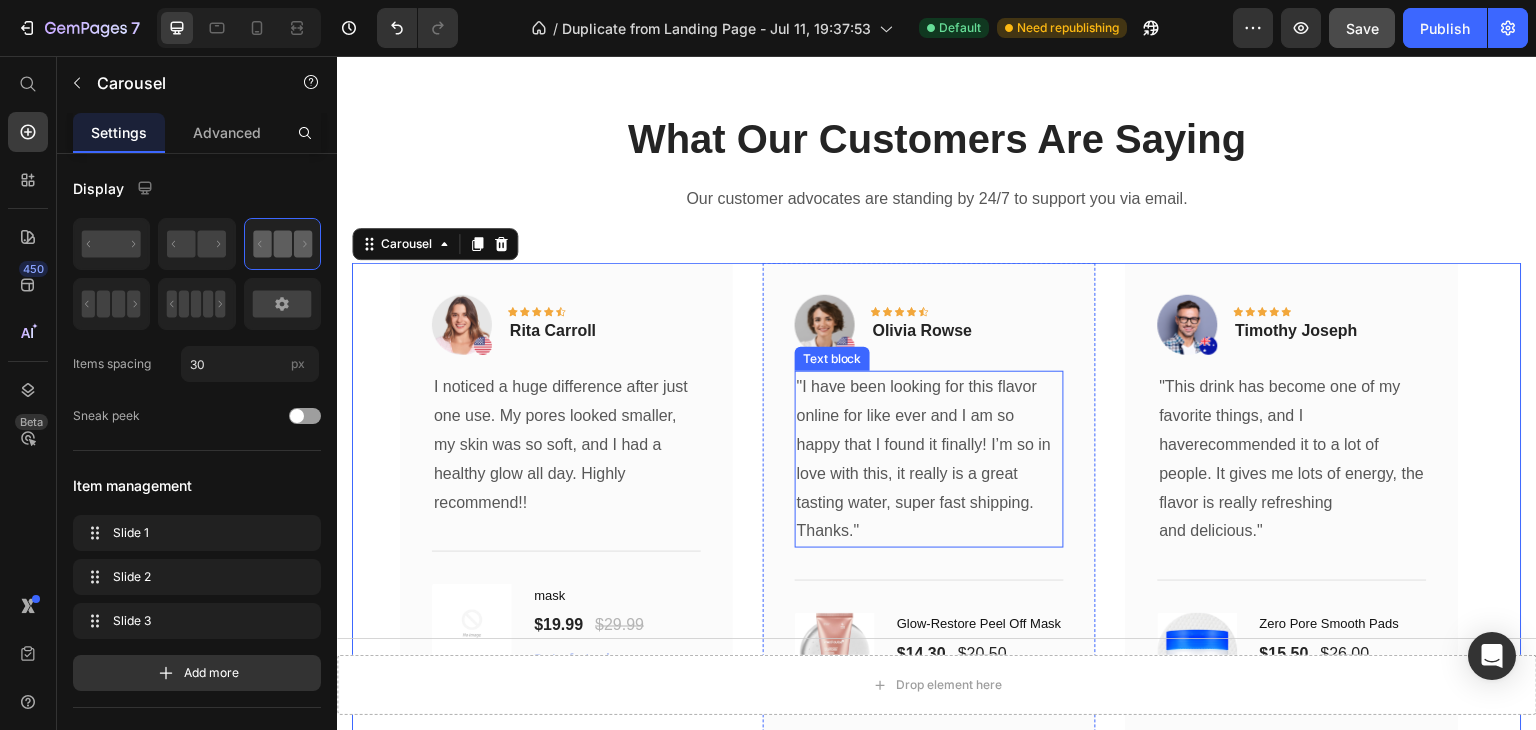 click on "Thanks."" at bounding box center [929, 531] 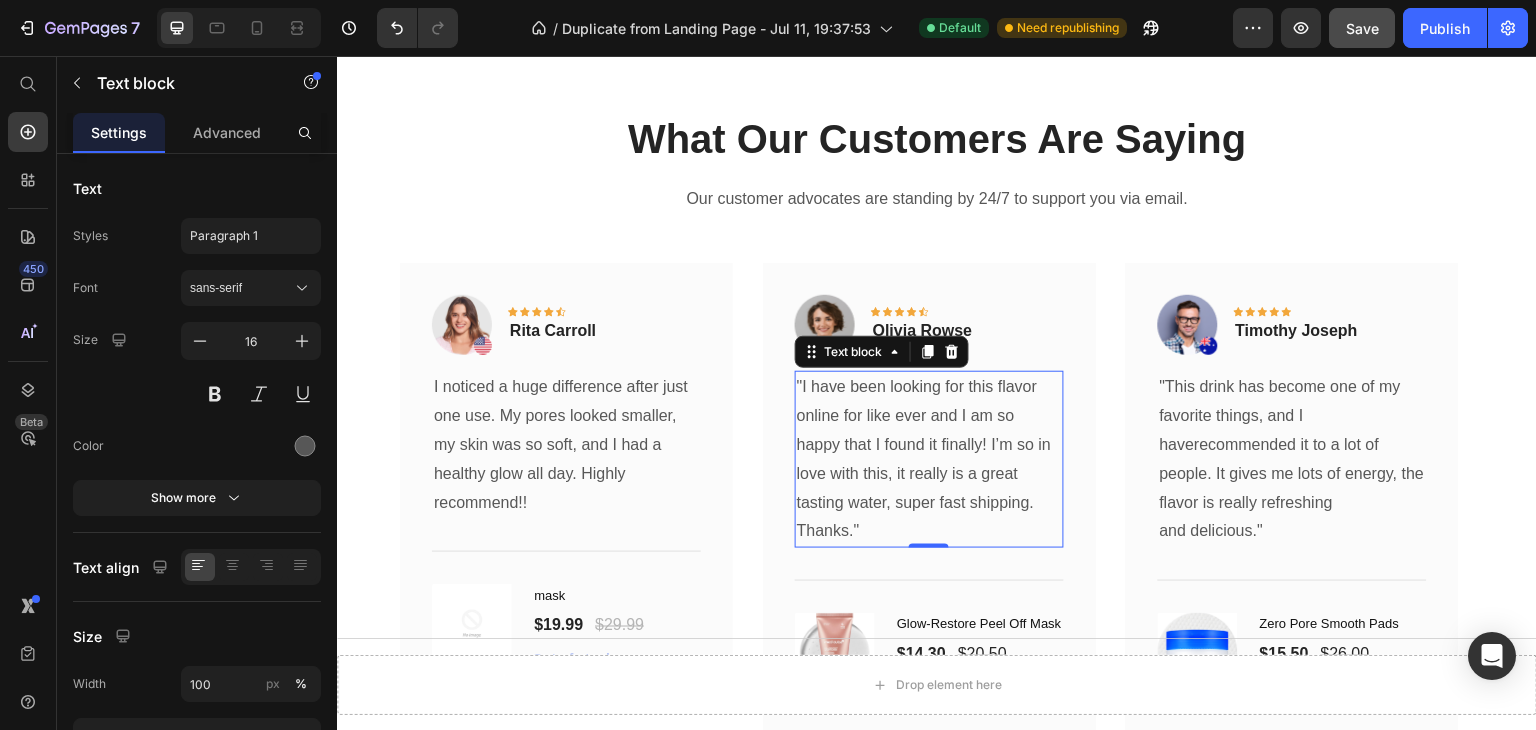click on "Thanks."" at bounding box center [929, 531] 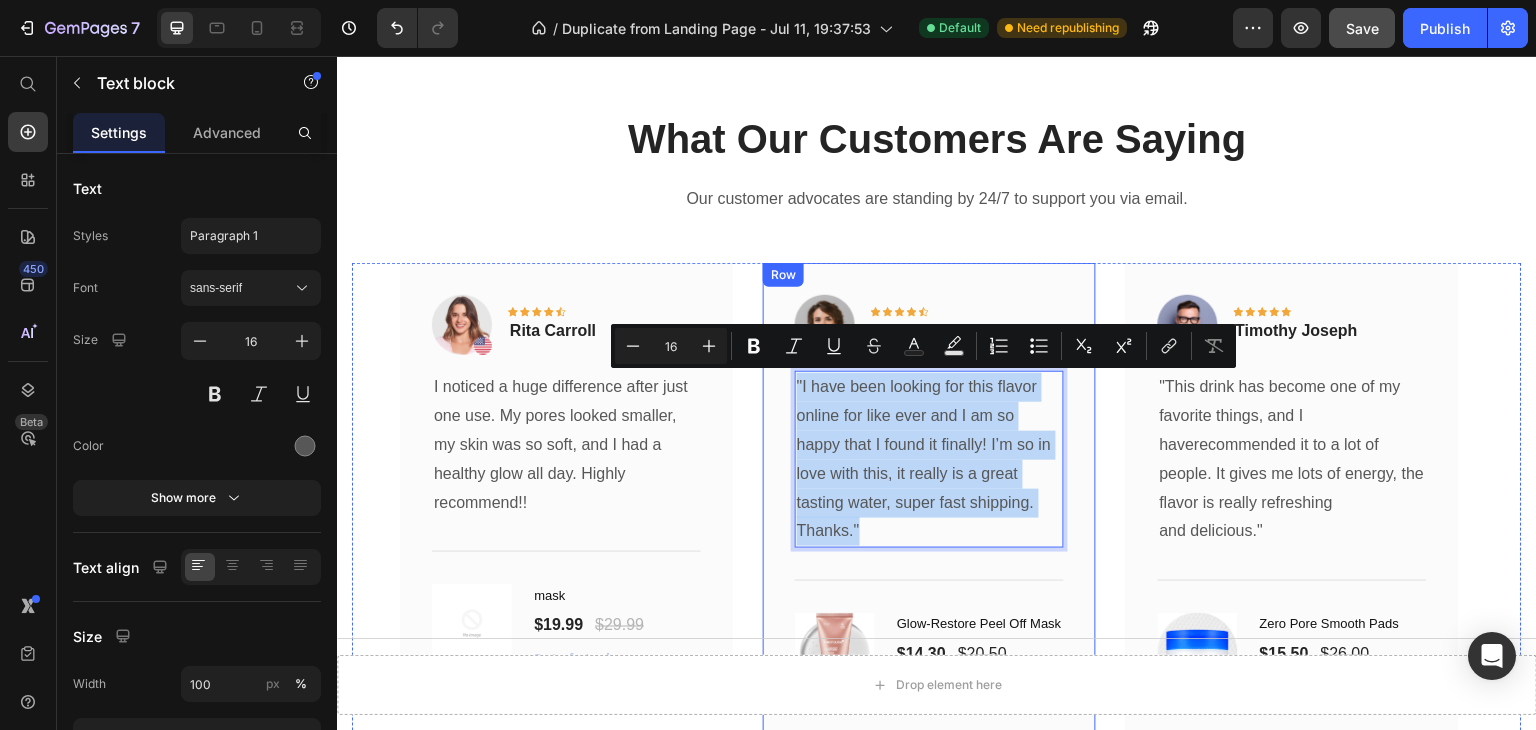 drag, startPoint x: 860, startPoint y: 530, endPoint x: 766, endPoint y: 356, distance: 197.76755 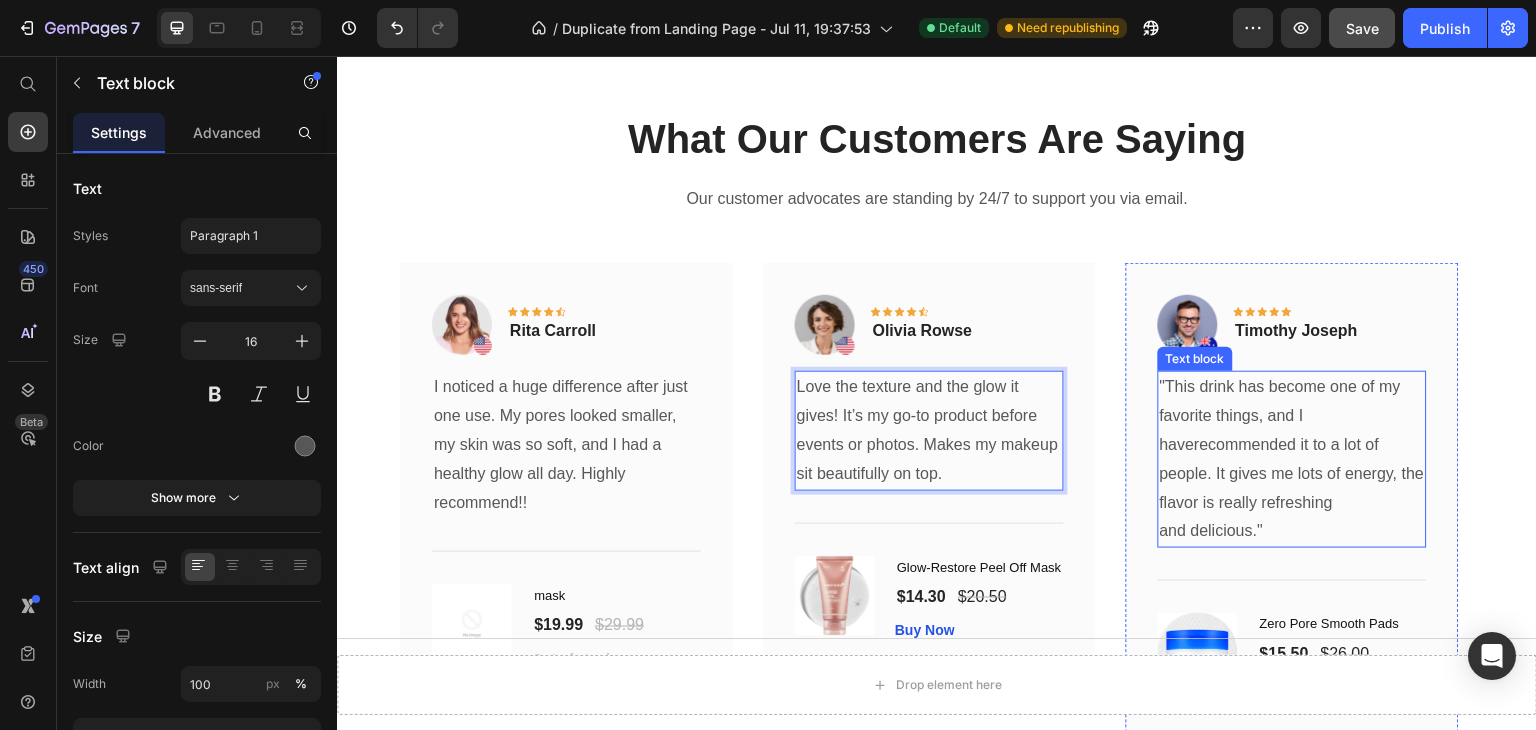 click on ""This drink has become one of my favorite things, and I haverecommended it to a lot of people. It gives me lots of energy, the flavor is really refreshing  and delicious."" at bounding box center (1292, 459) 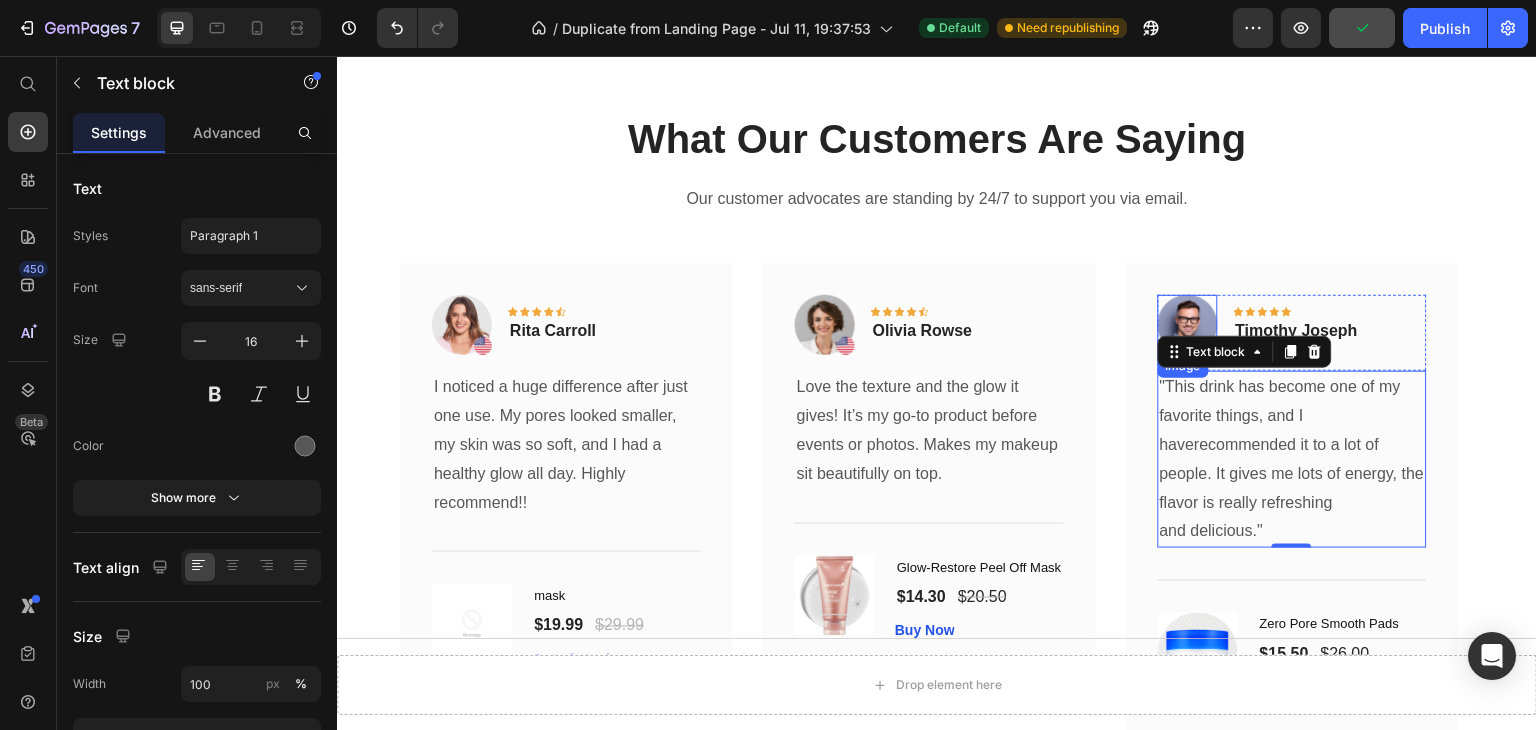 click at bounding box center [1188, 325] 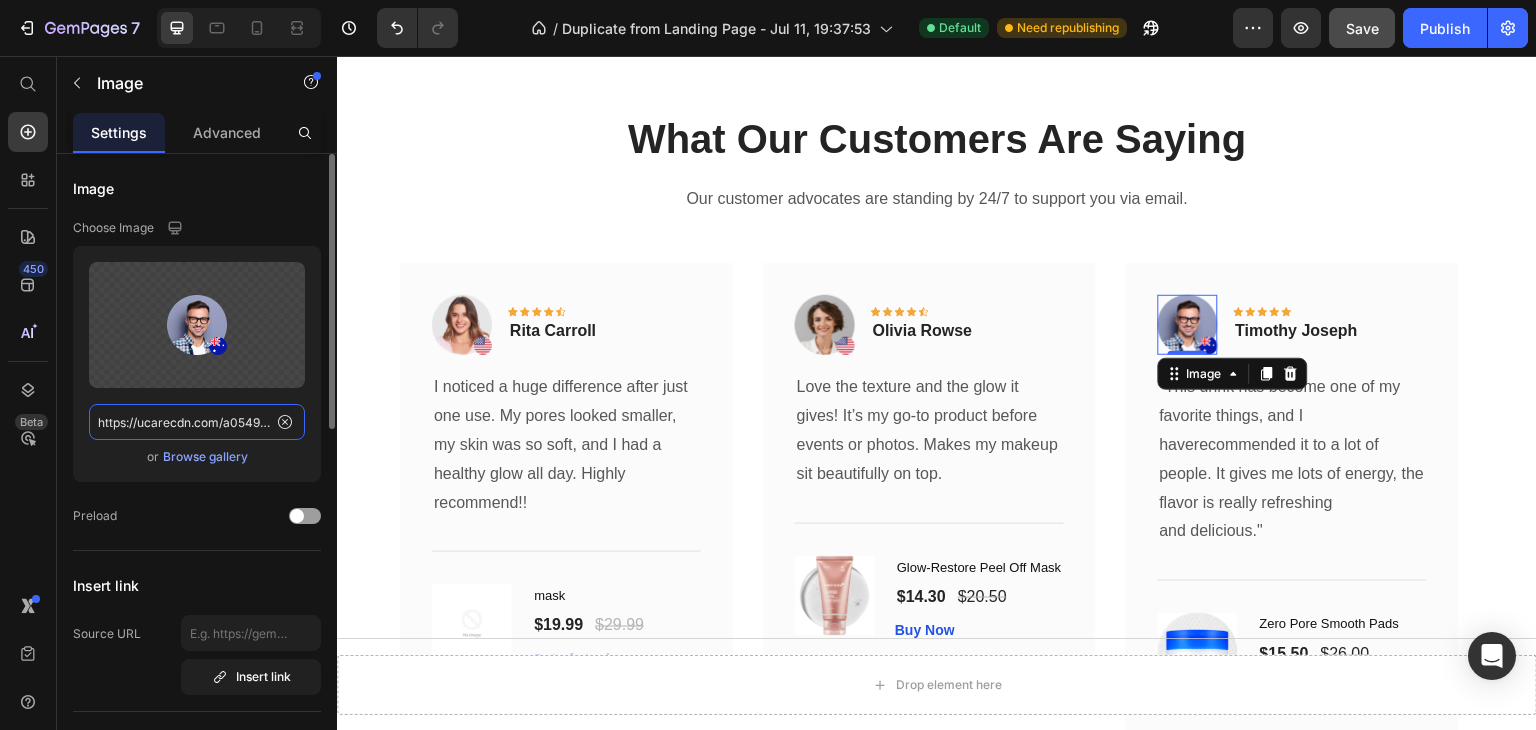 click on "https://ucarecdn.com/a054956d-472f-45b6-8c32-2ba11b9e1646/-/format/auto/" 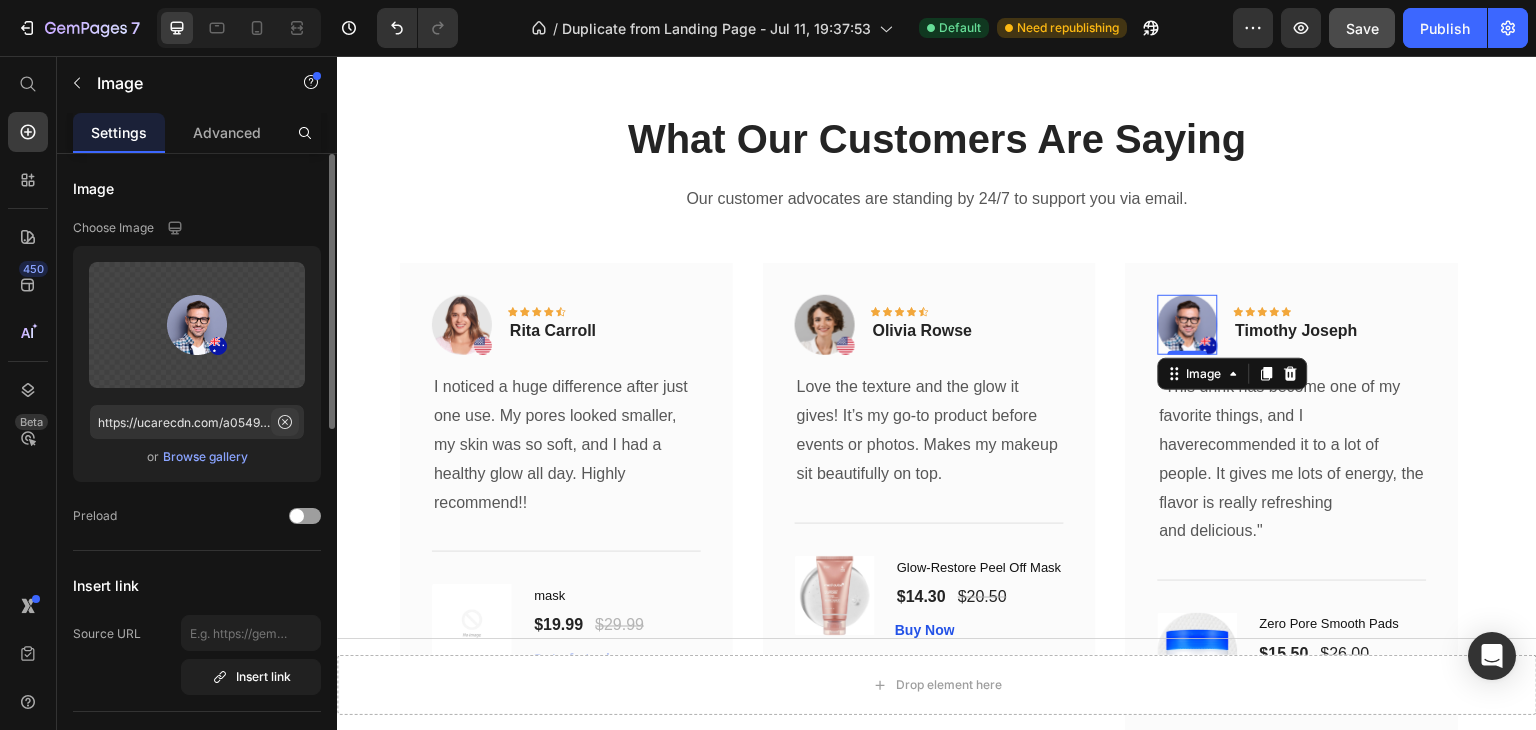click 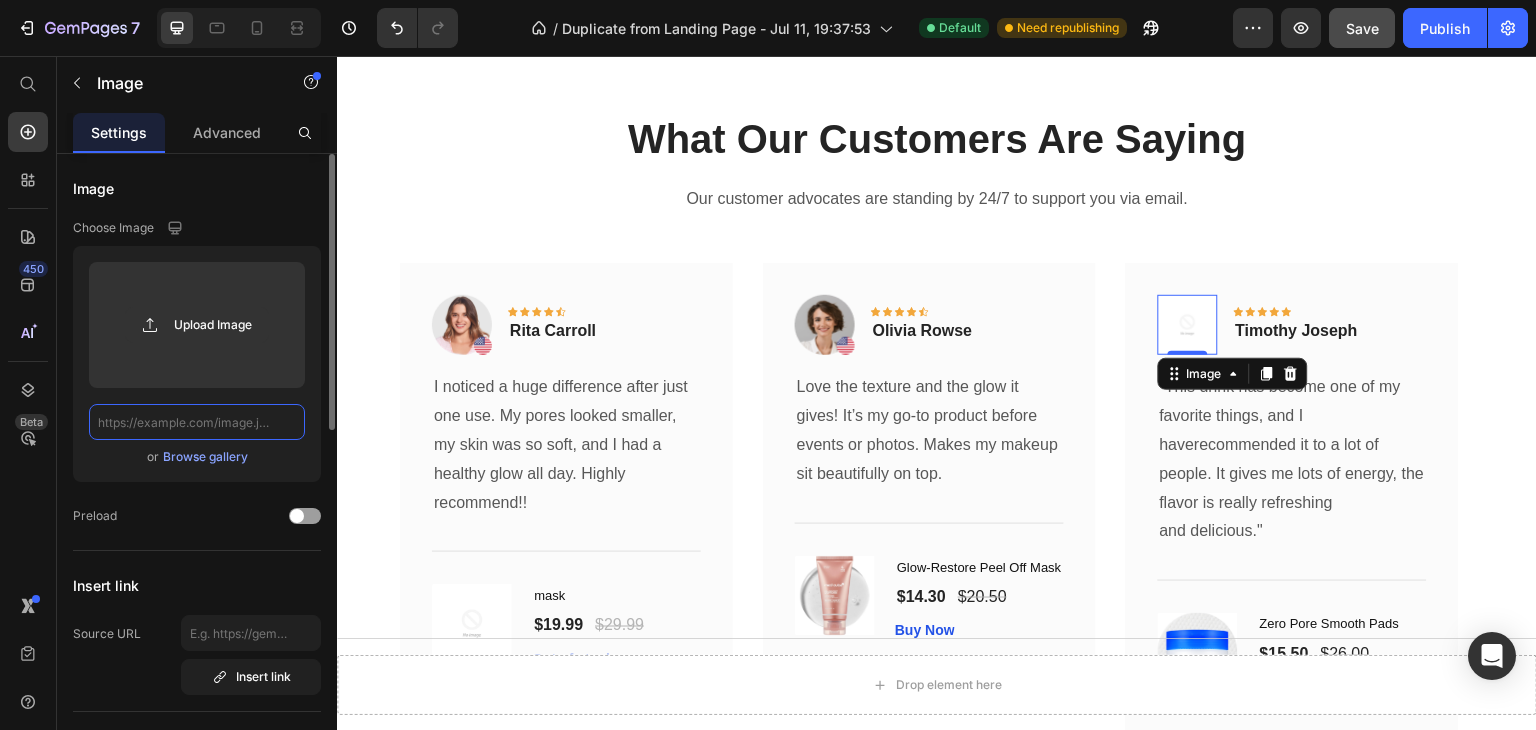 click 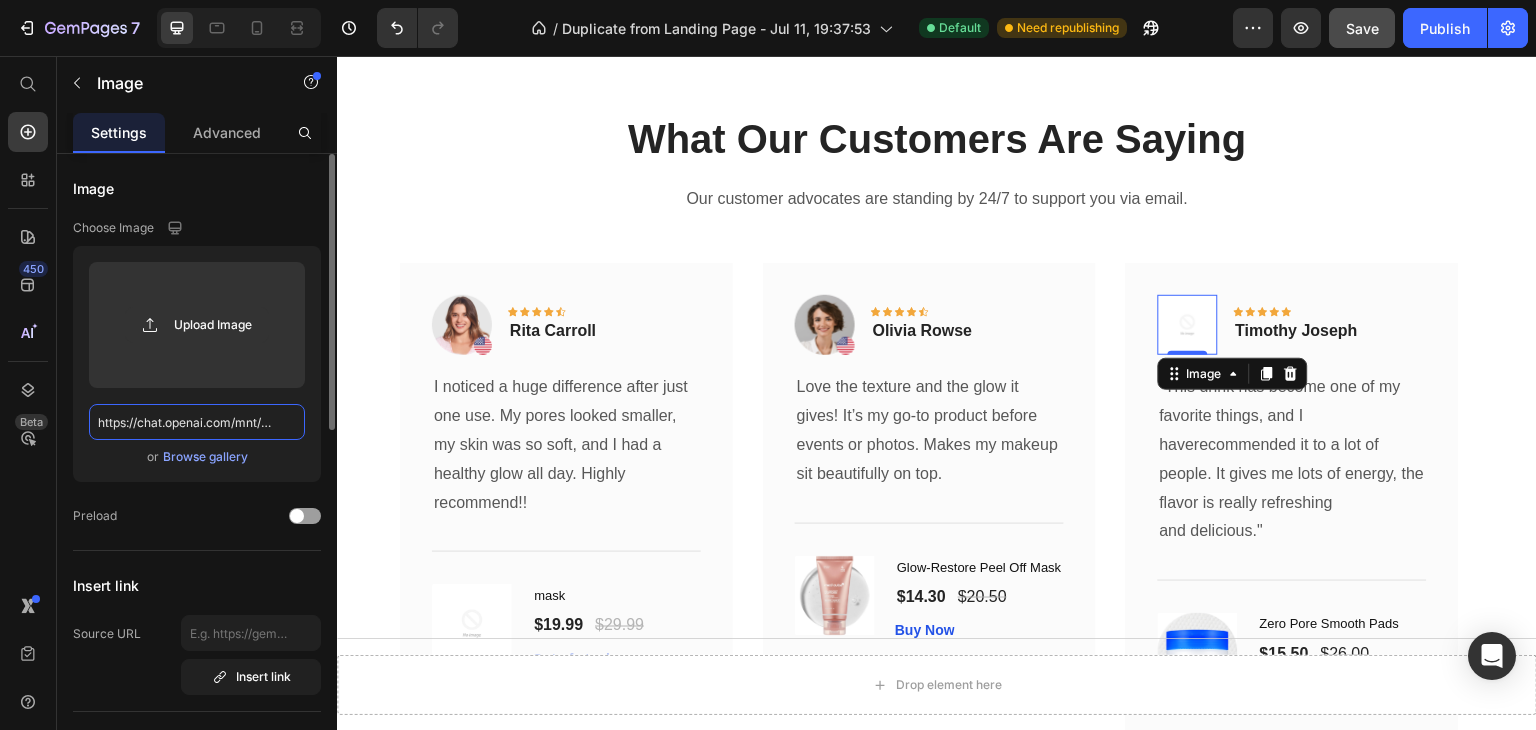 scroll, scrollTop: 0, scrollLeft: 348, axis: horizontal 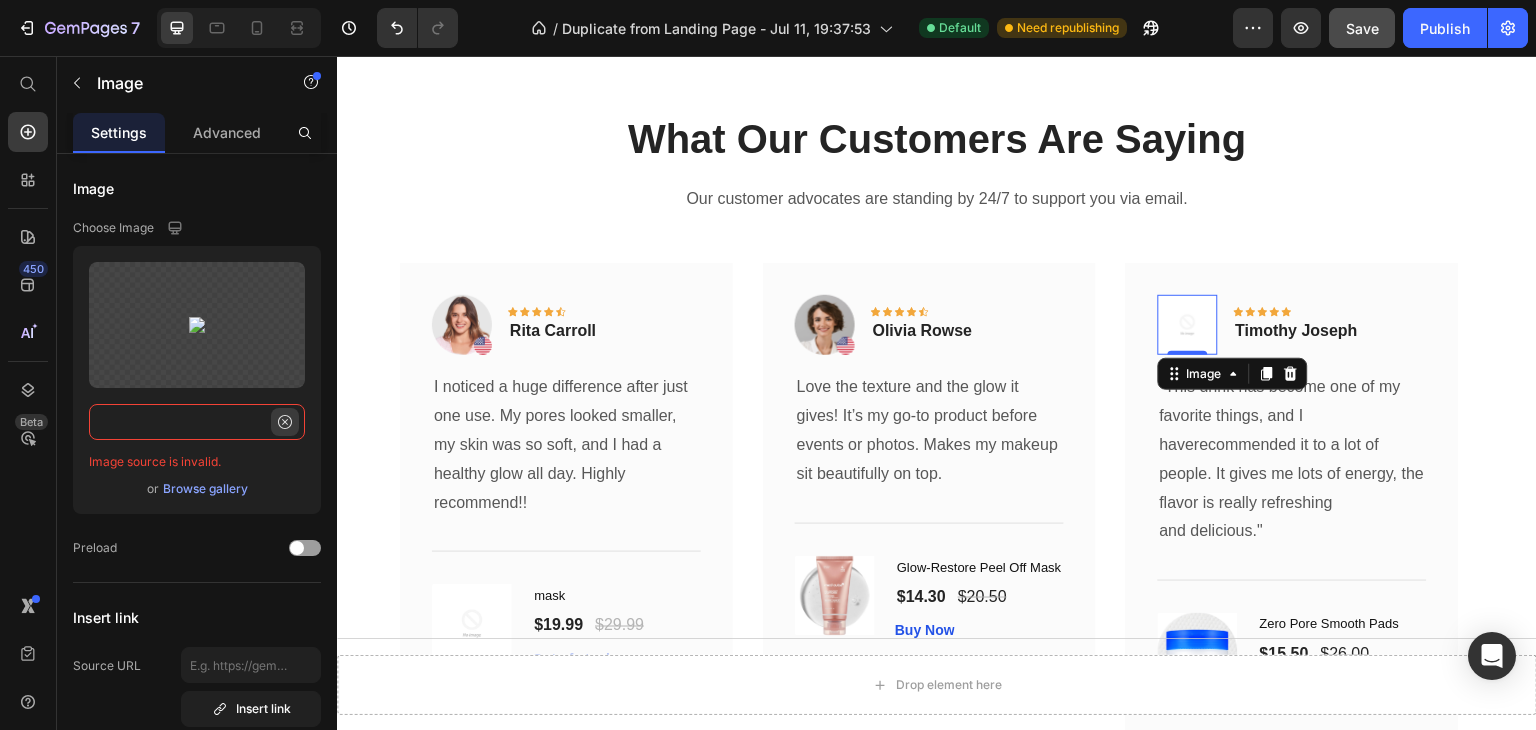 type on "https://chat.openai.com/mnt/data/A_digital_photograph_captures_a_loose_close-up_por.png" 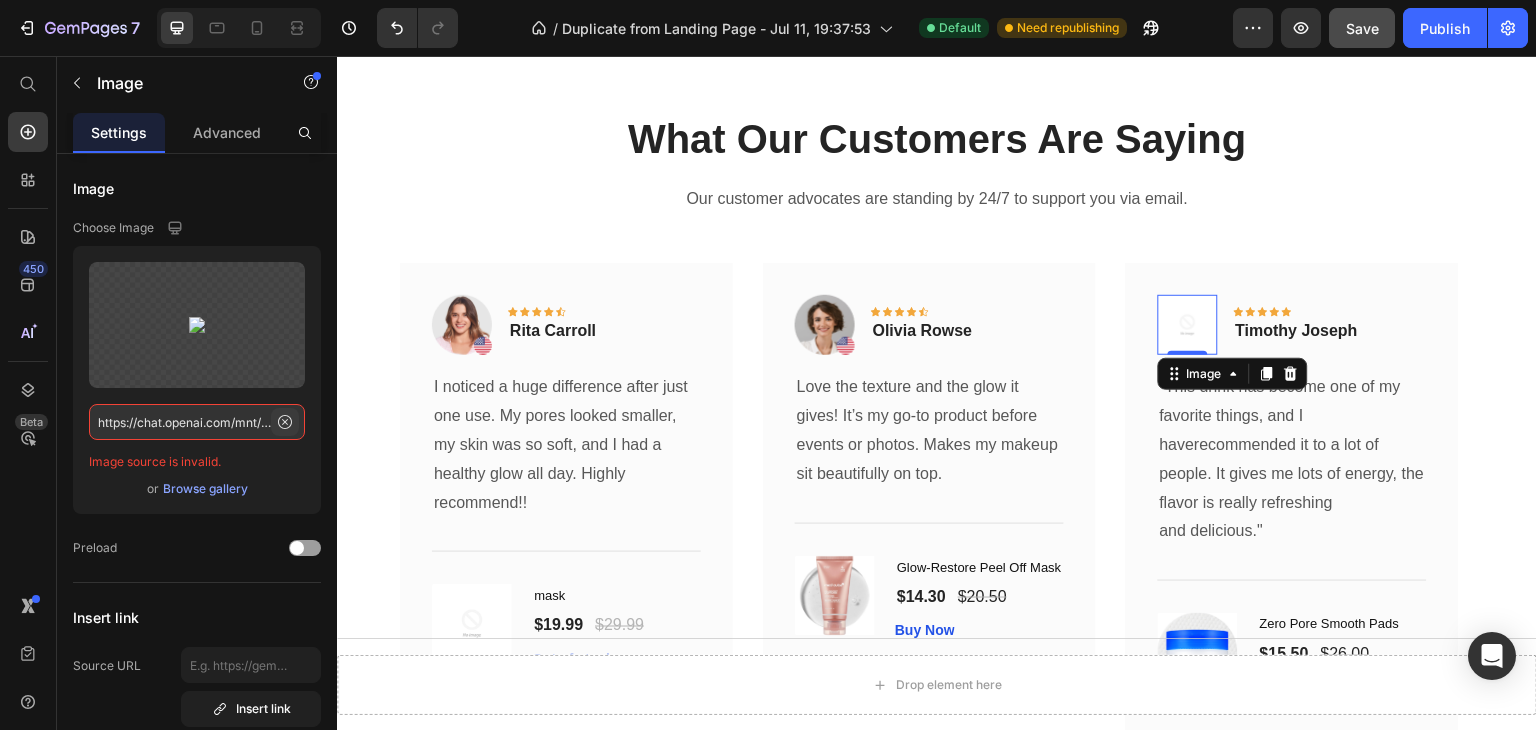 click 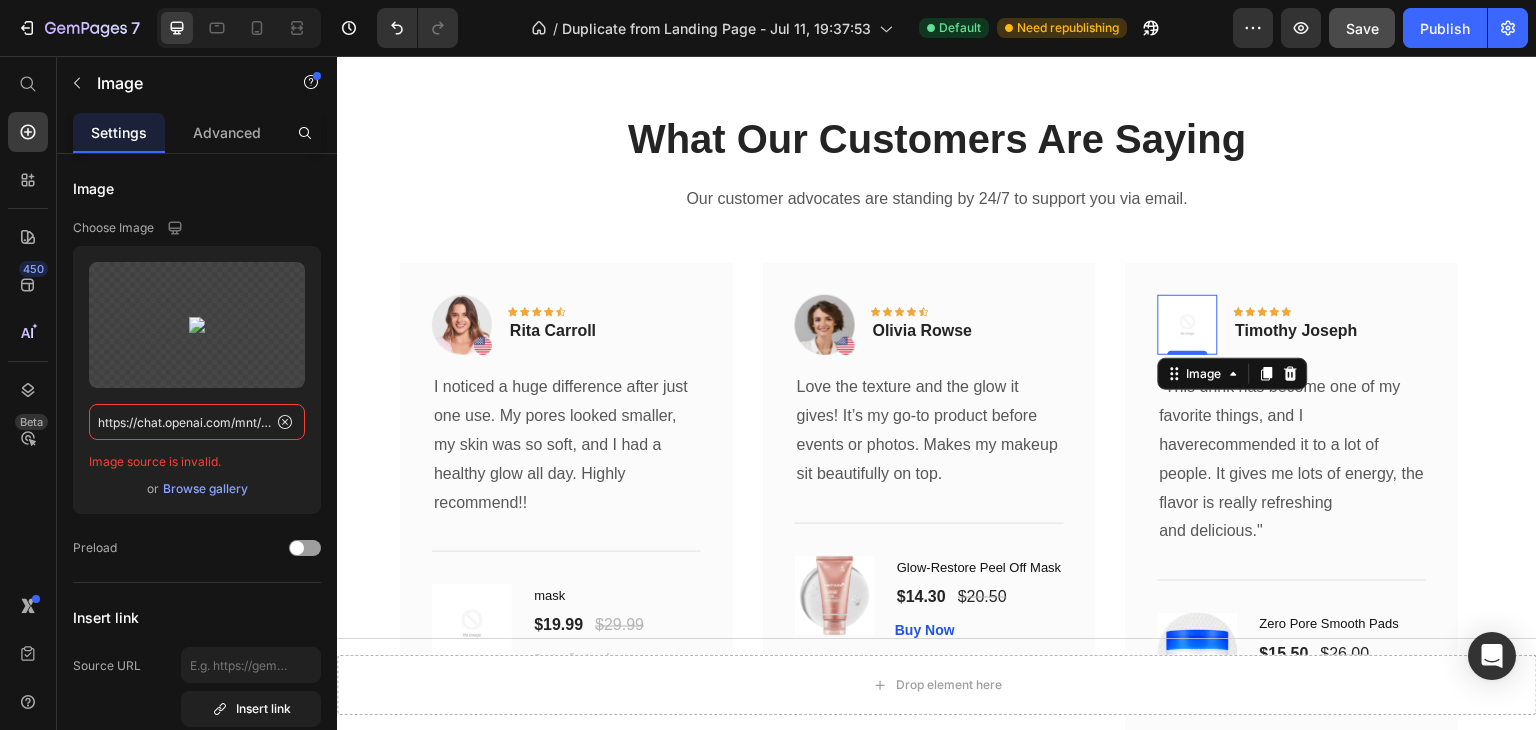 type 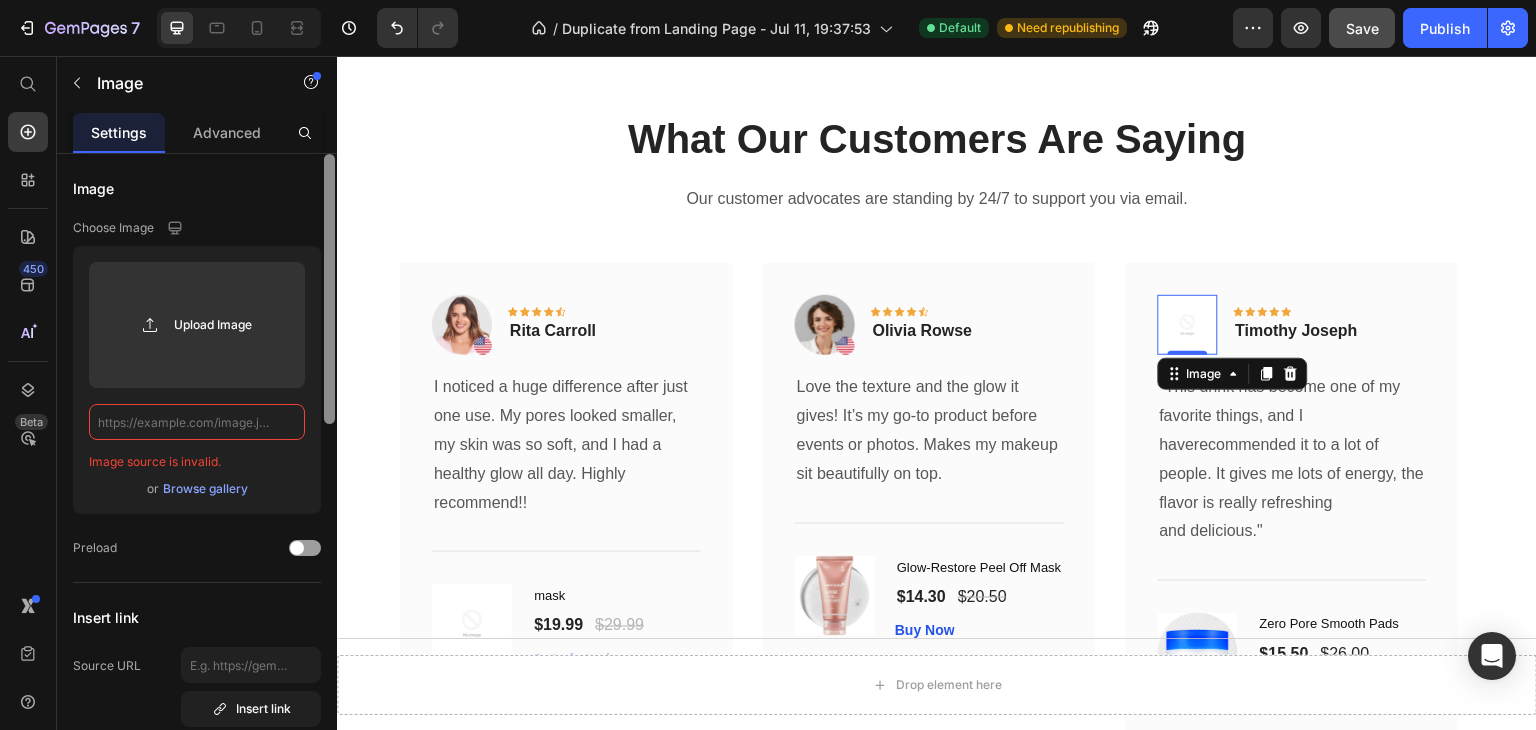 scroll, scrollTop: 0, scrollLeft: 0, axis: both 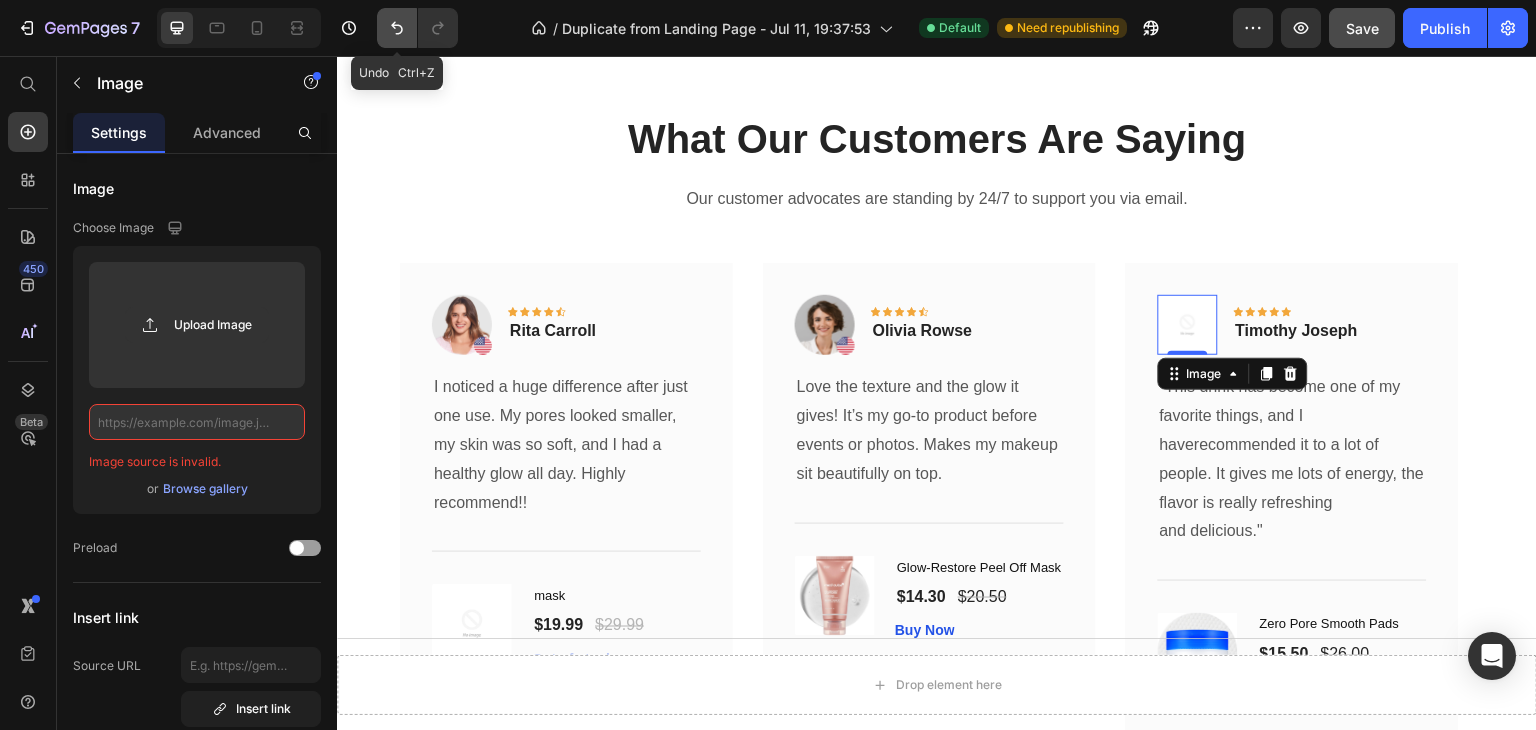 click 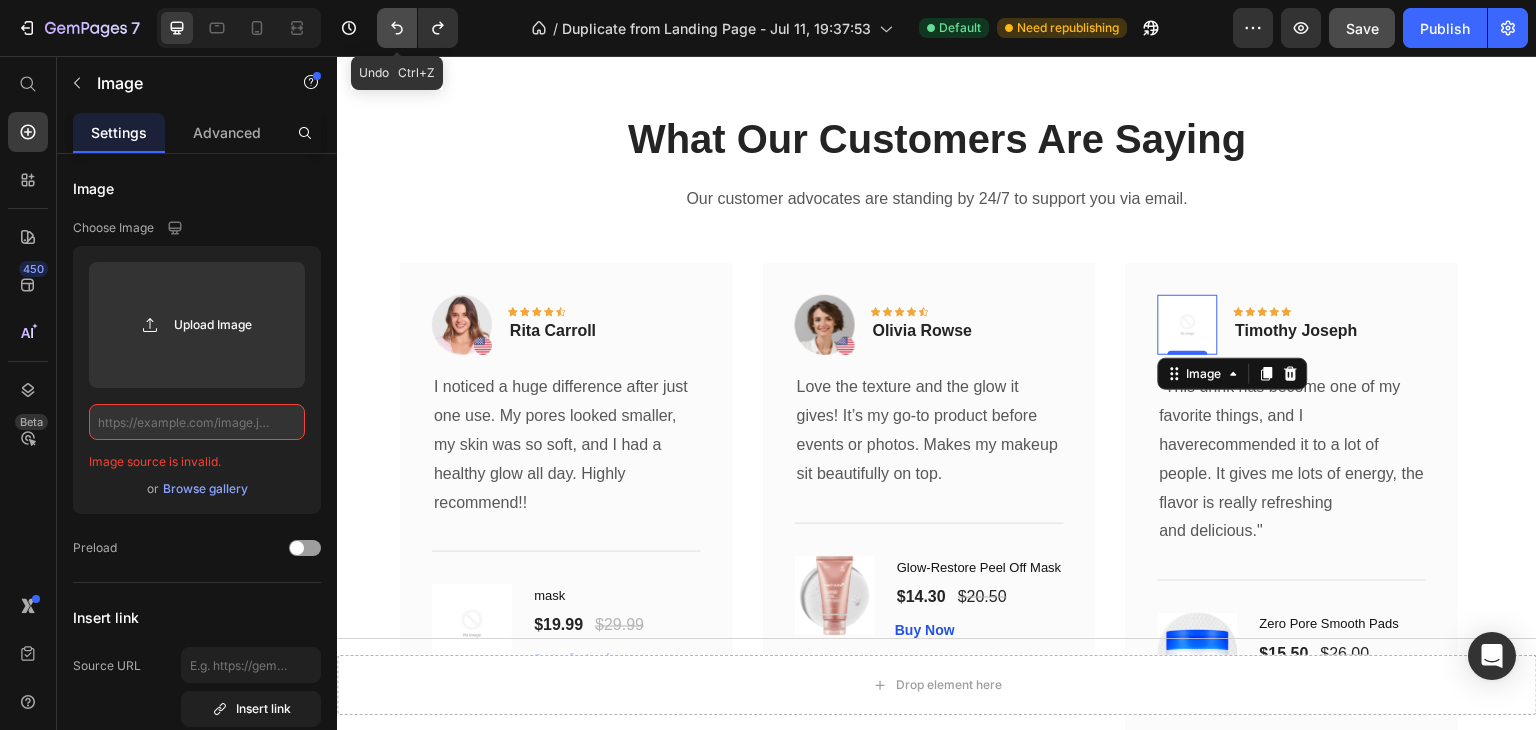 click 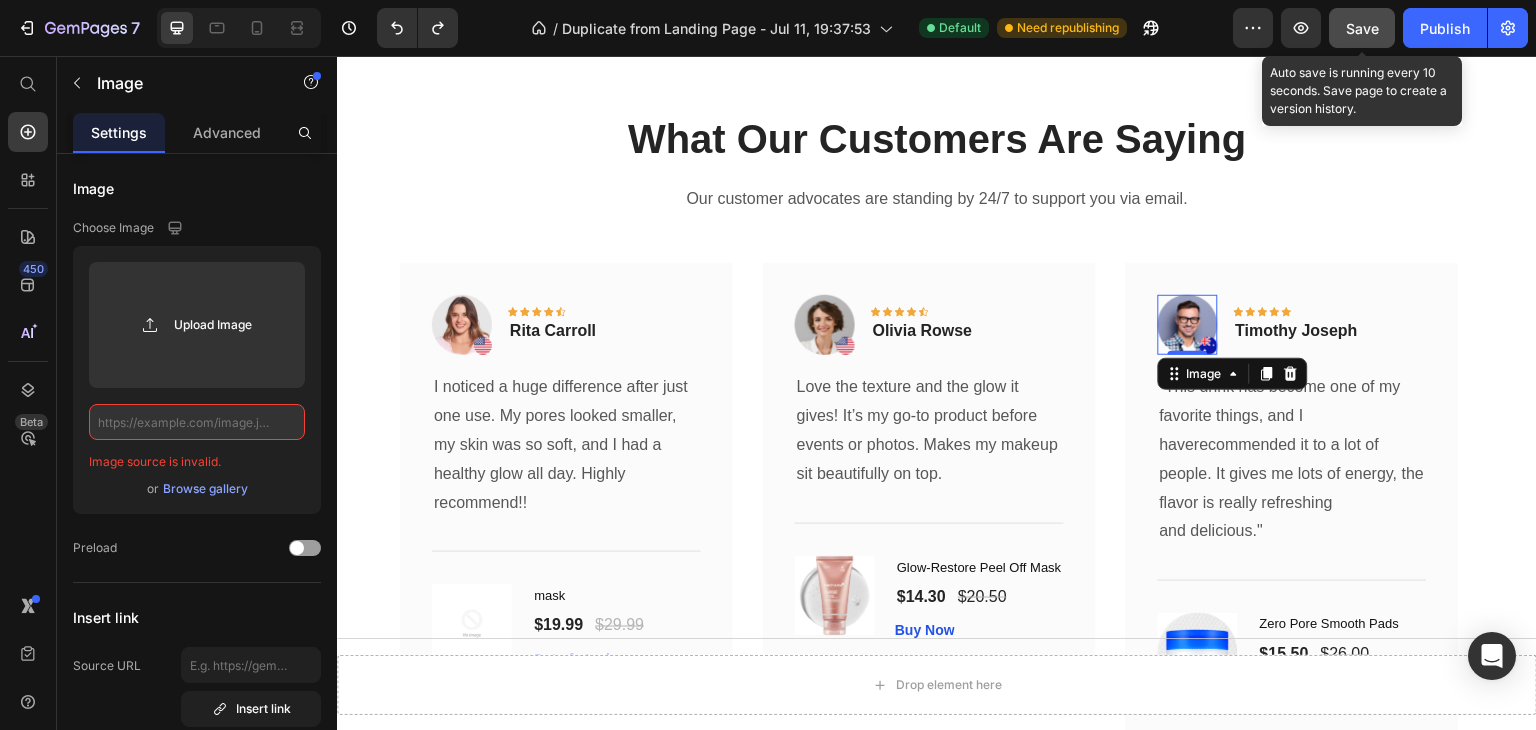 click on "Save" at bounding box center [1362, 28] 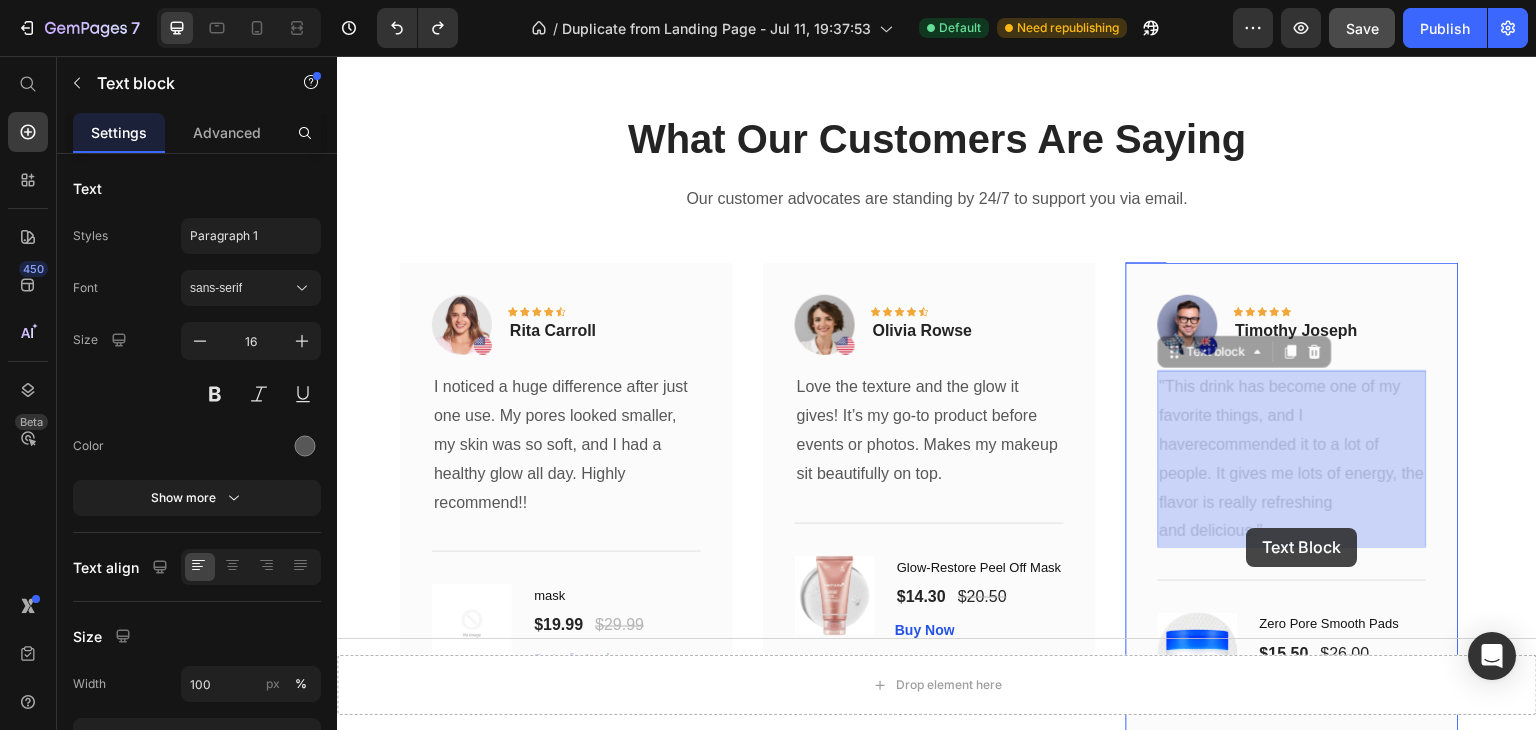 drag, startPoint x: 1259, startPoint y: 530, endPoint x: 1247, endPoint y: 527, distance: 12.369317 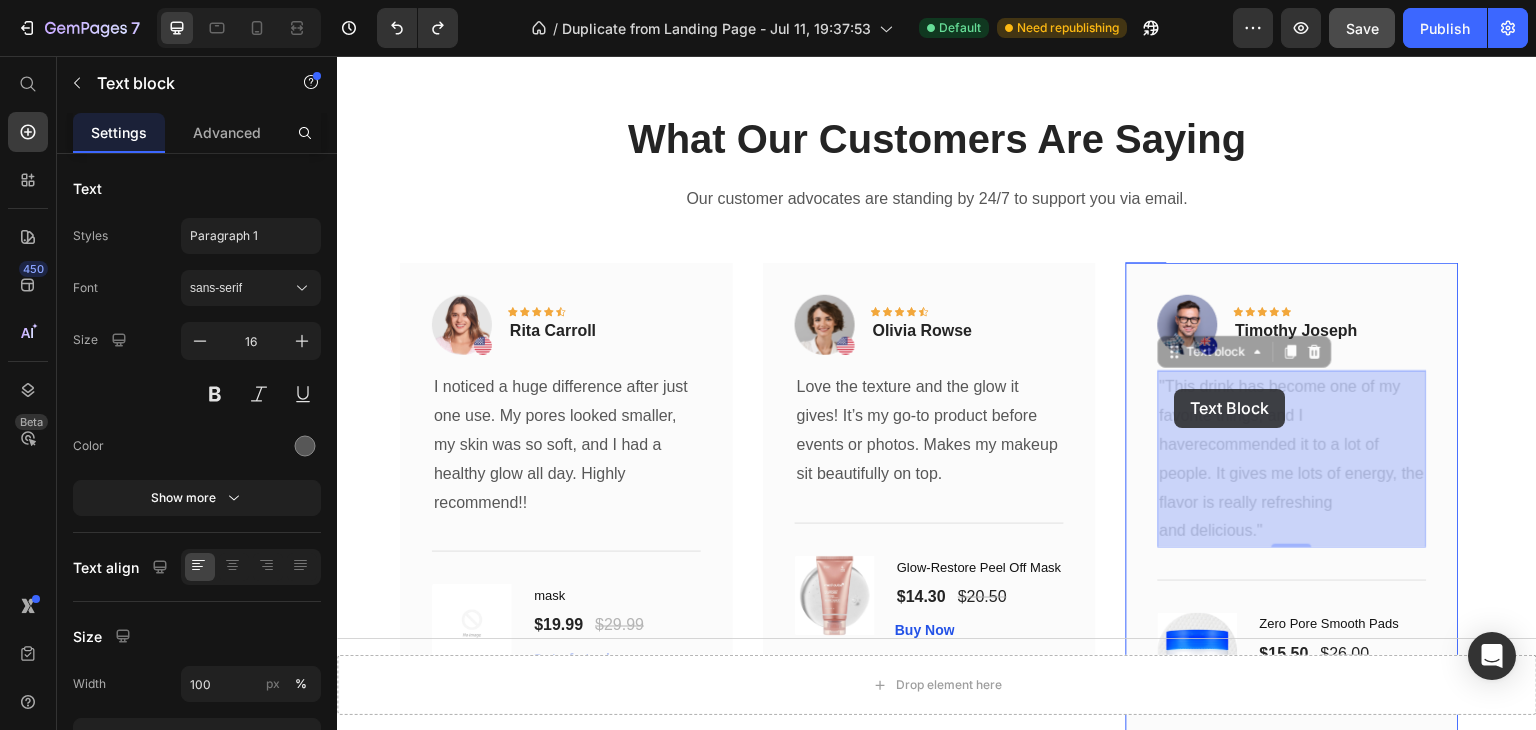 drag, startPoint x: 1164, startPoint y: 384, endPoint x: 1176, endPoint y: 390, distance: 13.416408 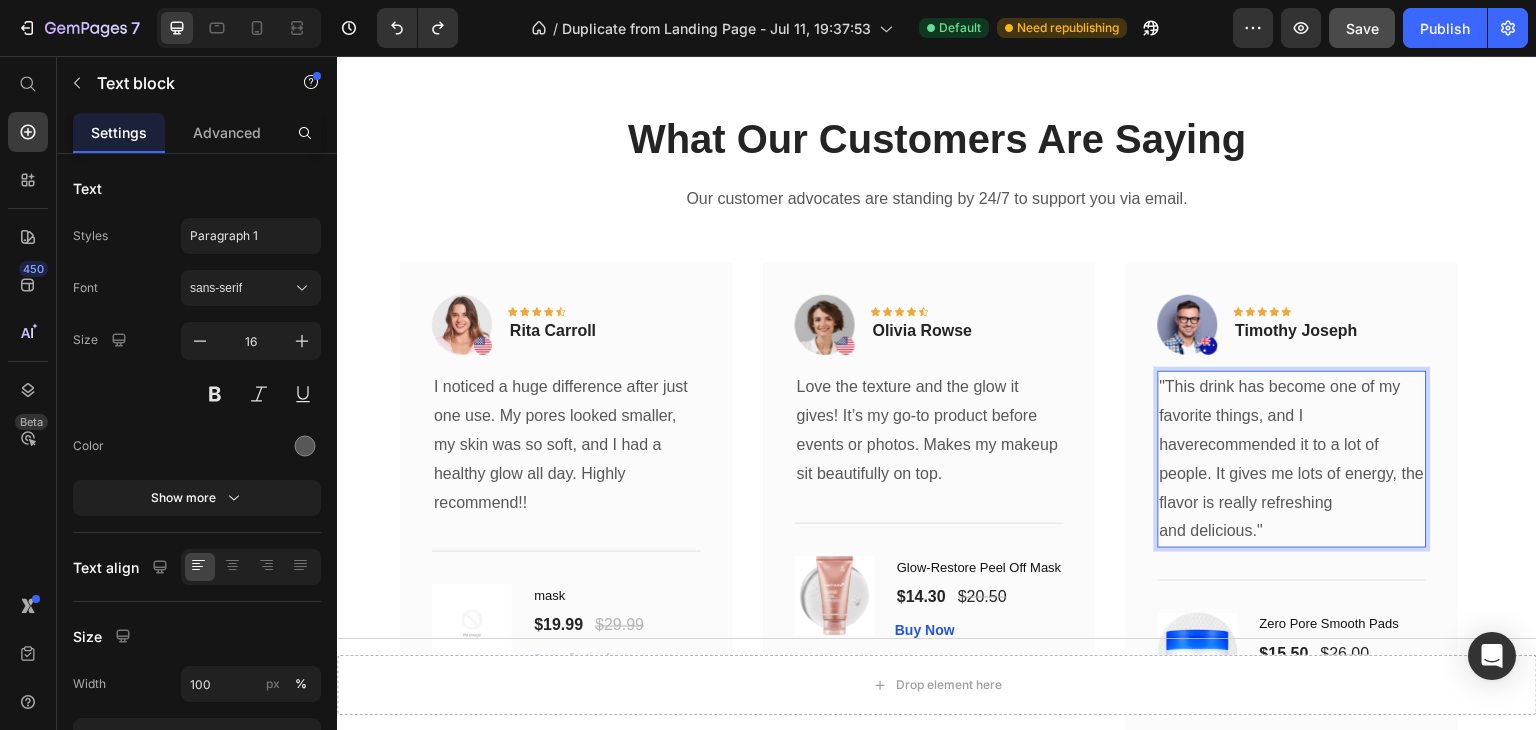 click on ""This drink has become one of my favorite things, and I haverecommended it to a lot of people. It gives me lots of energy, the flavor is really refreshing  and delicious."" at bounding box center (1292, 459) 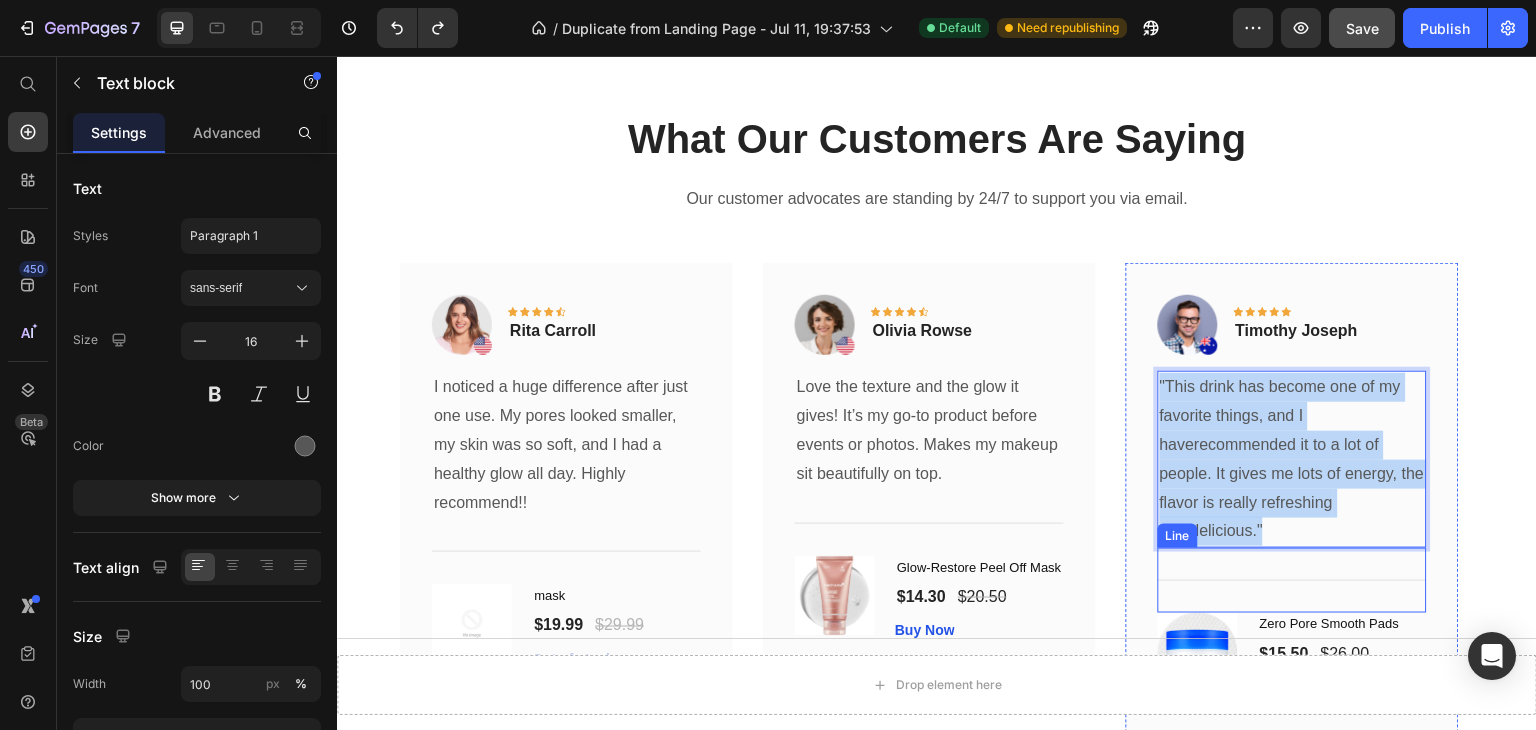 drag, startPoint x: 1160, startPoint y: 389, endPoint x: 1312, endPoint y: 555, distance: 225.07776 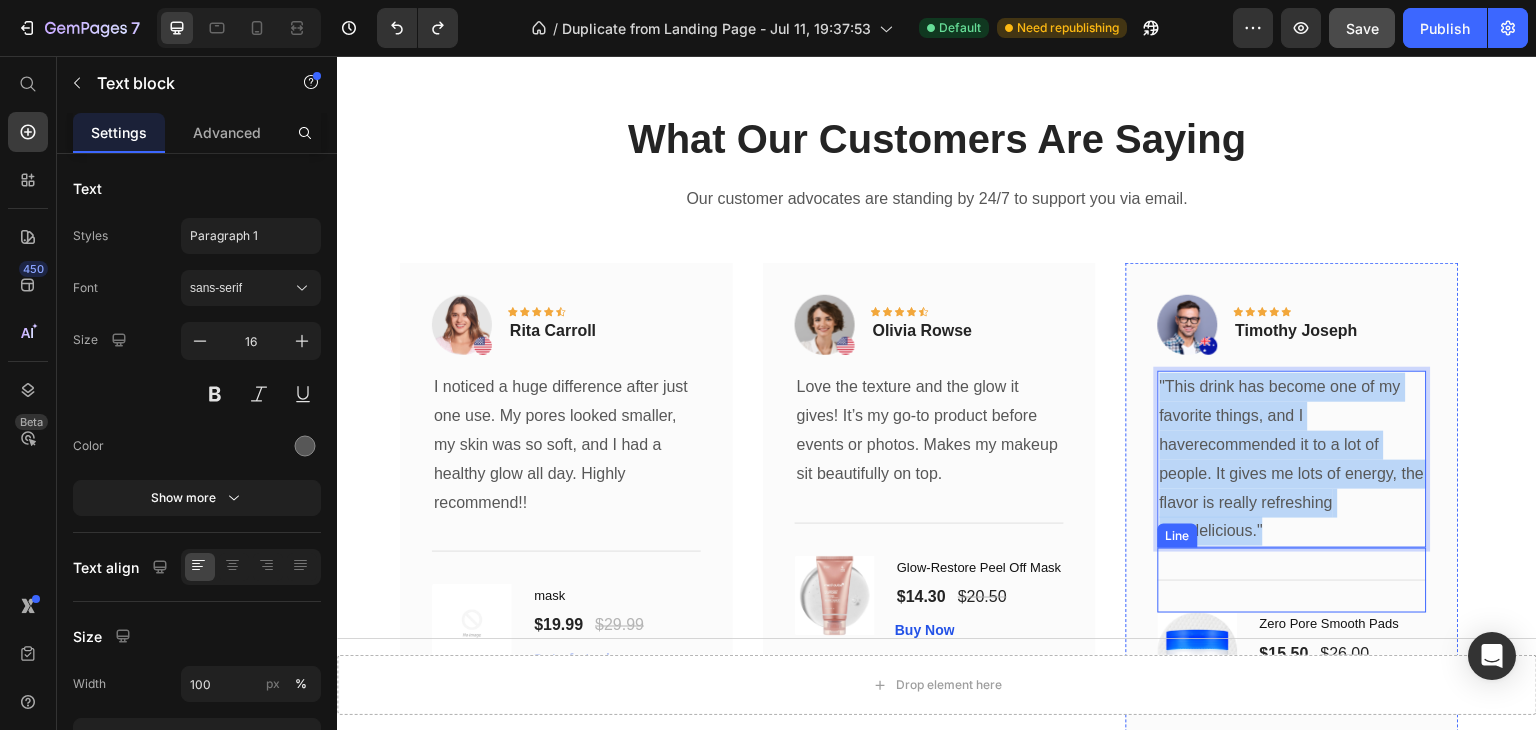 click on "Image
Icon
Icon
Icon
Icon
Icon Row Timothy Joseph Text block Row "This drink has become one of my favorite things, and I haverecommended it to a lot of people. It gives me lots of energy, the flavor is really refreshing  and delicious." Text block   0                Title Line (P) Images & Gallery Zero Pore Smooth Pads (P) Title $15.50 (P) Price $26.00 (P) Price Row Buy Now (P) Cart Button Product" at bounding box center [1292, 497] 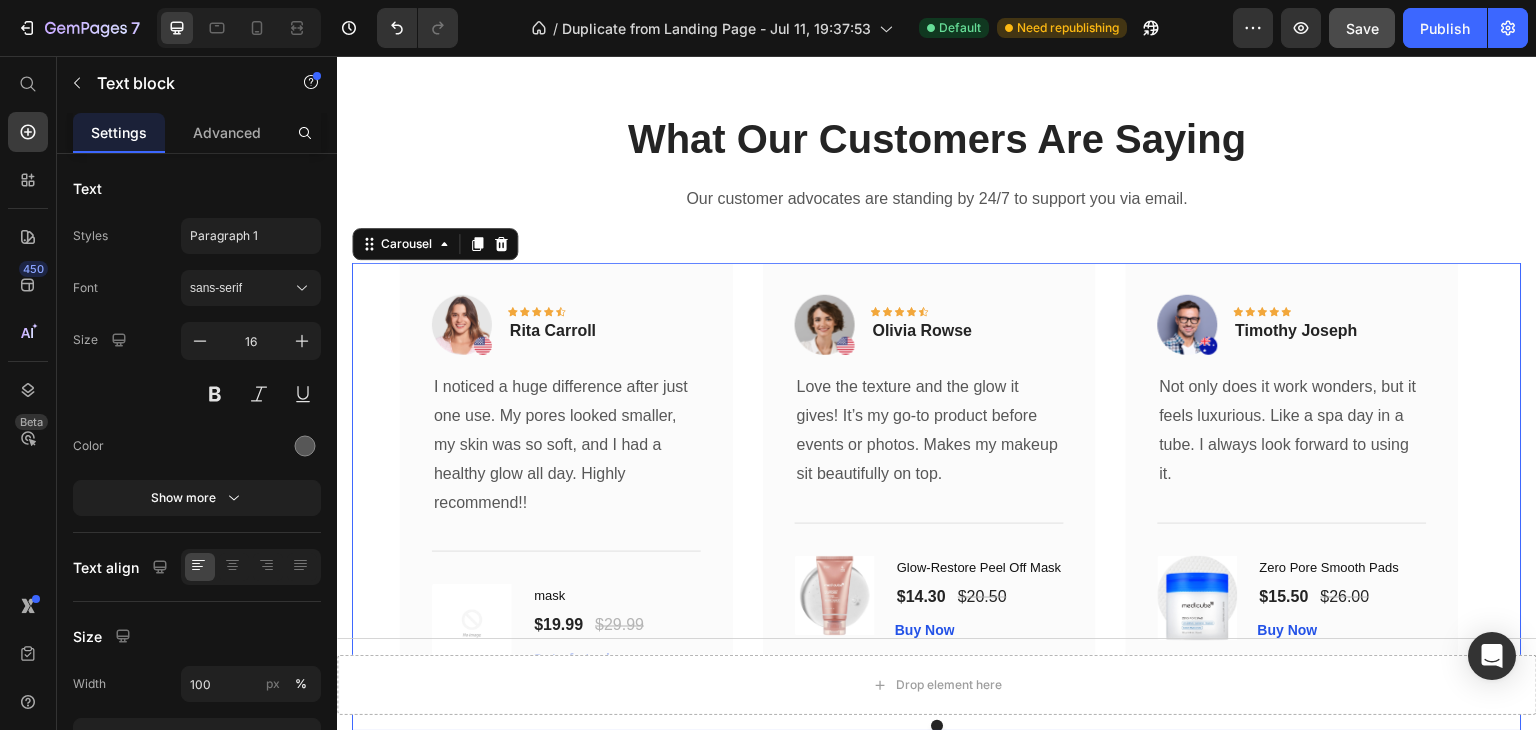 click on "Image
Icon
Icon
Icon
Icon
Icon Row Rita Carroll Text block Row I noticed a huge difference after just one use. My pores looked smaller, my skin was so soft, and I had a healthy glow all day. Highly recommend!! Text block                Title Line (P) Images & Gallery mask (P) Title $19.99 (P) Price $29.99 (P) Price Row Out of stock (P) Cart Button Product Row Image
Icon
Icon
Icon
Icon
Icon Row Olivia Rowse Text block Row Love the texture and the glow it gives! It’s my go-to product before events or photos. Makes my makeup sit beautifully on top. Text block                Title Line (P) Images & Gallery Glow-Restore Peel Off Mask (P) Title $14.30 (P) Price $20.50 (P) Price Row Buy Now (P) Cart Button Product Row Image
Icon
Icon
Icon
Icon
Icon Row Text block" at bounding box center [937, 483] 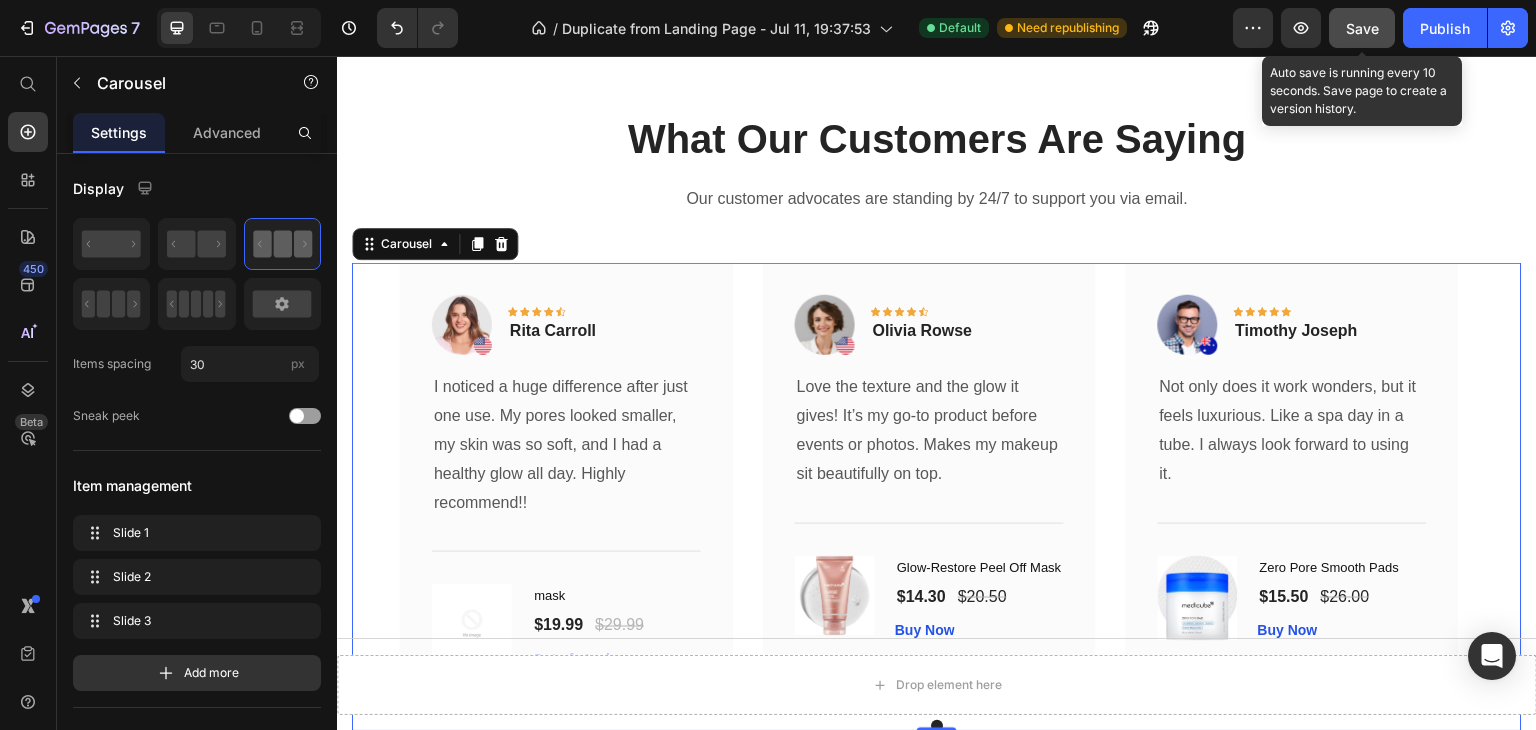 click on "Save" at bounding box center [1362, 28] 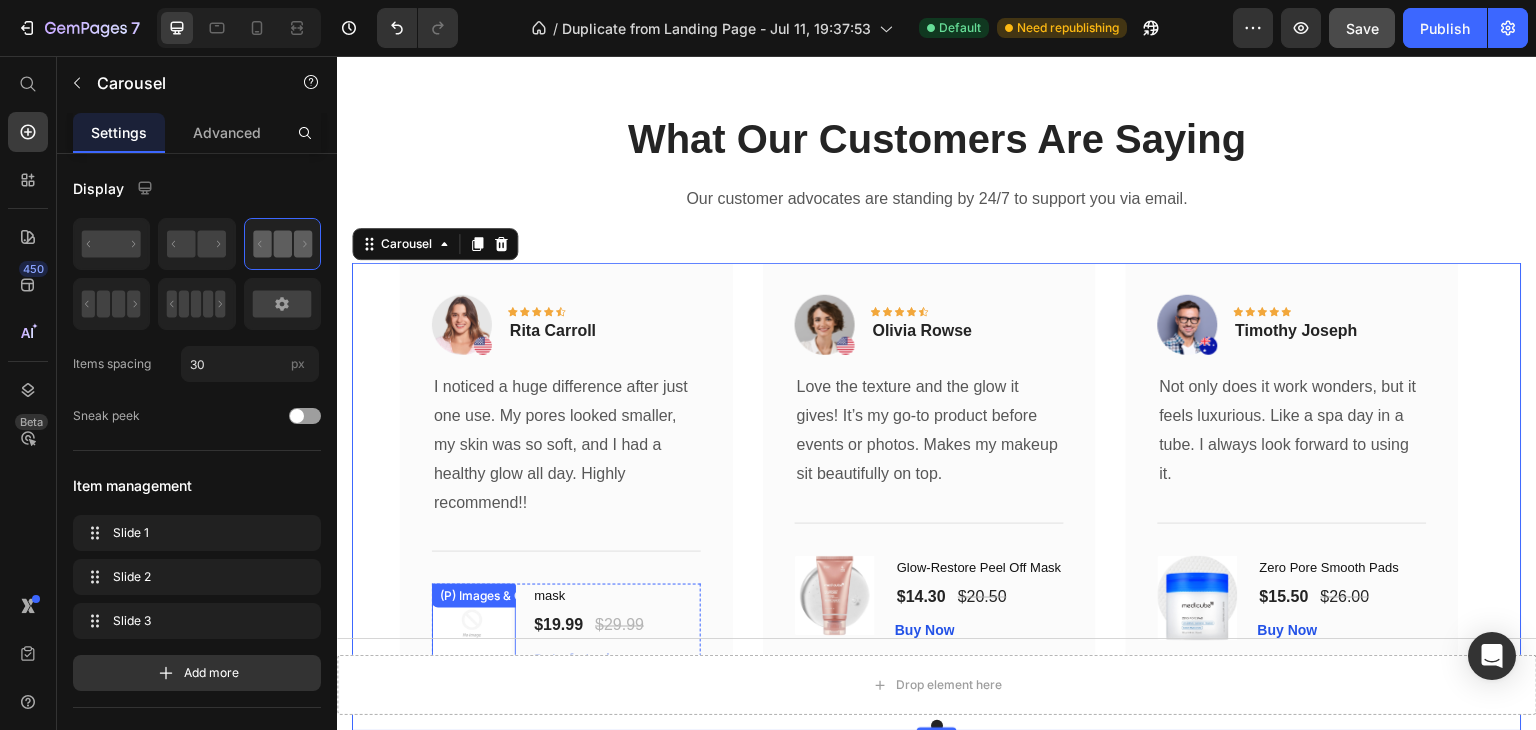 click on "(P) Images & Gallery" at bounding box center (474, 624) 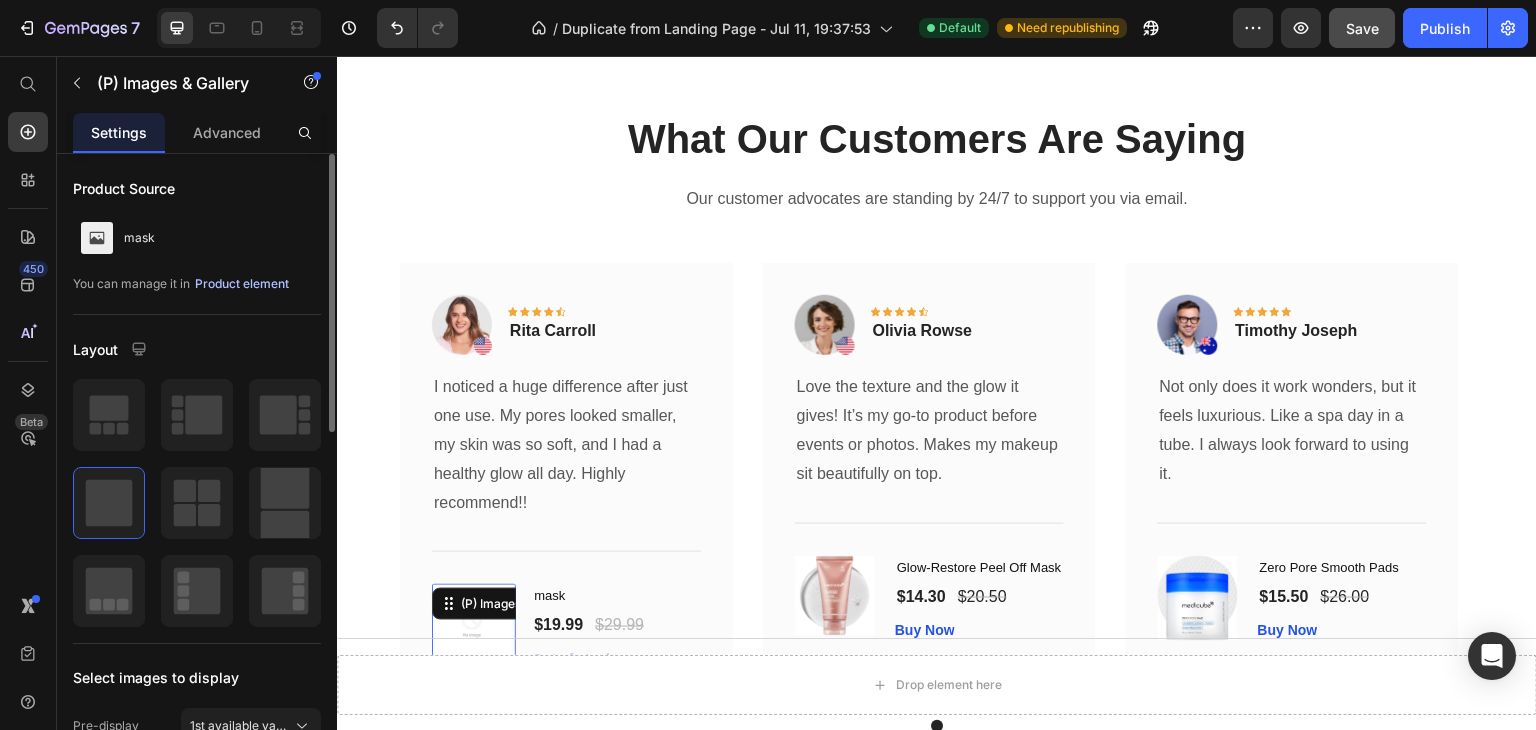 click on "Product element" at bounding box center [242, 284] 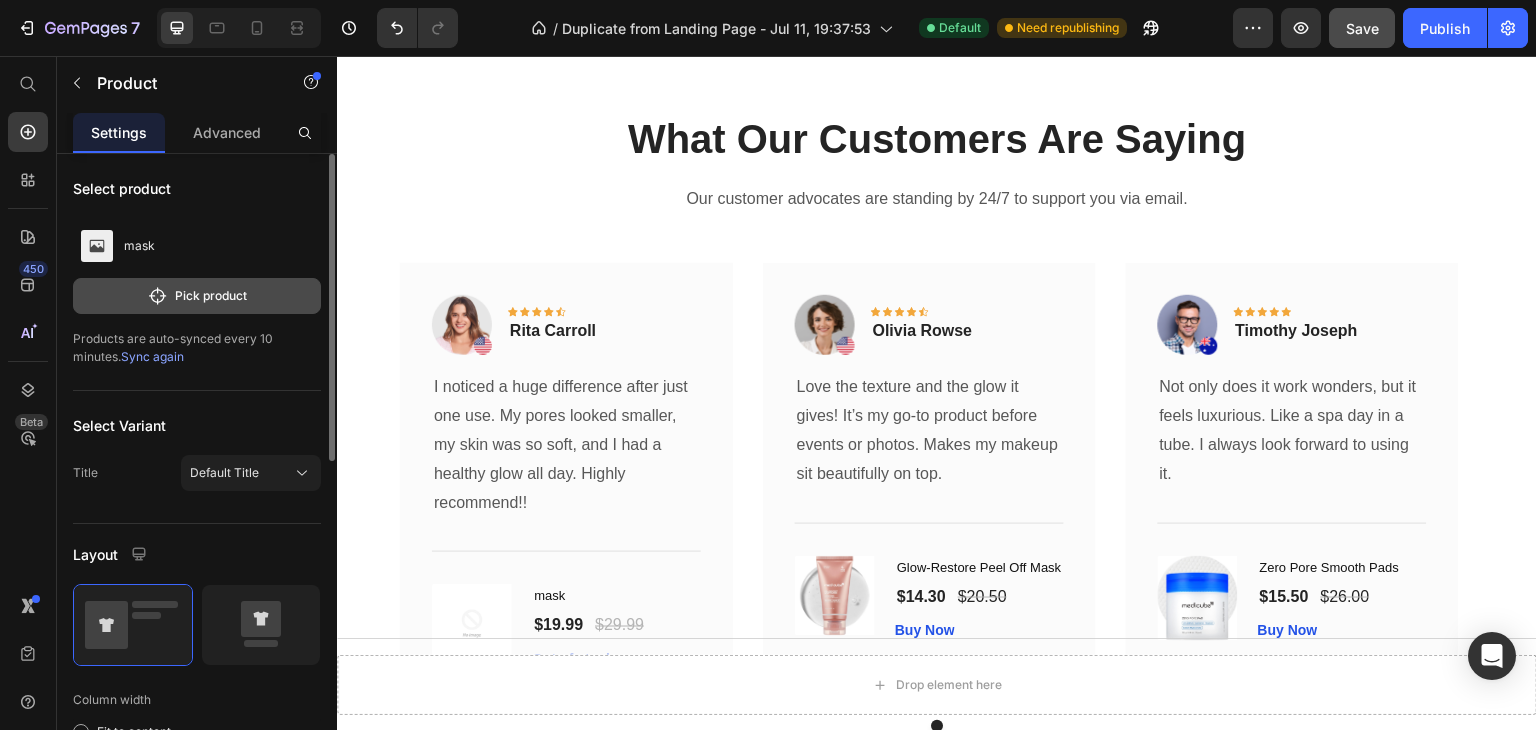 click on "Pick product" at bounding box center [197, 296] 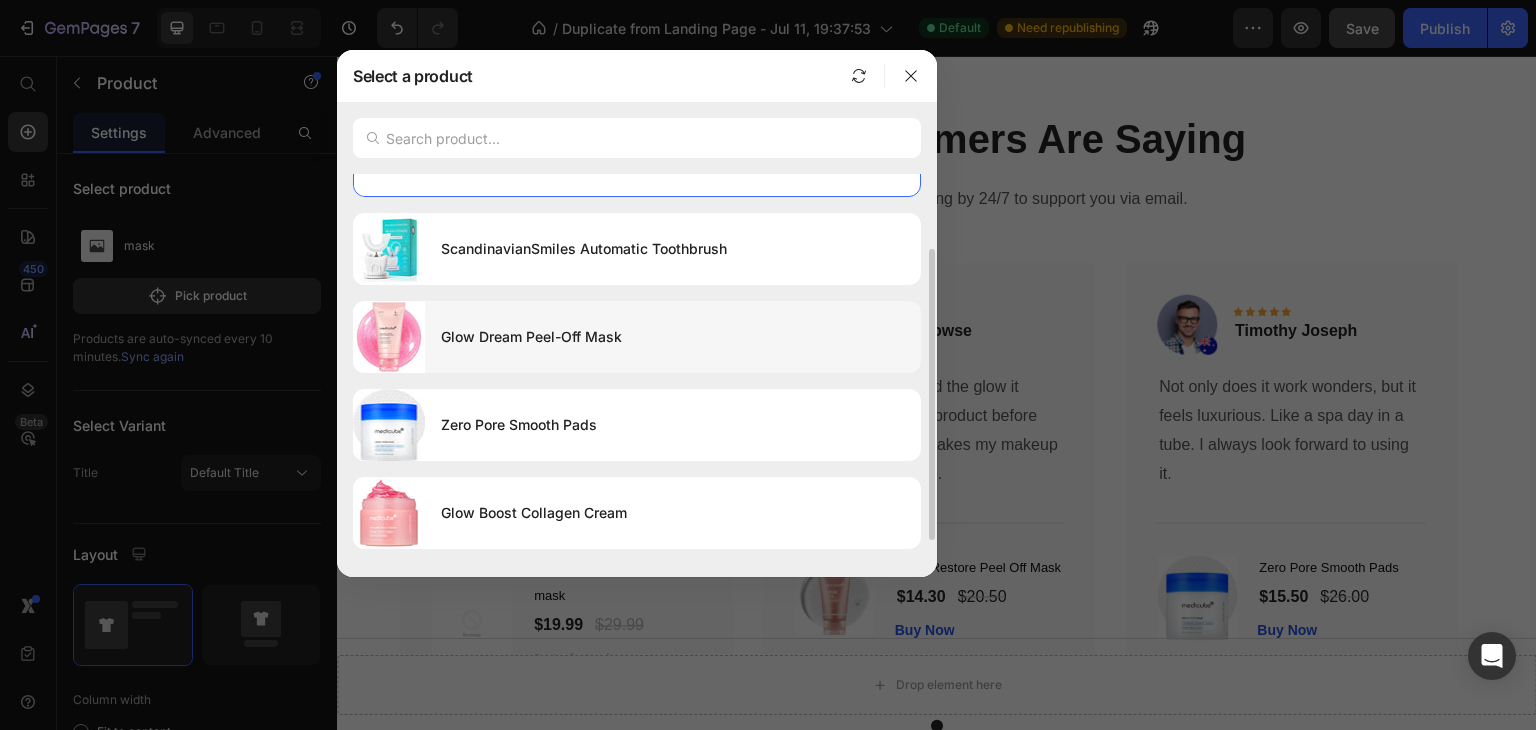 scroll, scrollTop: 0, scrollLeft: 0, axis: both 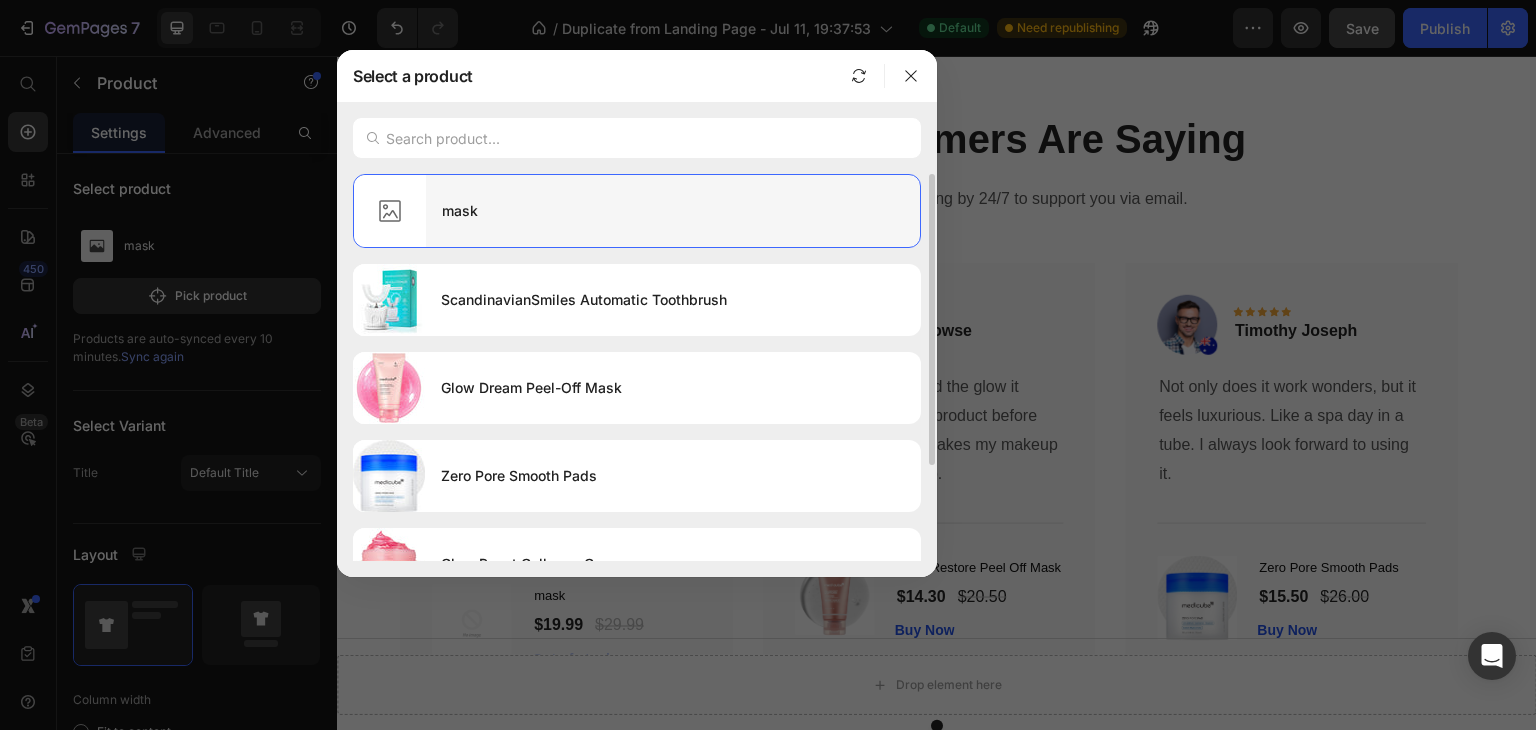 click on "mask" at bounding box center [673, 211] 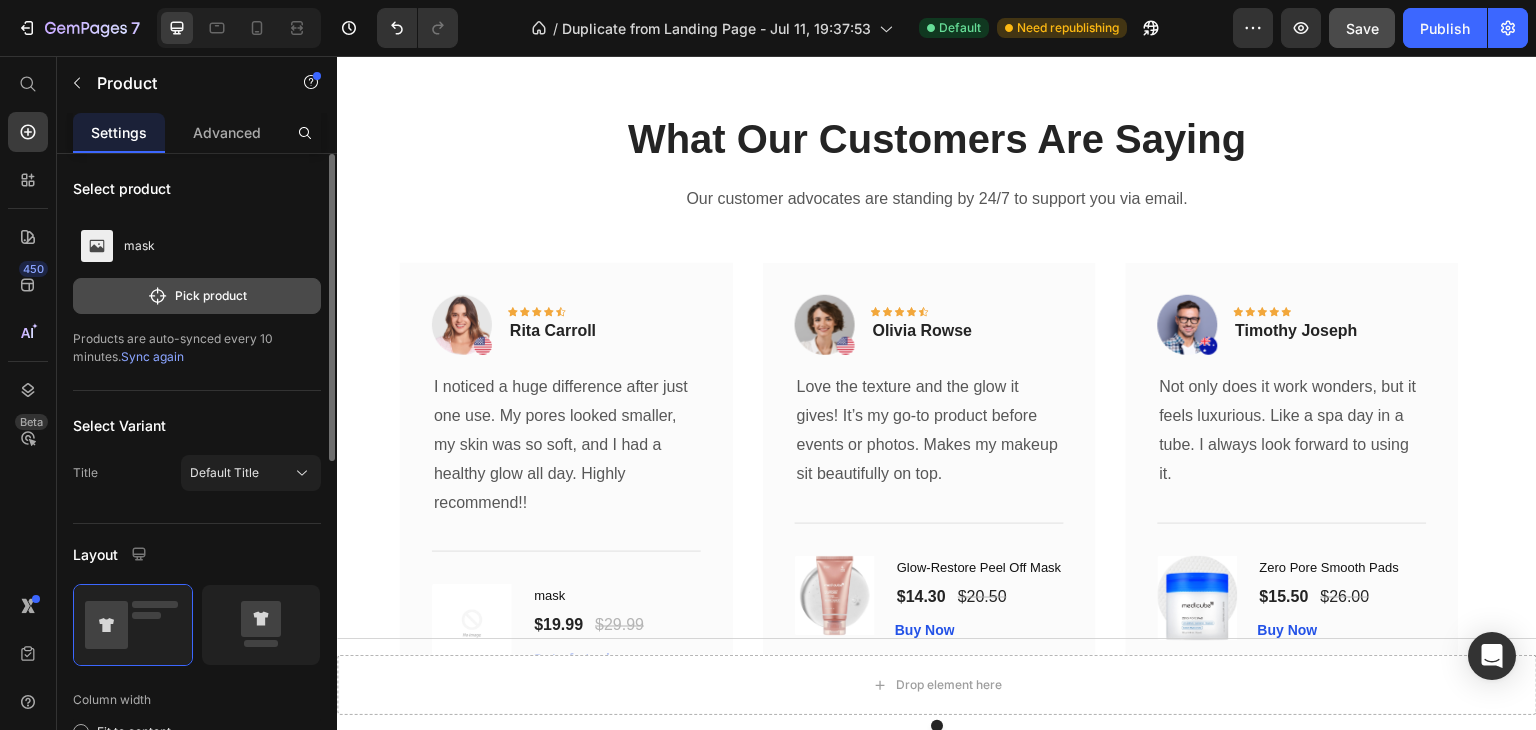 click on "Pick product" at bounding box center (197, 296) 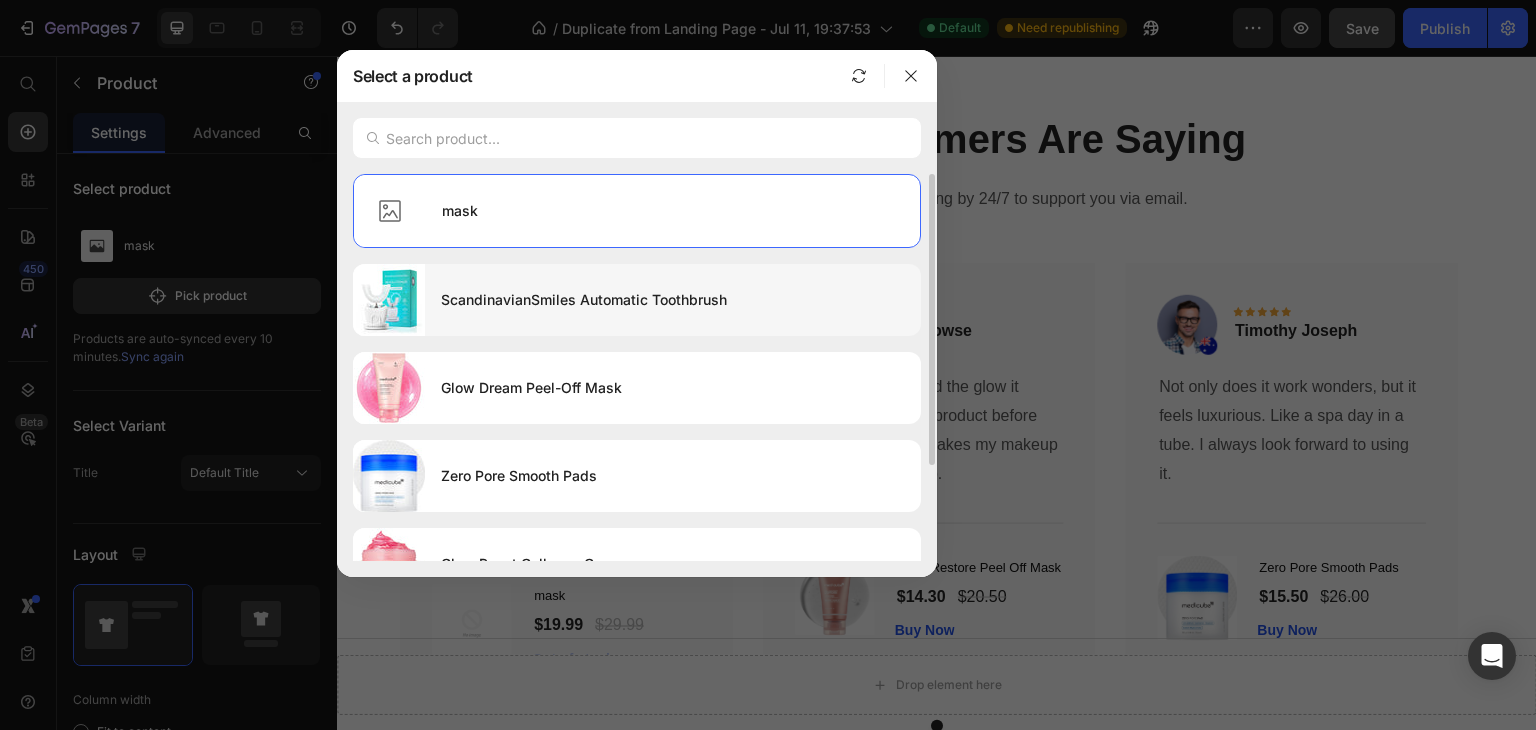 click at bounding box center (389, 300) 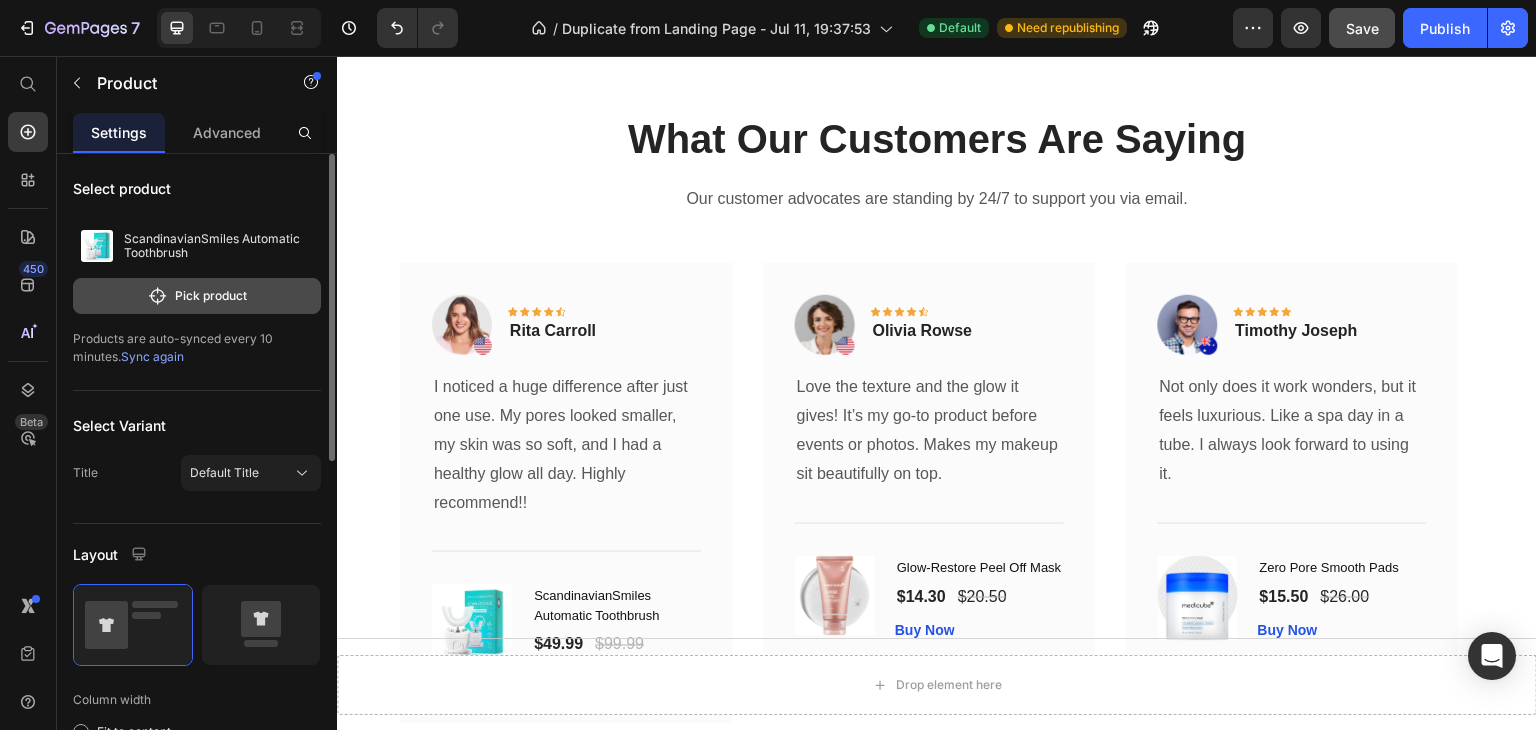 click on "Pick product" 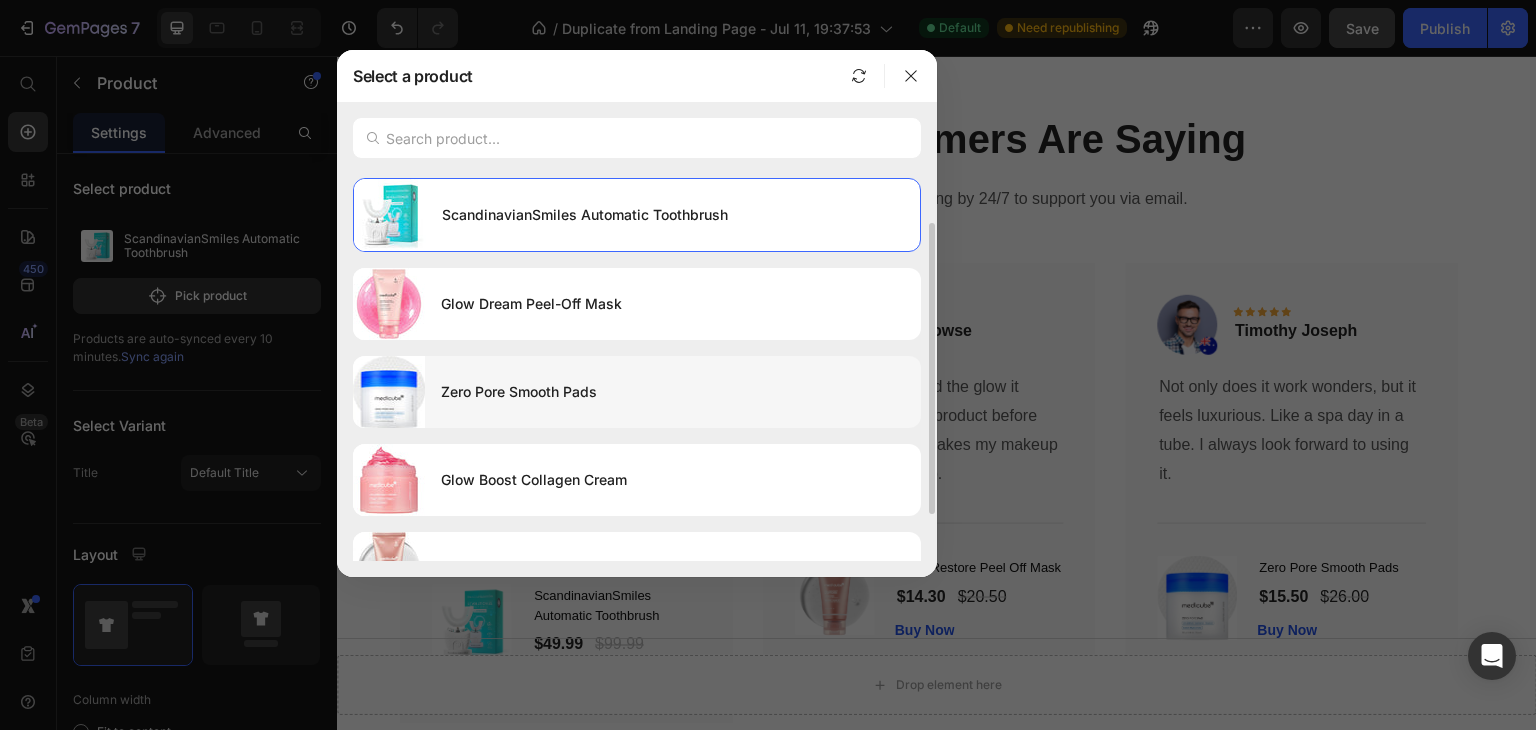 scroll, scrollTop: 128, scrollLeft: 0, axis: vertical 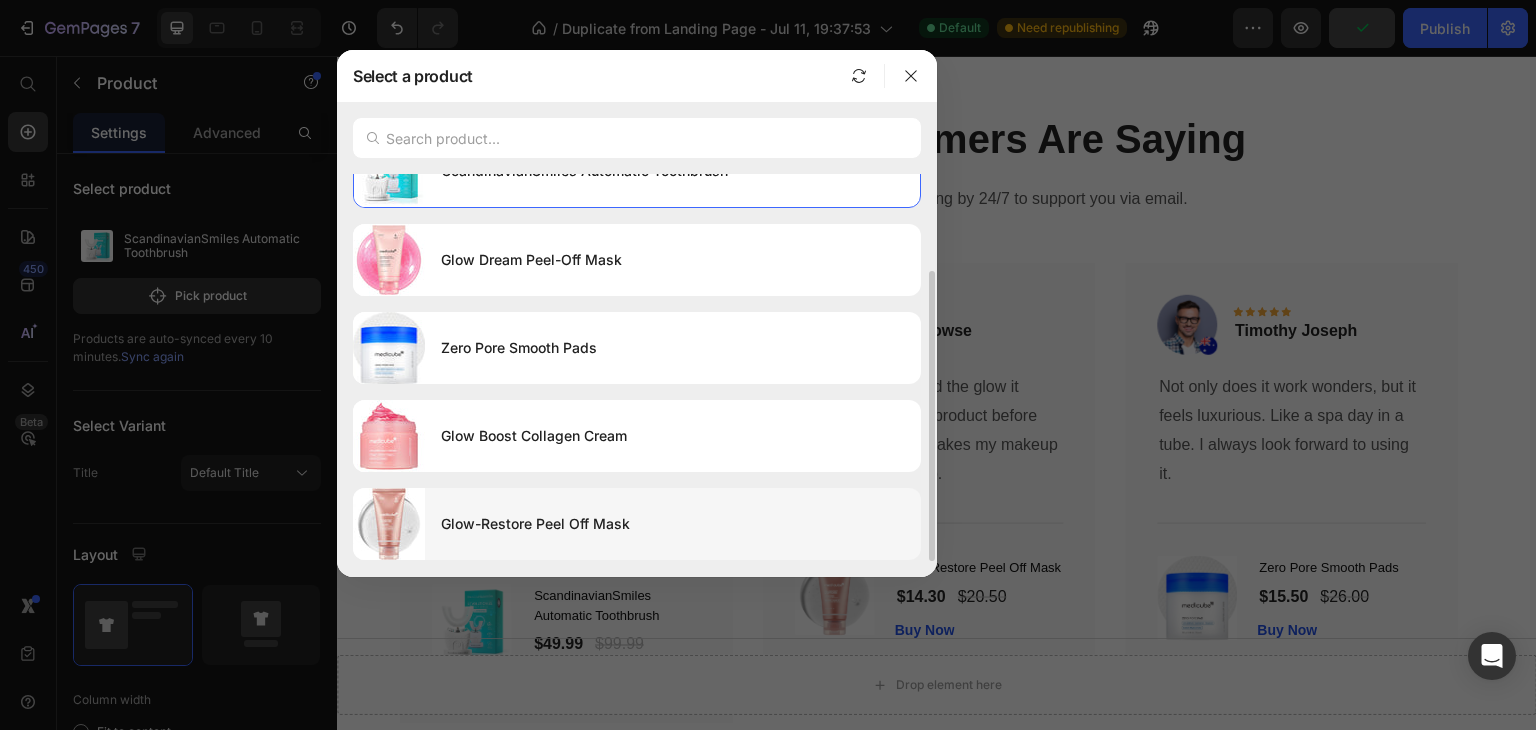 click on "Glow-Restore Peel Off Mask" at bounding box center (673, 524) 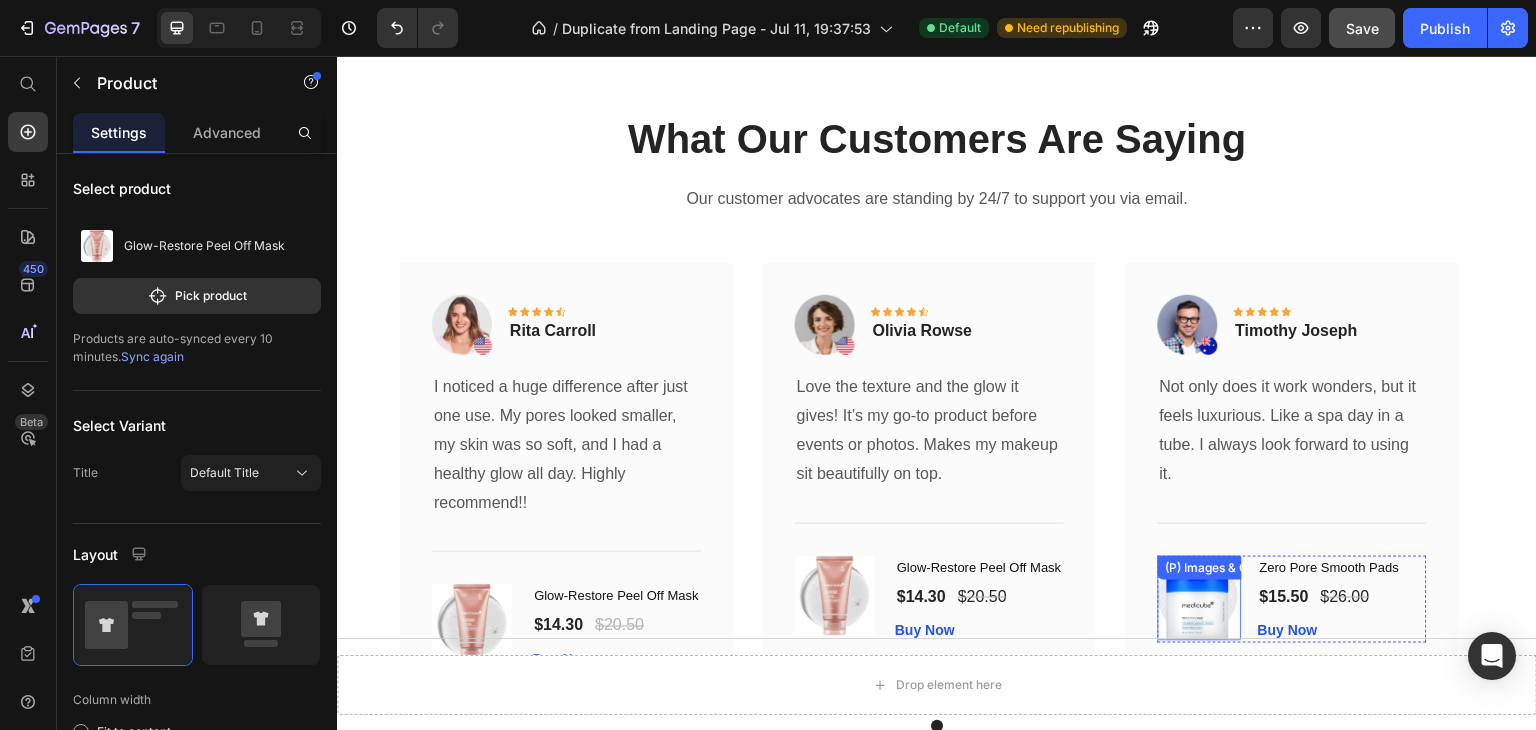 click at bounding box center (1198, 599) 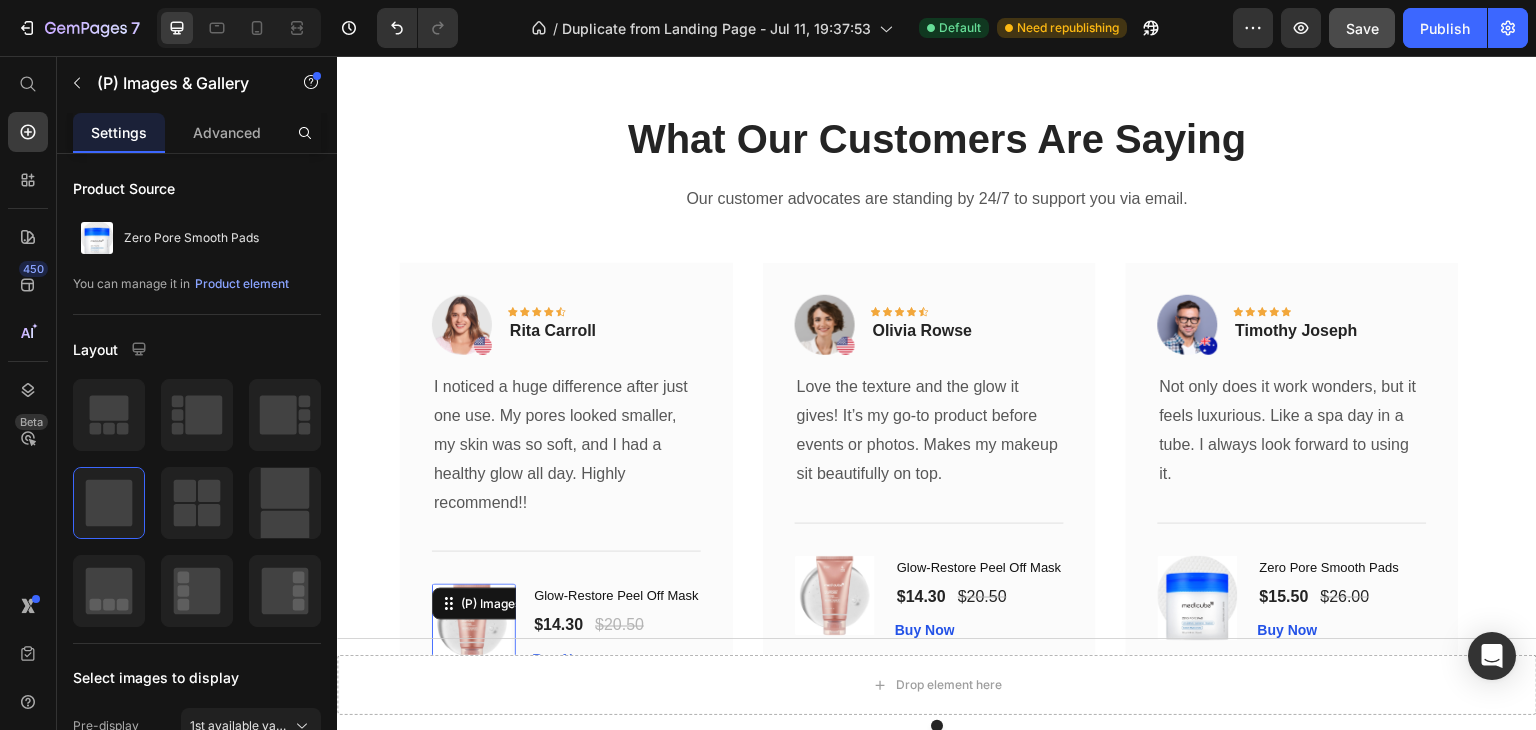 click on "(P) Images & Gallery   0" at bounding box center [474, 624] 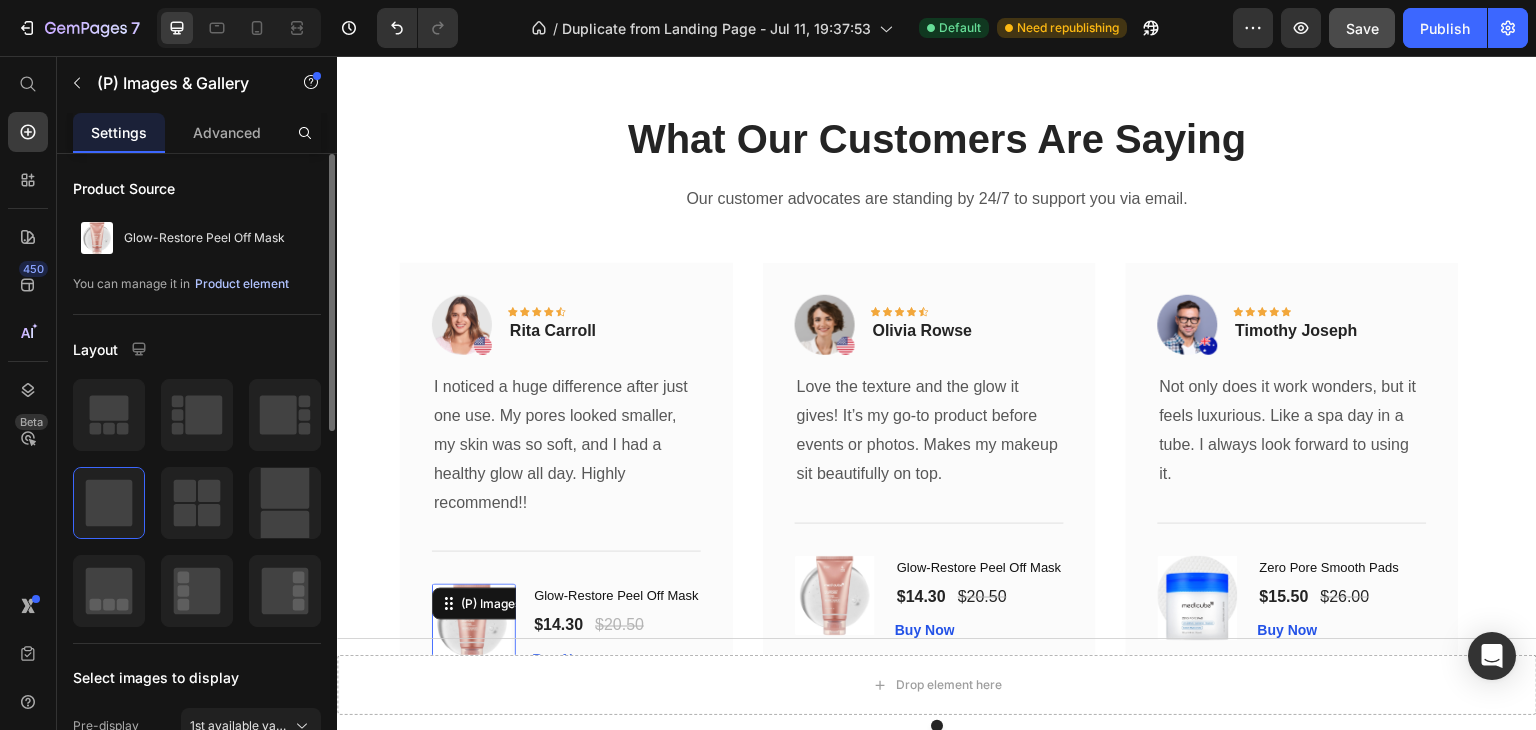 click on "Product element" at bounding box center (242, 284) 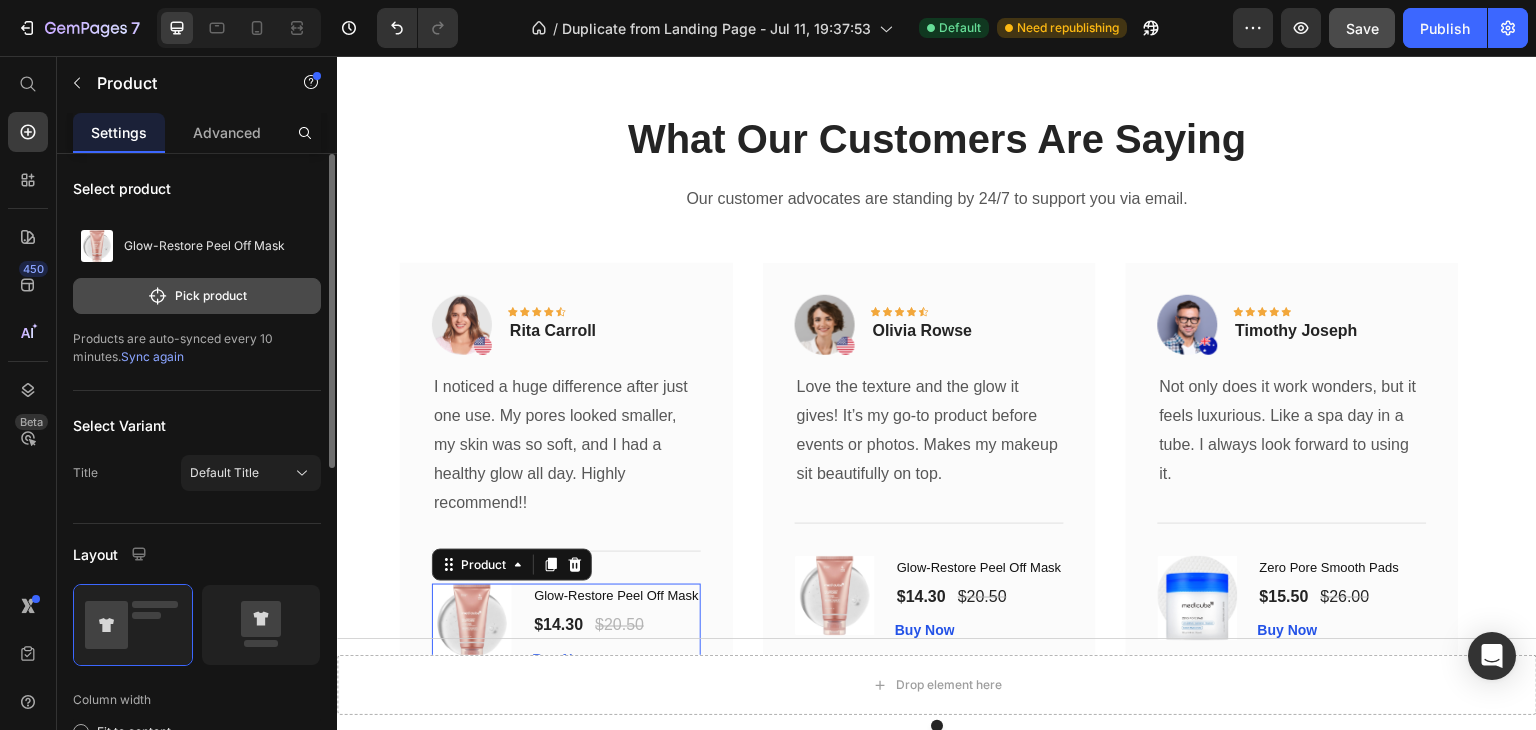 click on "Pick product" at bounding box center [197, 296] 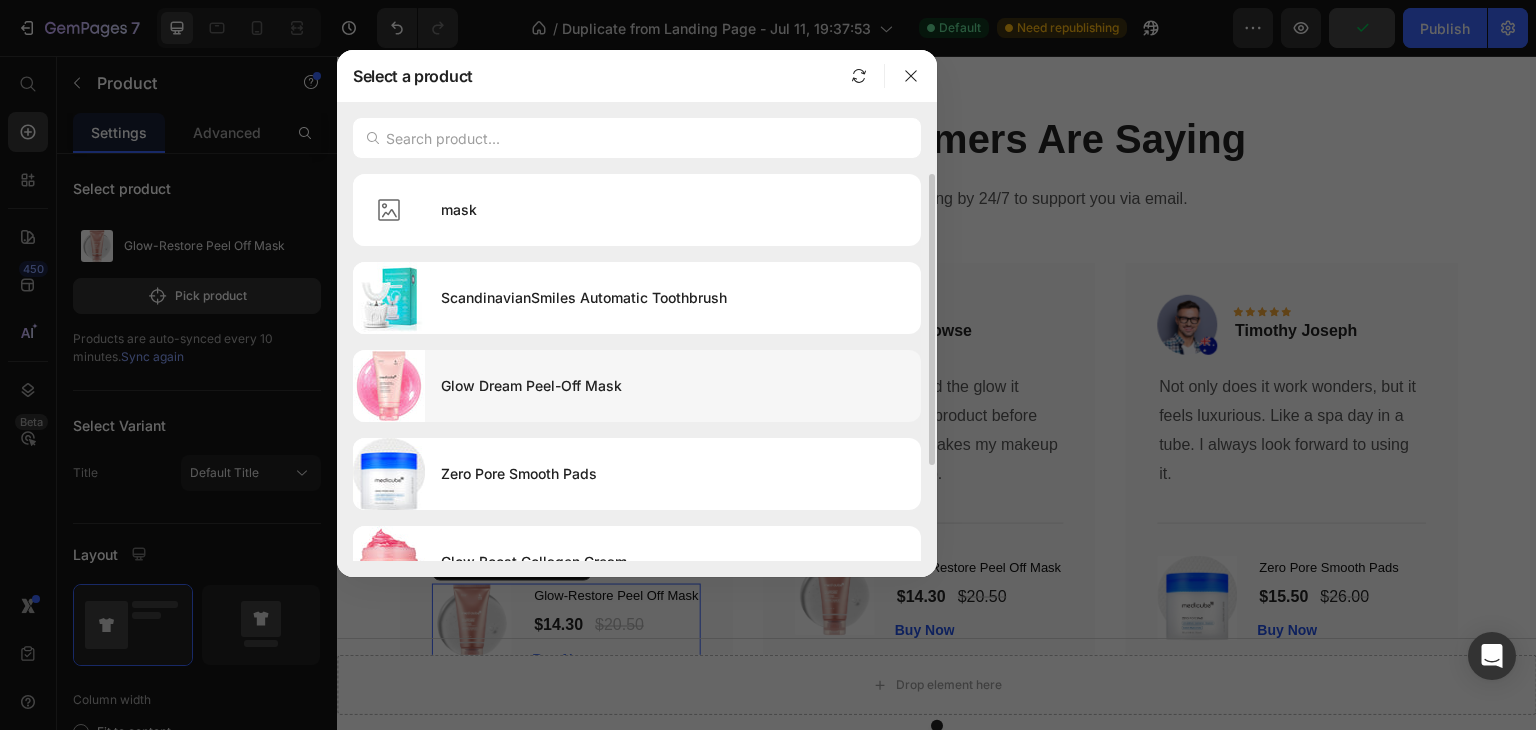 click at bounding box center [389, 386] 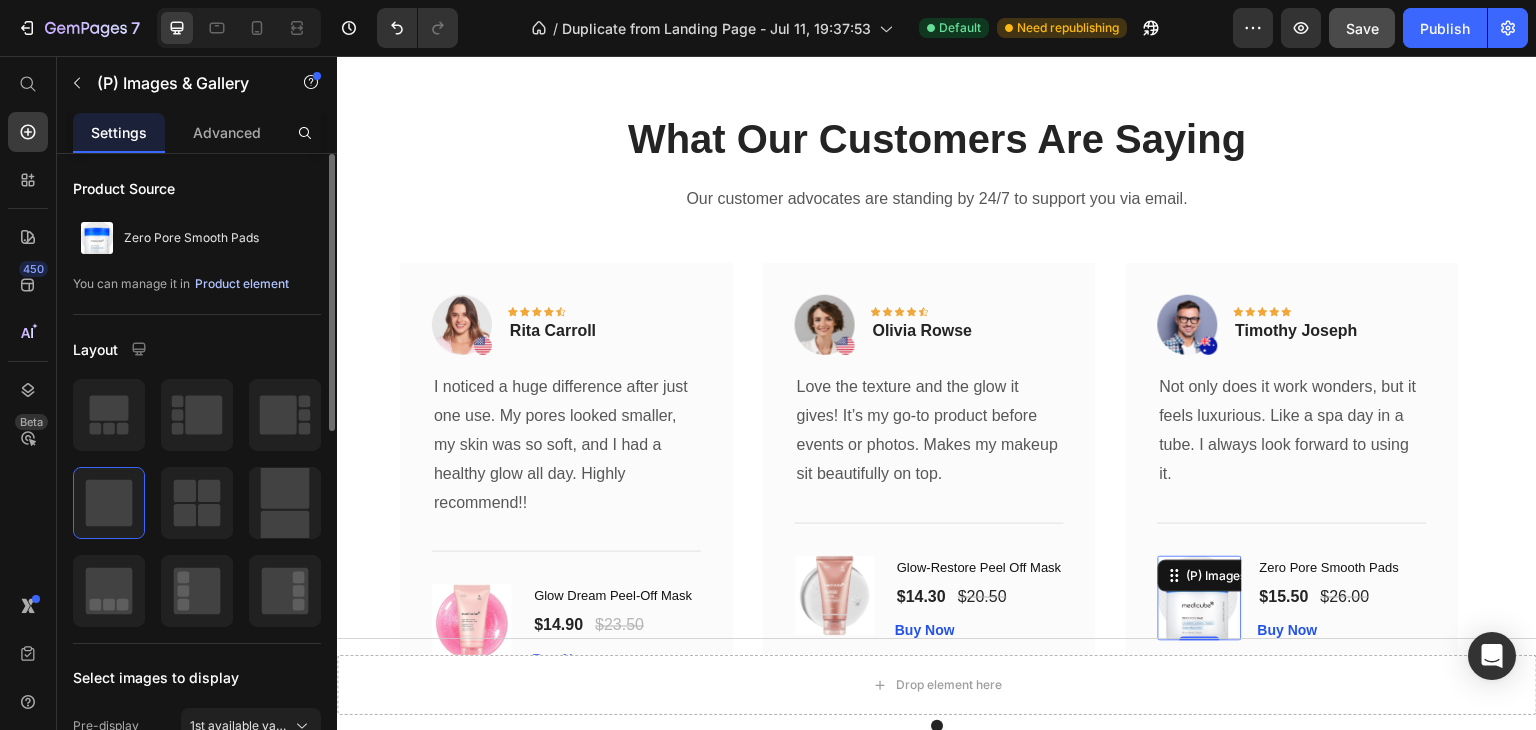 click on "Product element" at bounding box center (242, 284) 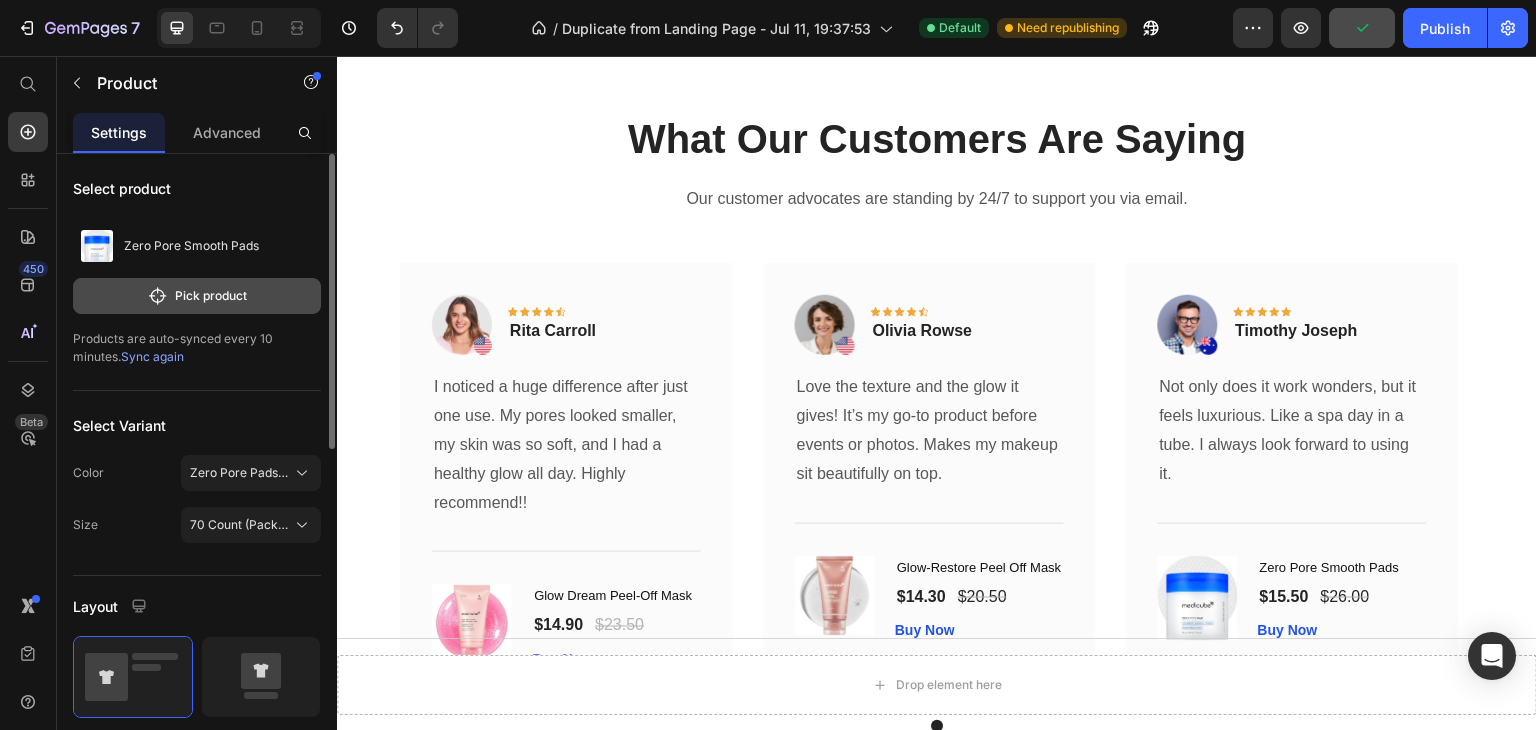 click on "Pick product" at bounding box center [197, 296] 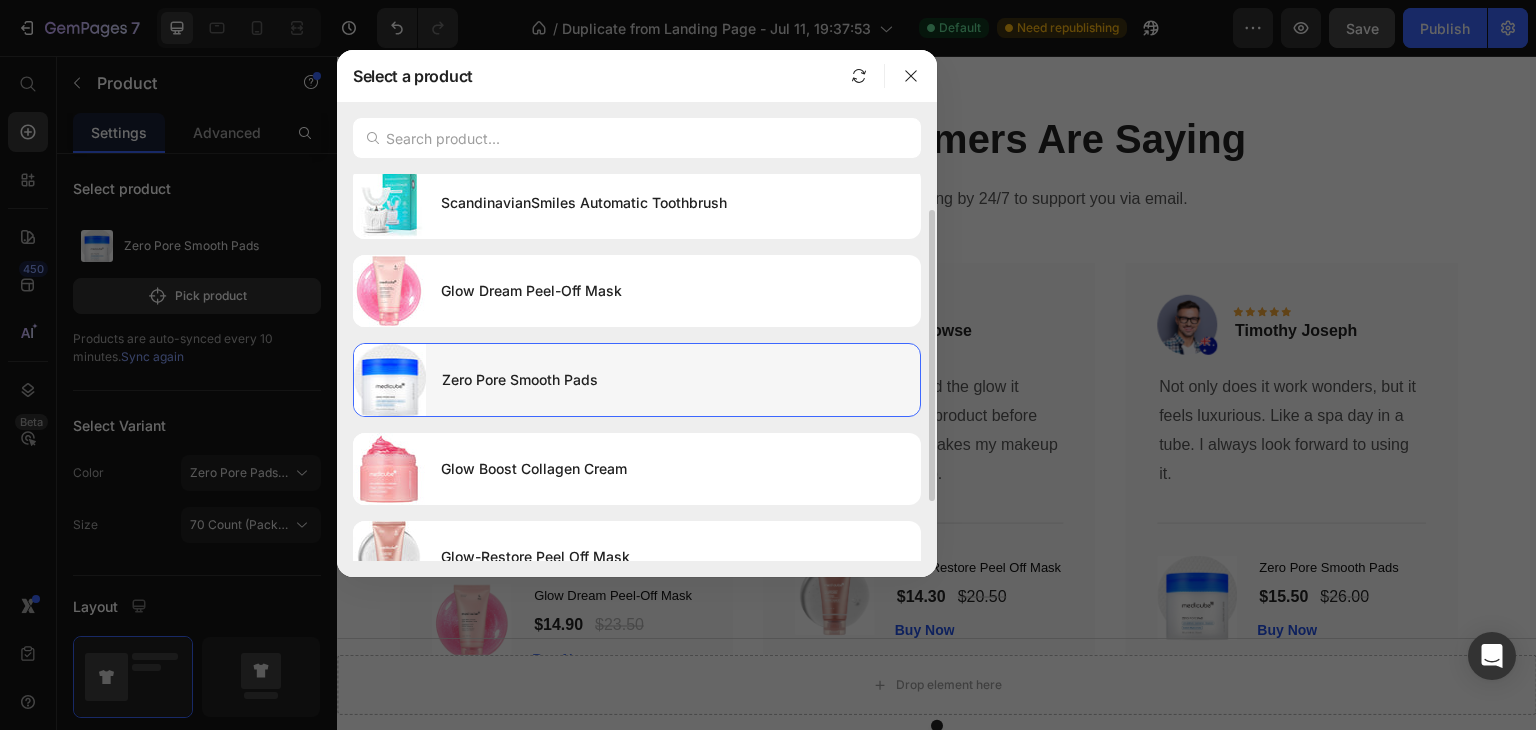 scroll, scrollTop: 128, scrollLeft: 0, axis: vertical 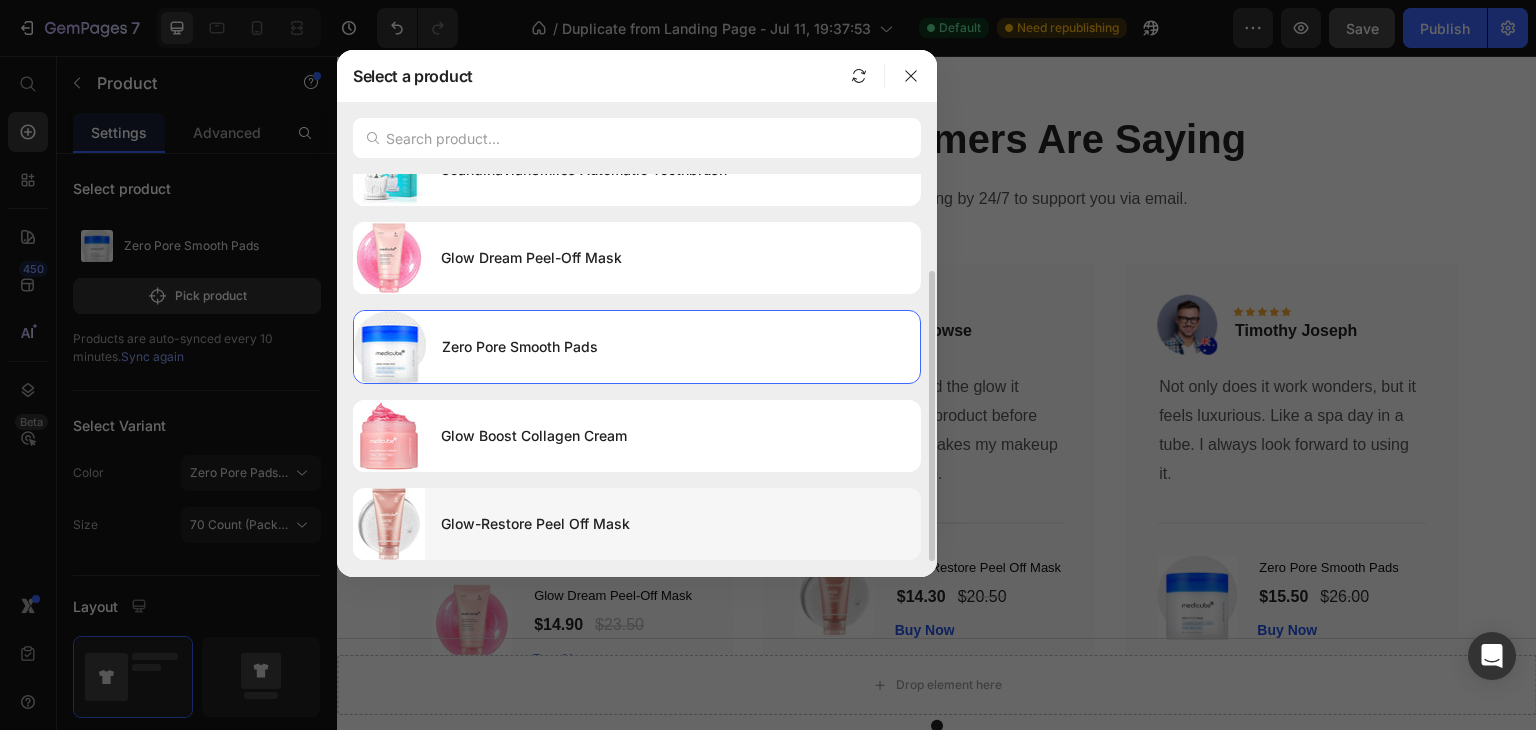 click at bounding box center [389, 524] 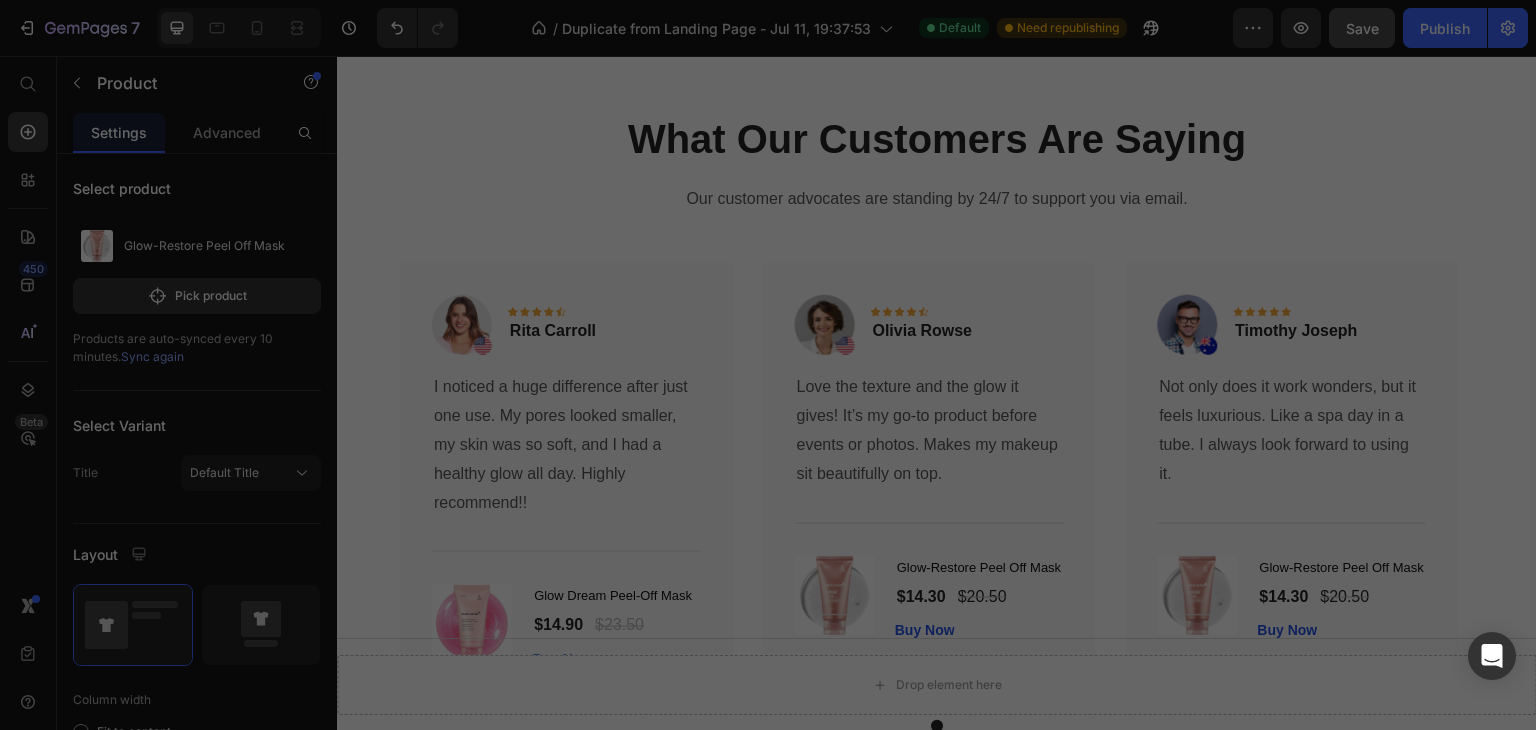 scroll, scrollTop: 127, scrollLeft: 0, axis: vertical 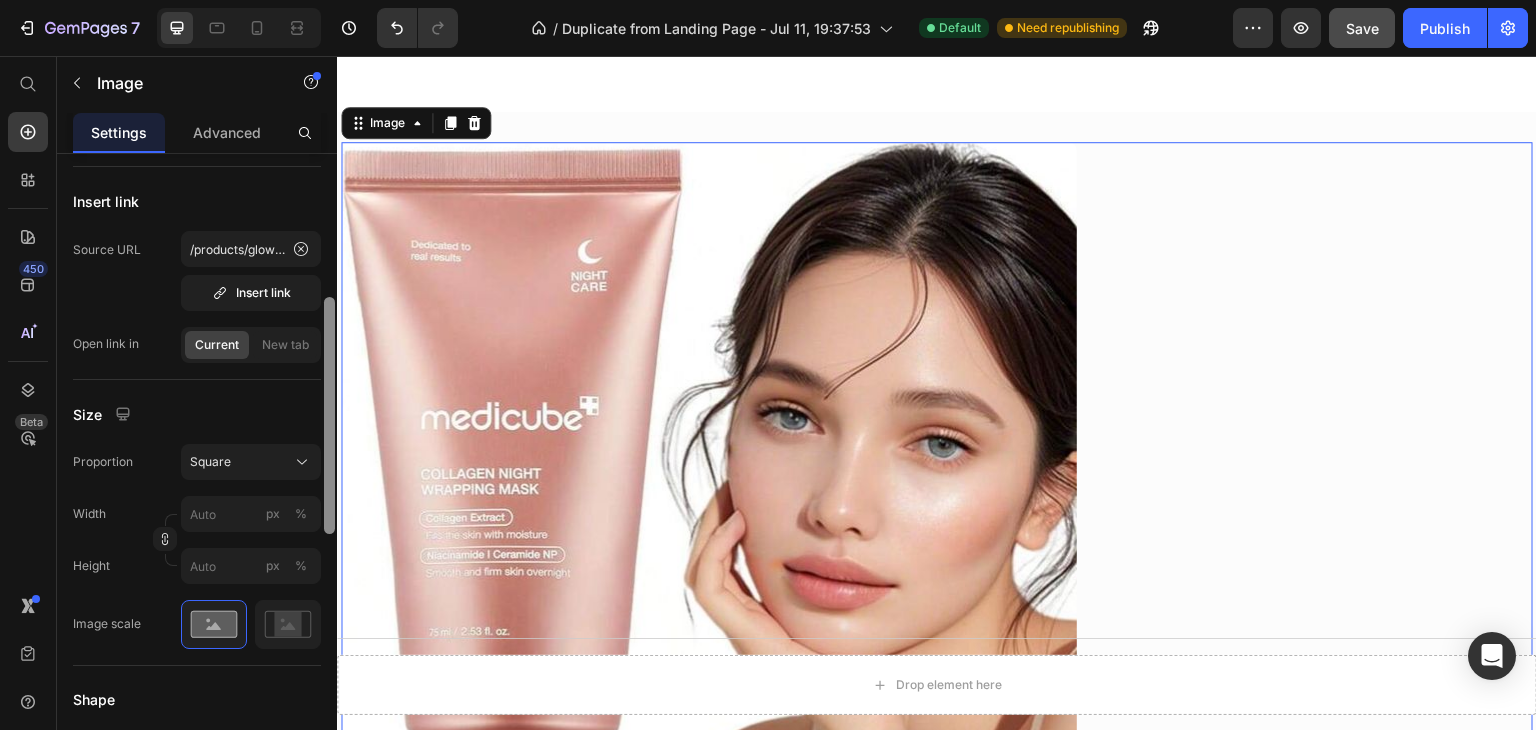 drag, startPoint x: 328, startPoint y: 360, endPoint x: 333, endPoint y: 504, distance: 144.08678 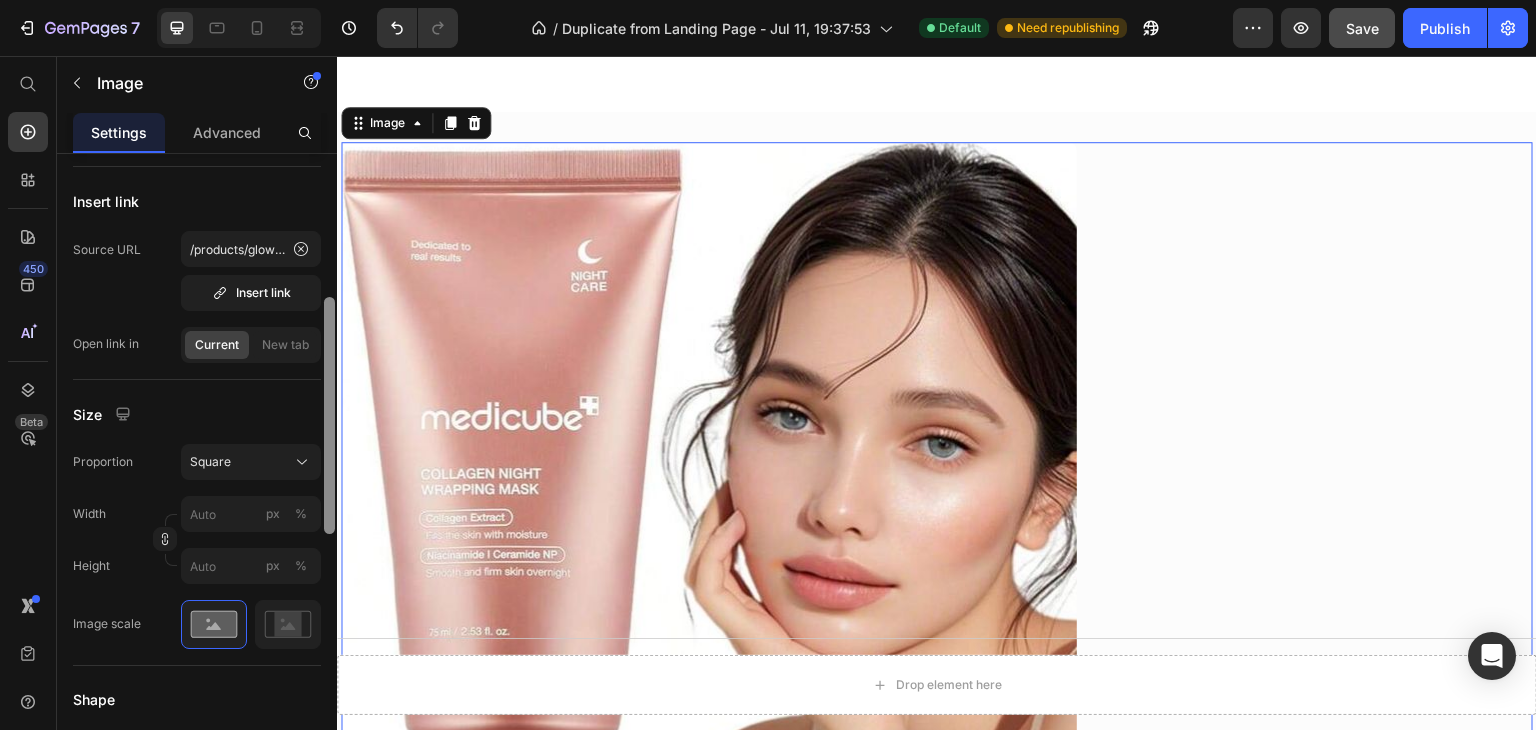 click at bounding box center (329, 415) 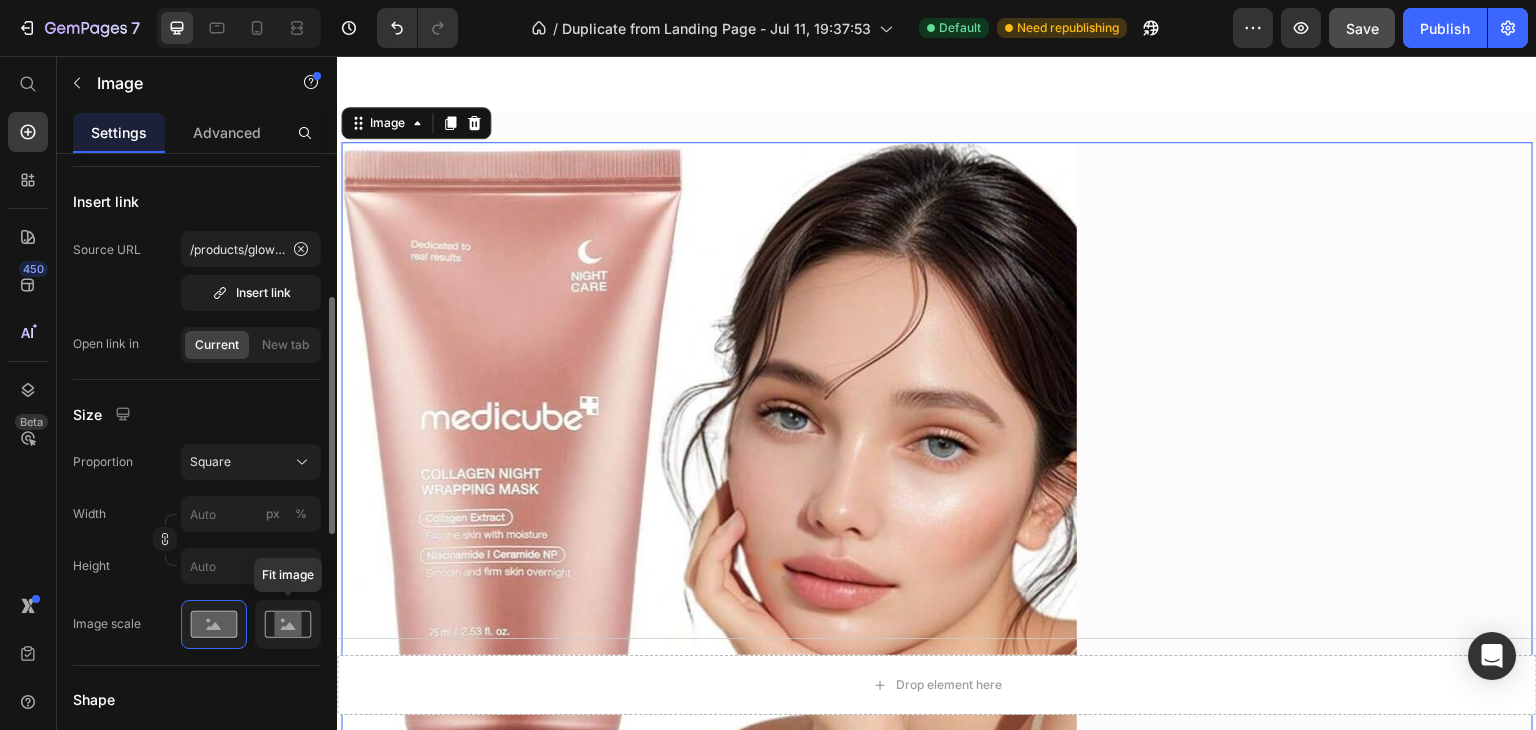 click 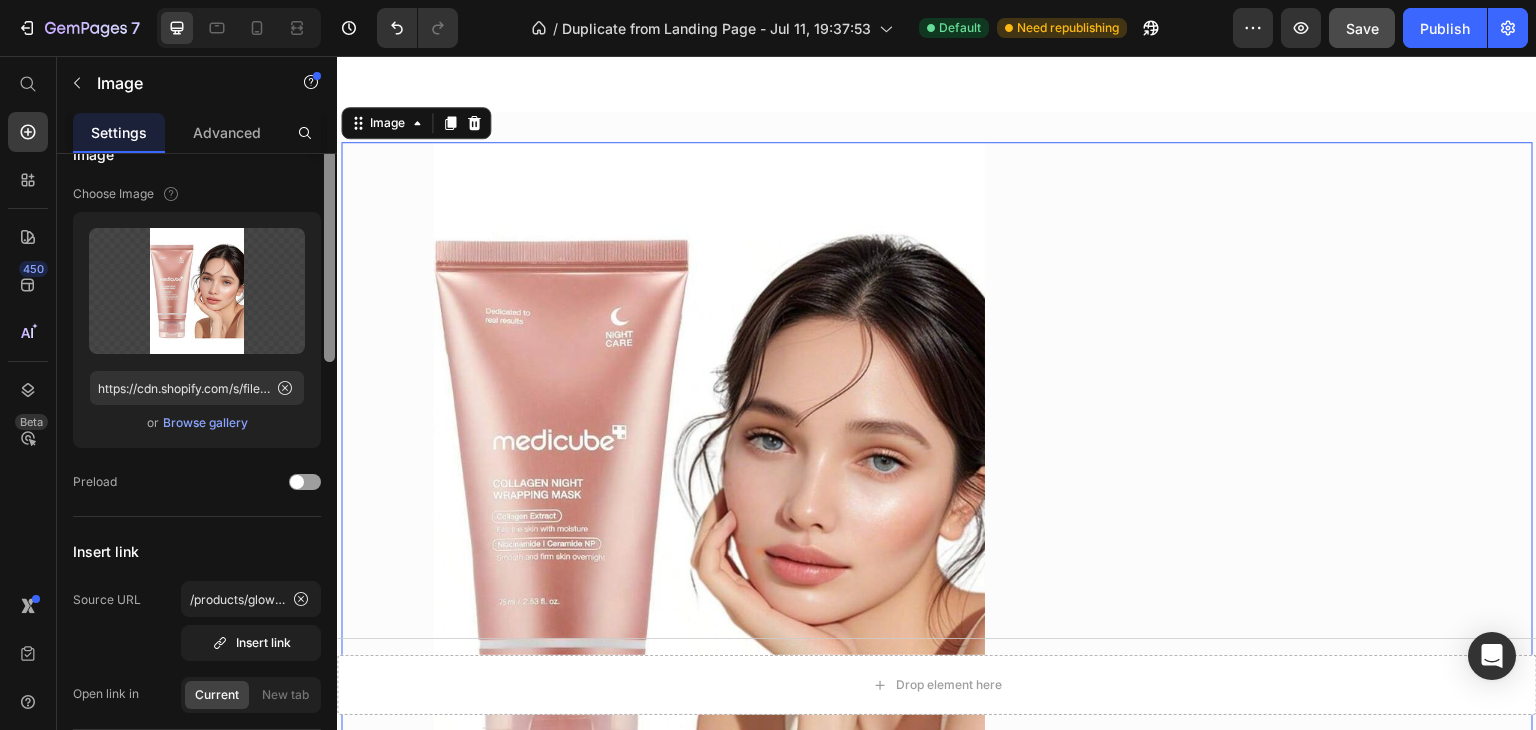scroll, scrollTop: 0, scrollLeft: 0, axis: both 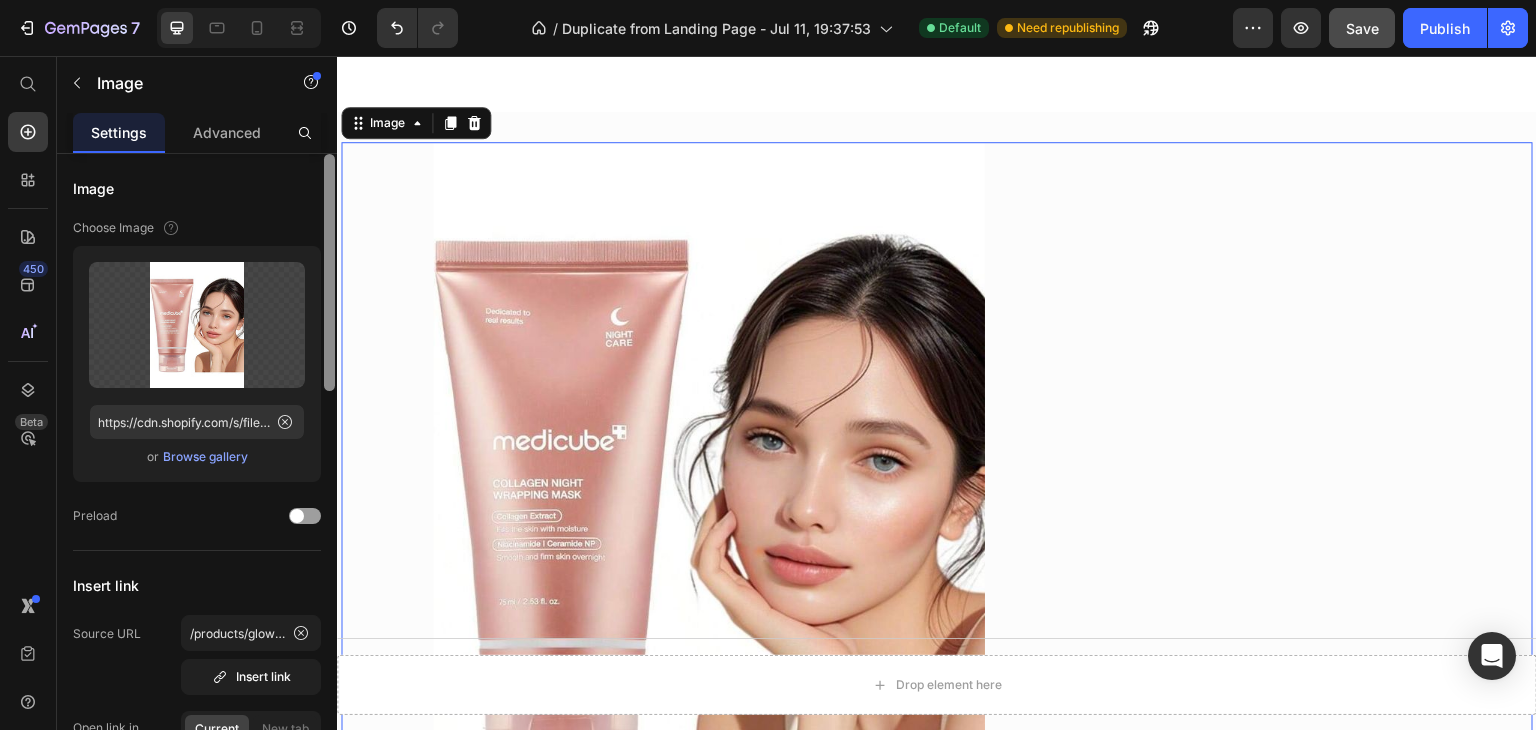drag, startPoint x: 330, startPoint y: 523, endPoint x: 326, endPoint y: 331, distance: 192.04166 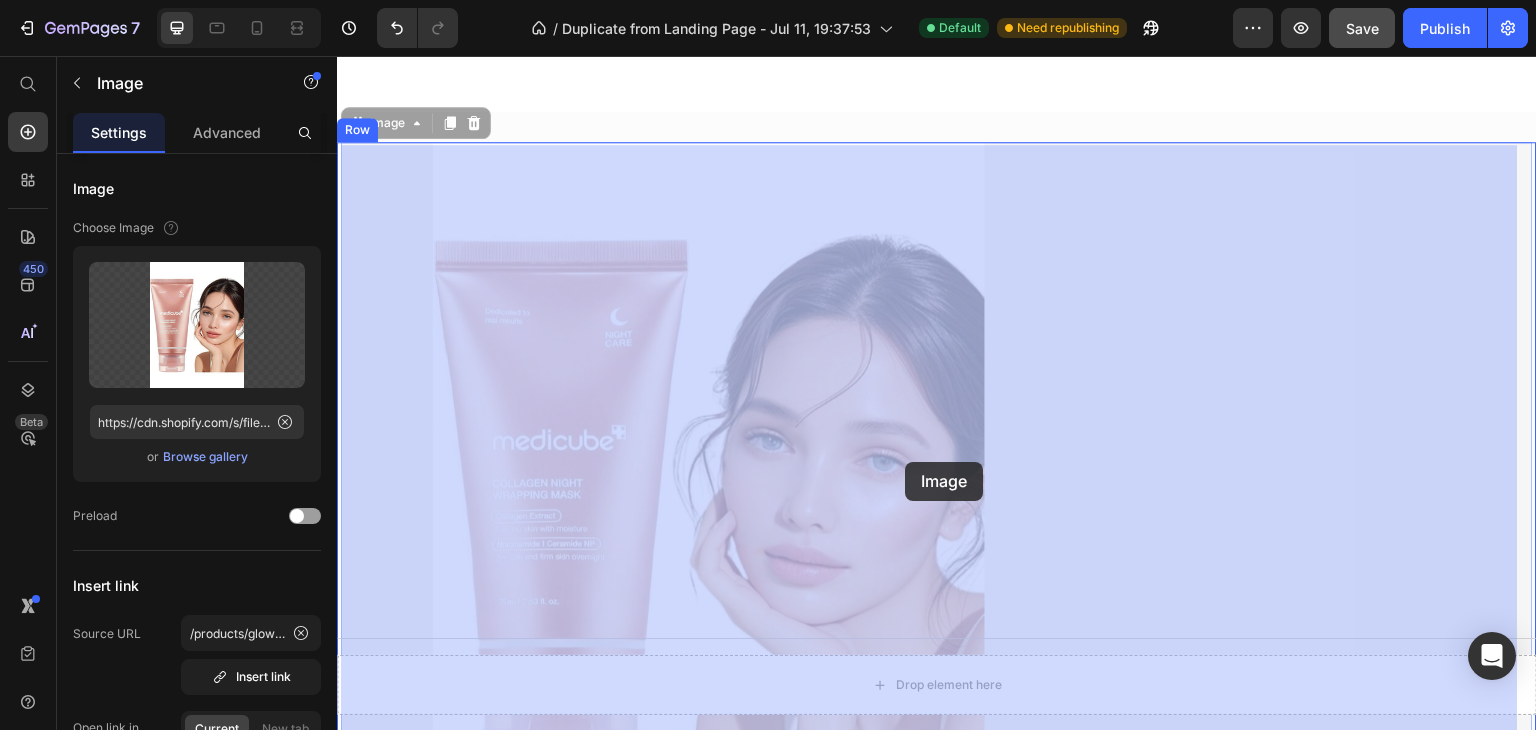 drag, startPoint x: 772, startPoint y: 469, endPoint x: 905, endPoint y: 462, distance: 133.18408 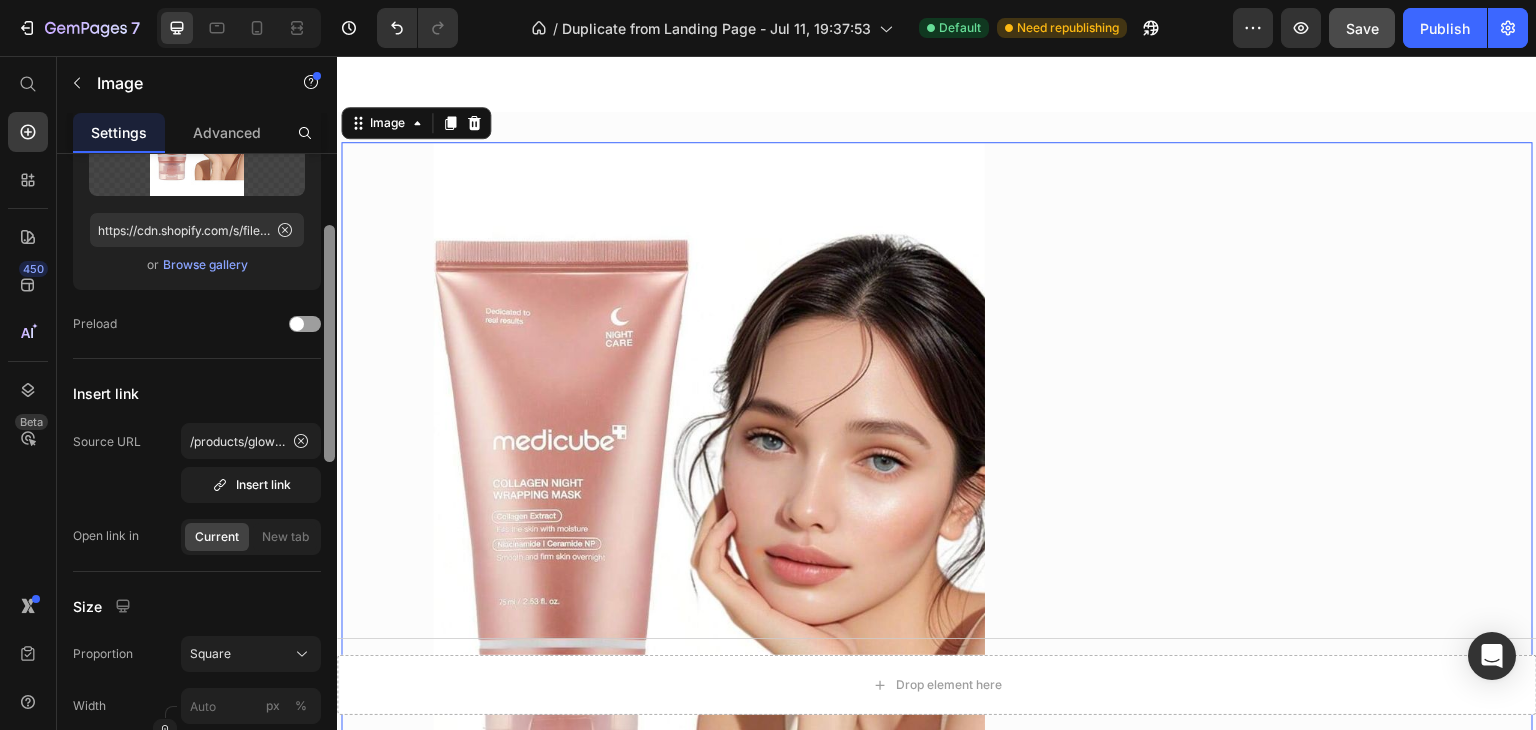 scroll, scrollTop: 197, scrollLeft: 0, axis: vertical 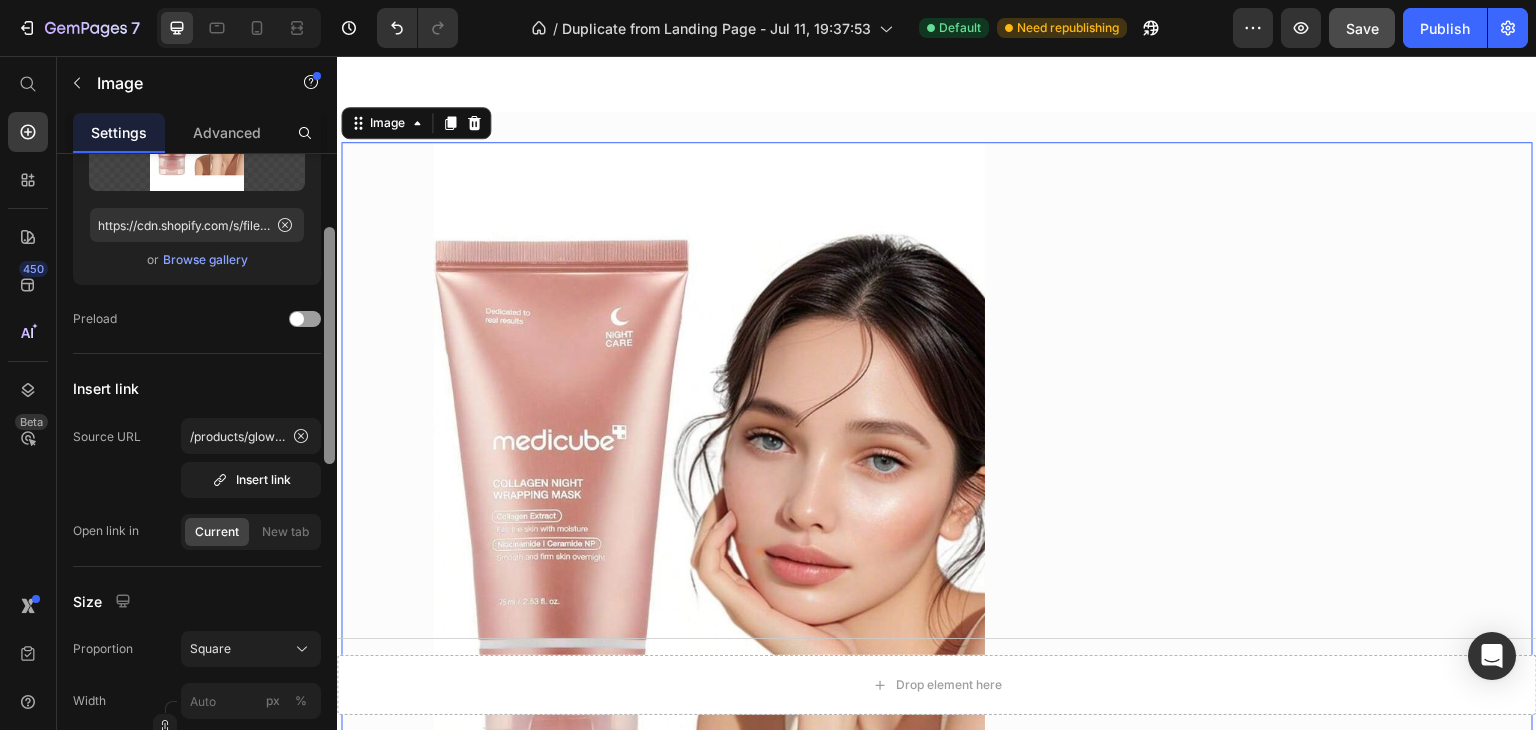 drag, startPoint x: 325, startPoint y: 313, endPoint x: 332, endPoint y: 387, distance: 74.330345 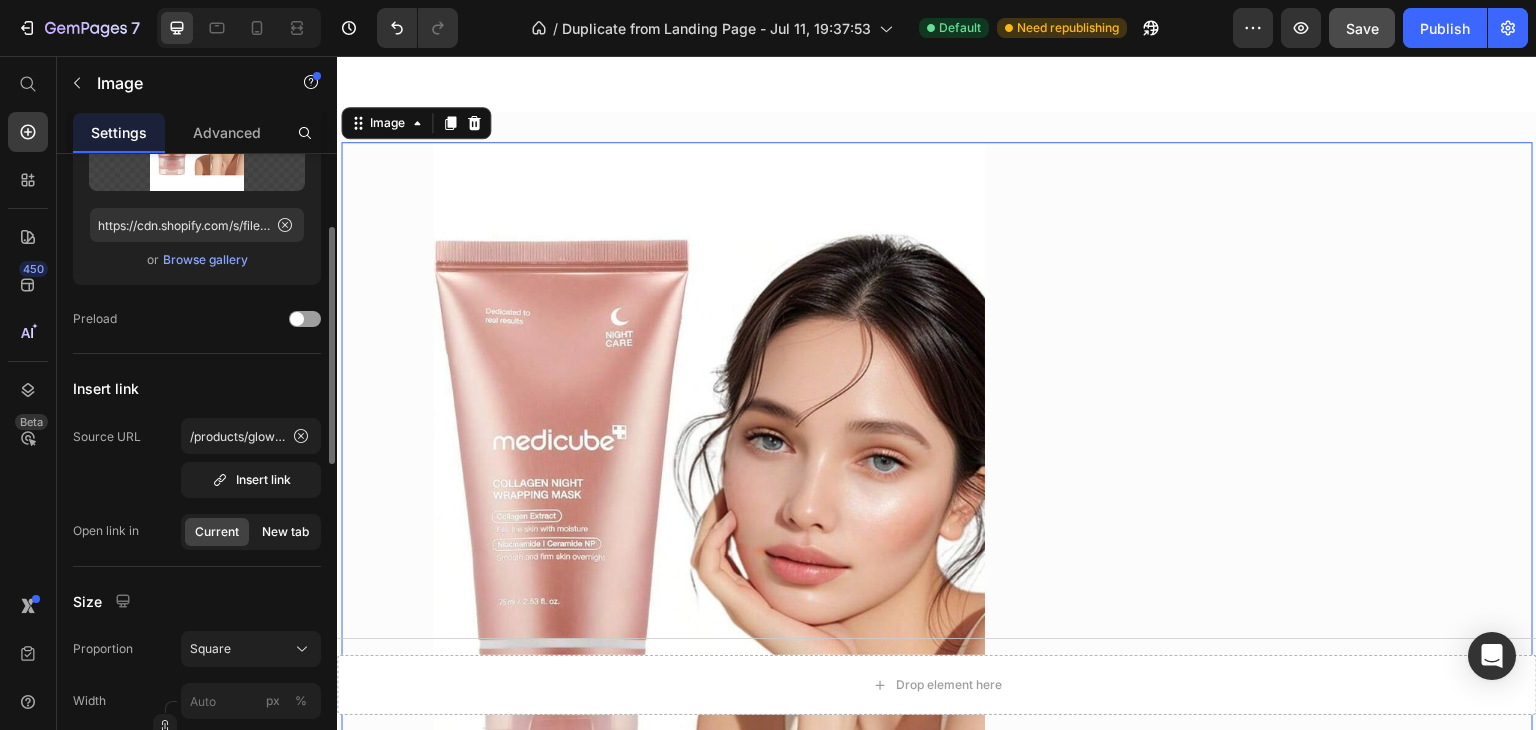 click on "New tab" 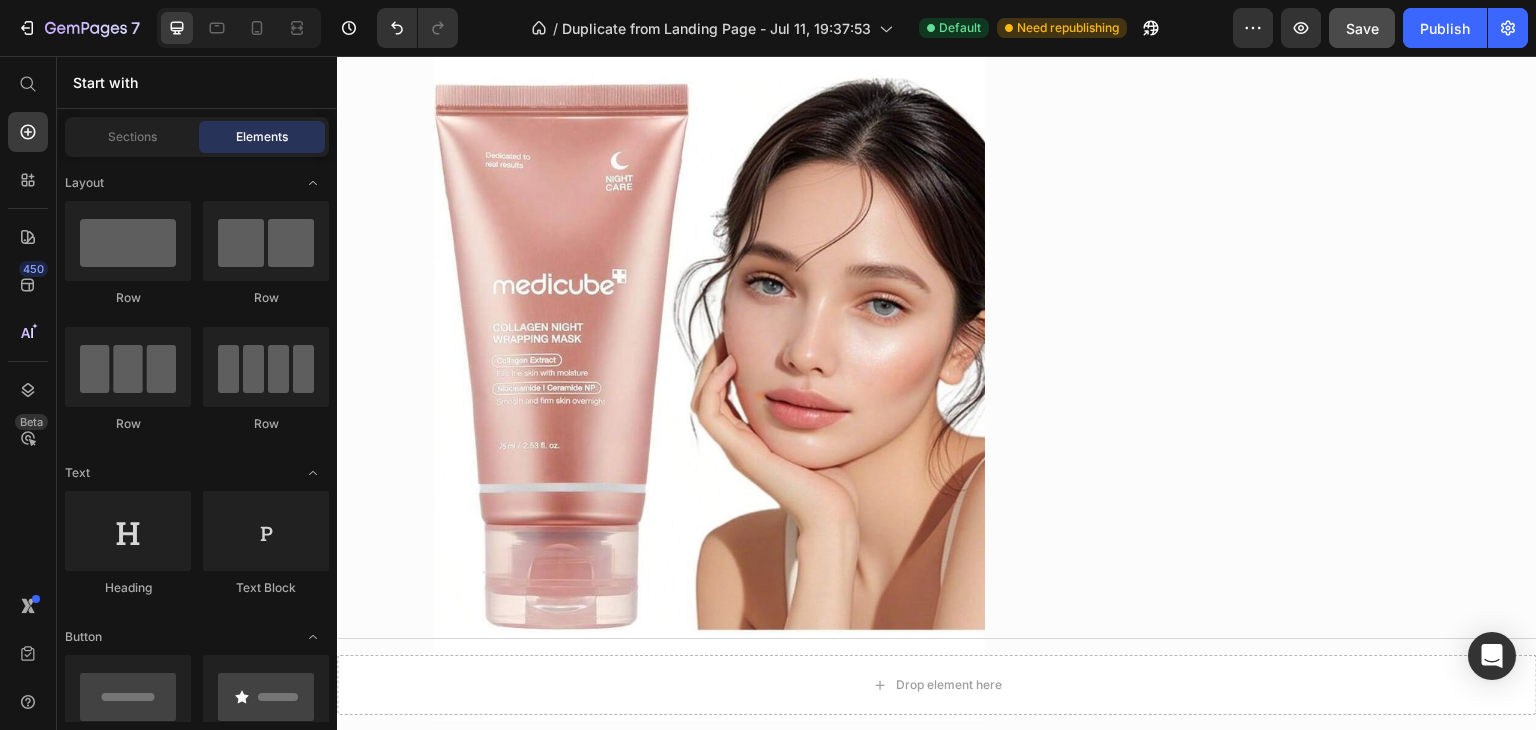 scroll, scrollTop: 4615, scrollLeft: 0, axis: vertical 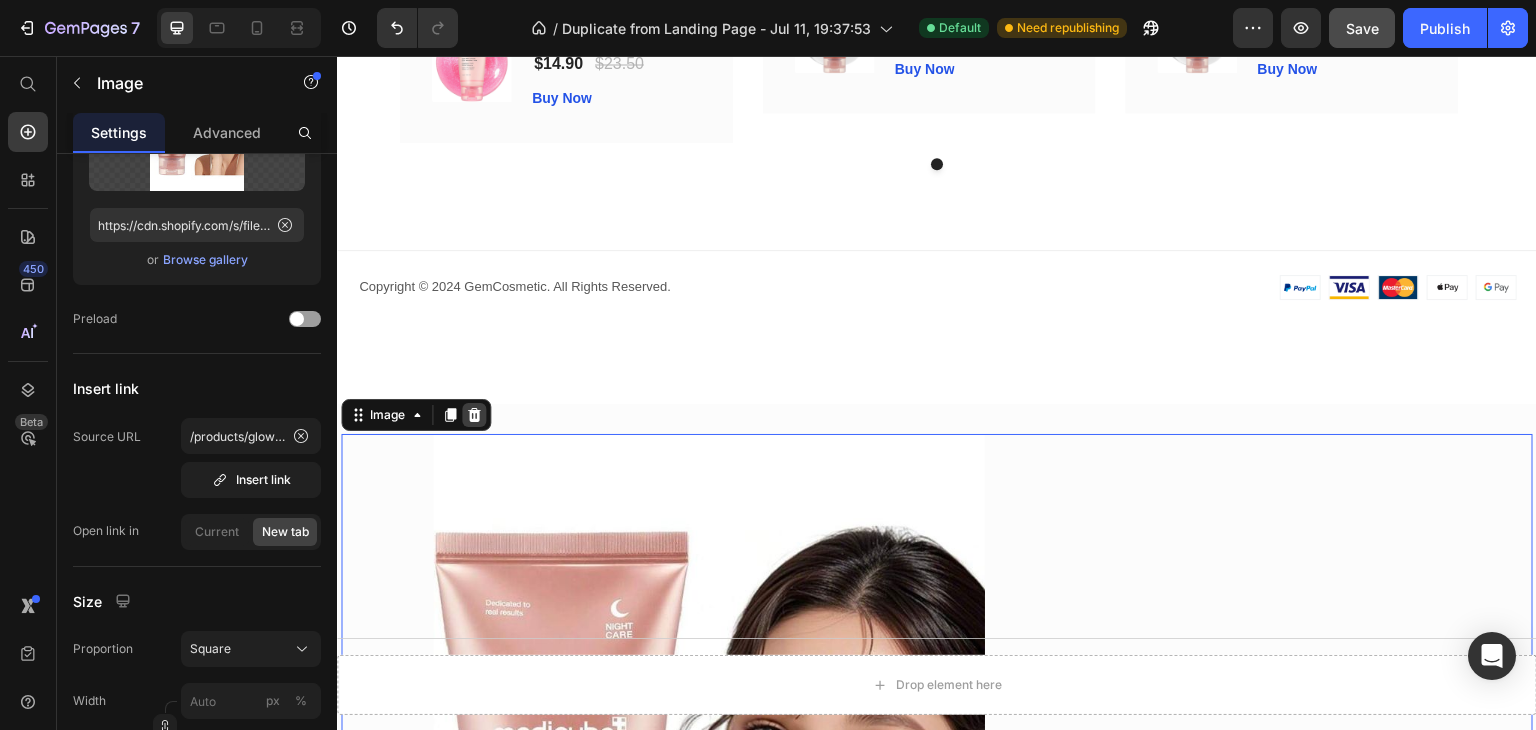 click 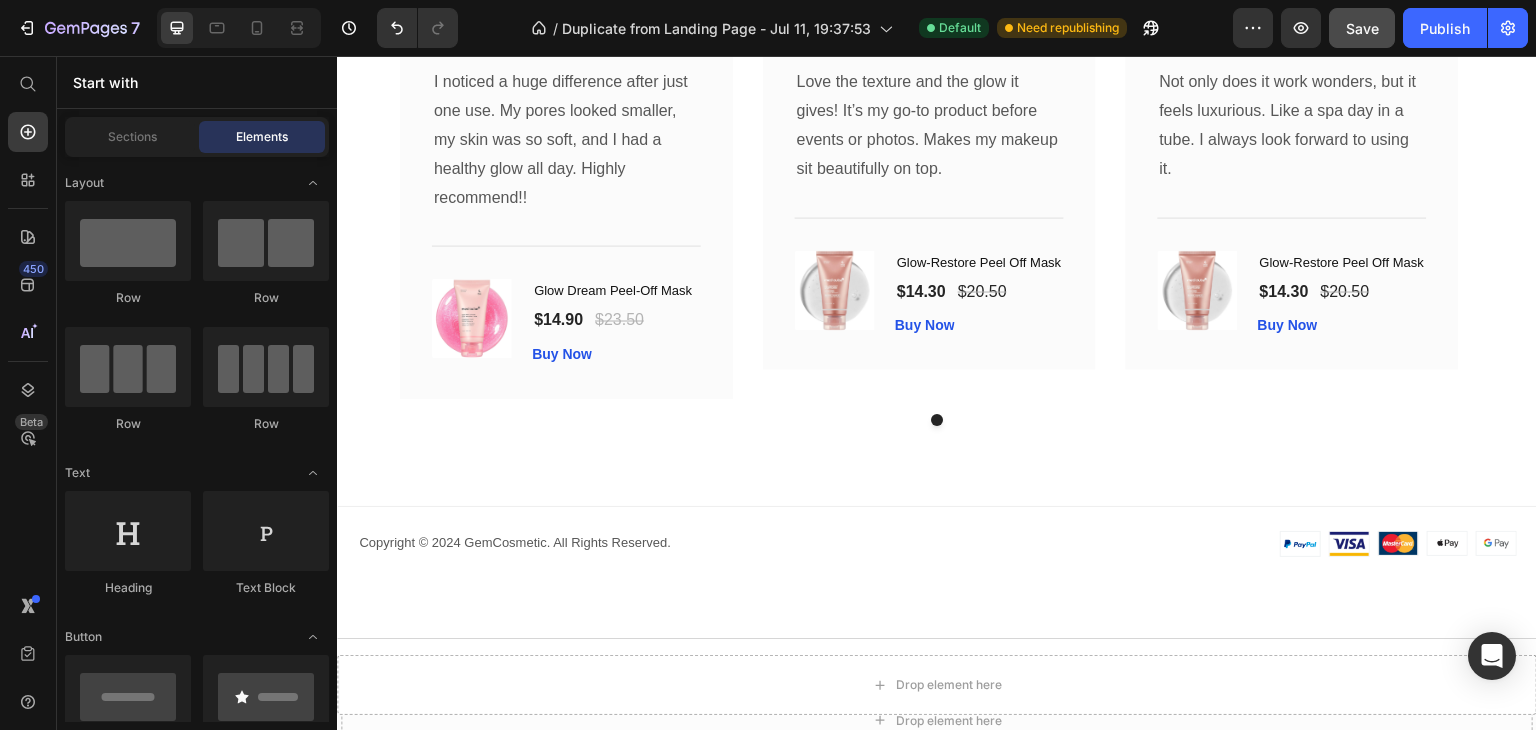 scroll, scrollTop: 4271, scrollLeft: 0, axis: vertical 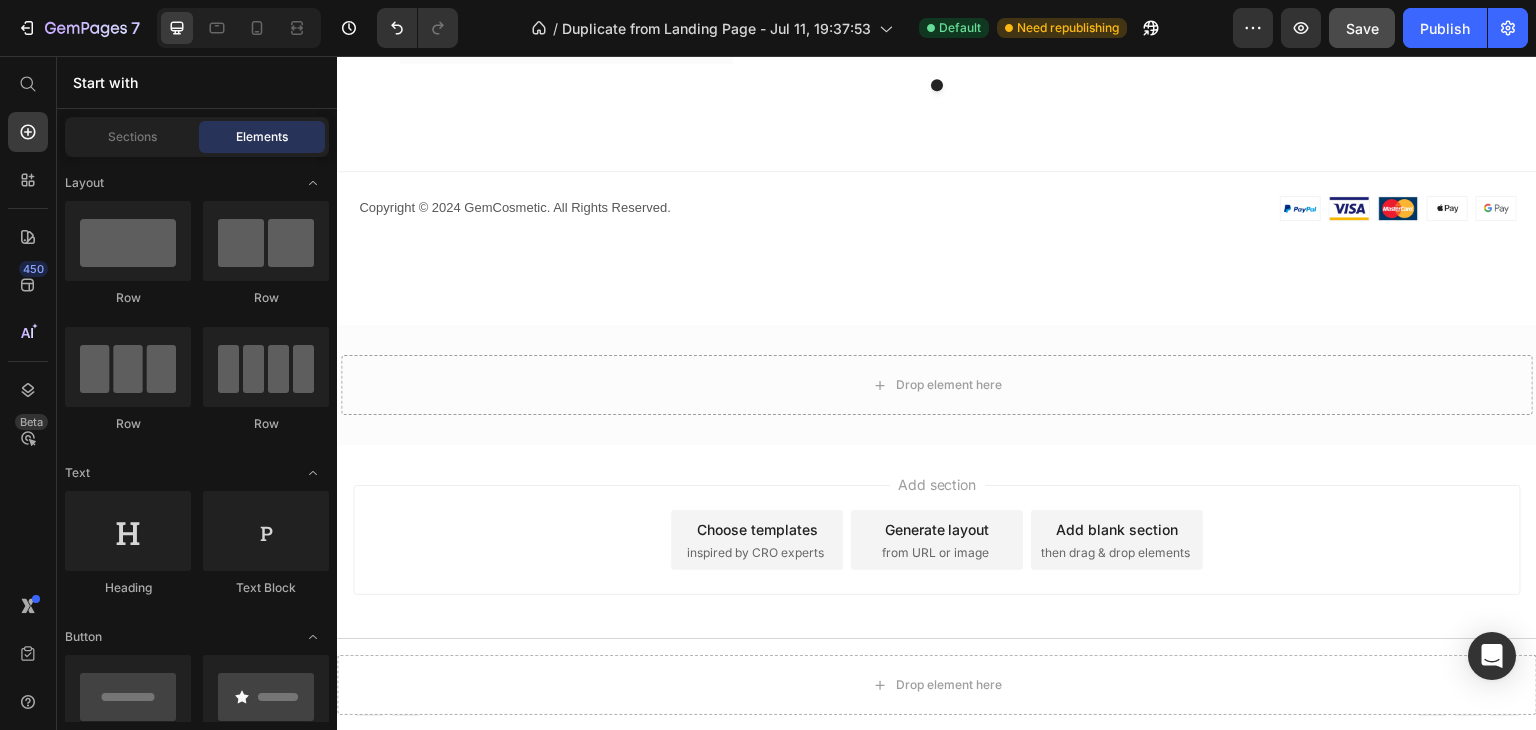 drag, startPoint x: 1232, startPoint y: 545, endPoint x: 1227, endPoint y: 473, distance: 72.1734 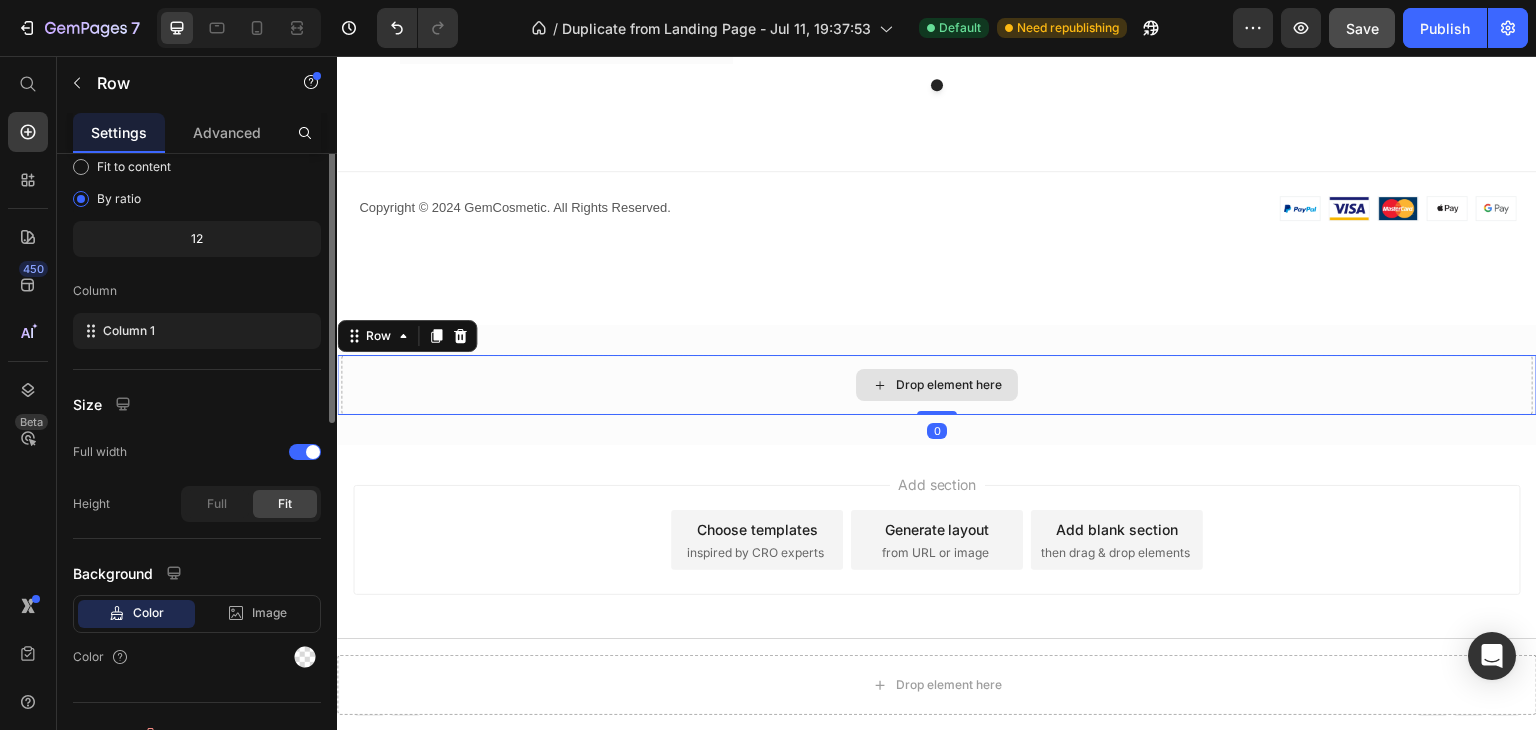 scroll, scrollTop: 0, scrollLeft: 0, axis: both 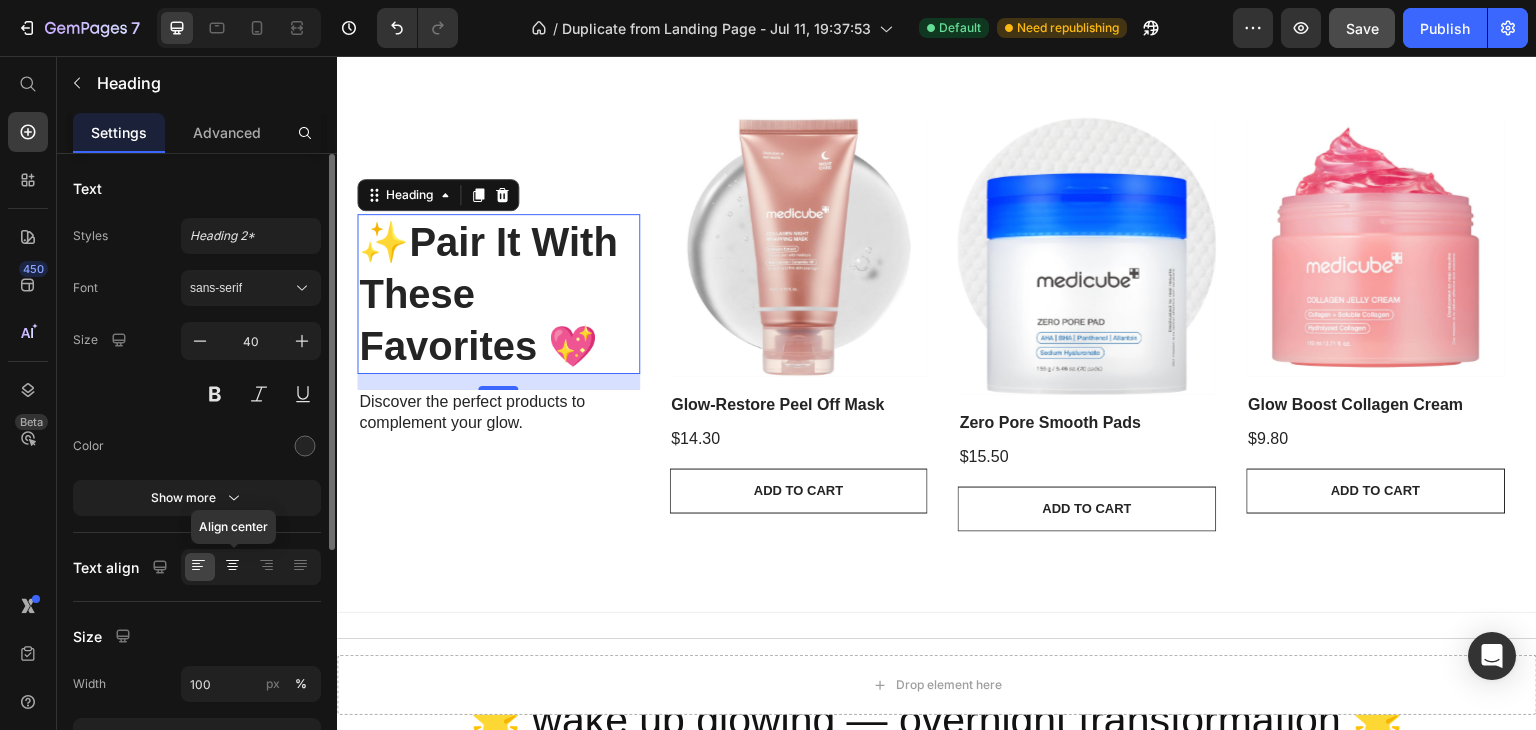 click 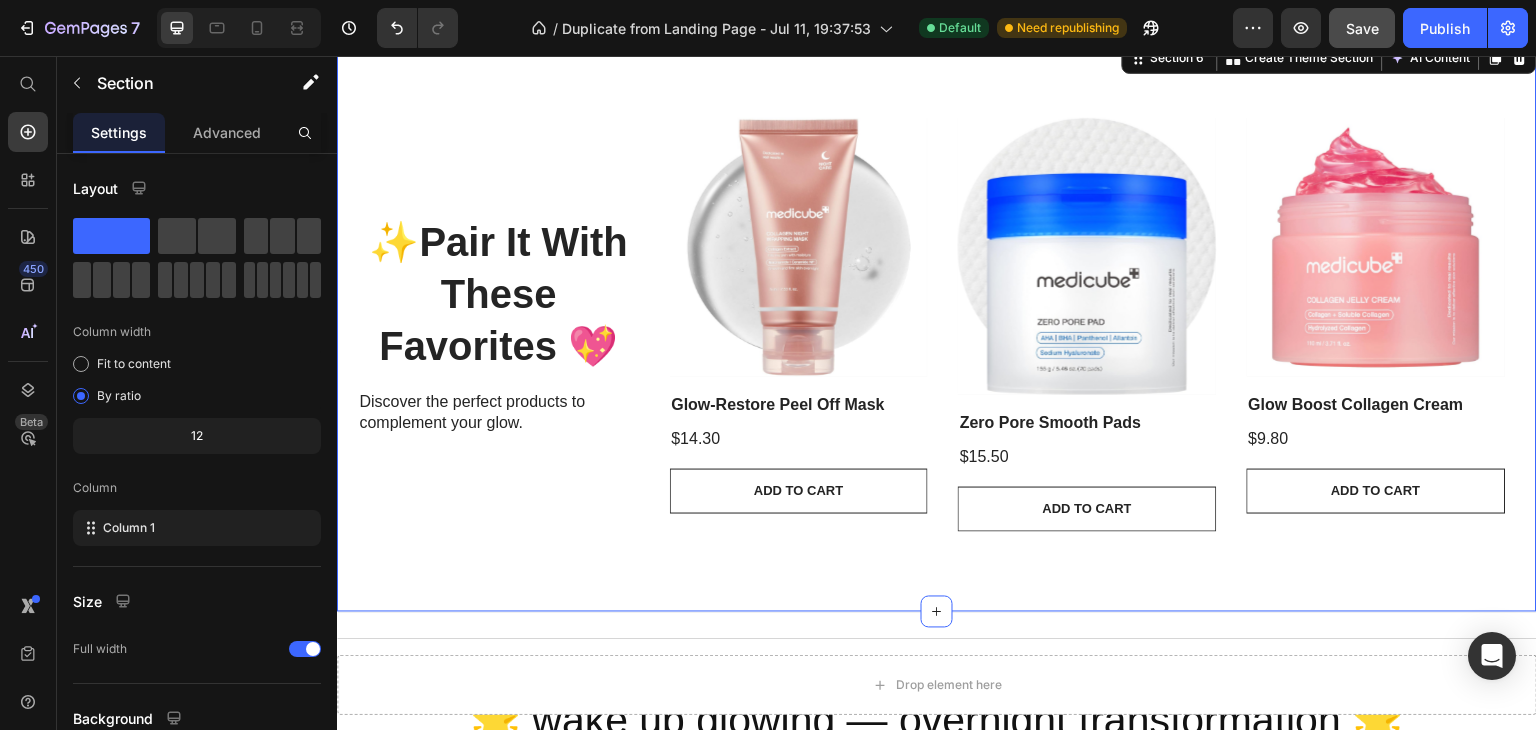 click on "Select product Glow Dream Peel-Off Mask Pick product  Products are auto-synced every 10 minutes.  Sync again Select Variant Title Default Title Layout Column width Fit to content By ratio 12 Column Column 1 Column 2 Size Full width Show more  Delete element" at bounding box center [937, 325] 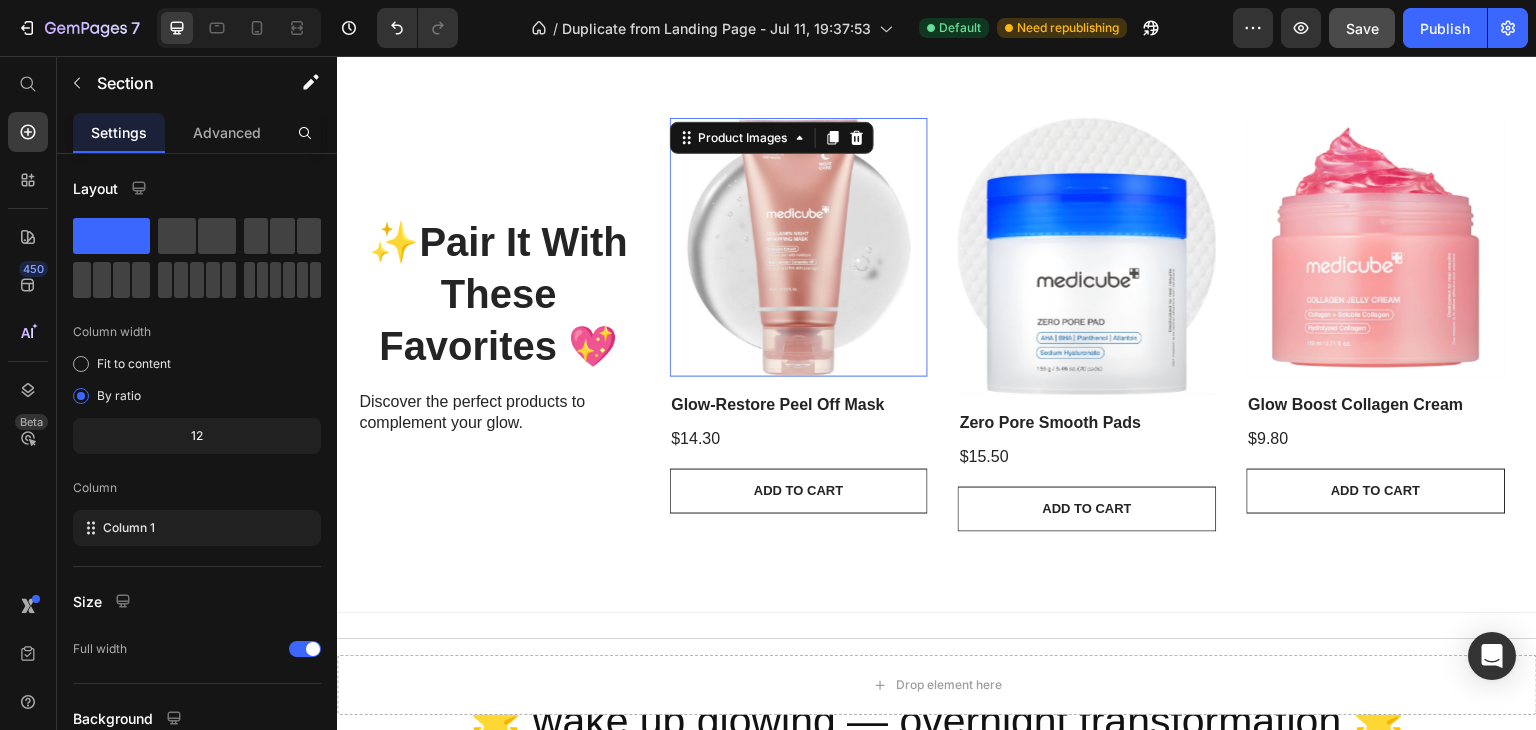 click at bounding box center [799, 247] 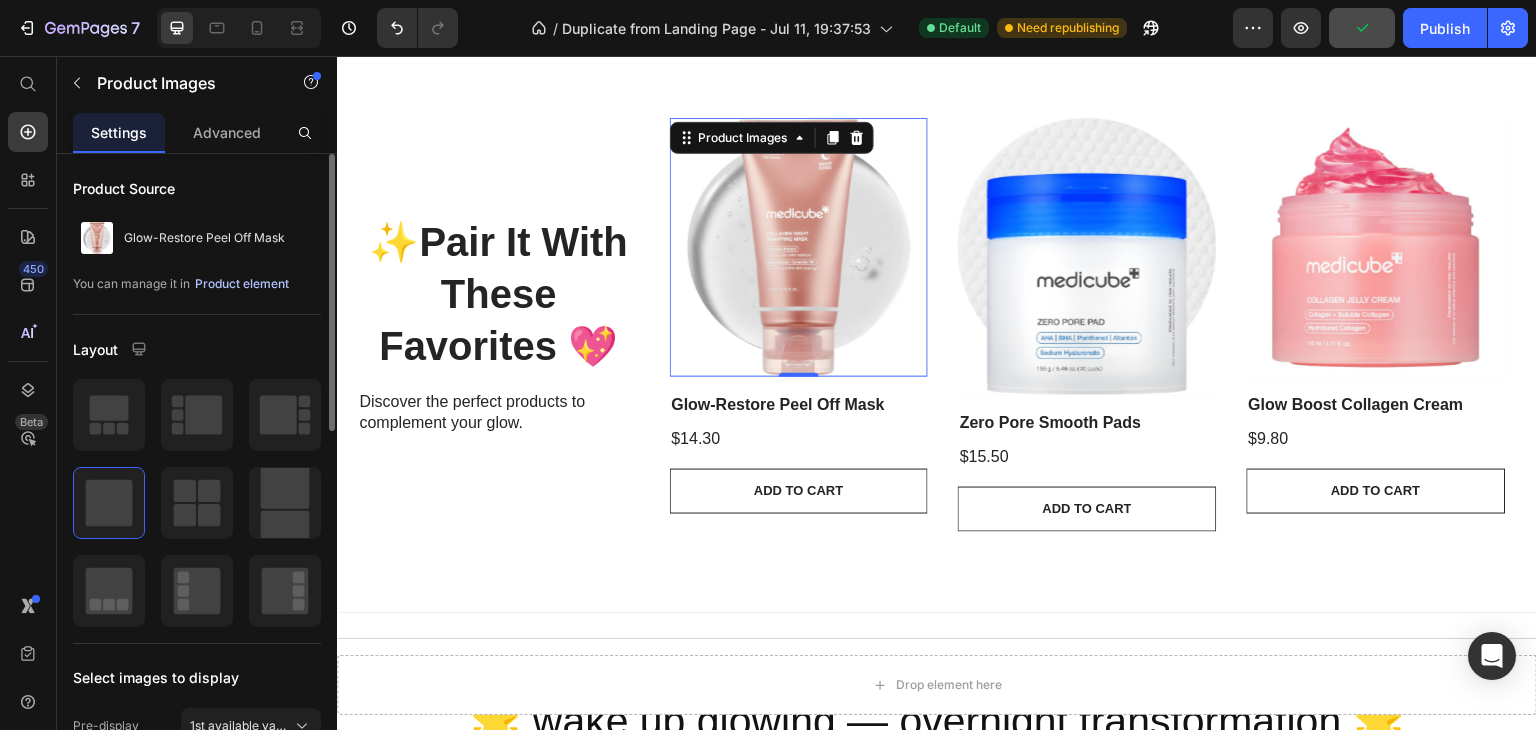 click on "Product element" at bounding box center [242, 284] 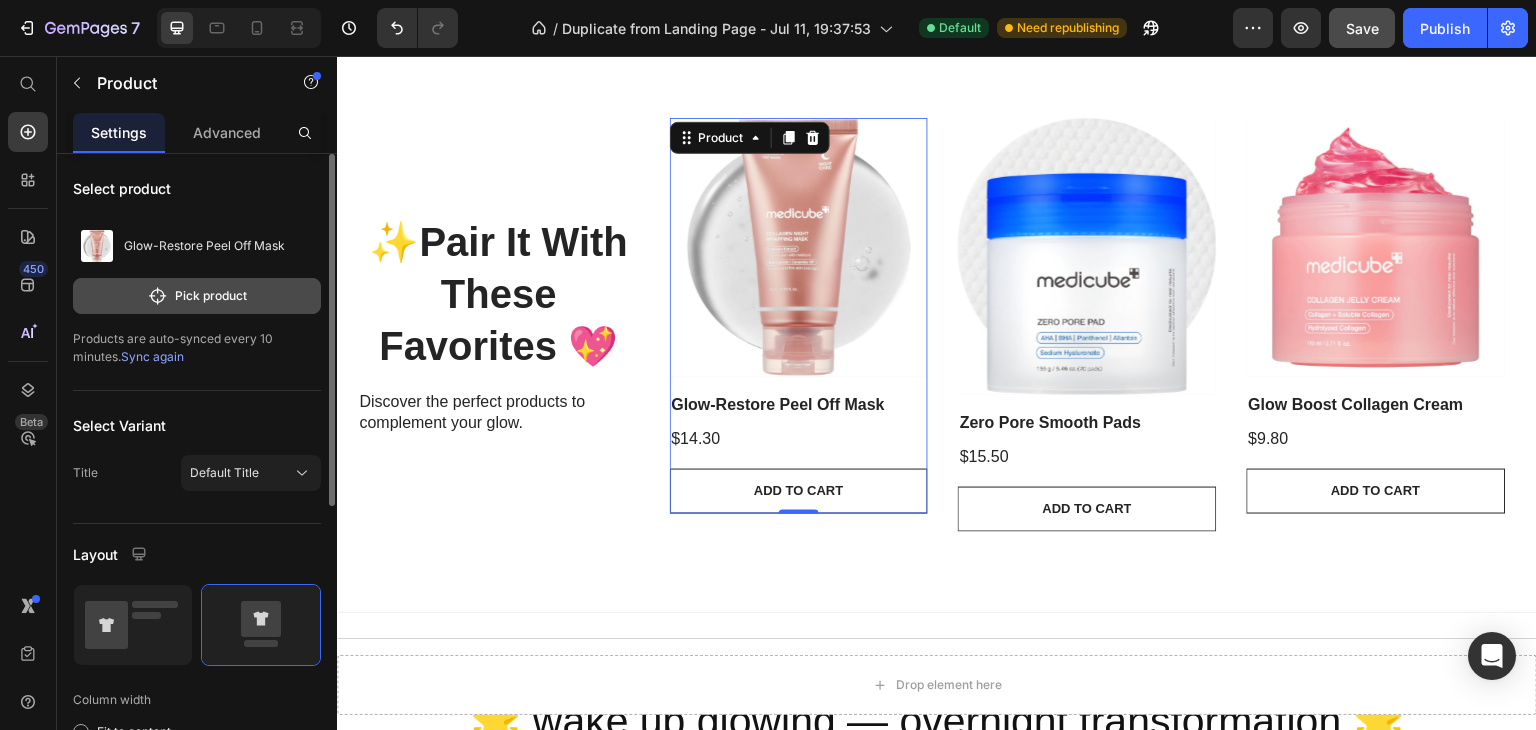 click on "Pick product" at bounding box center (197, 296) 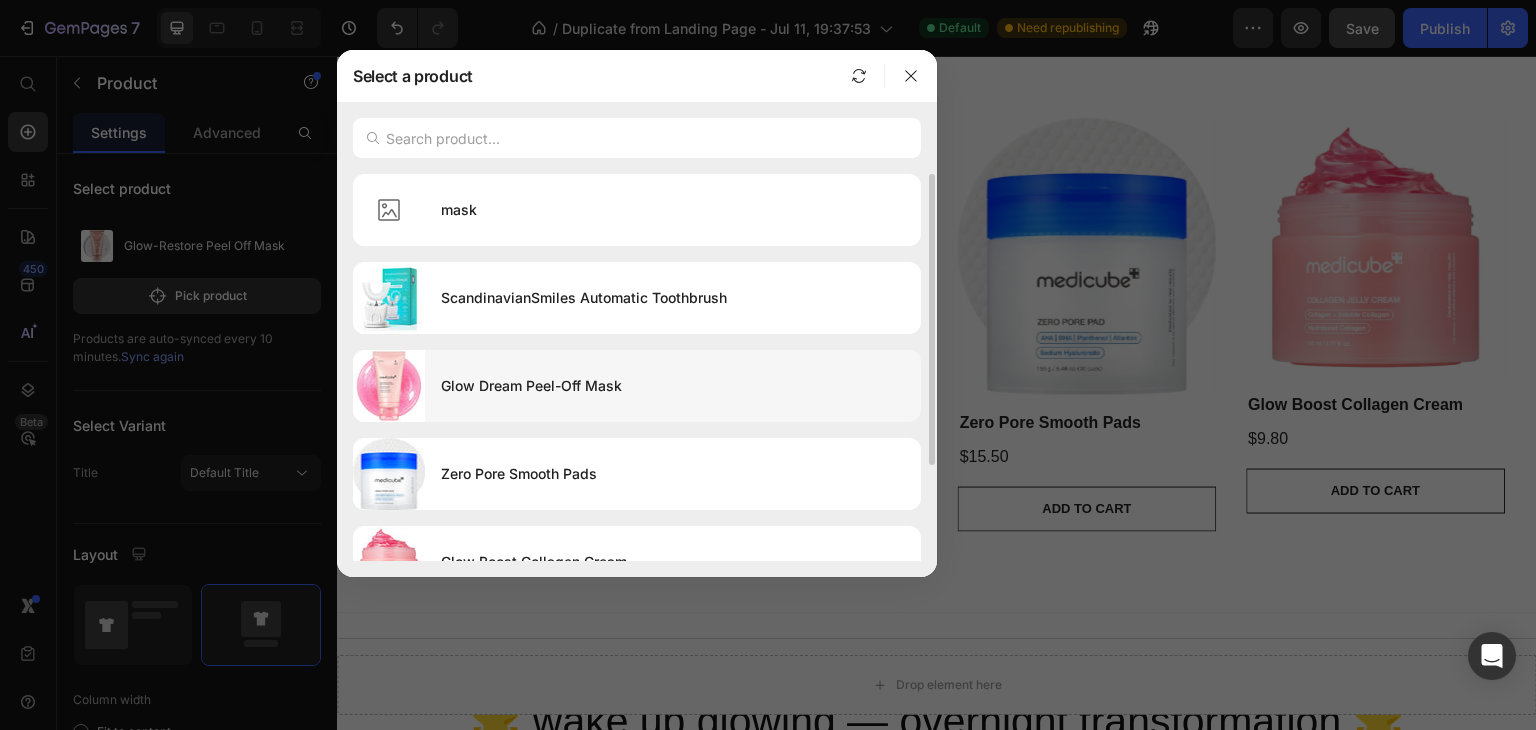 click on "Glow Dream Peel-Off Mask" at bounding box center (673, 386) 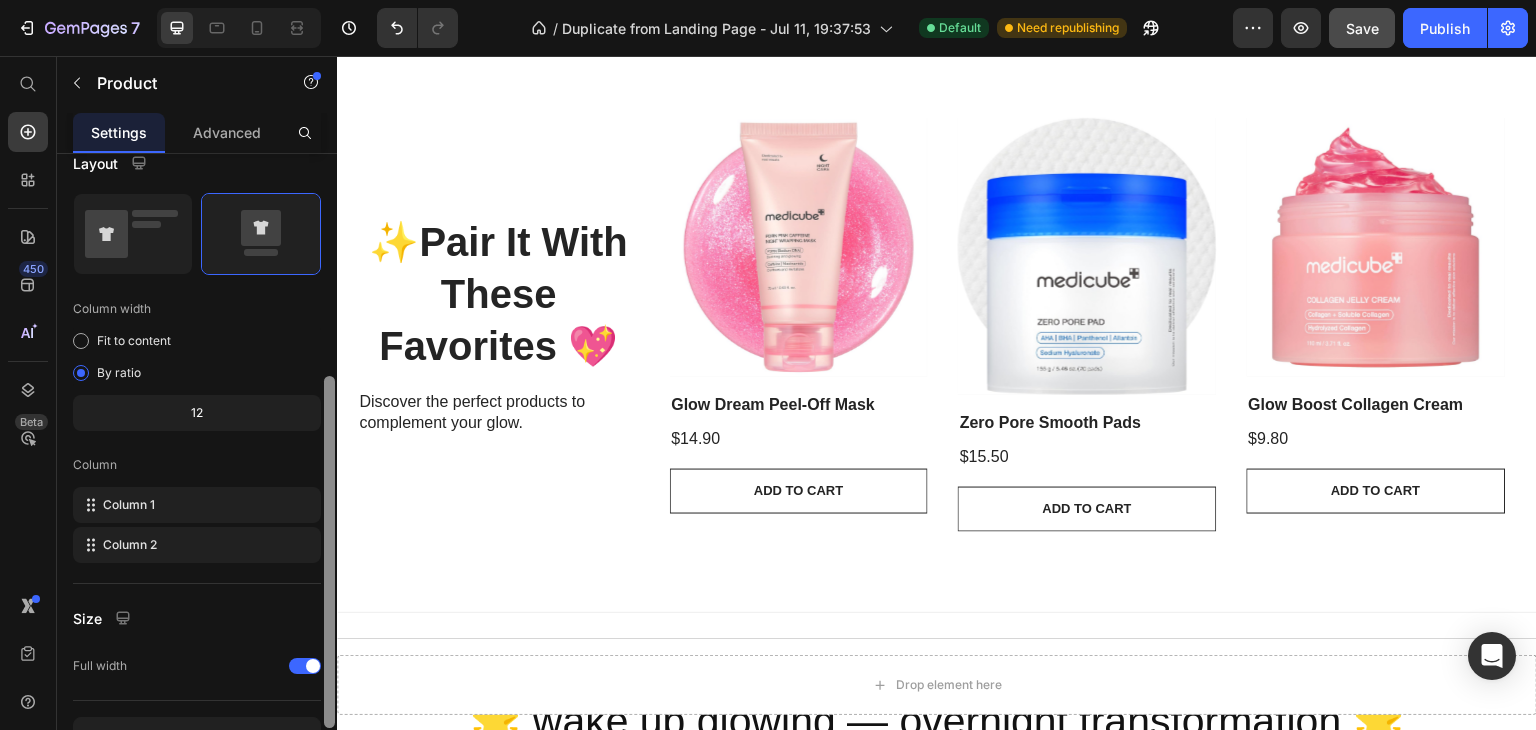 drag, startPoint x: 327, startPoint y: 361, endPoint x: 316, endPoint y: 584, distance: 223.27113 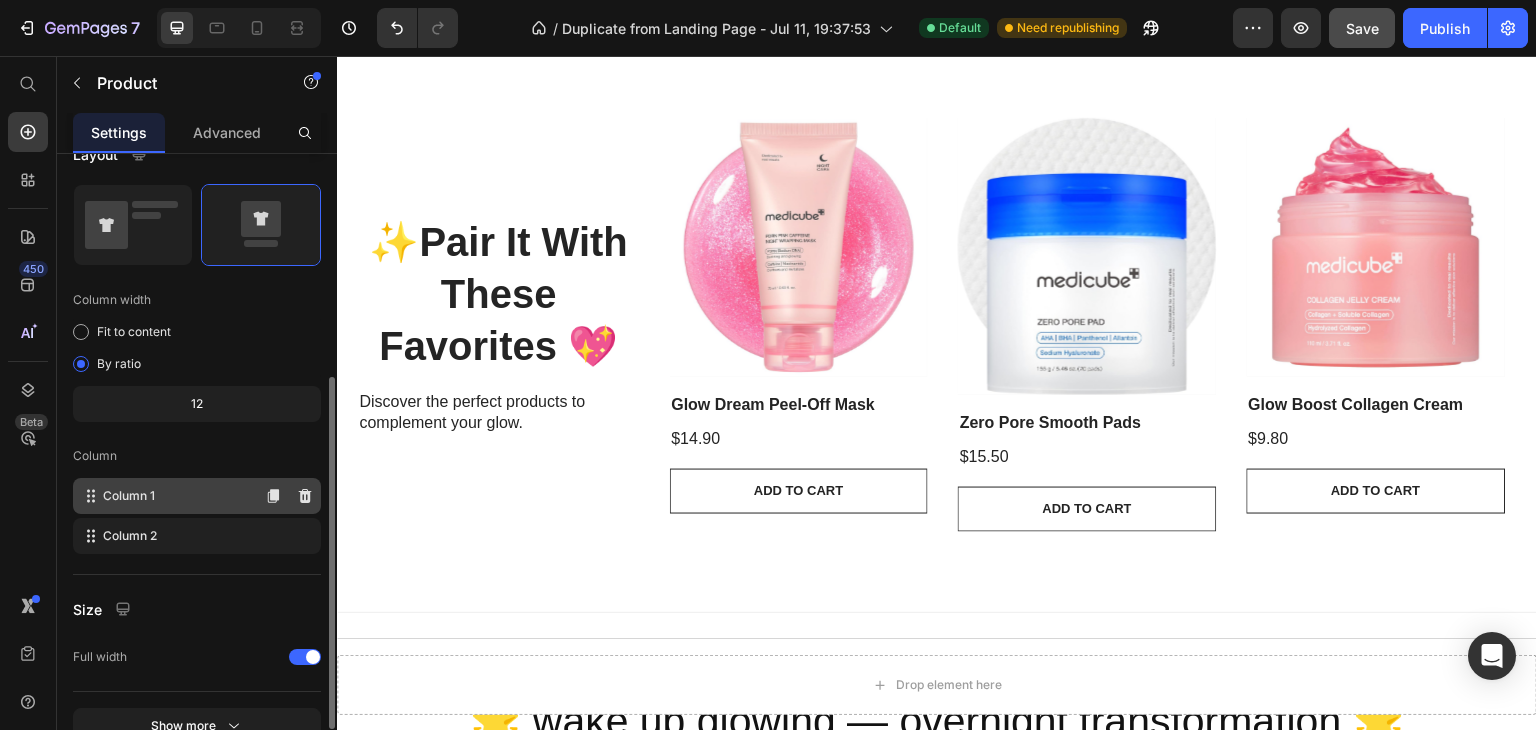 click on "Column 1" 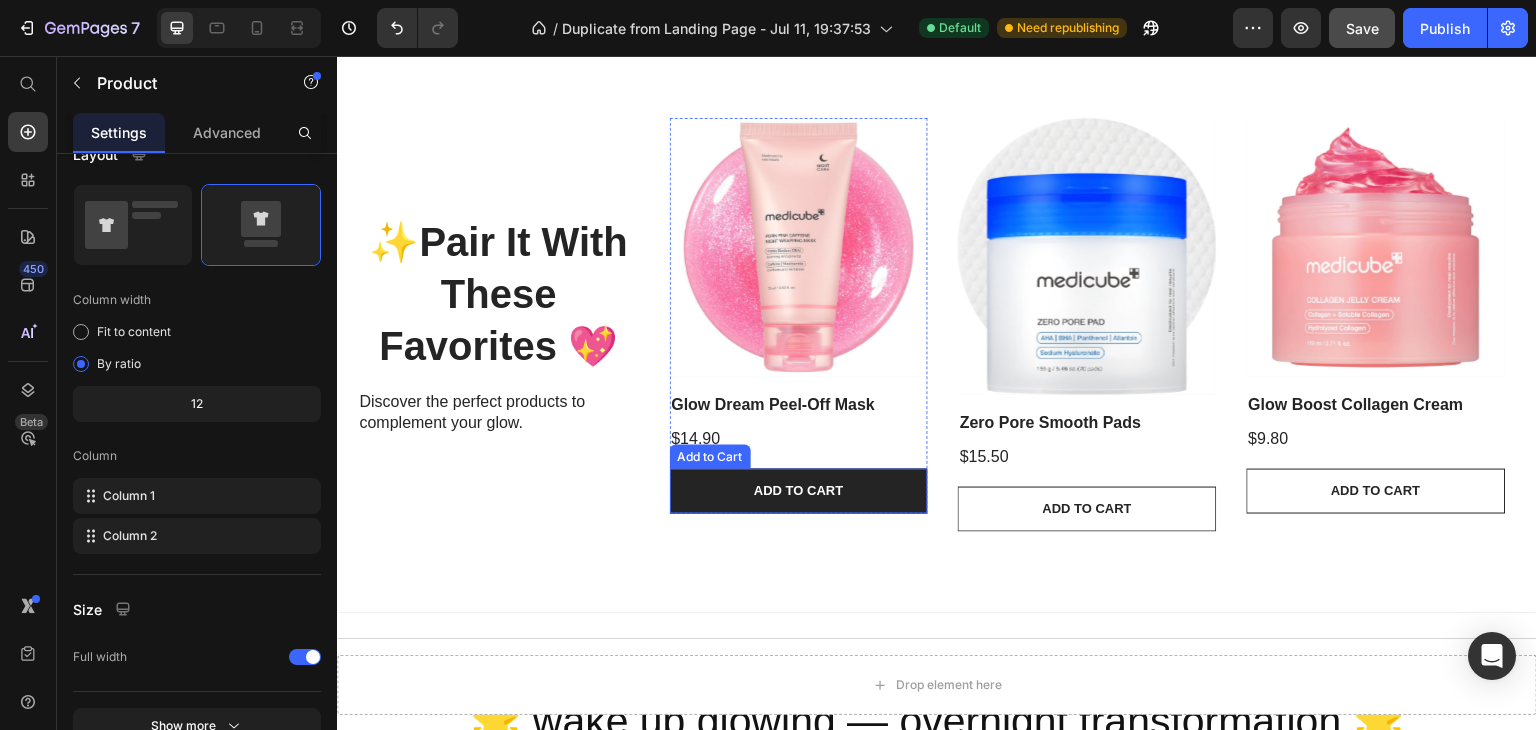 click on "Add to cart" at bounding box center [799, 491] 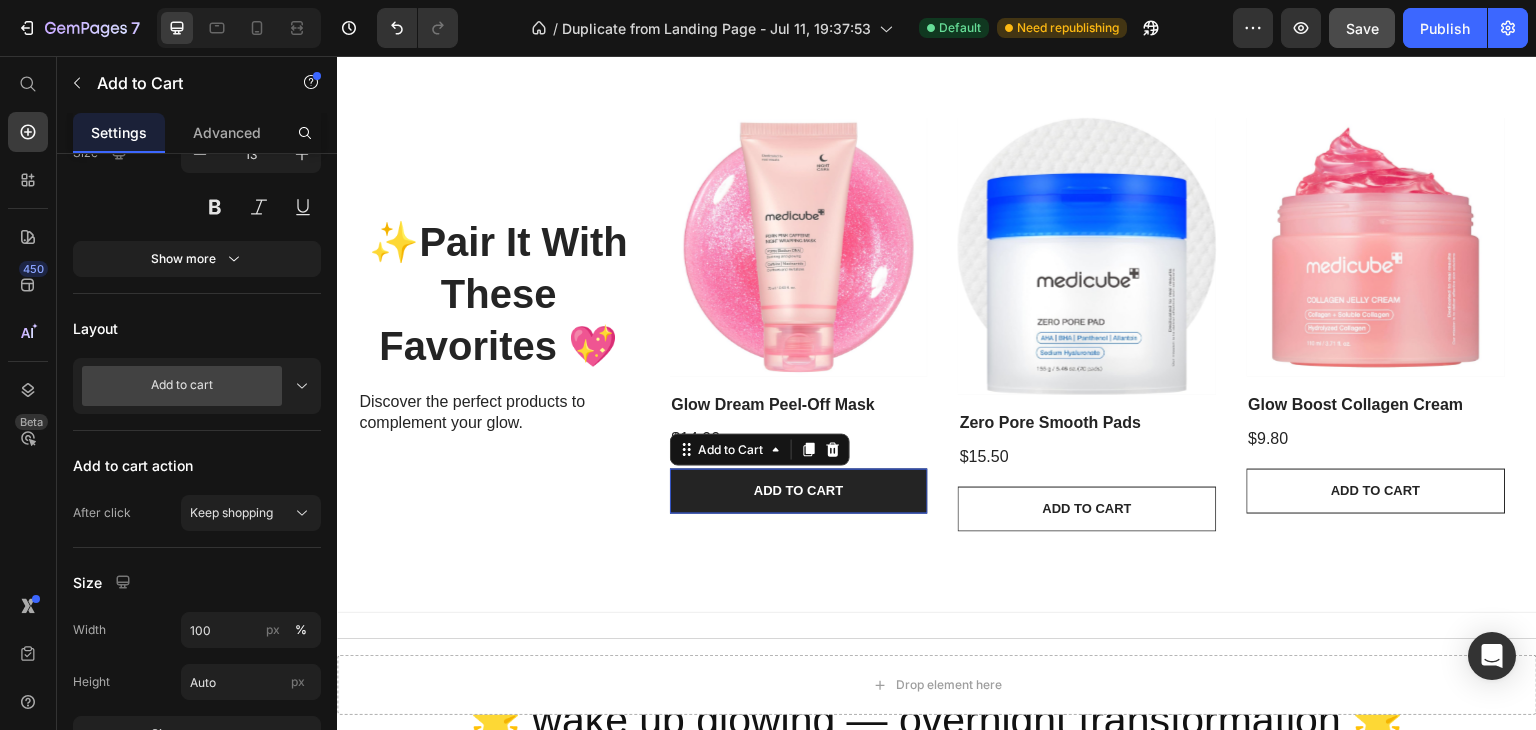 scroll, scrollTop: 0, scrollLeft: 0, axis: both 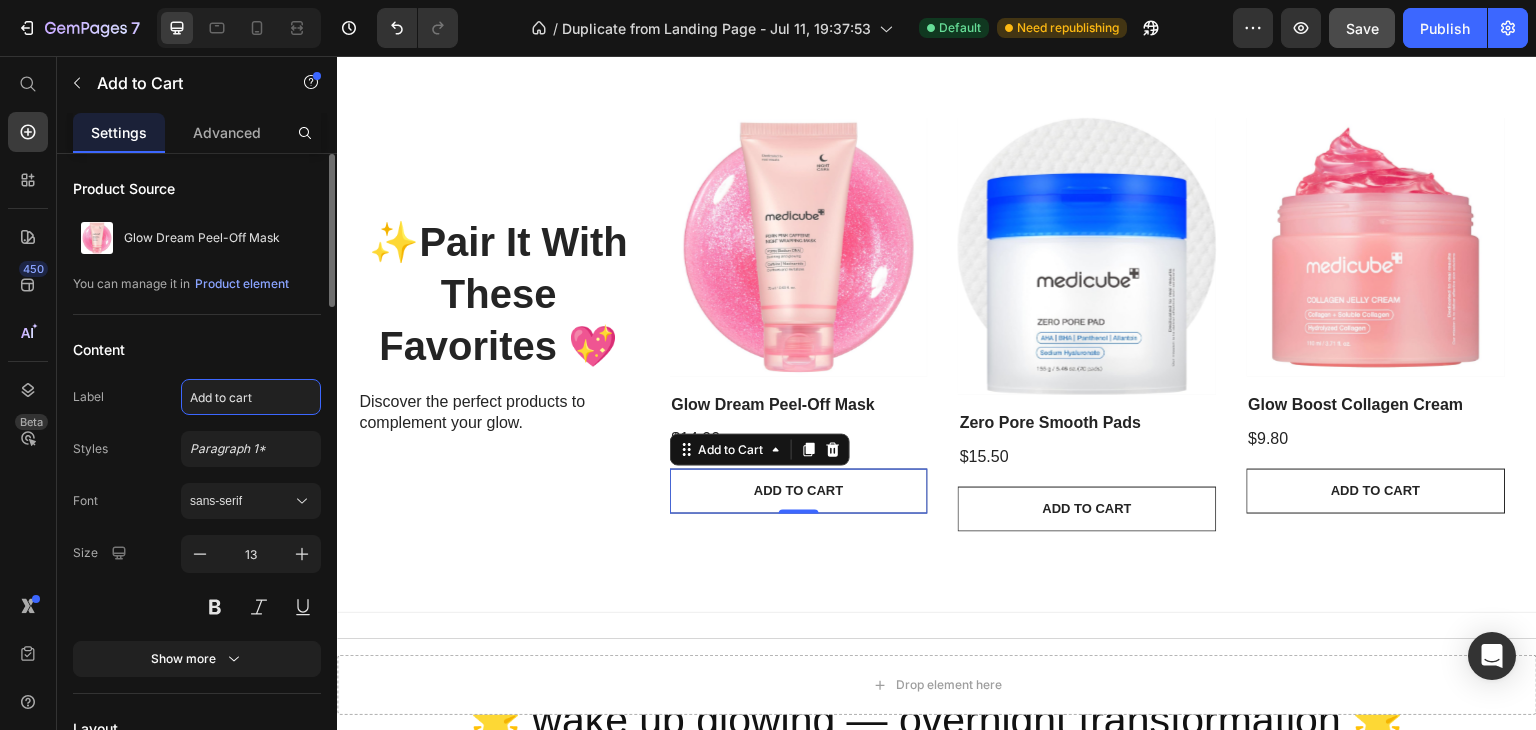 click on "Add to cart" 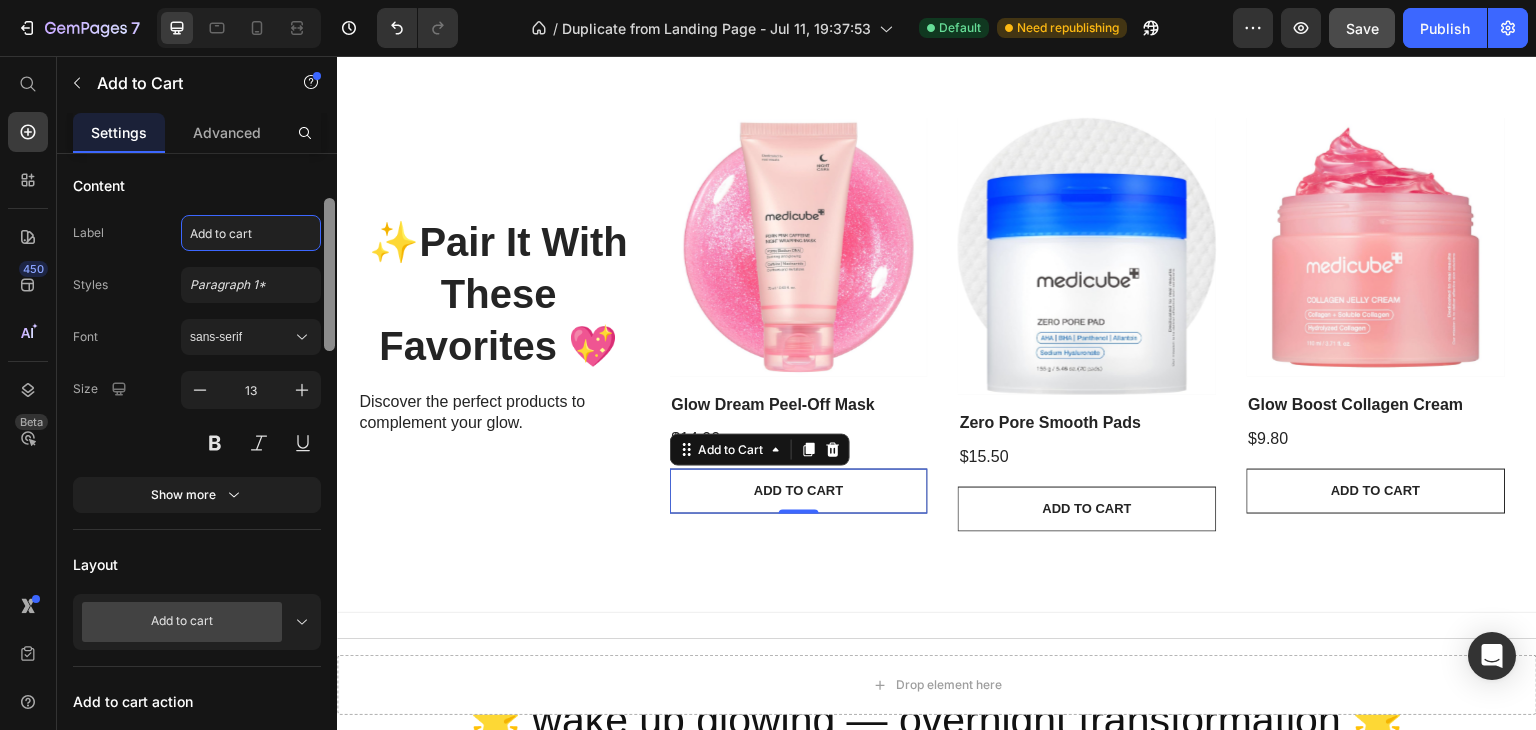 scroll, scrollTop: 168, scrollLeft: 0, axis: vertical 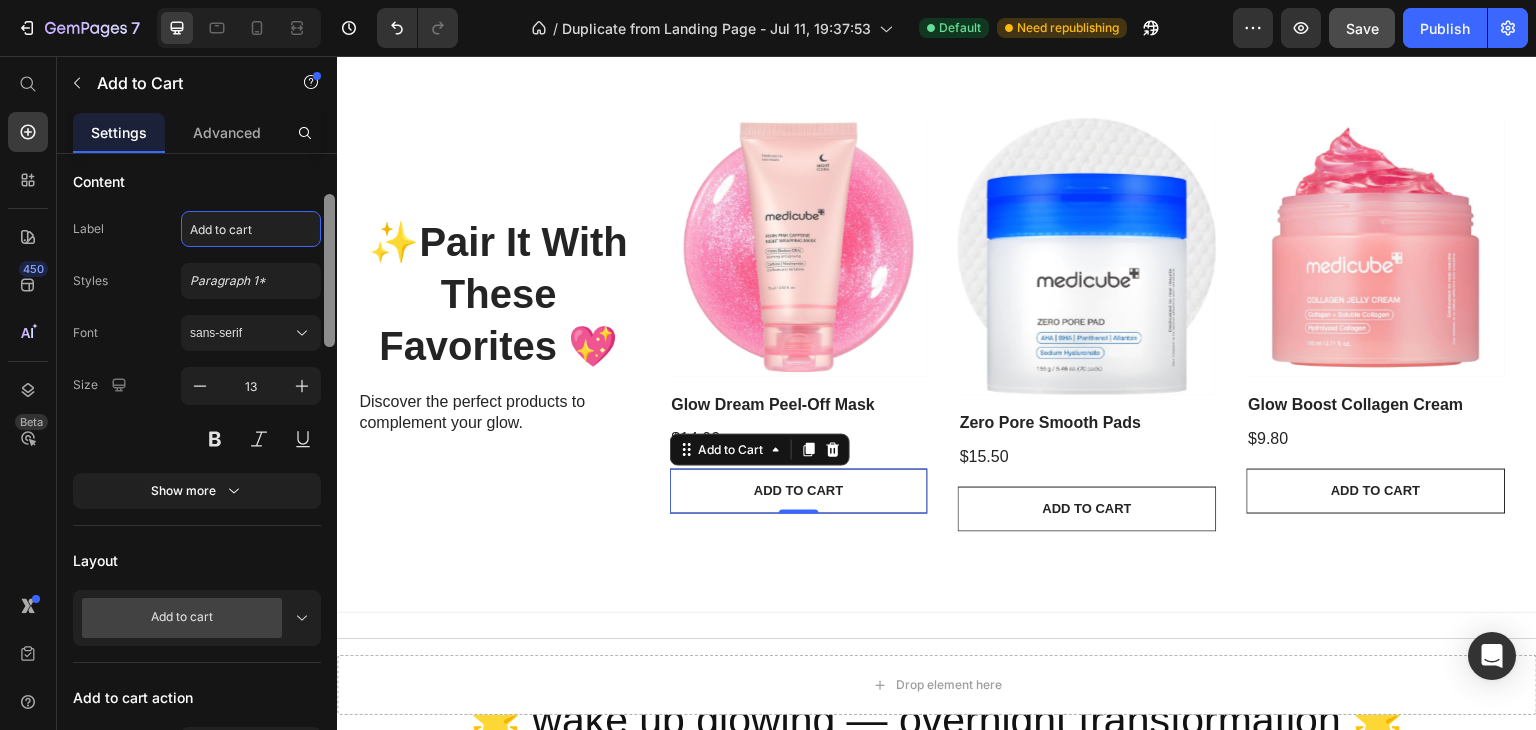 drag, startPoint x: 328, startPoint y: 299, endPoint x: 335, endPoint y: 340, distance: 41.59327 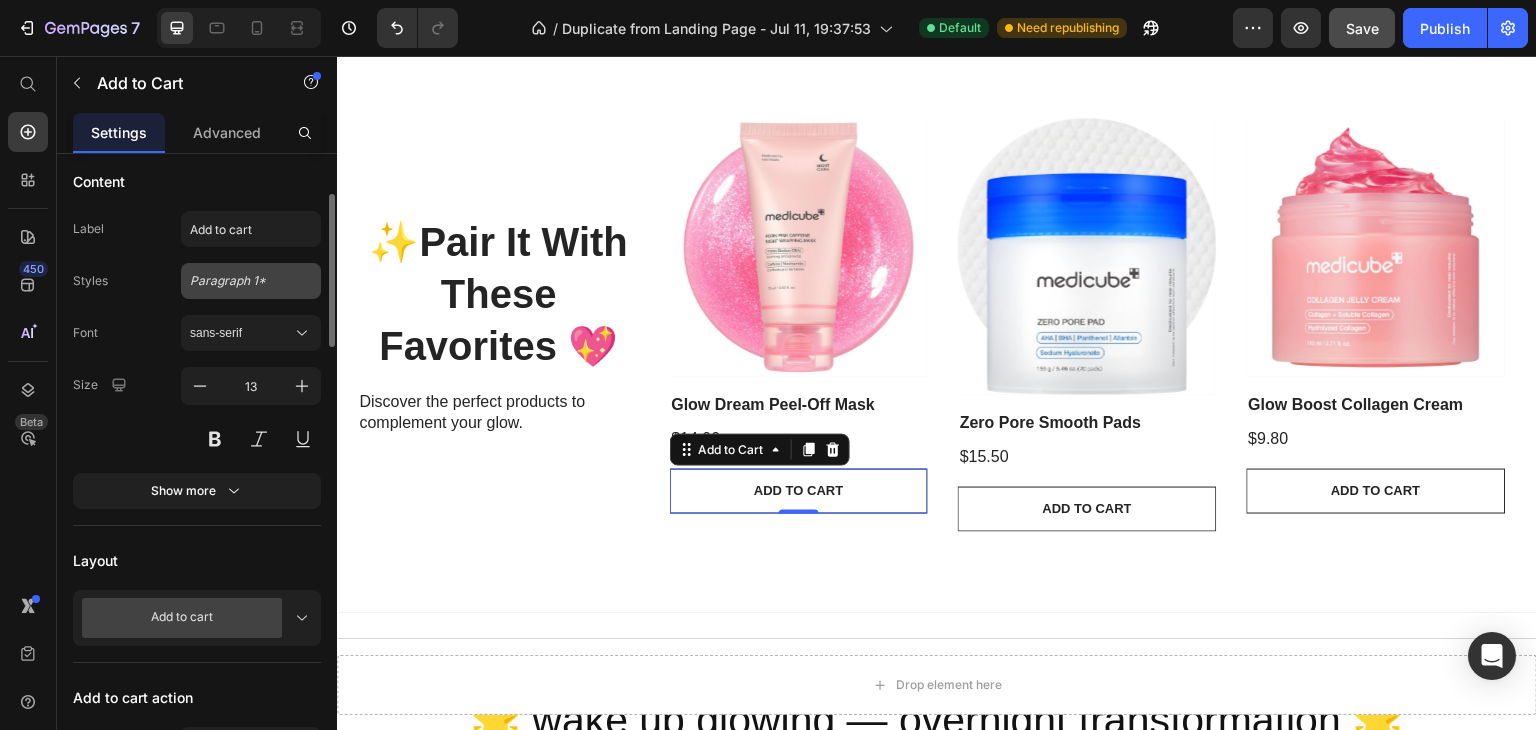 click on "Paragraph 1*" at bounding box center [239, 281] 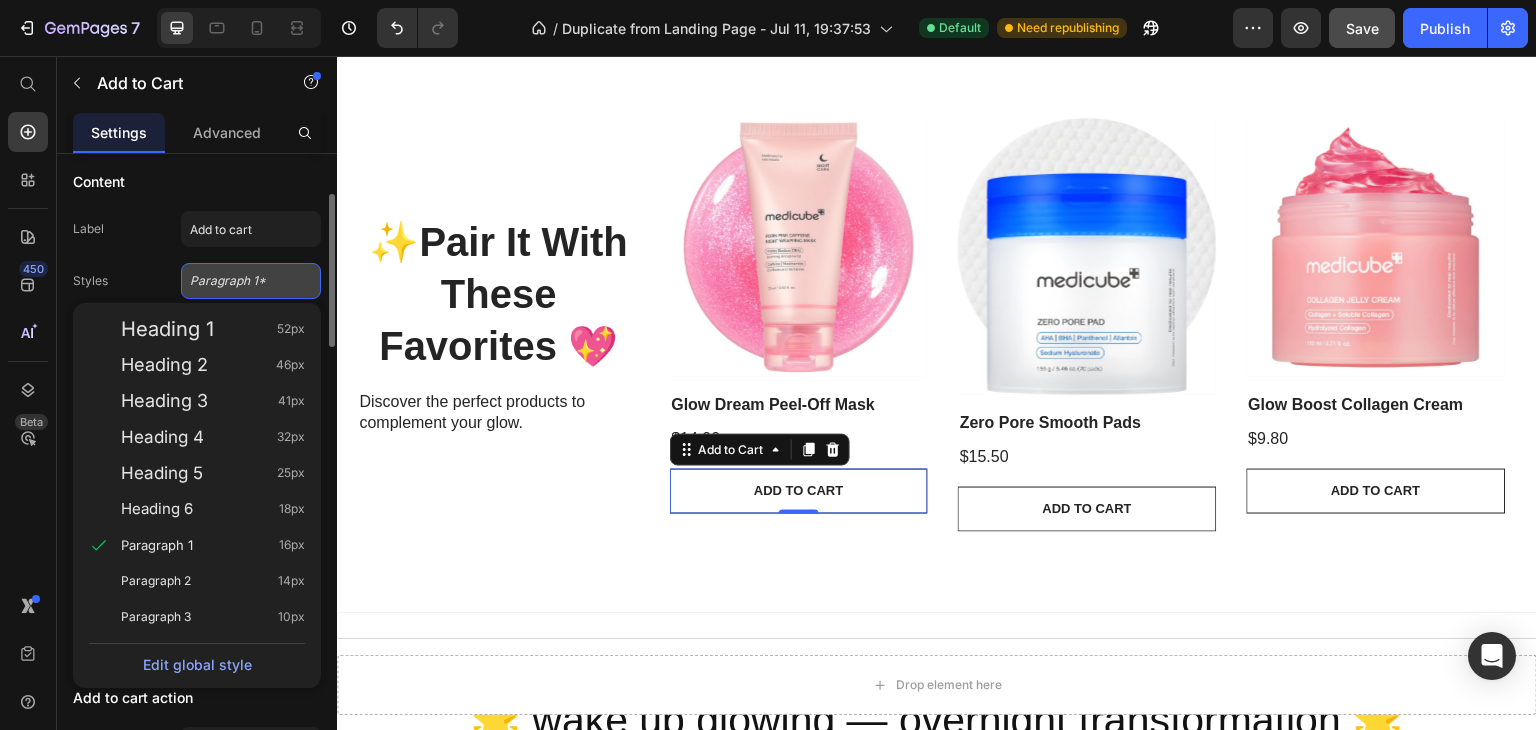 click on "Paragraph 1*" at bounding box center [239, 281] 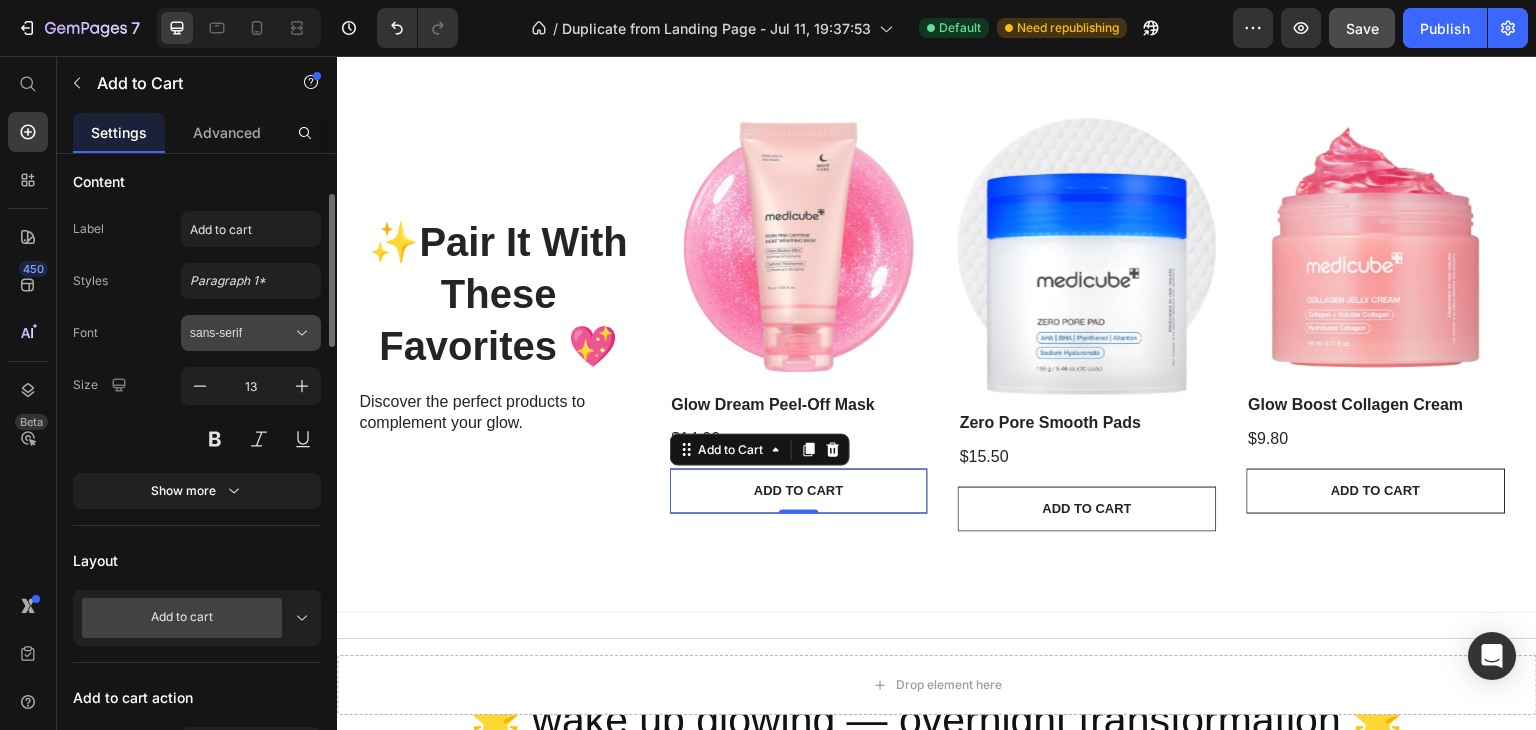 click on "sans-serif" at bounding box center (241, 333) 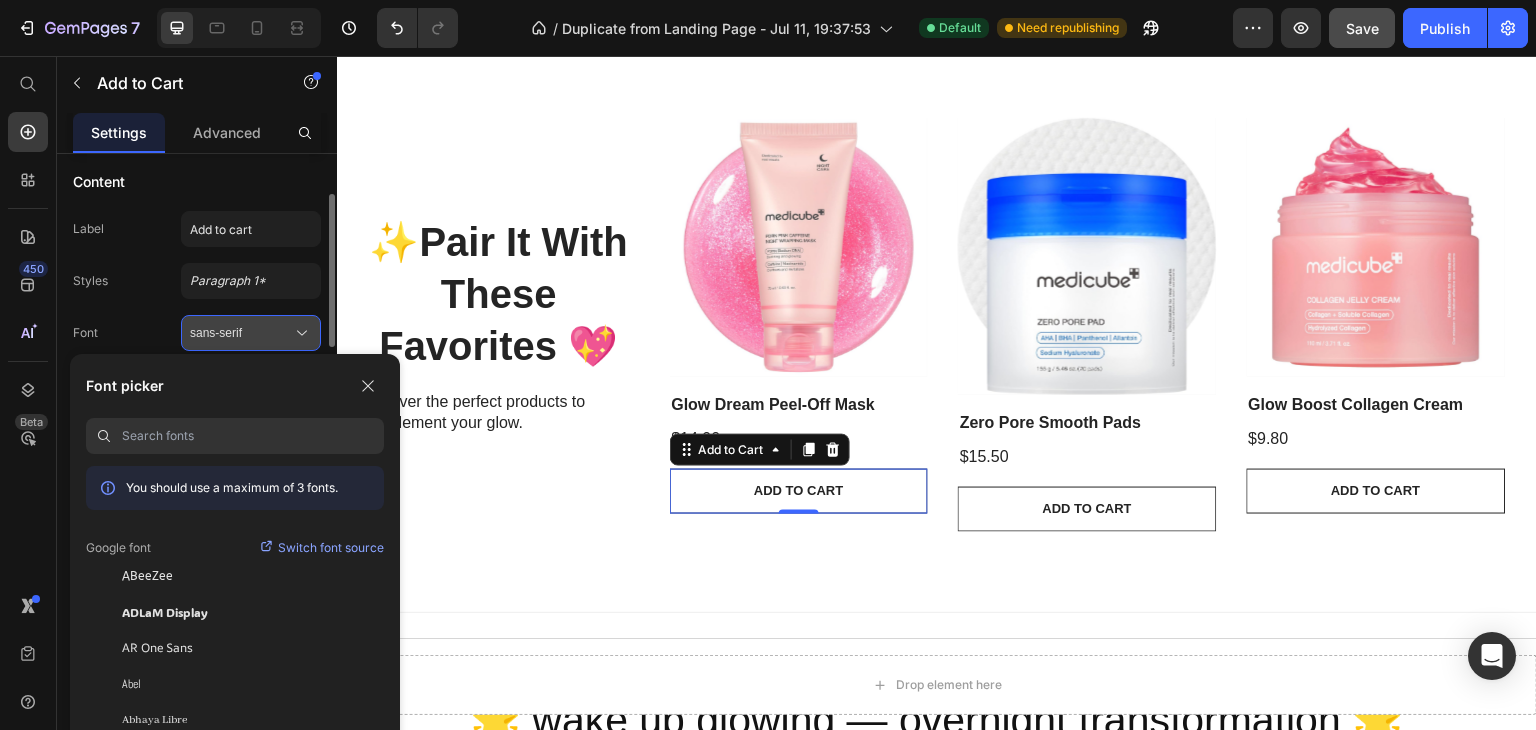 click on "sans-serif" at bounding box center (241, 333) 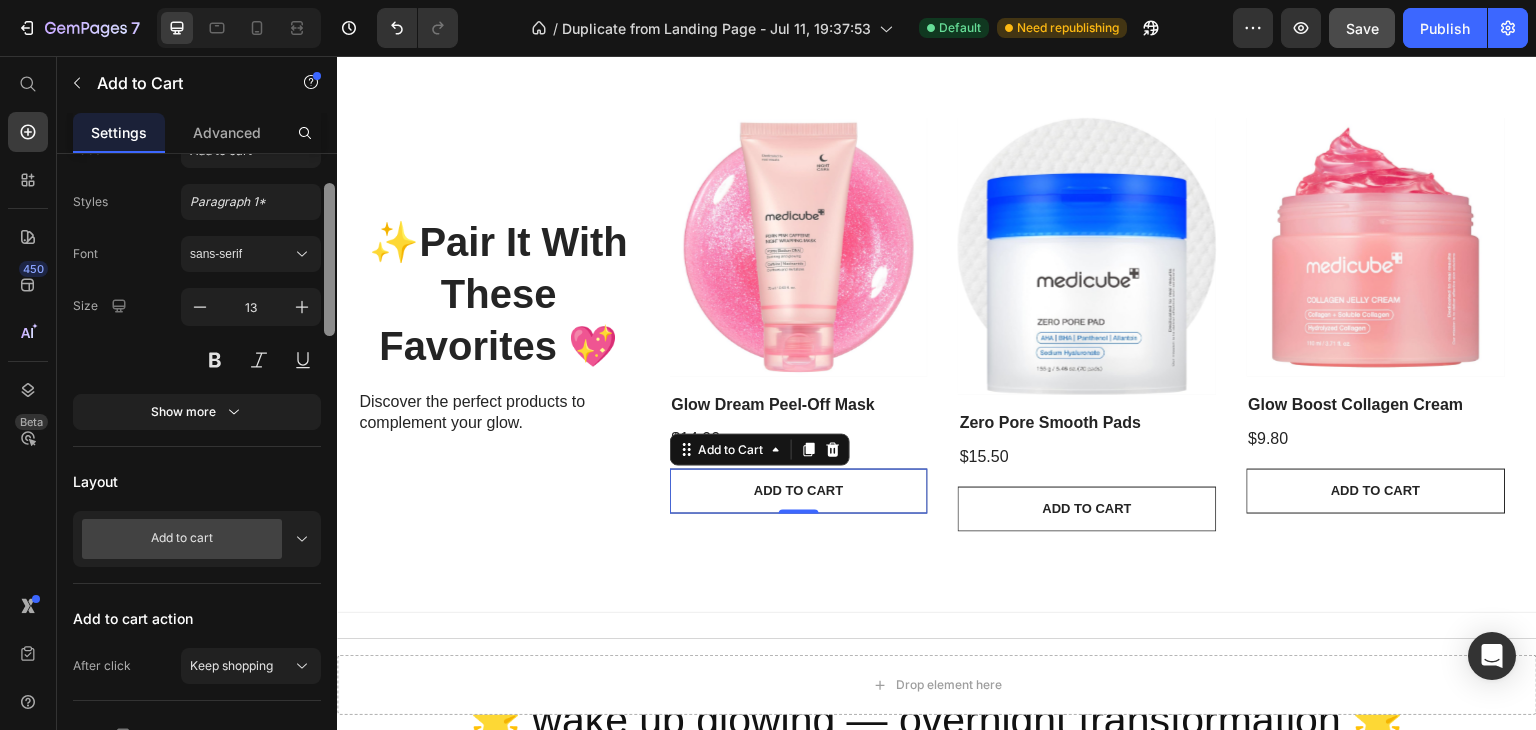 scroll, scrollTop: 292, scrollLeft: 0, axis: vertical 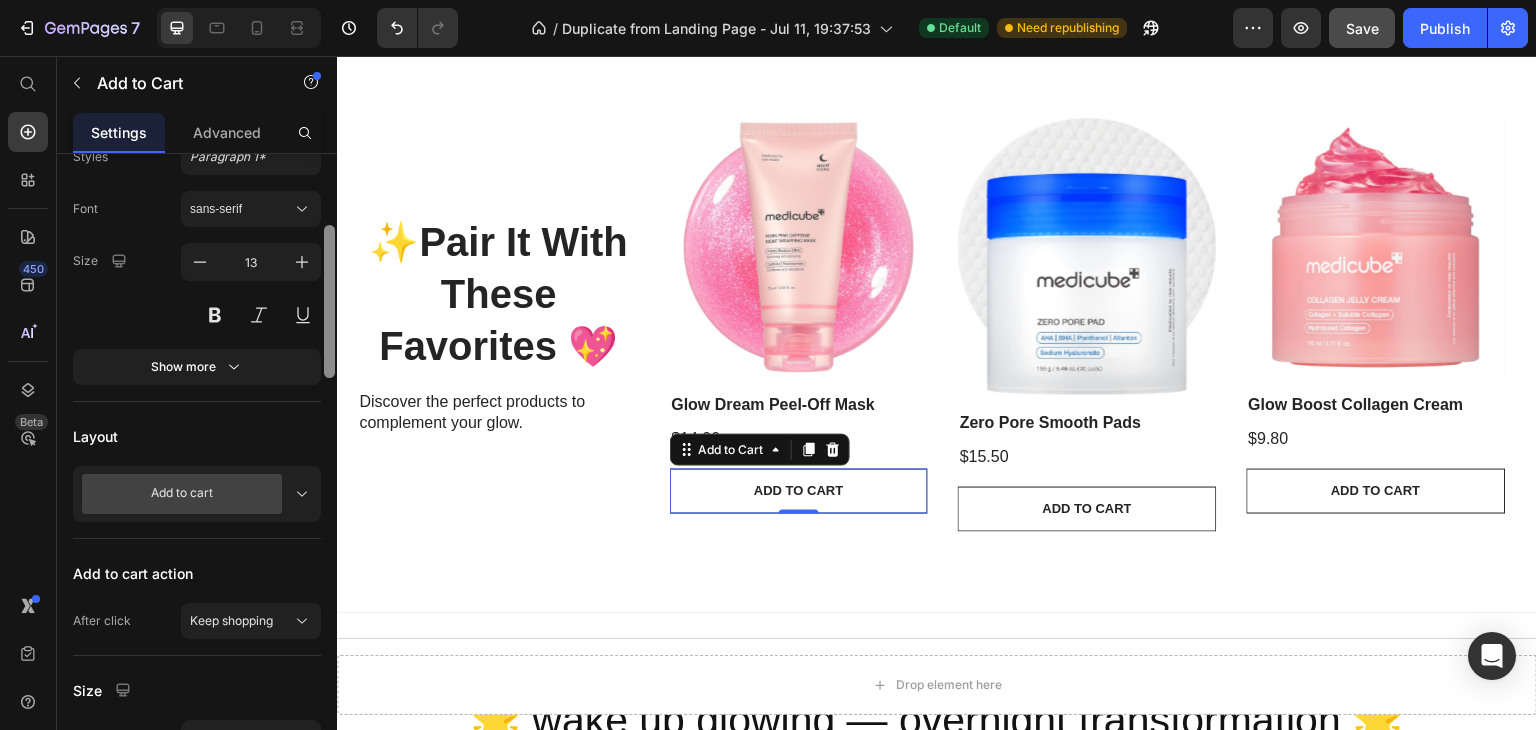 drag, startPoint x: 325, startPoint y: 319, endPoint x: 330, endPoint y: 349, distance: 30.413813 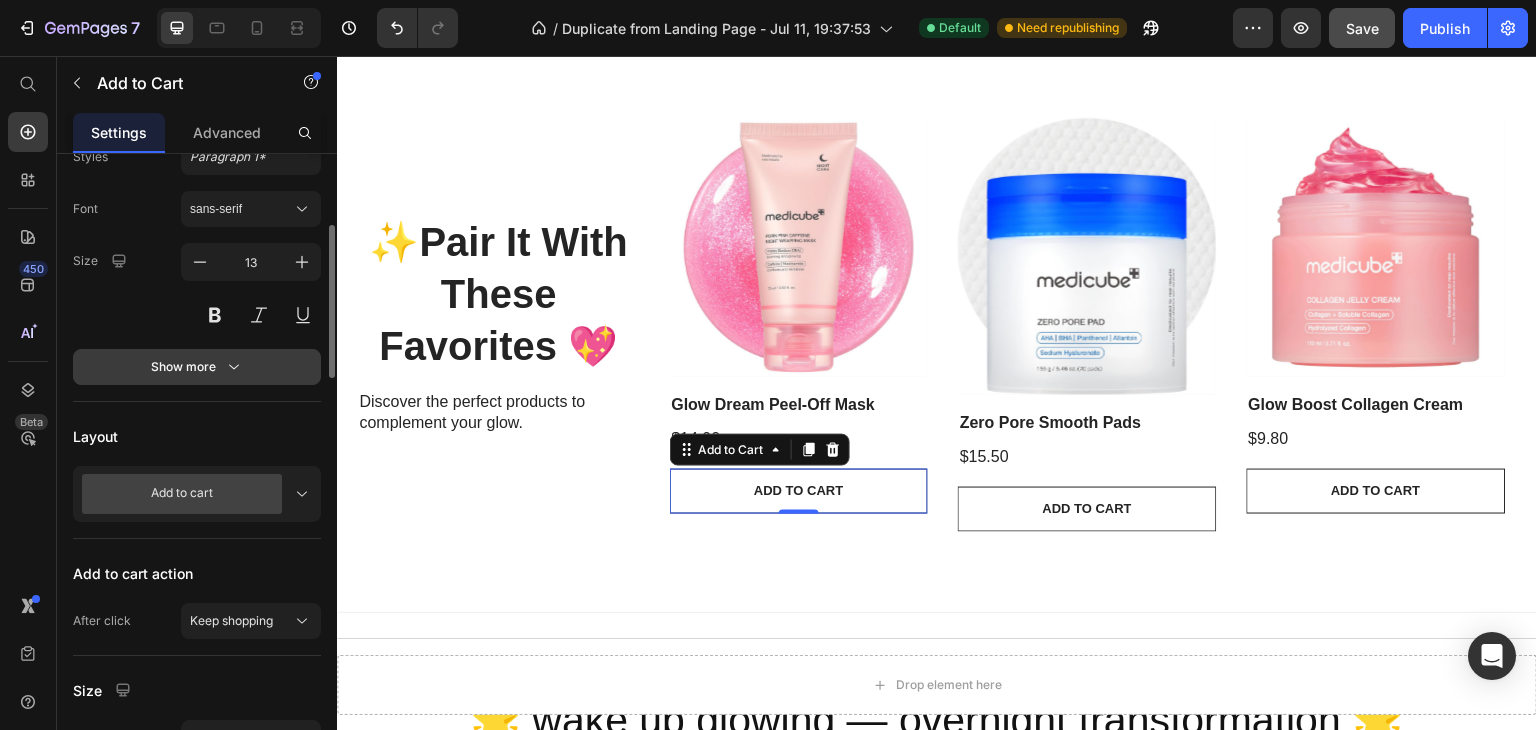 click on "Show more" at bounding box center (197, 367) 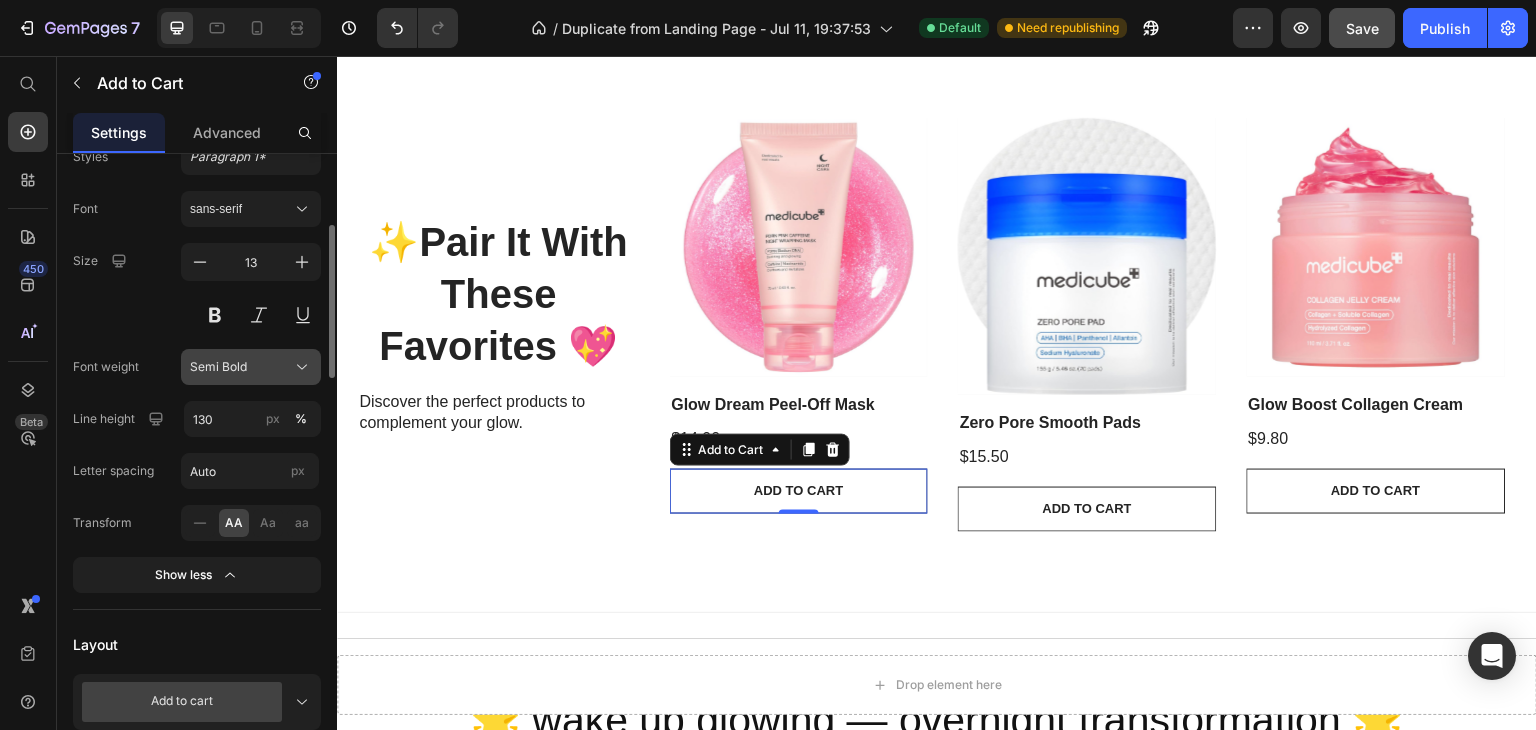 click on "Semi Bold" 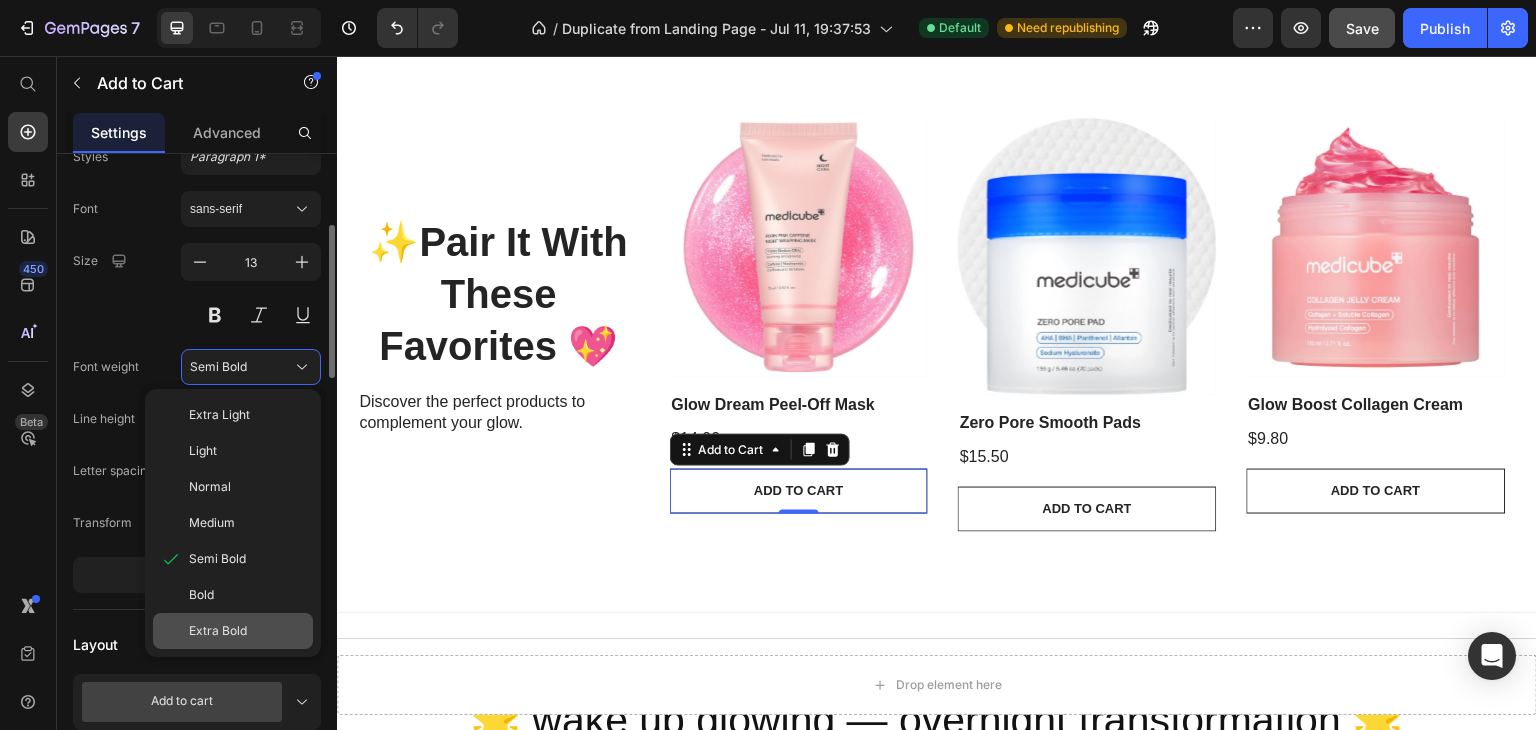 click on "Extra Bold" at bounding box center [218, 631] 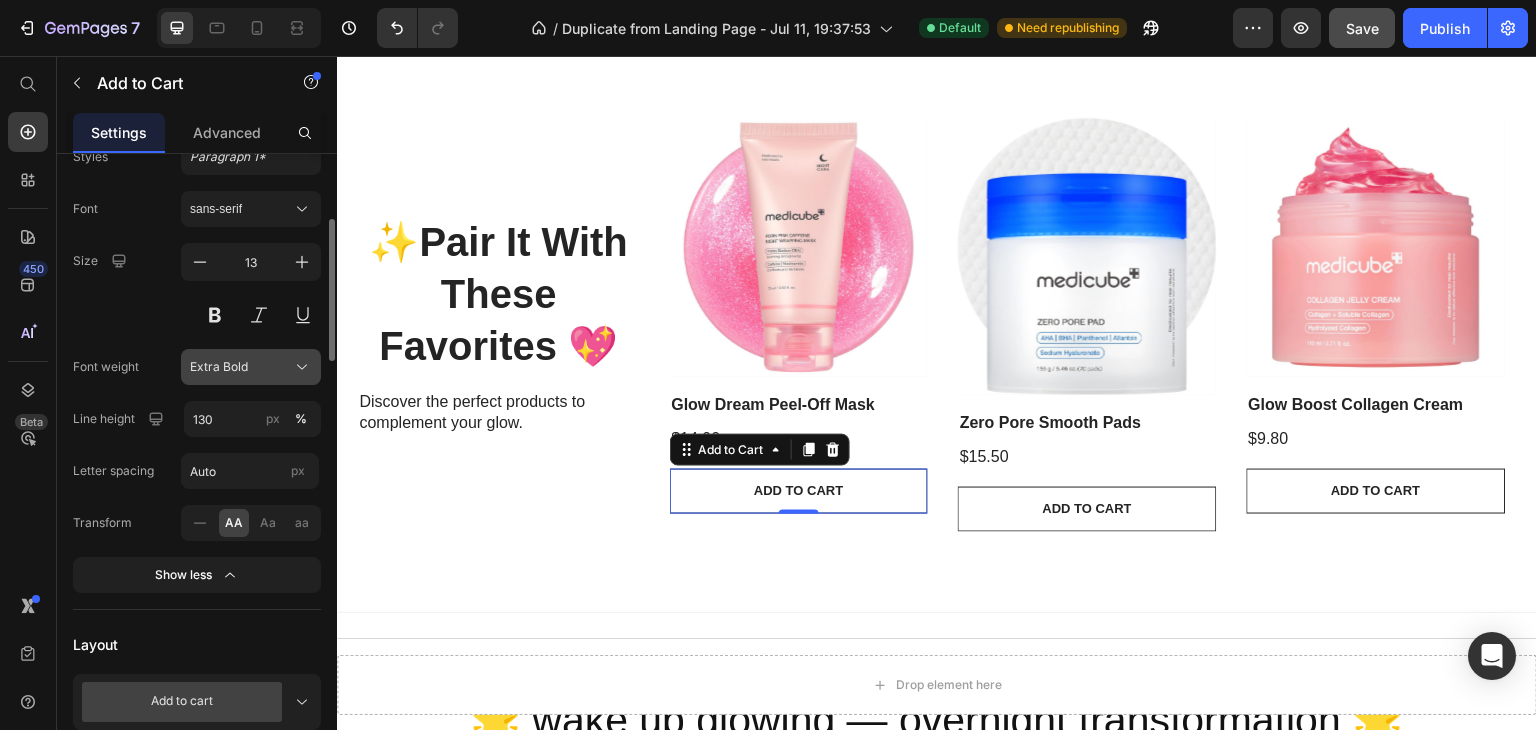 click on "Extra Bold" 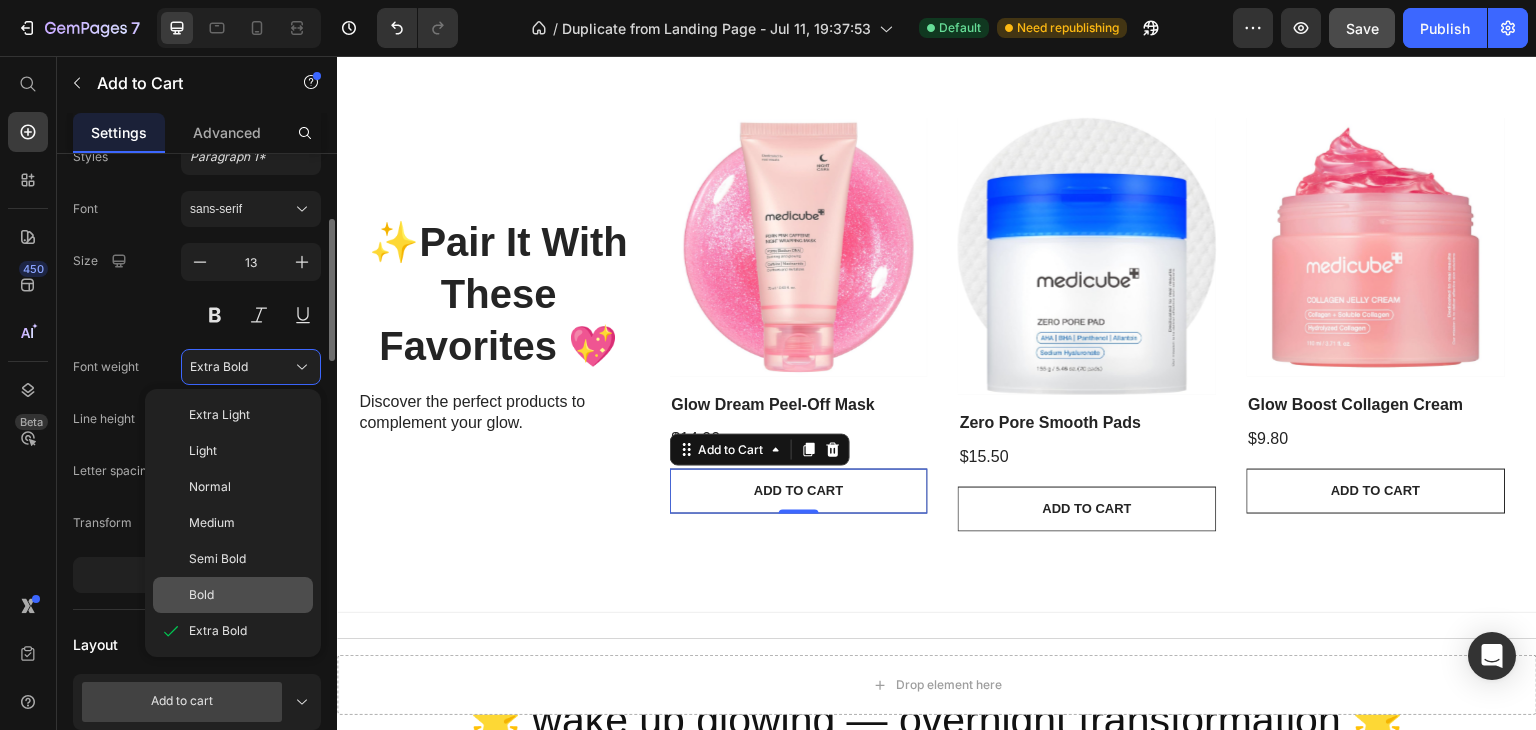 click on "Bold" at bounding box center (201, 595) 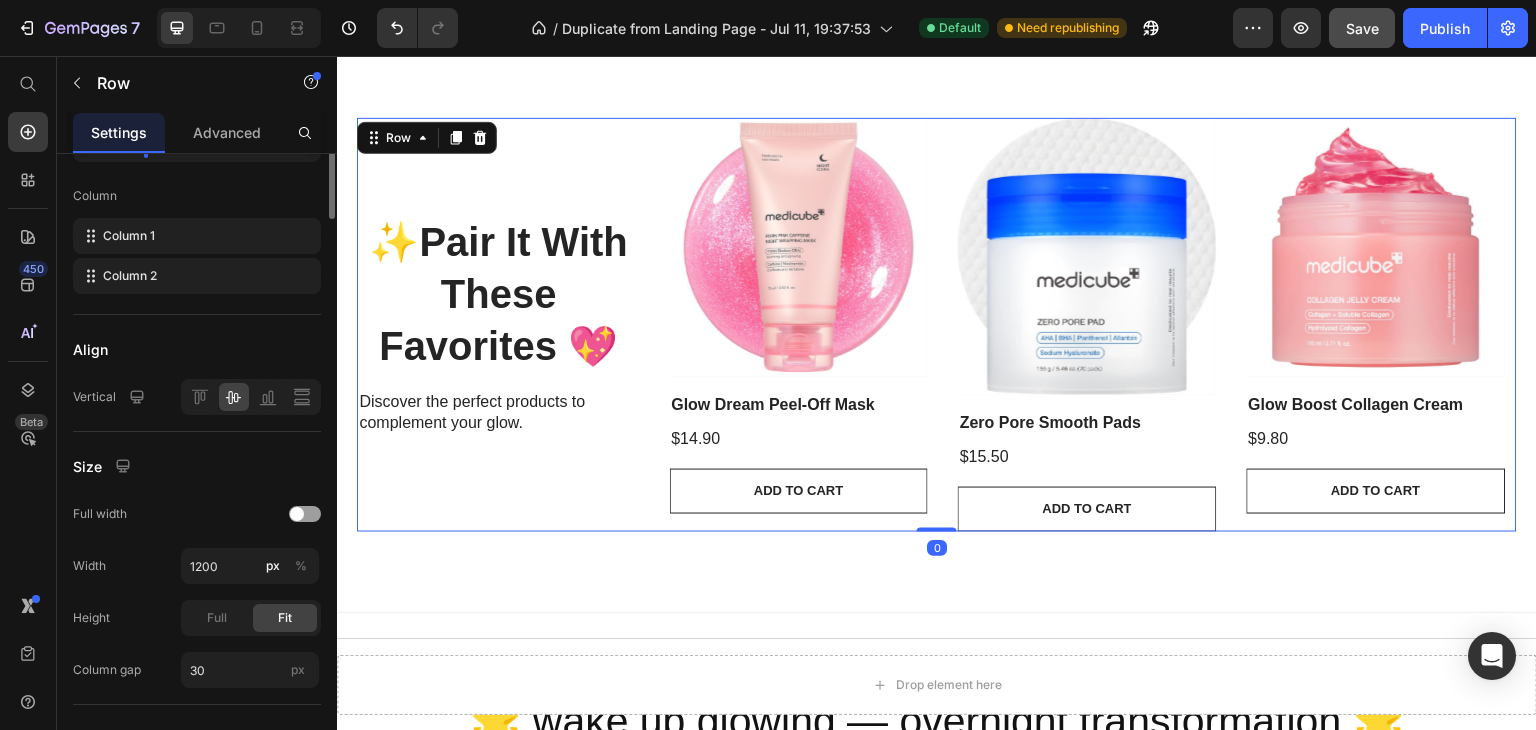 scroll, scrollTop: 0, scrollLeft: 0, axis: both 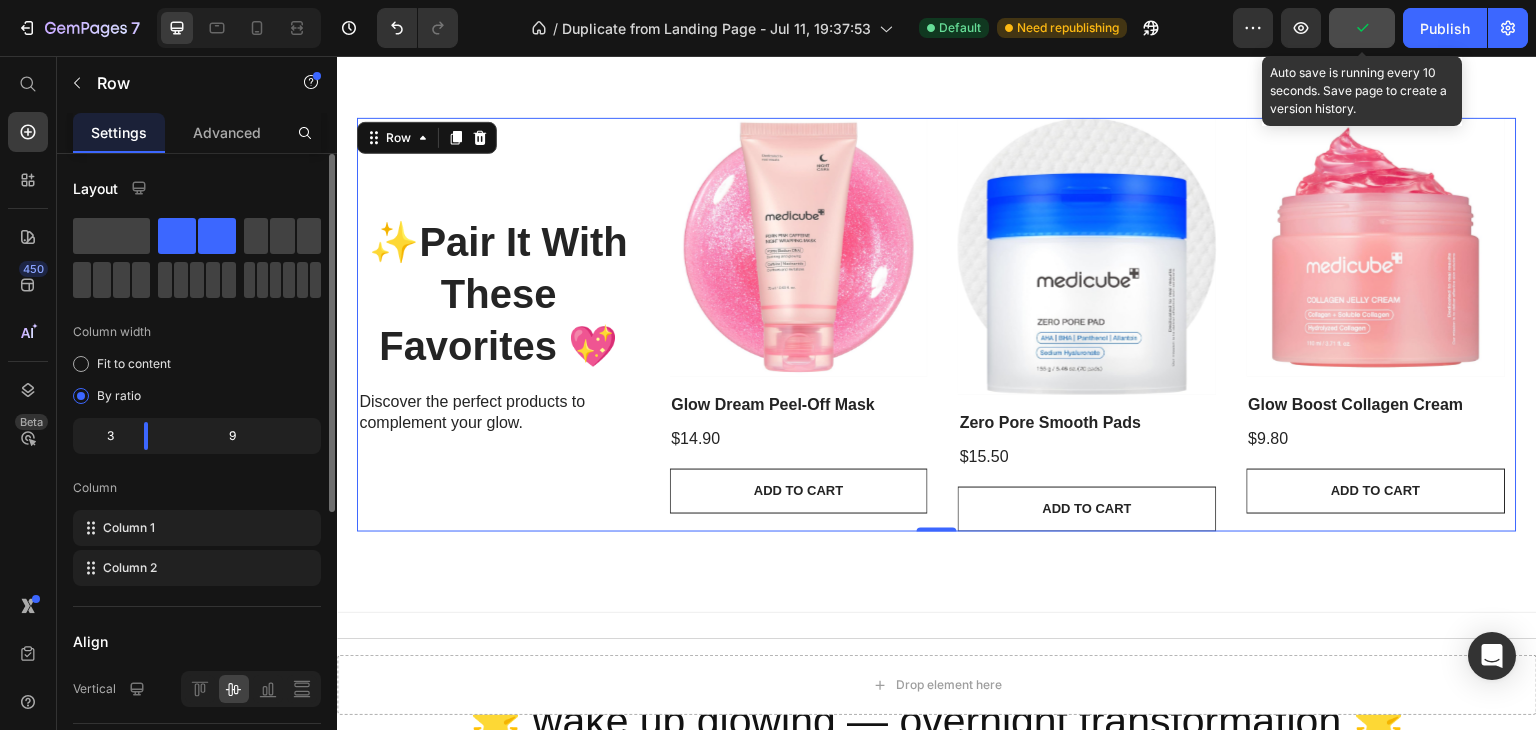 click 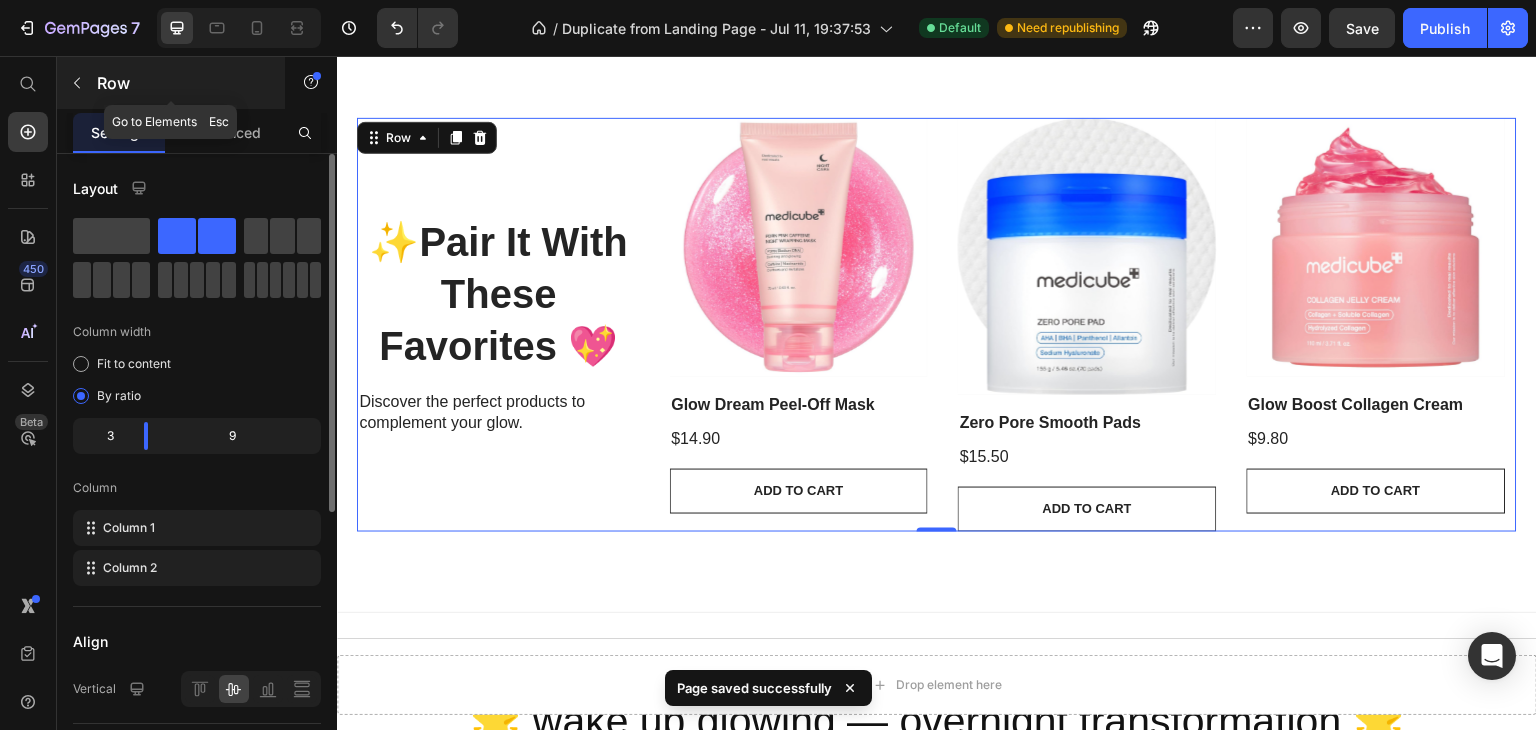 click 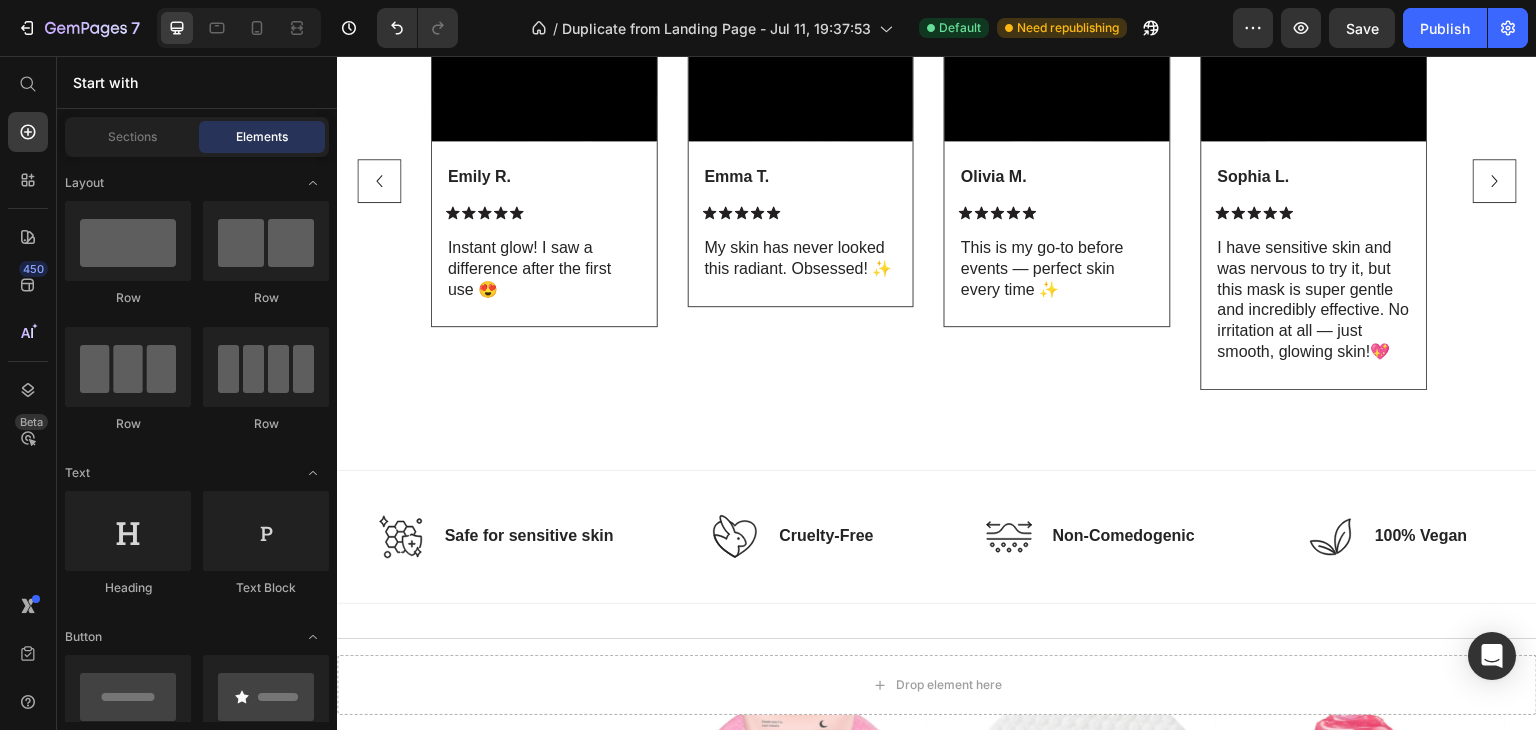 scroll, scrollTop: 1929, scrollLeft: 0, axis: vertical 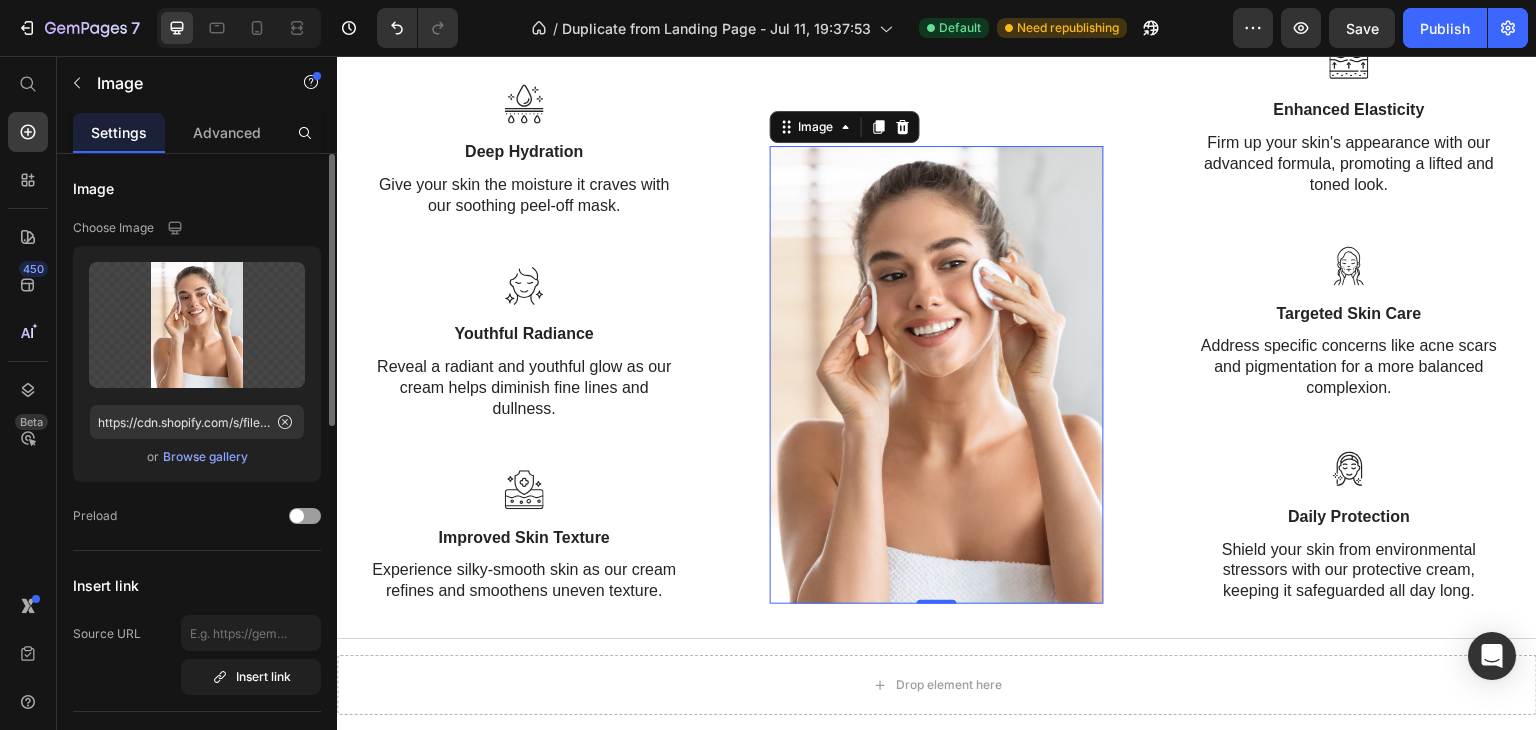 click on "Browse gallery" at bounding box center (205, 457) 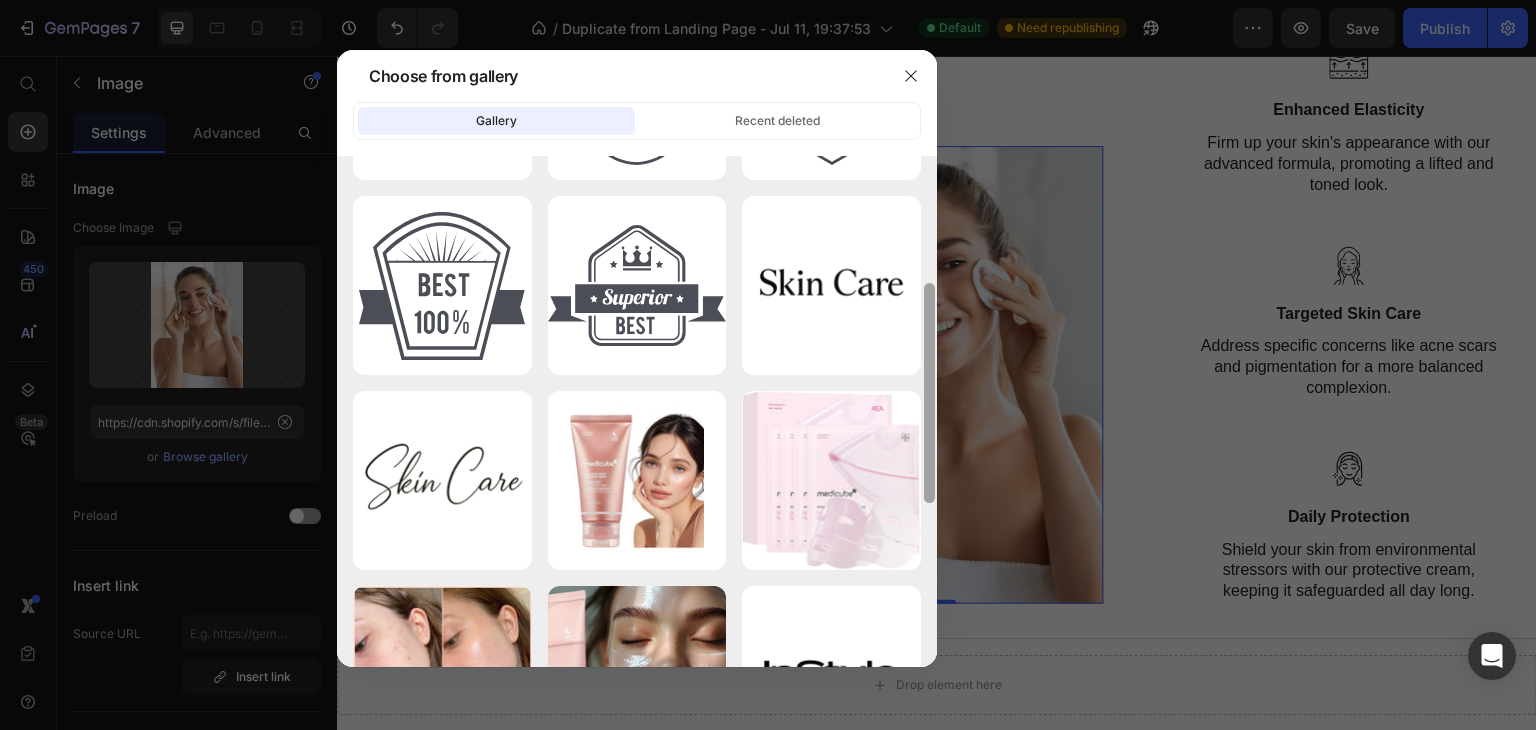 scroll, scrollTop: 376, scrollLeft: 0, axis: vertical 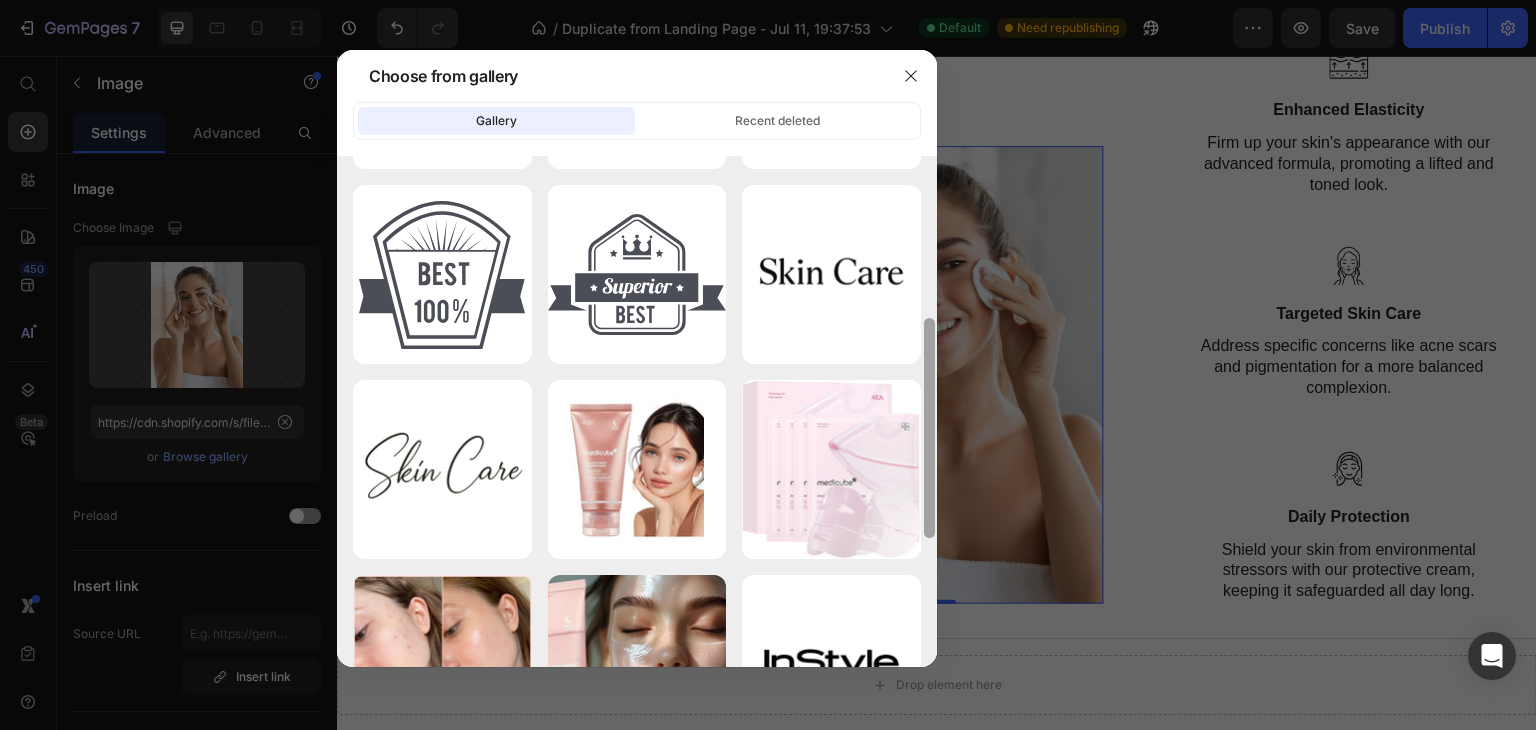 drag, startPoint x: 927, startPoint y: 281, endPoint x: 928, endPoint y: 444, distance: 163.00307 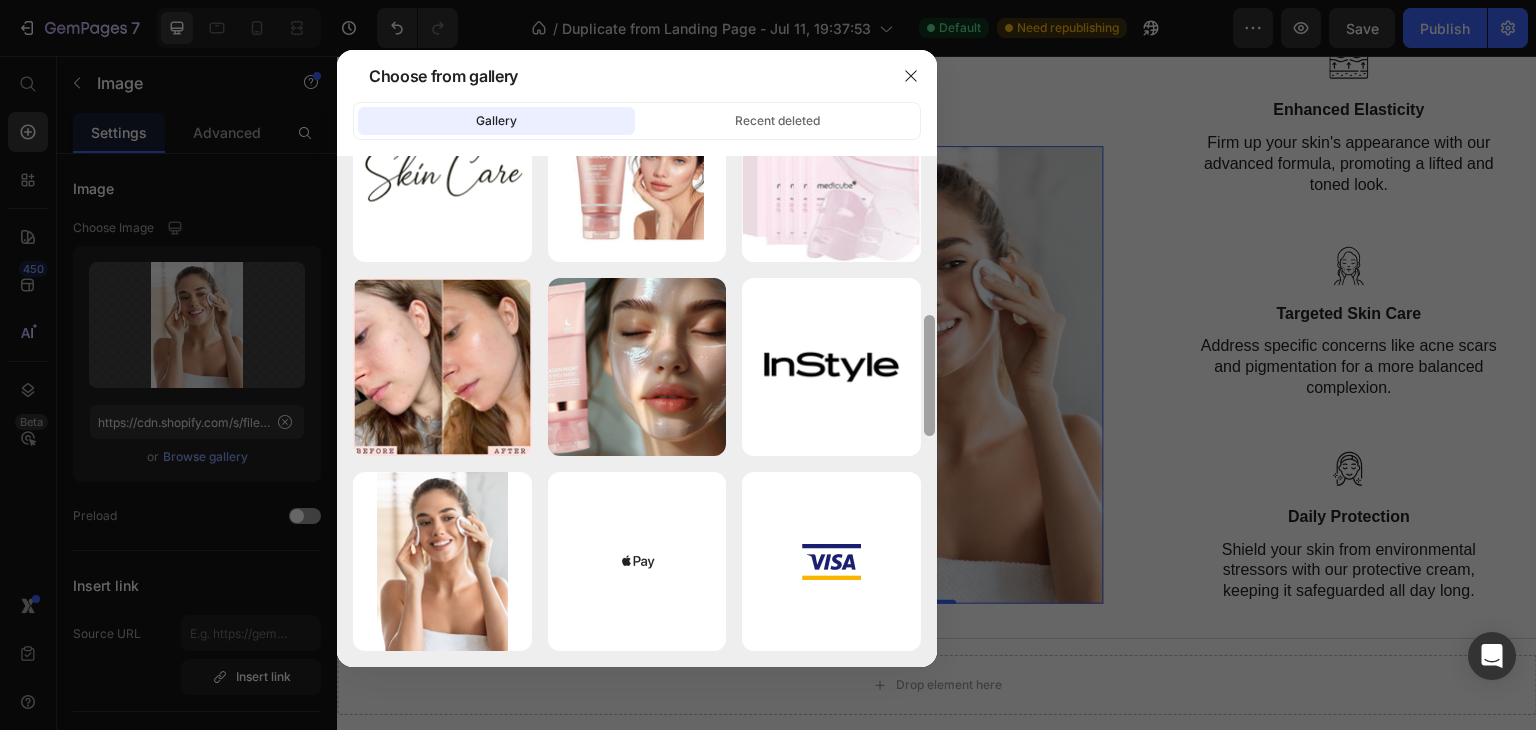 drag, startPoint x: 922, startPoint y: 436, endPoint x: 928, endPoint y: 467, distance: 31.575306 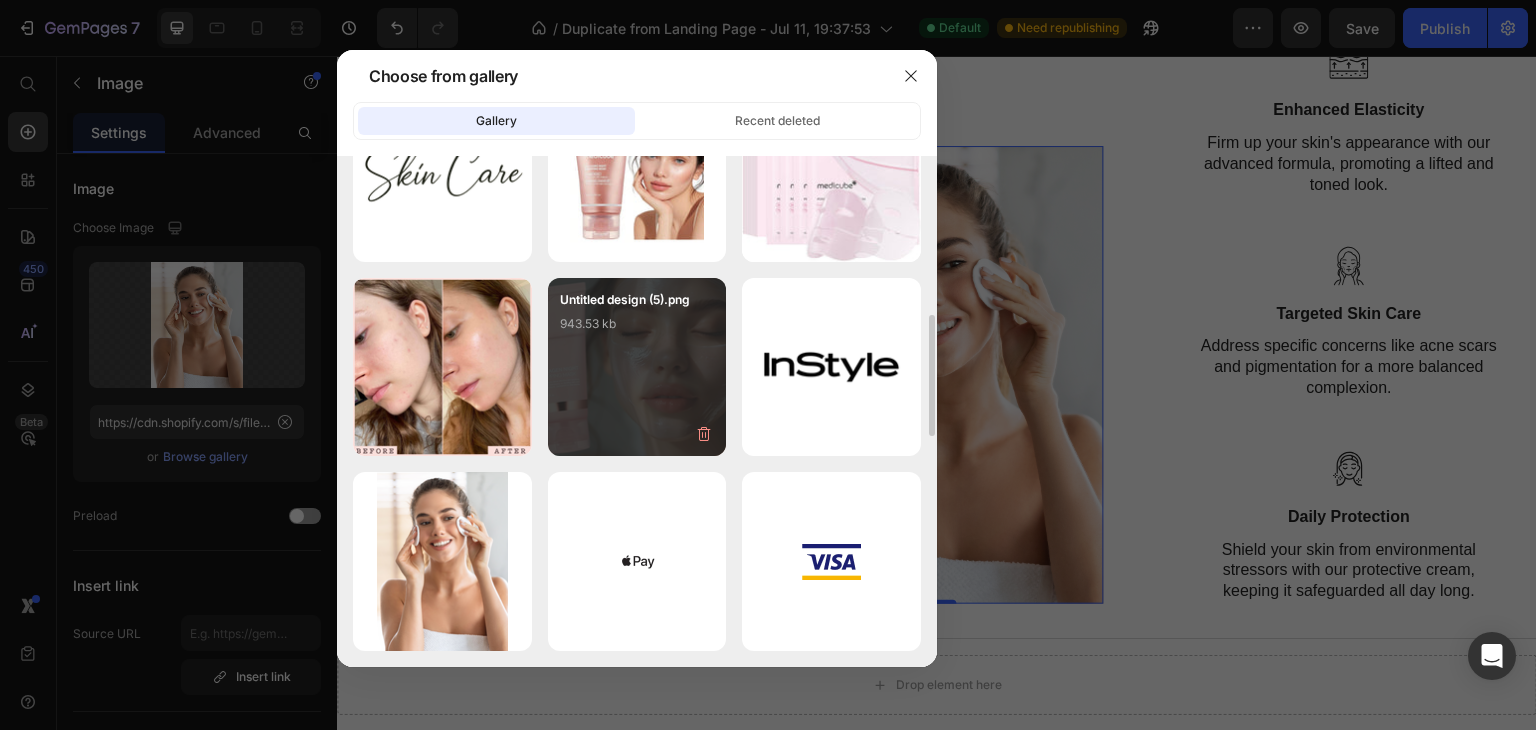 click on "Untitled design (5).png 943.53 kb" at bounding box center (637, 330) 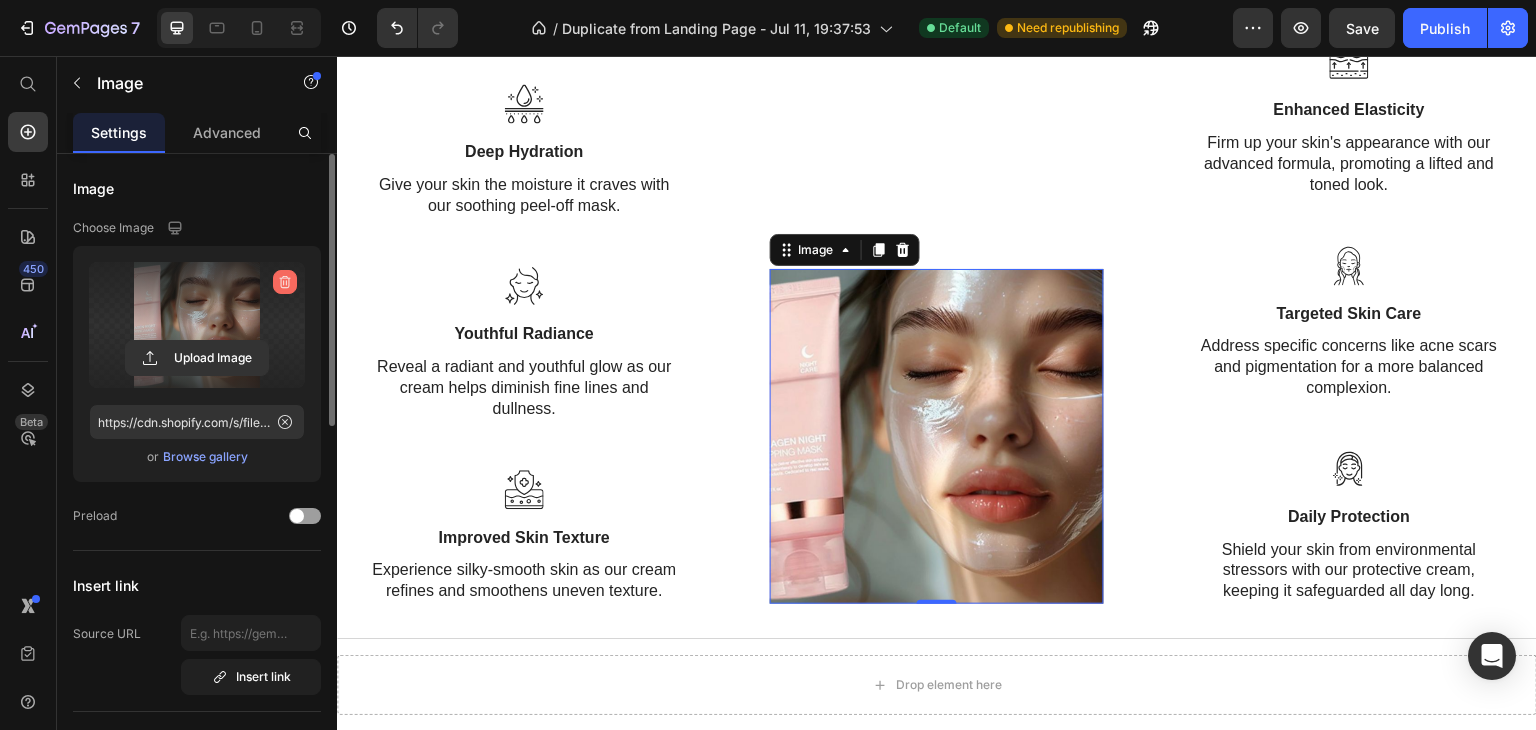click 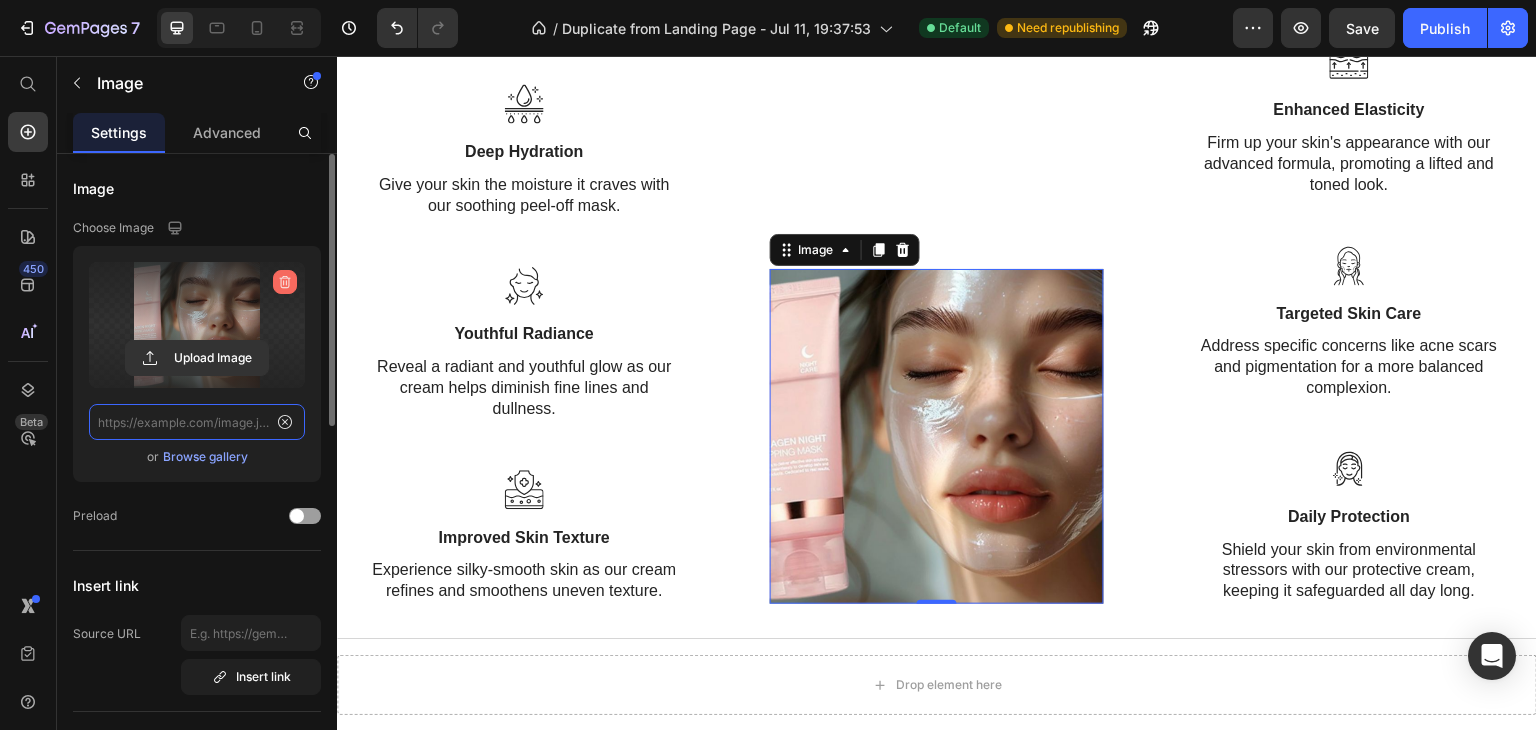 scroll, scrollTop: 0, scrollLeft: 0, axis: both 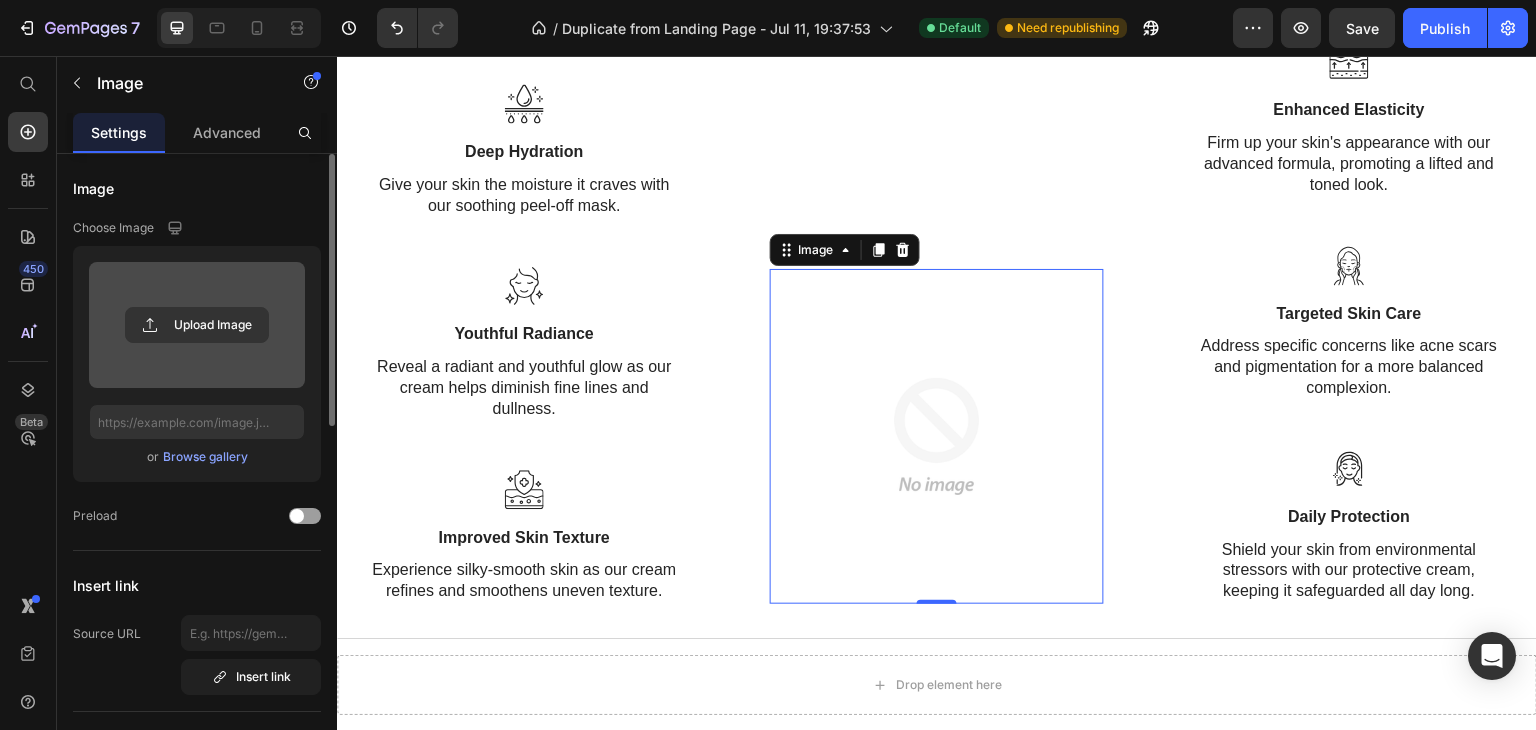 click on "Browse gallery" at bounding box center [205, 457] 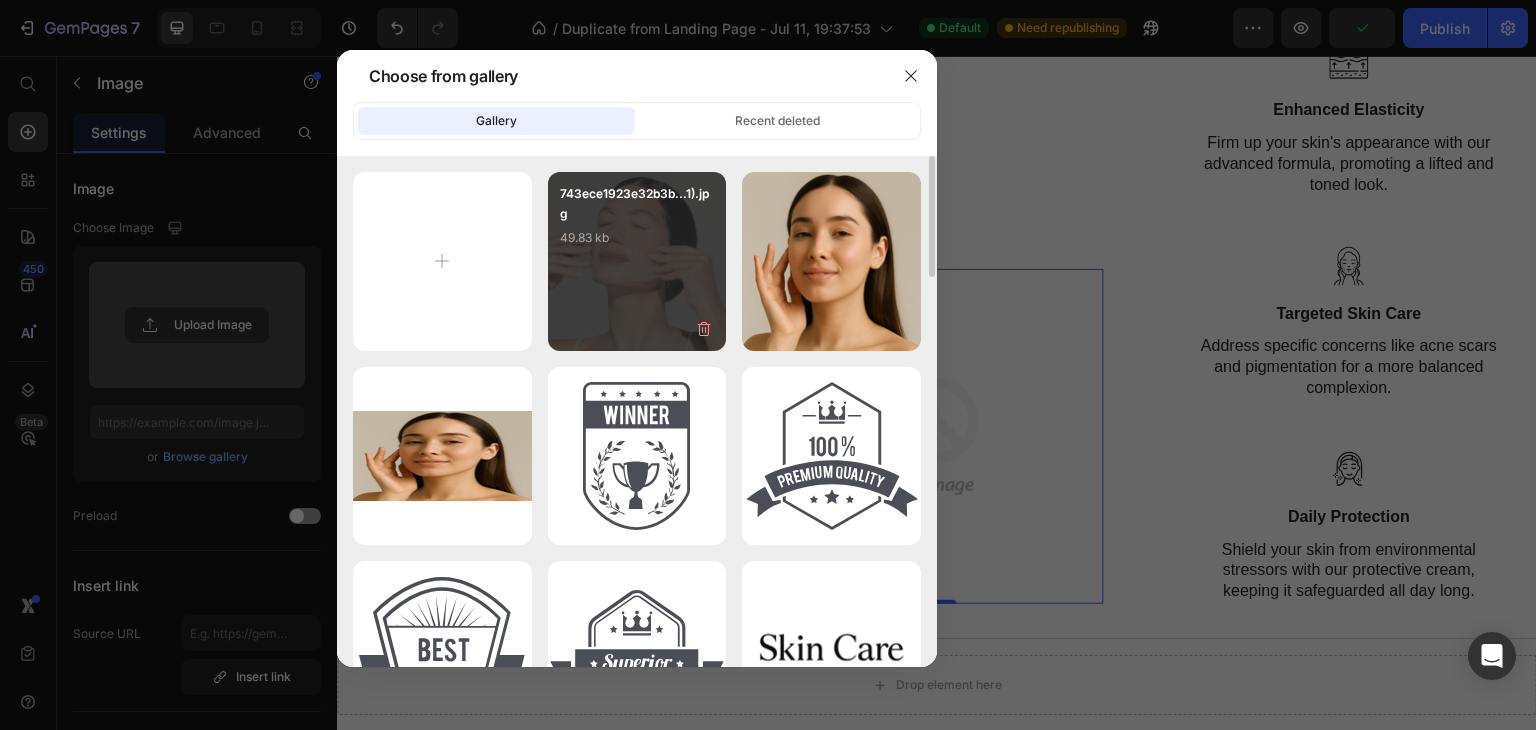 click on "743ece1923e32b3b...1).jpg 49.83 kb" at bounding box center (637, 224) 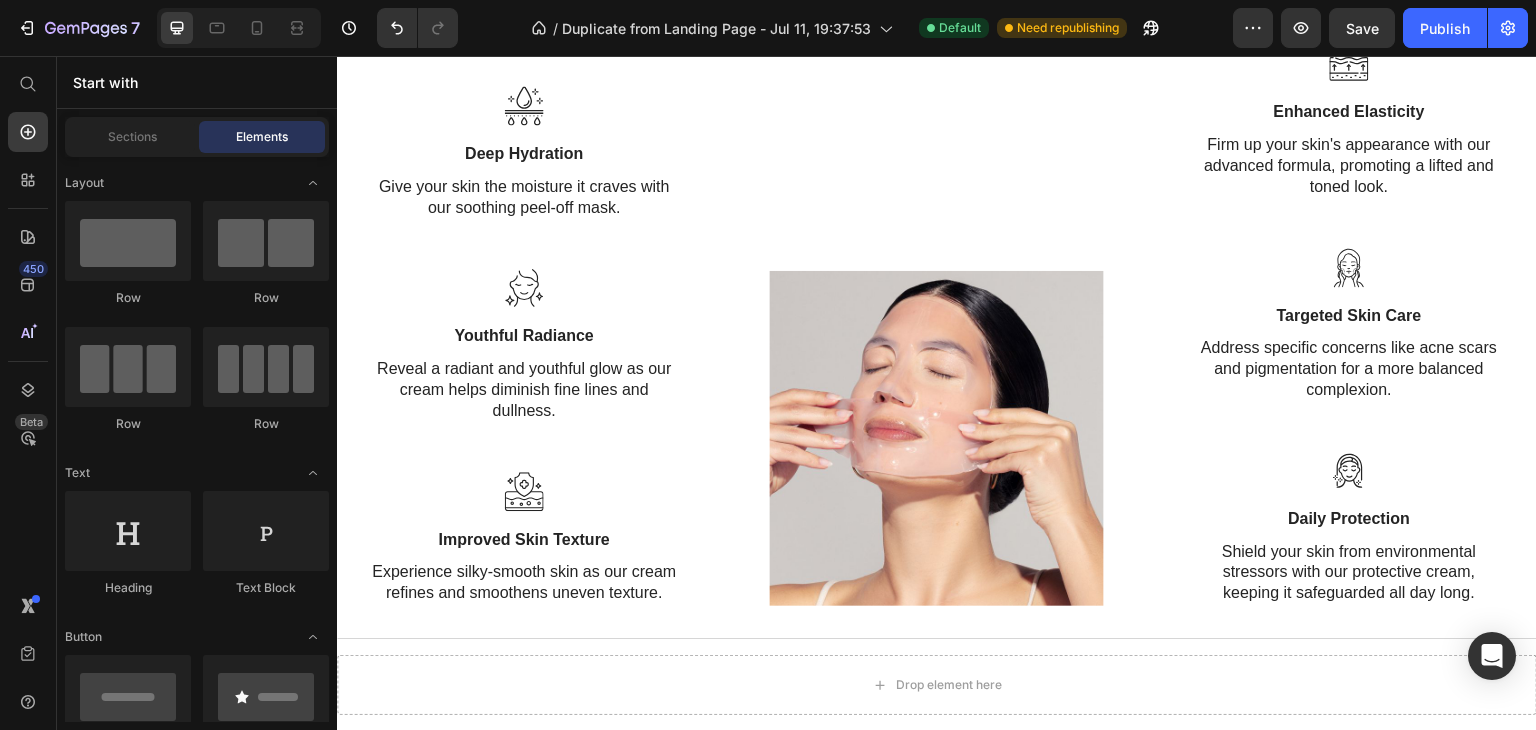 scroll, scrollTop: 996, scrollLeft: 0, axis: vertical 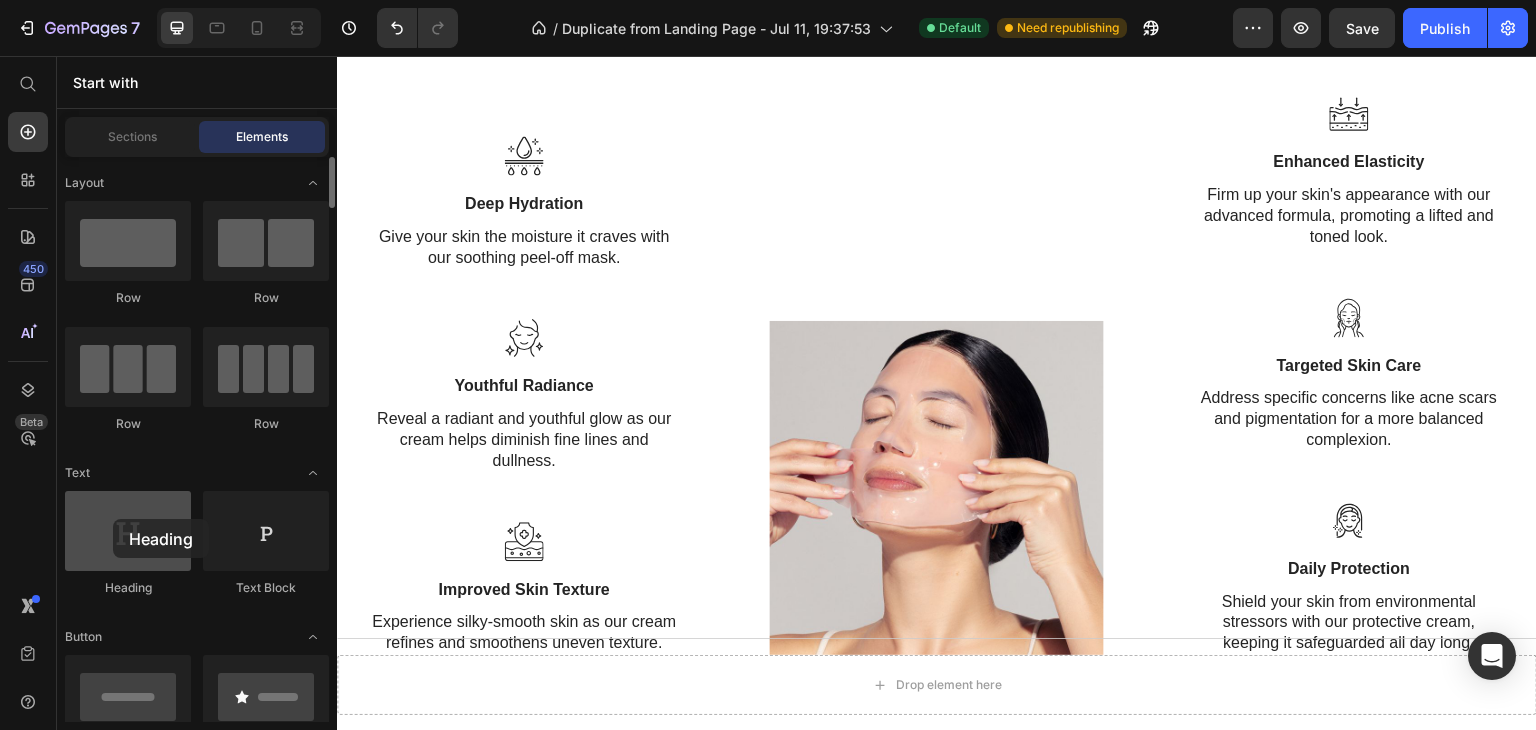 click at bounding box center [128, 531] 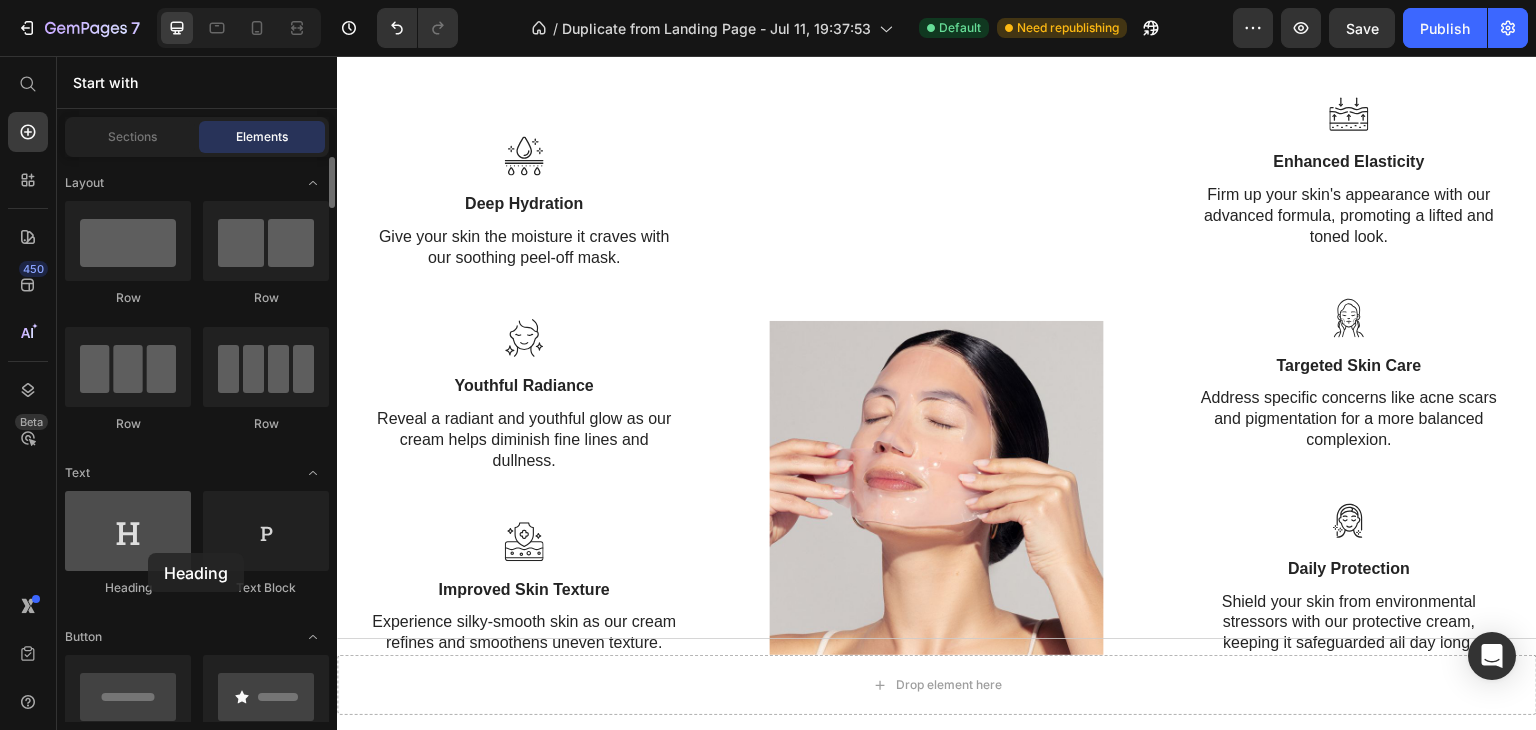 click at bounding box center (128, 531) 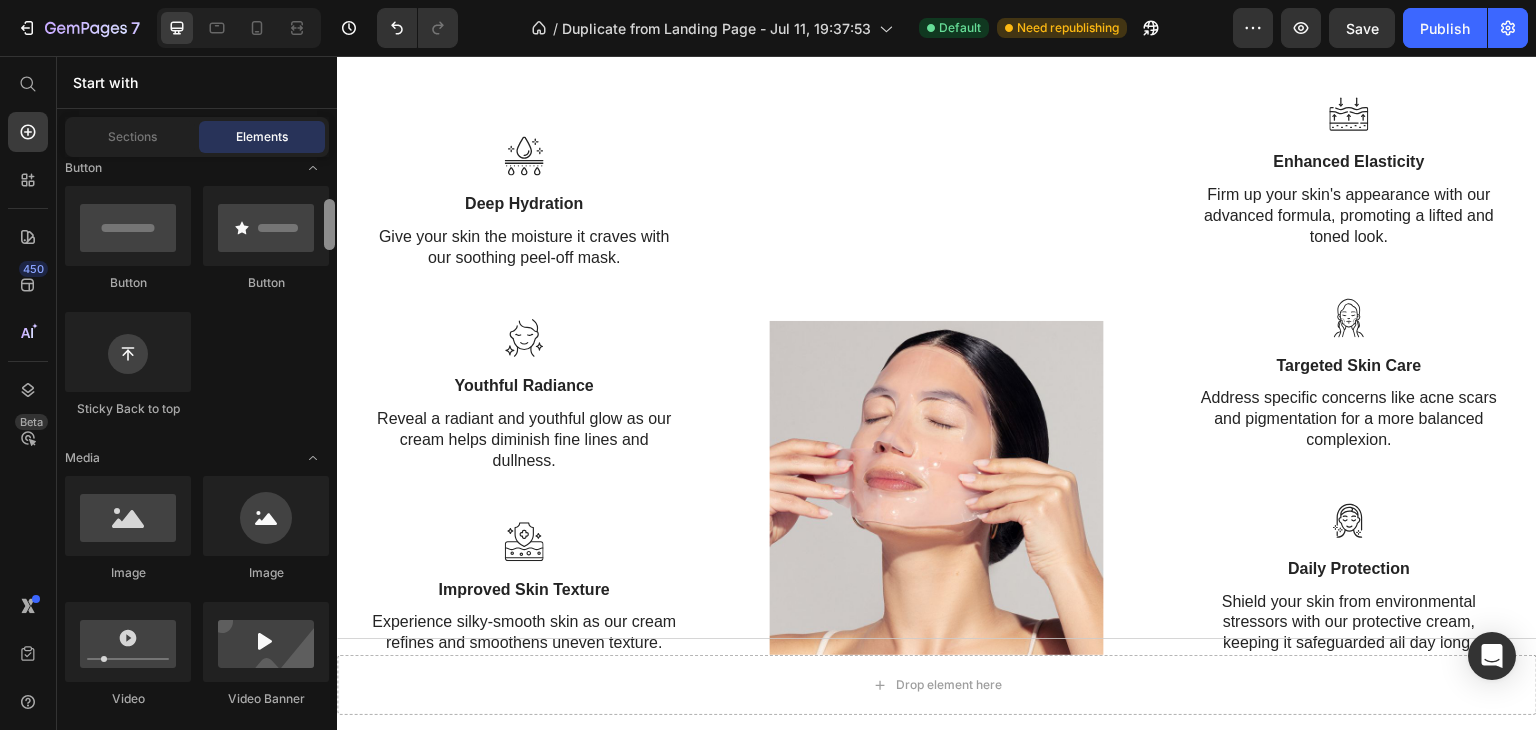 scroll, scrollTop: 513, scrollLeft: 0, axis: vertical 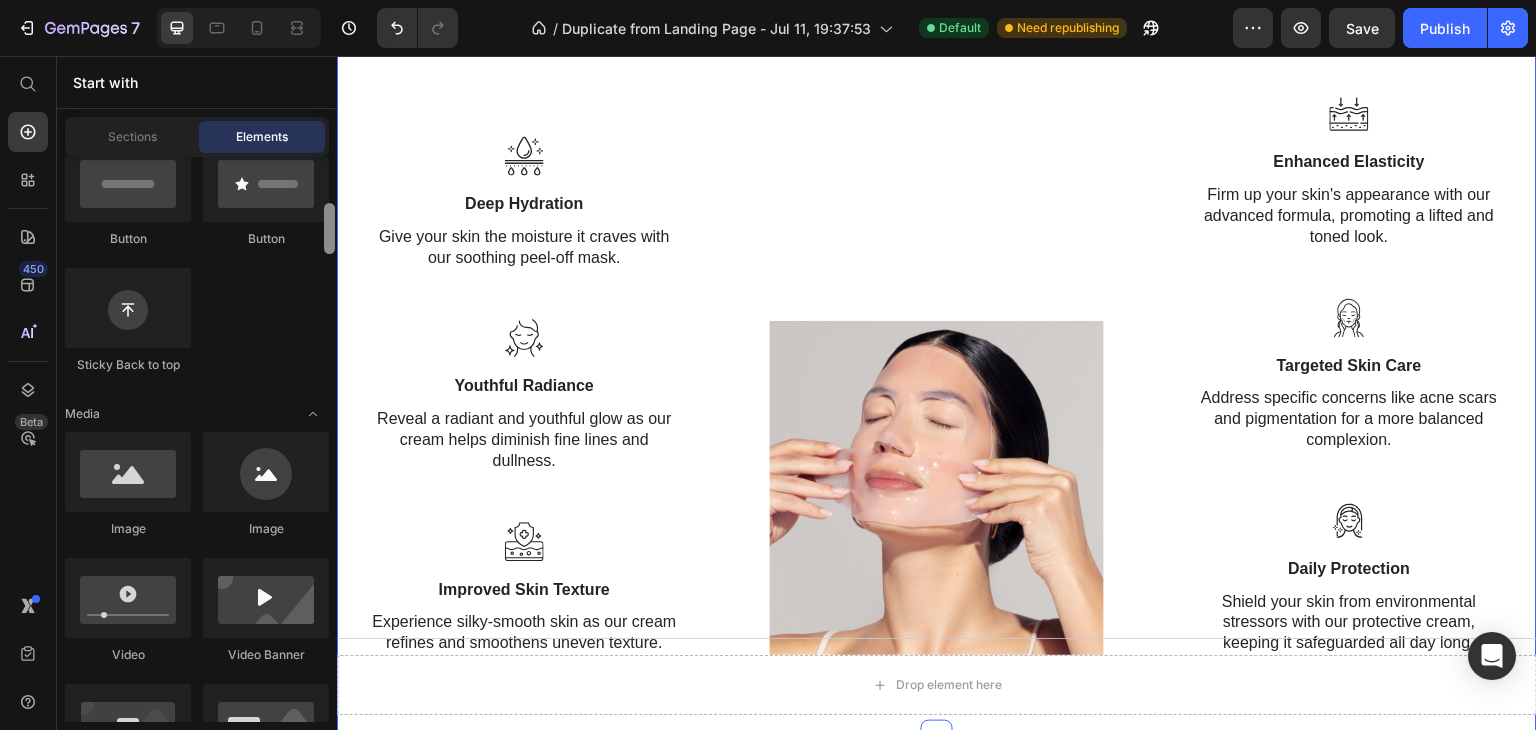 drag, startPoint x: 666, startPoint y: 250, endPoint x: 342, endPoint y: 284, distance: 325.77905 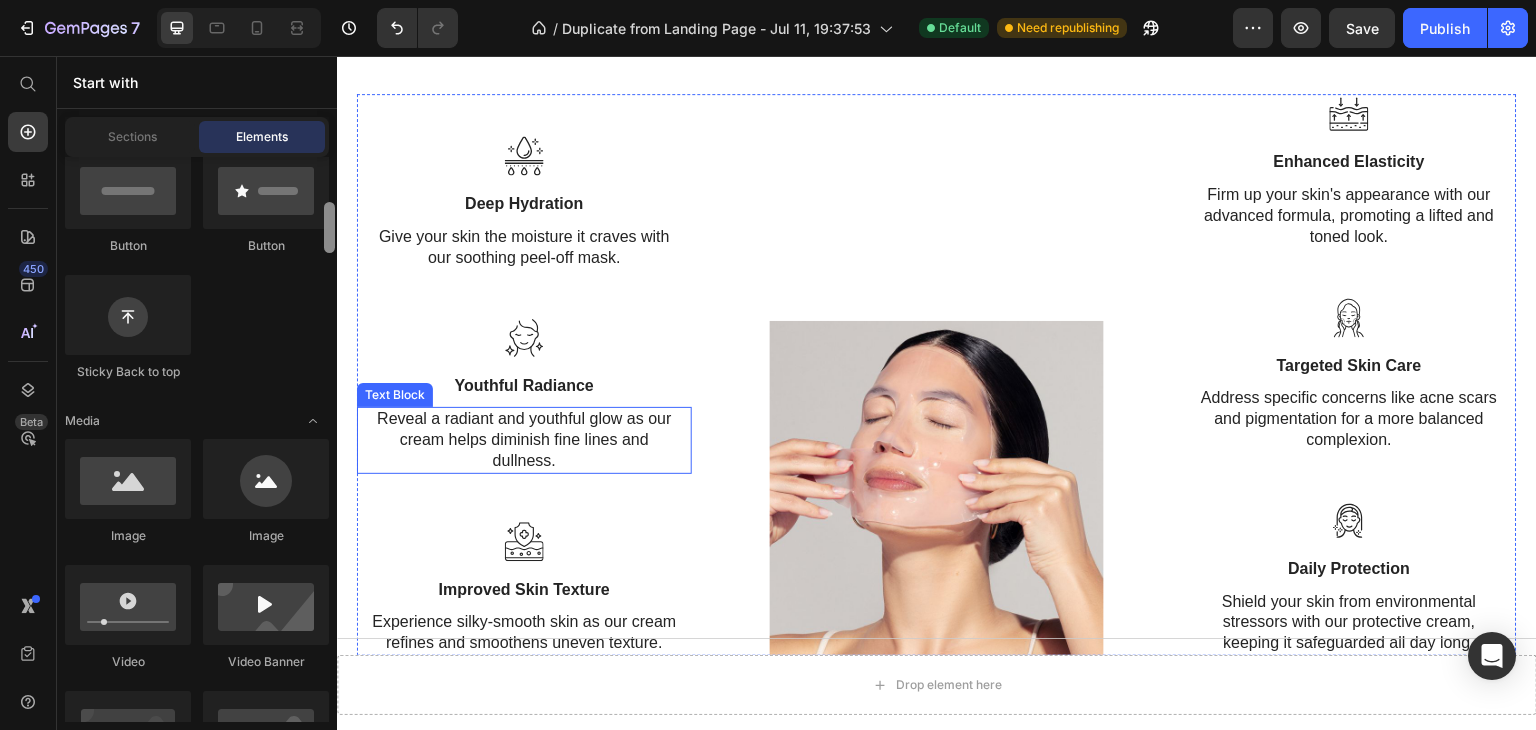 scroll, scrollTop: 505, scrollLeft: 0, axis: vertical 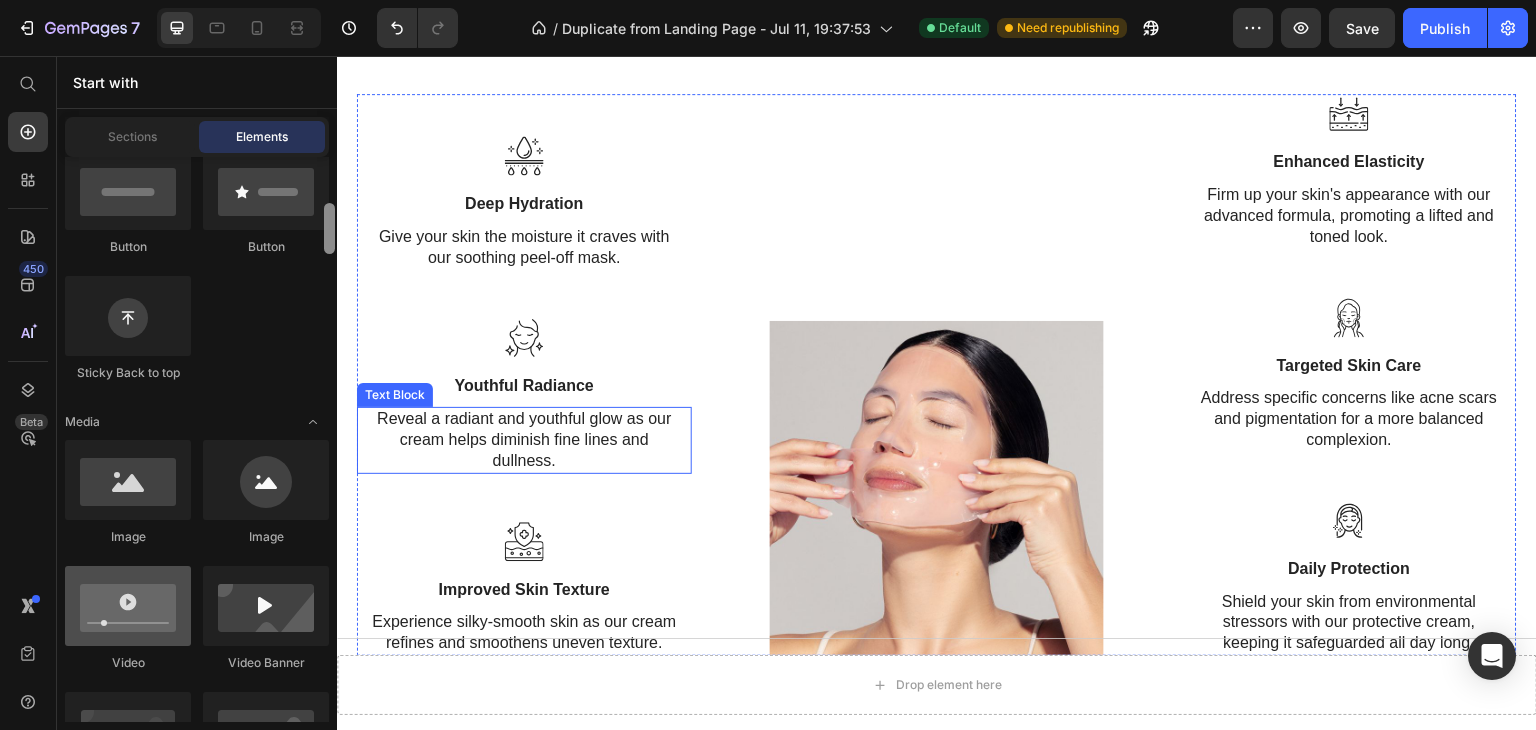 click on "Layout
Row
Row
Row
Row Text
Heading
Text Block Button
Button
Button
Sticky Back to top Media
Image
Image
Video
Video Banner" at bounding box center (197, 2741) 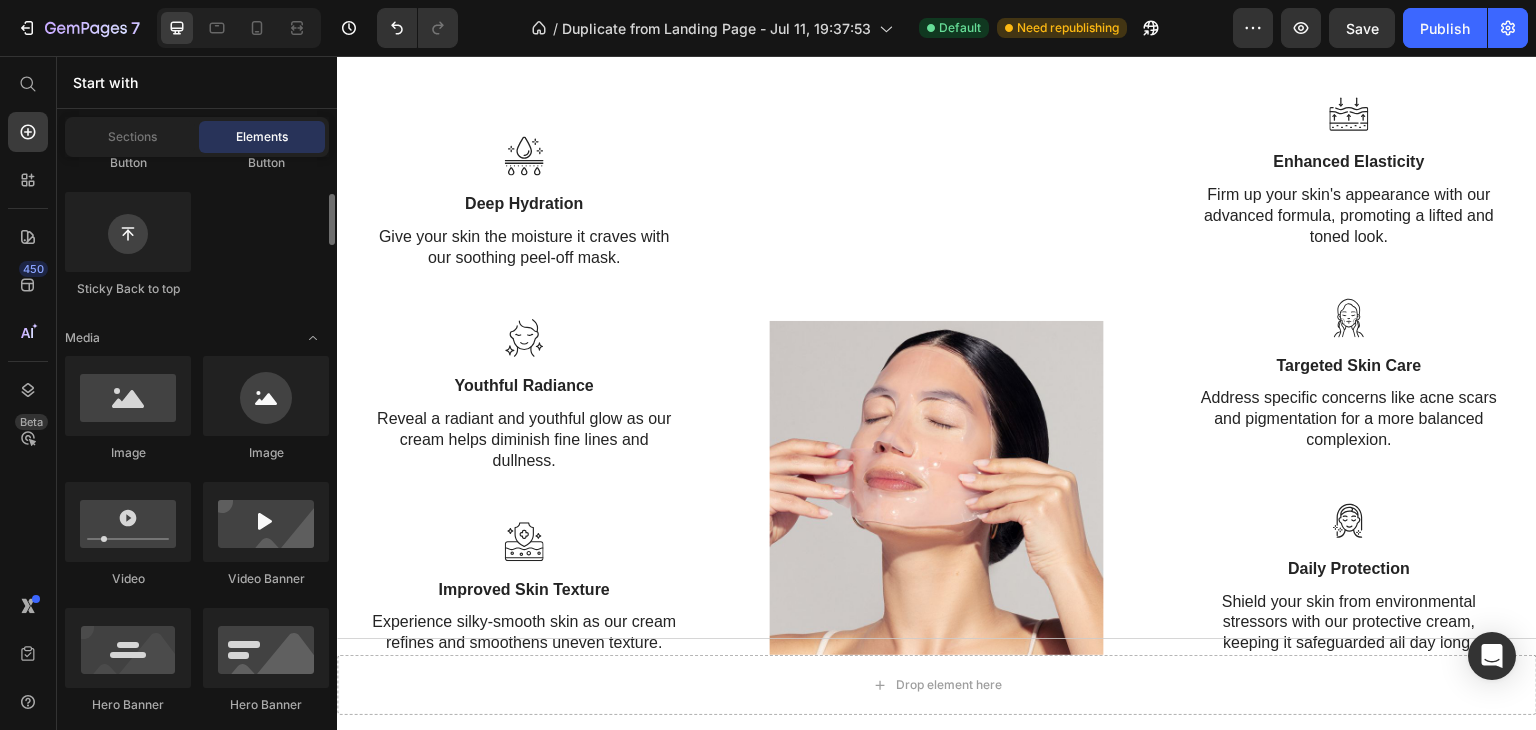 scroll, scrollTop: 604, scrollLeft: 0, axis: vertical 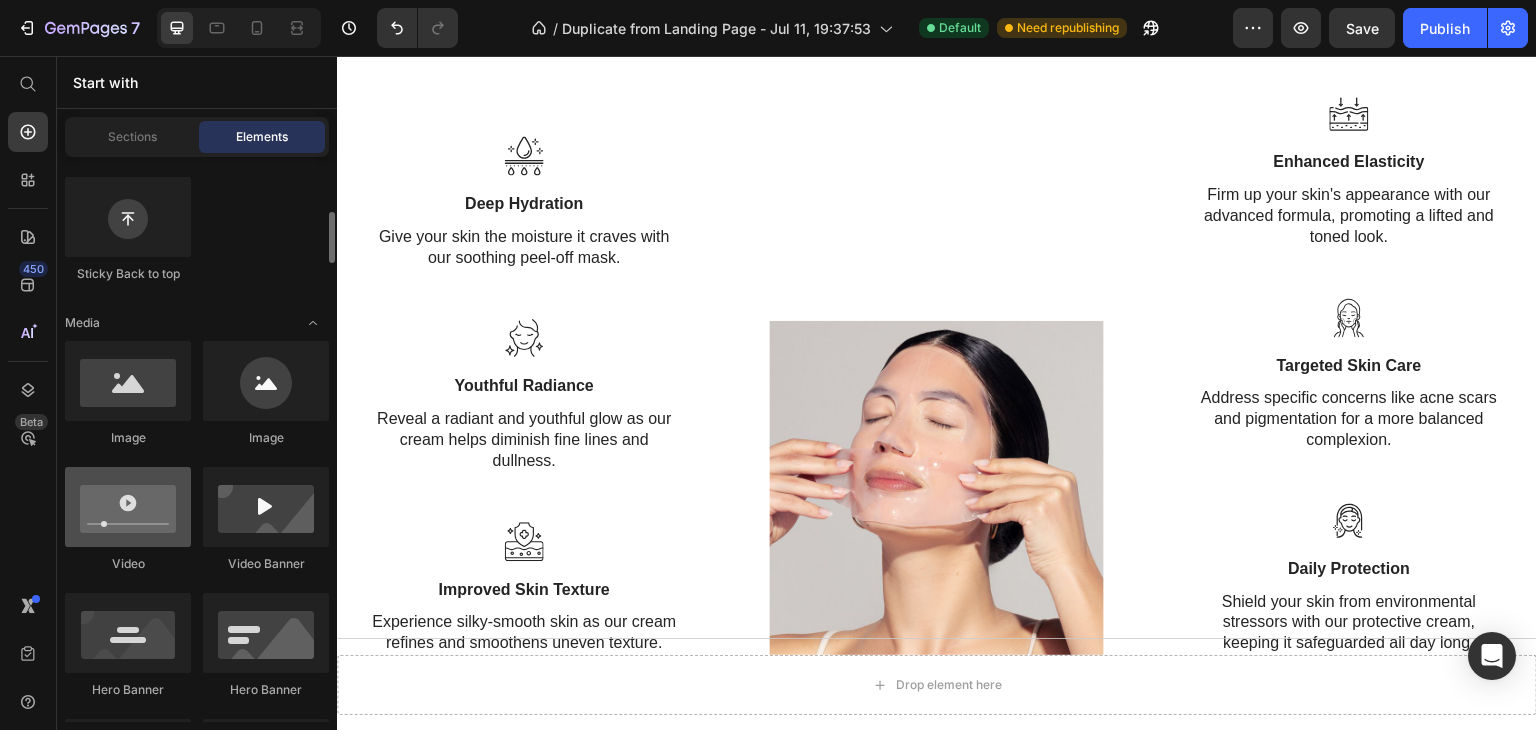click at bounding box center [128, 507] 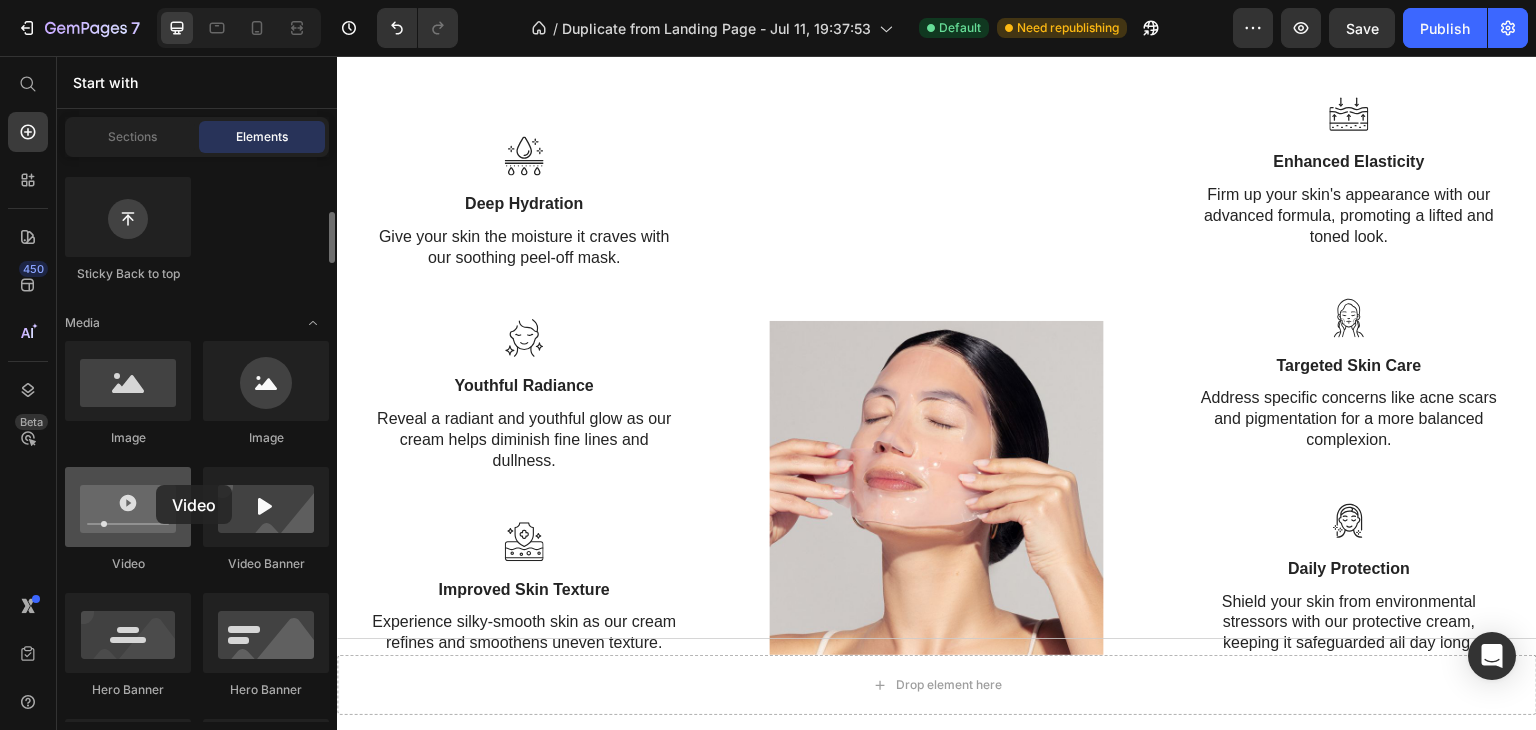 click at bounding box center (128, 507) 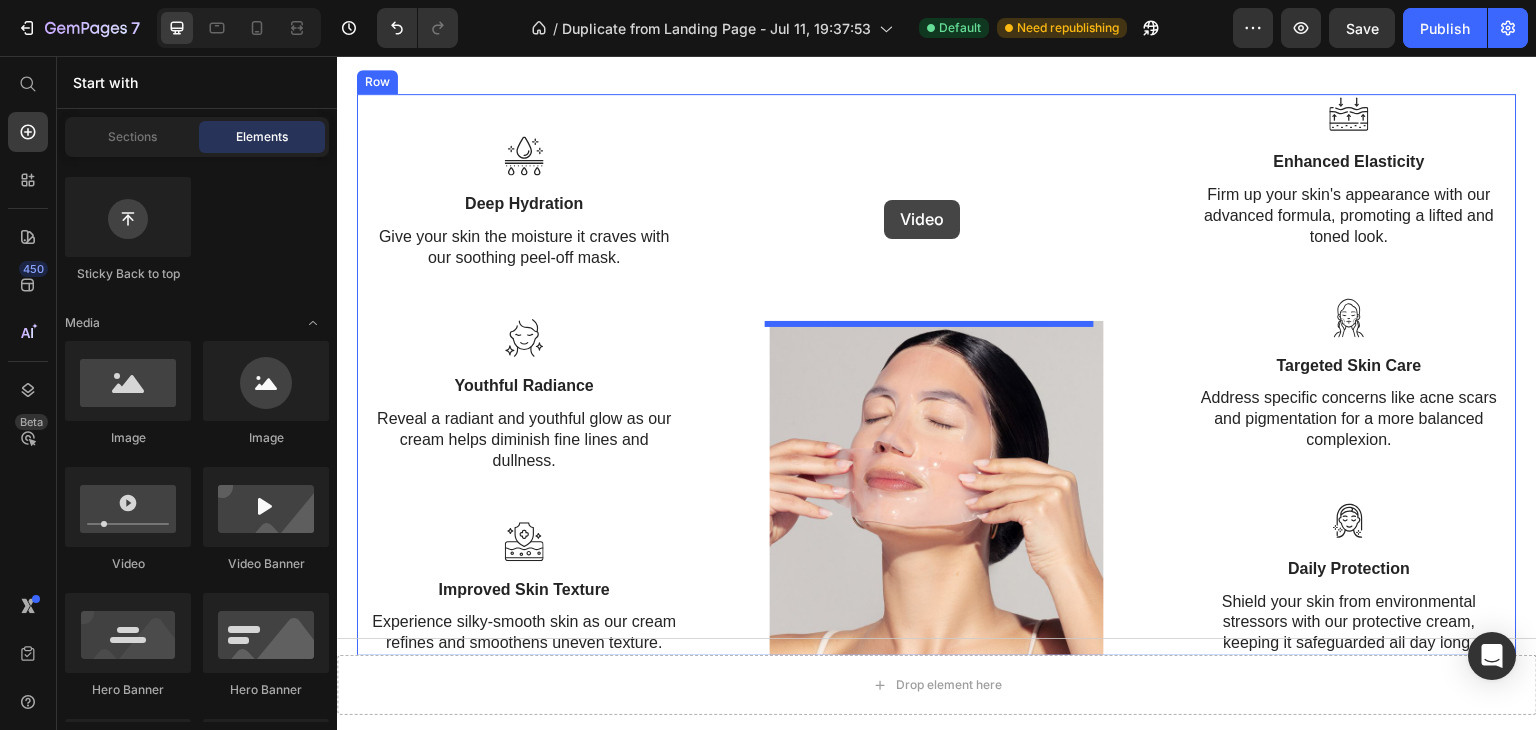 drag, startPoint x: 493, startPoint y: 541, endPoint x: 878, endPoint y: 196, distance: 516.9623 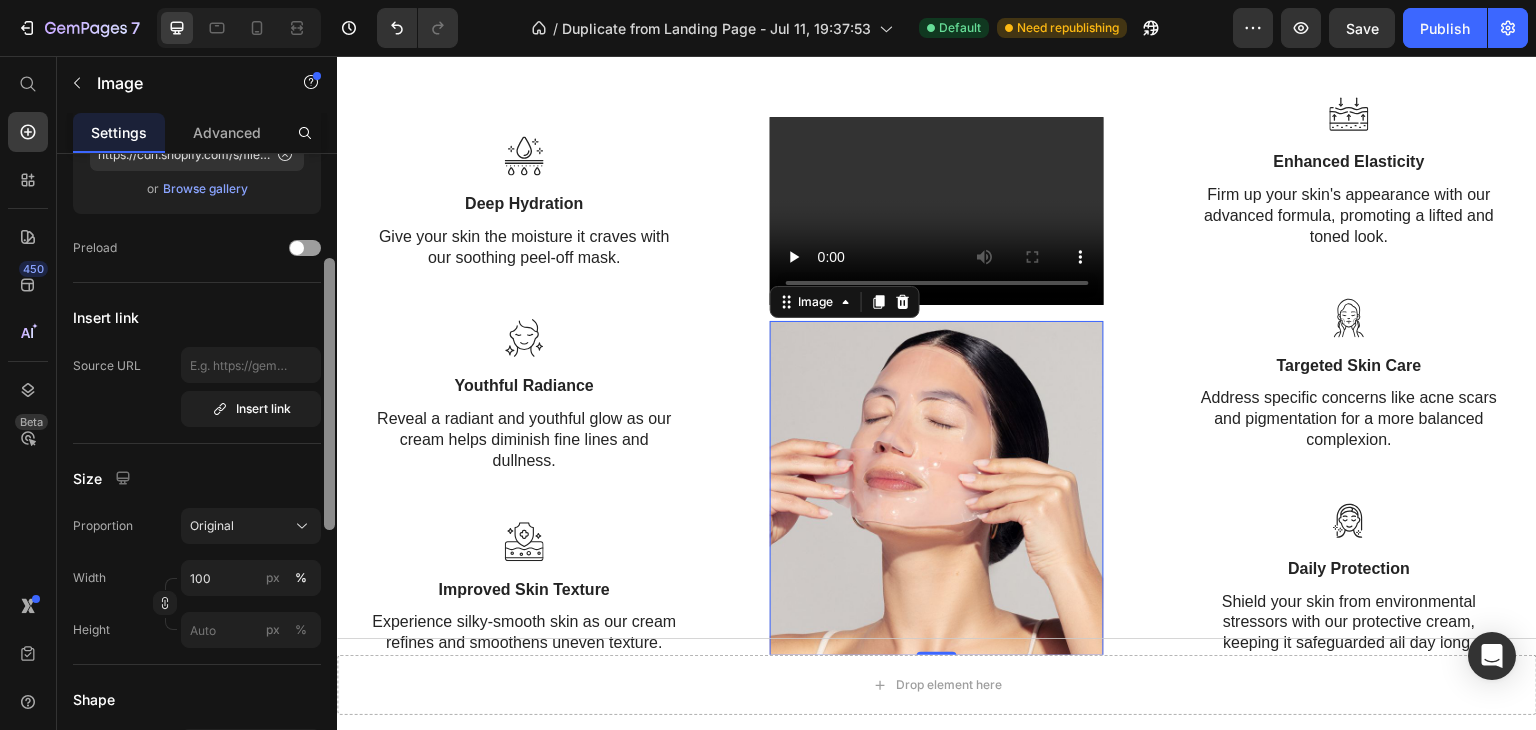 scroll, scrollTop: 260, scrollLeft: 0, axis: vertical 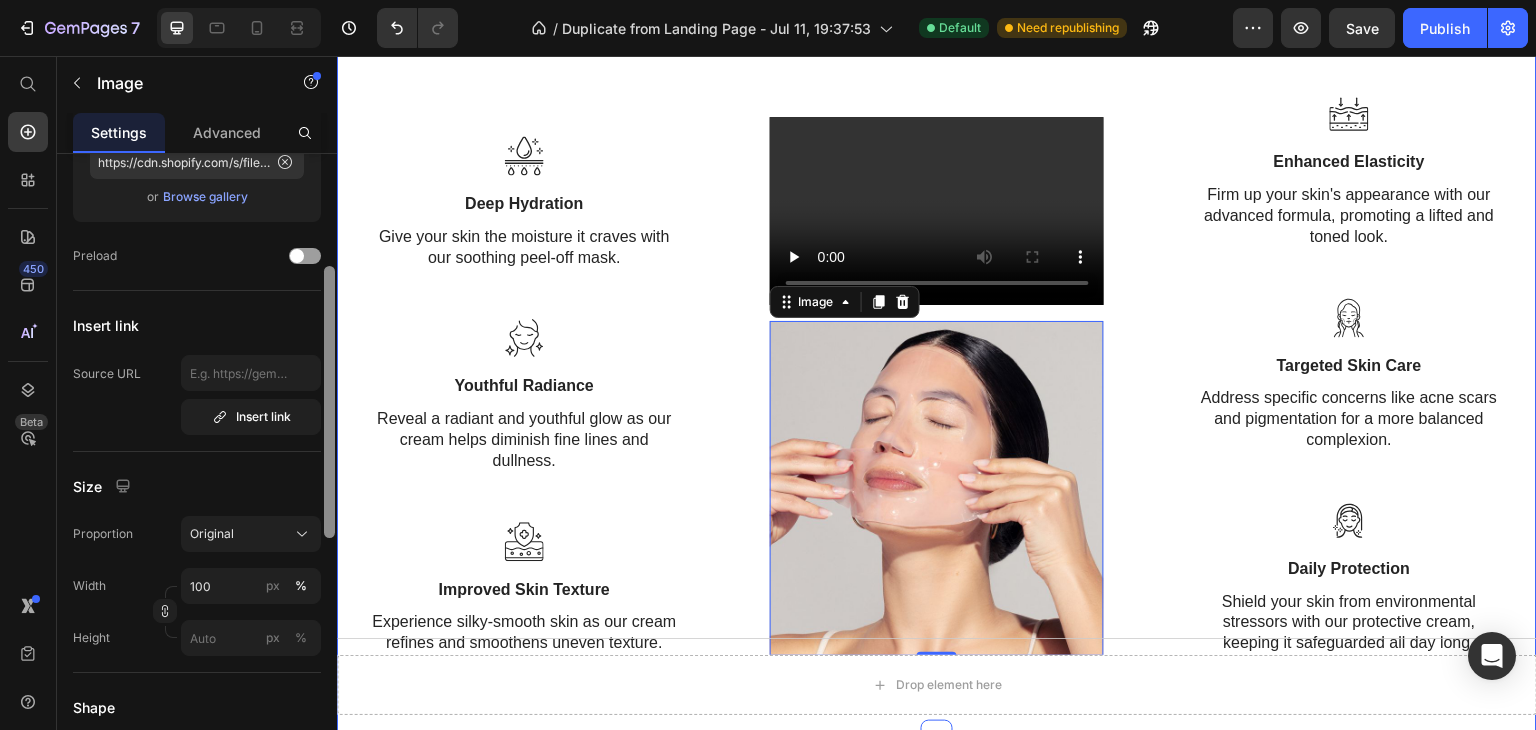 drag, startPoint x: 667, startPoint y: 465, endPoint x: 340, endPoint y: 502, distance: 329.0866 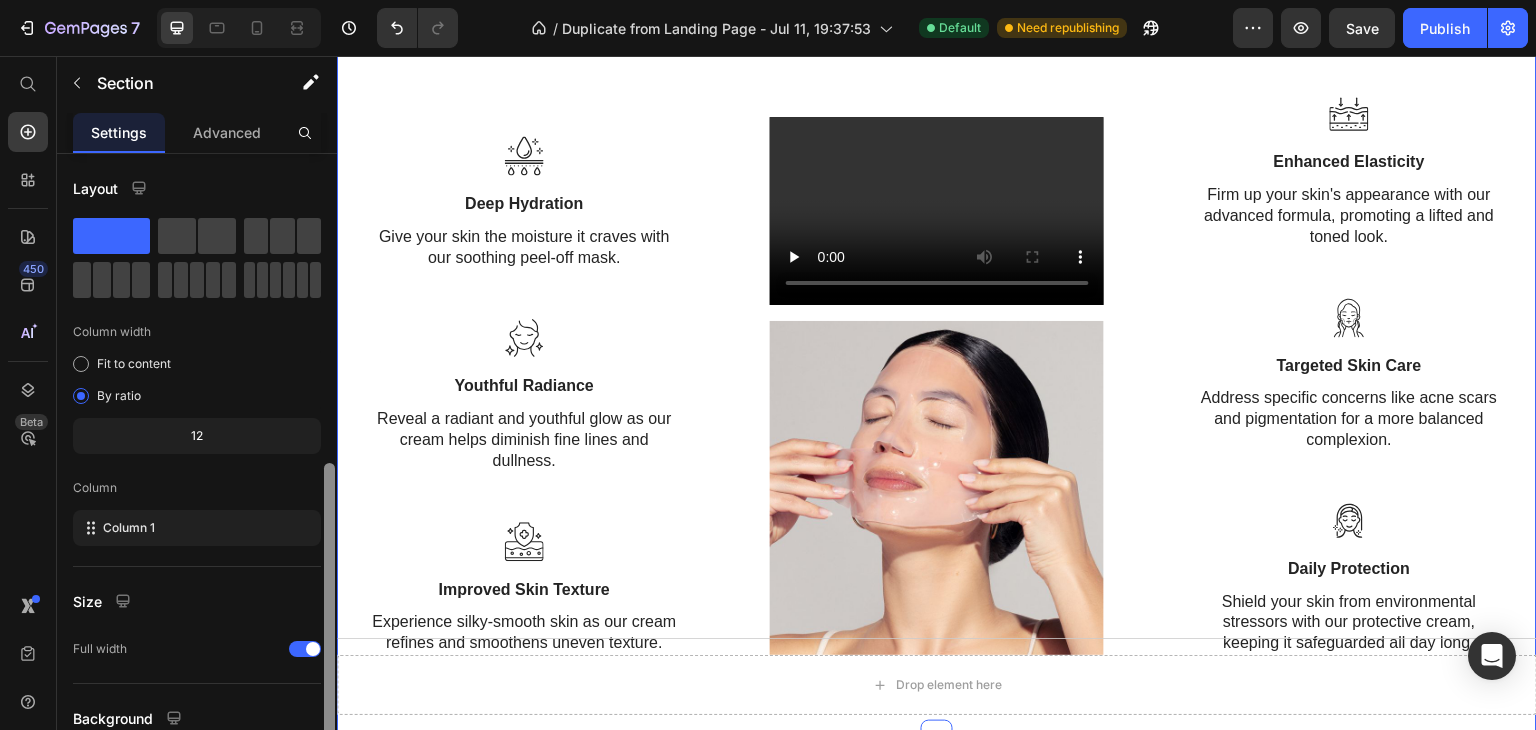 scroll, scrollTop: 173, scrollLeft: 0, axis: vertical 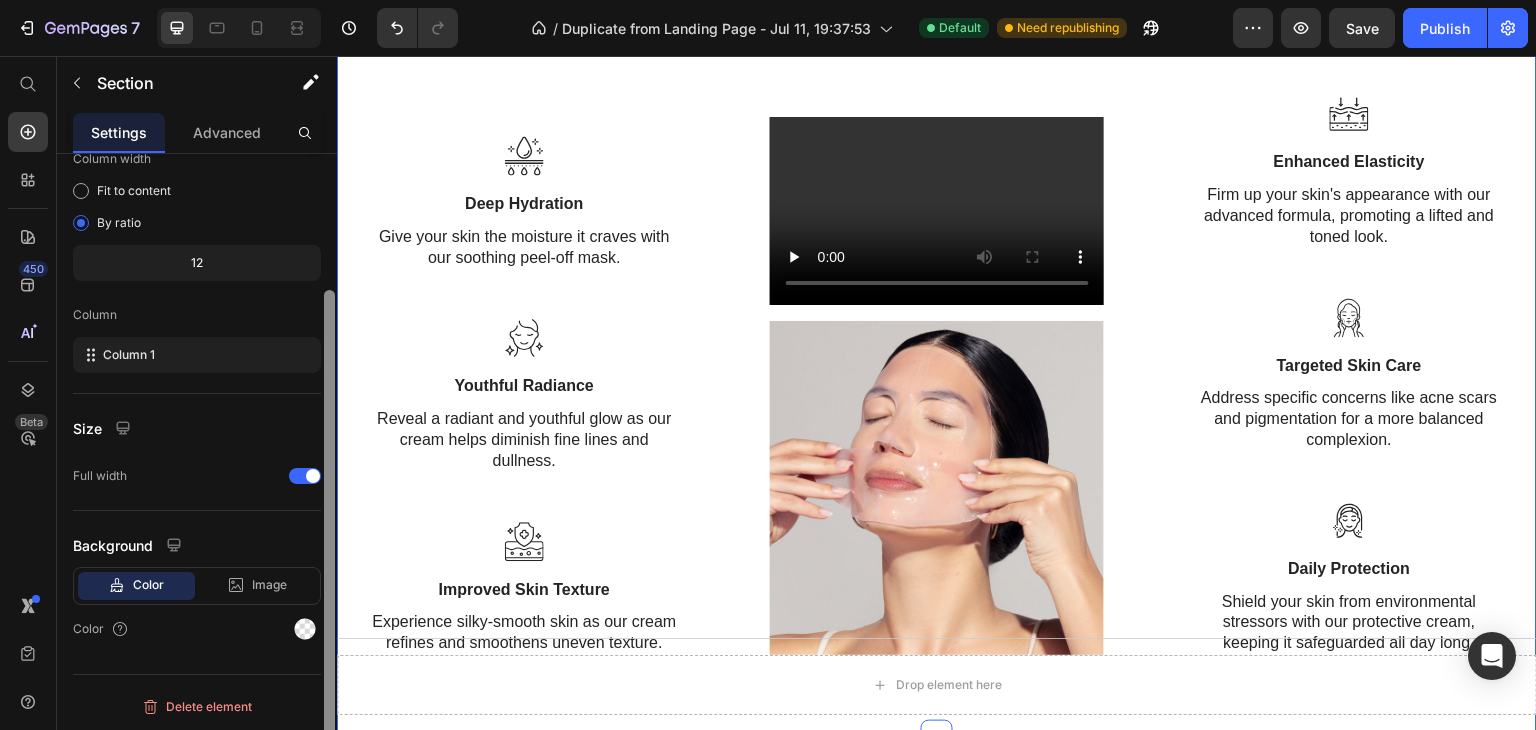 click at bounding box center (329, 538) 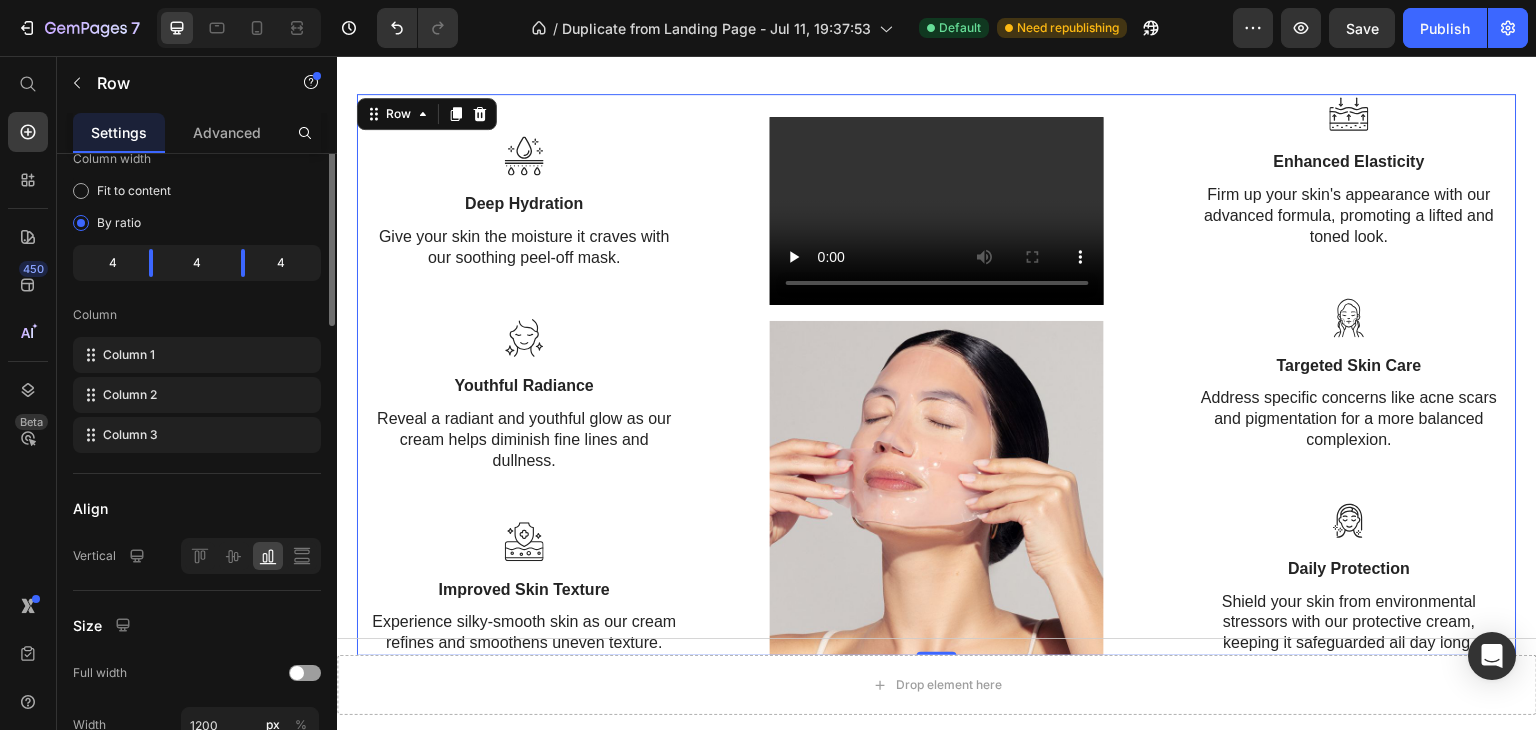 scroll, scrollTop: 0, scrollLeft: 0, axis: both 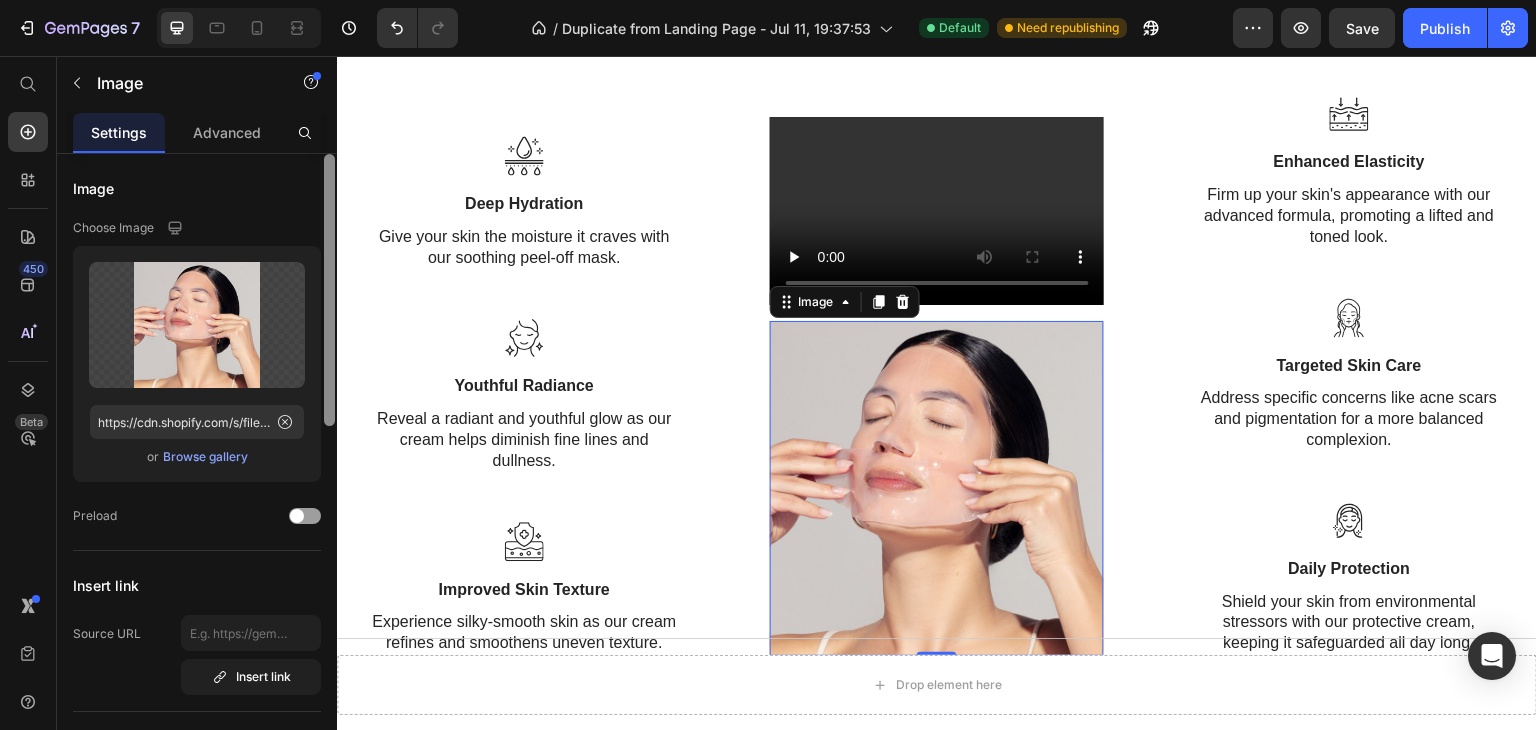drag, startPoint x: 328, startPoint y: 409, endPoint x: 325, endPoint y: 341, distance: 68.06615 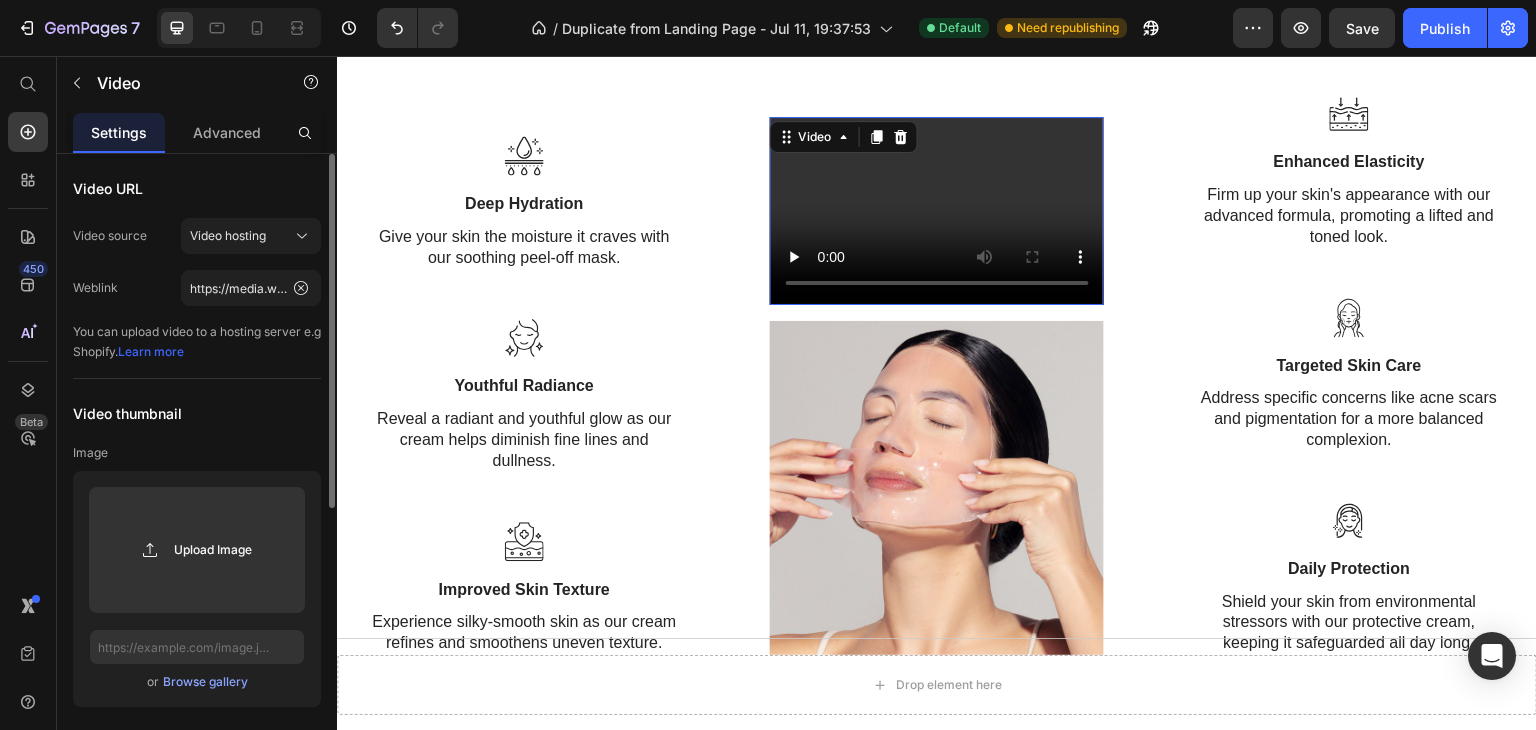 click on "Upload Image  or   Browse gallery" 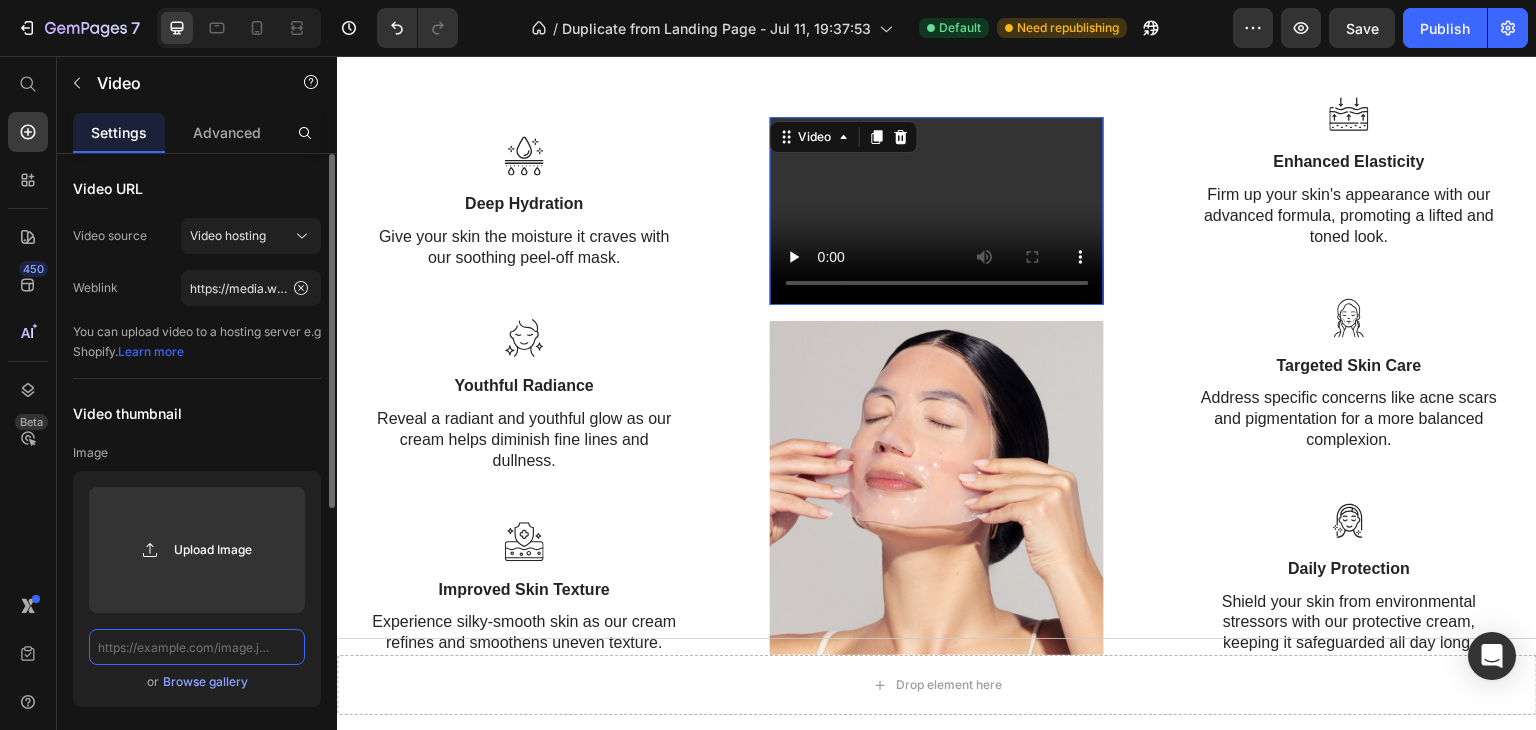 click 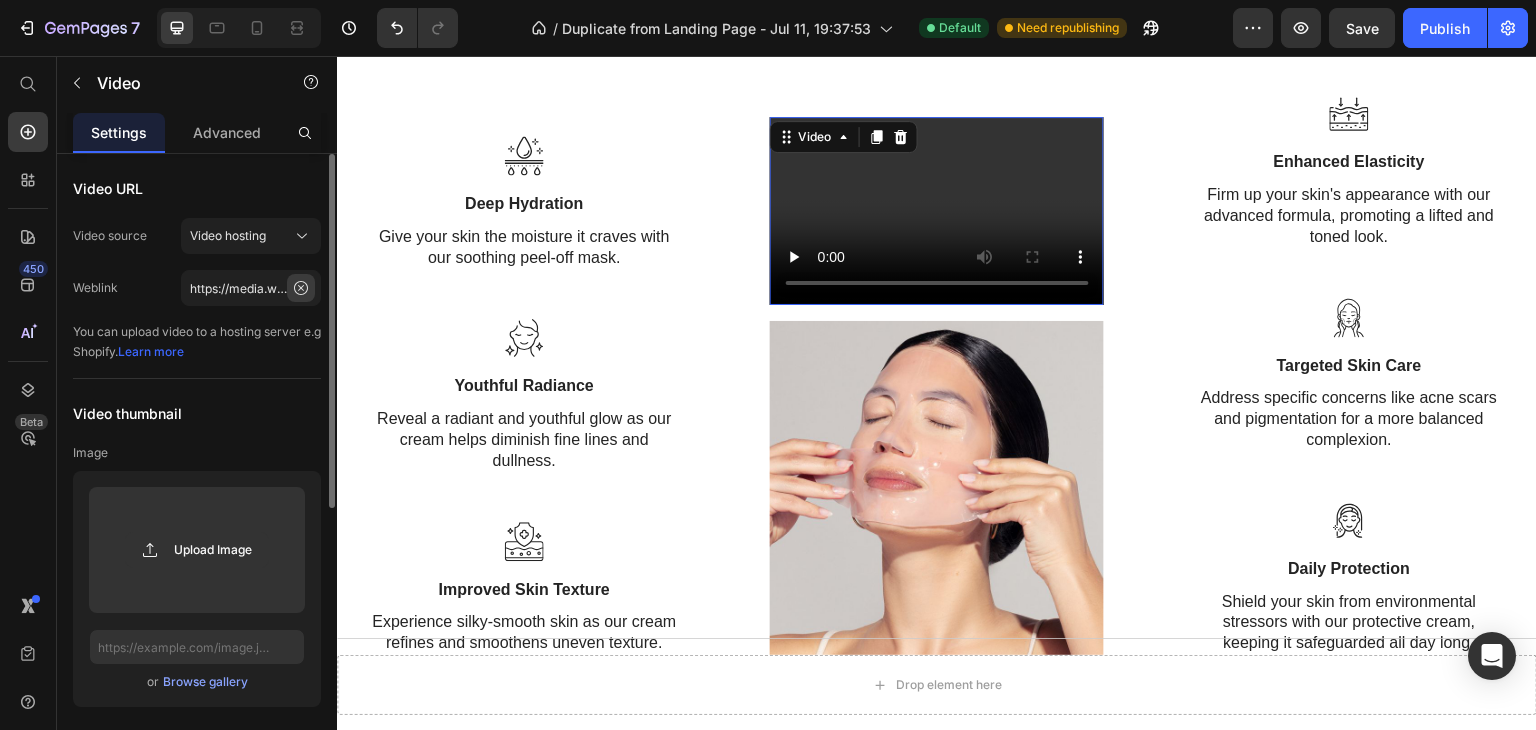click 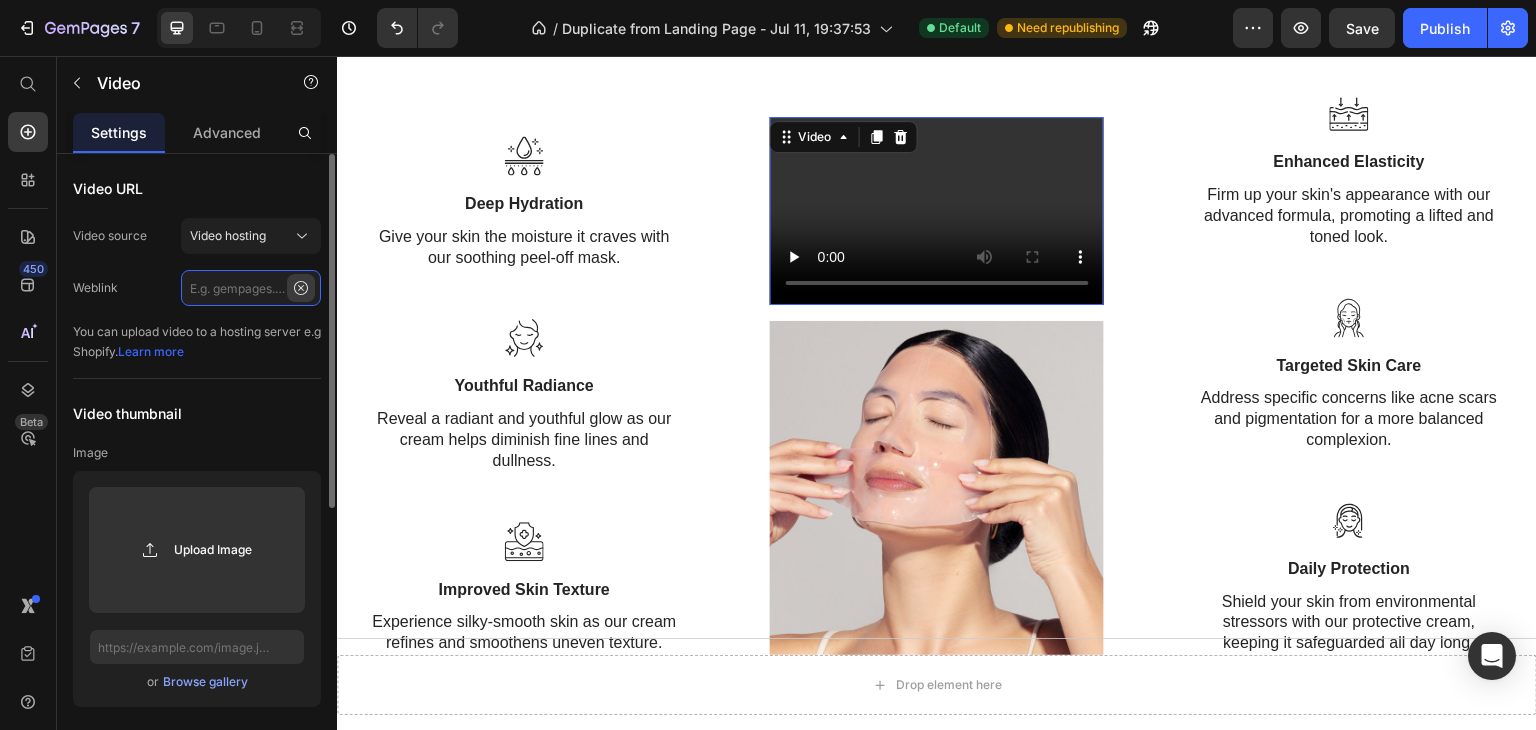 scroll, scrollTop: 0, scrollLeft: 0, axis: both 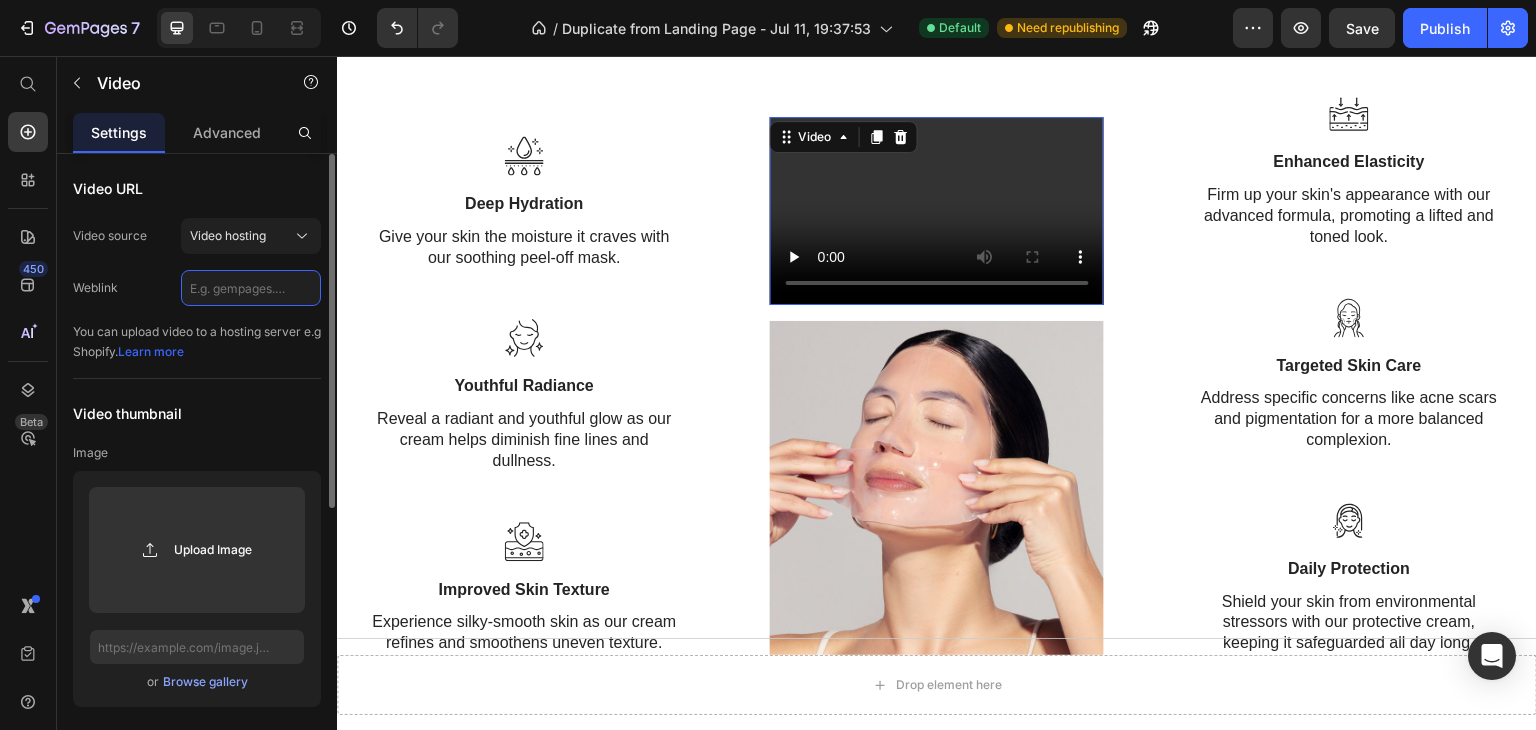 click 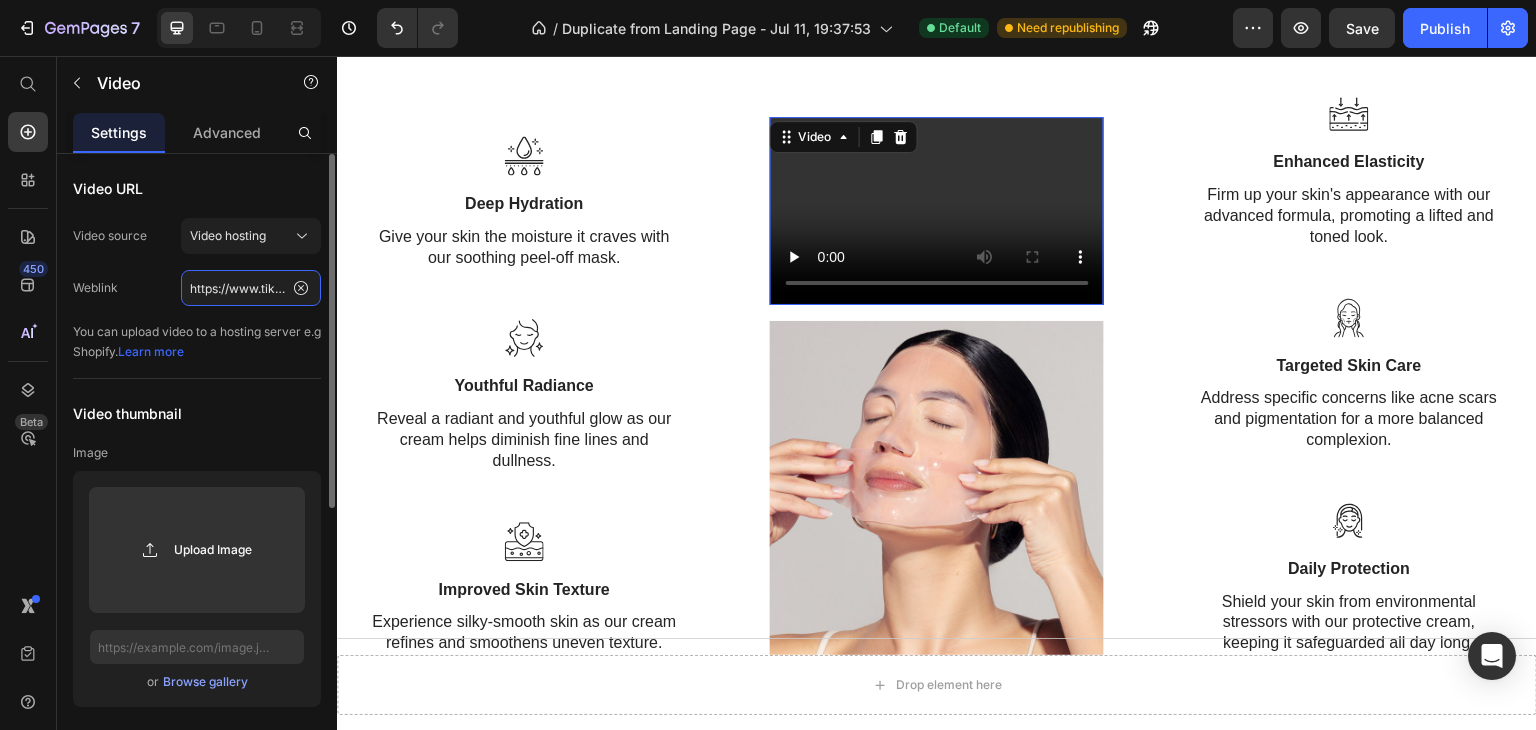 scroll, scrollTop: 0, scrollLeft: 302, axis: horizontal 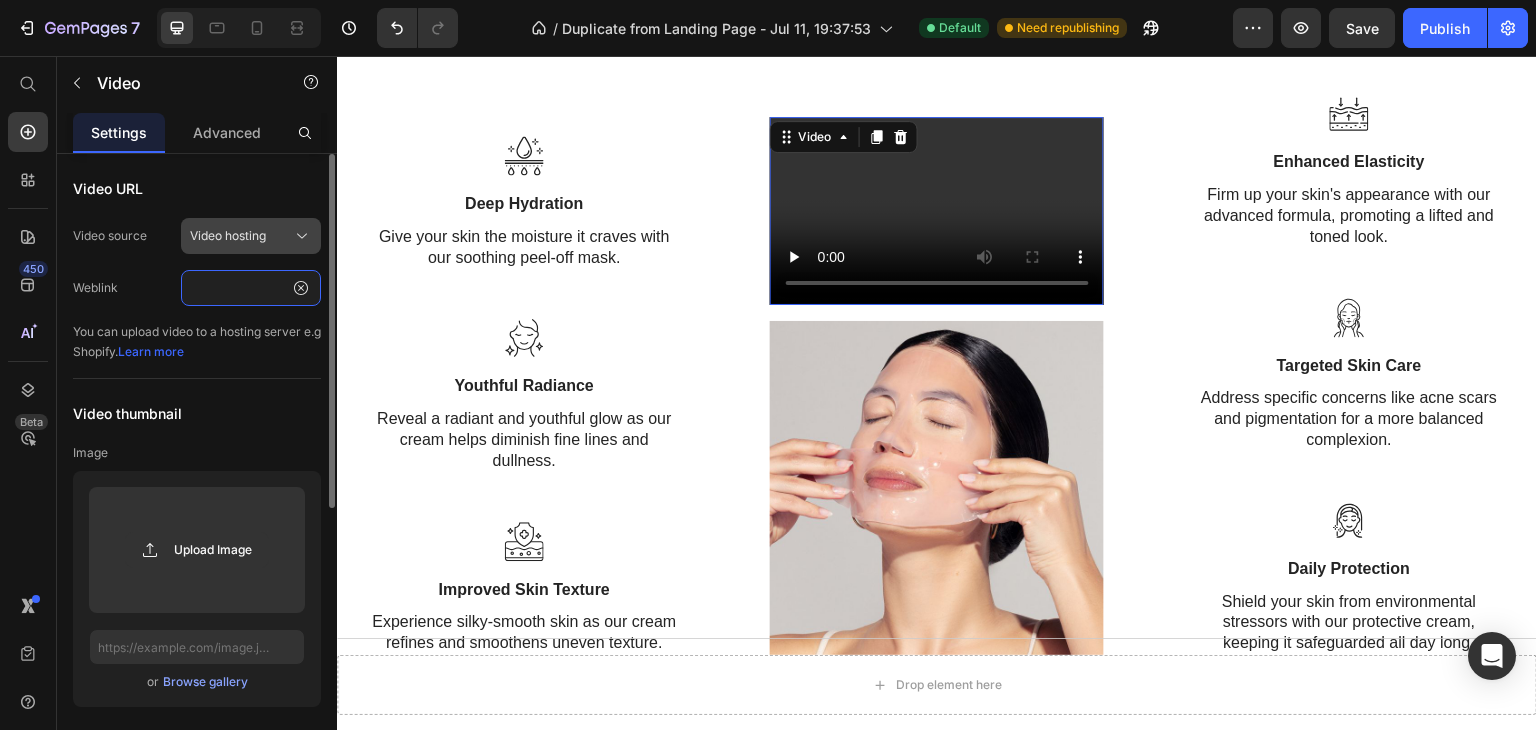 type on "https://www.tiktok.com/@mirovaofficial/video/7525503372204510494" 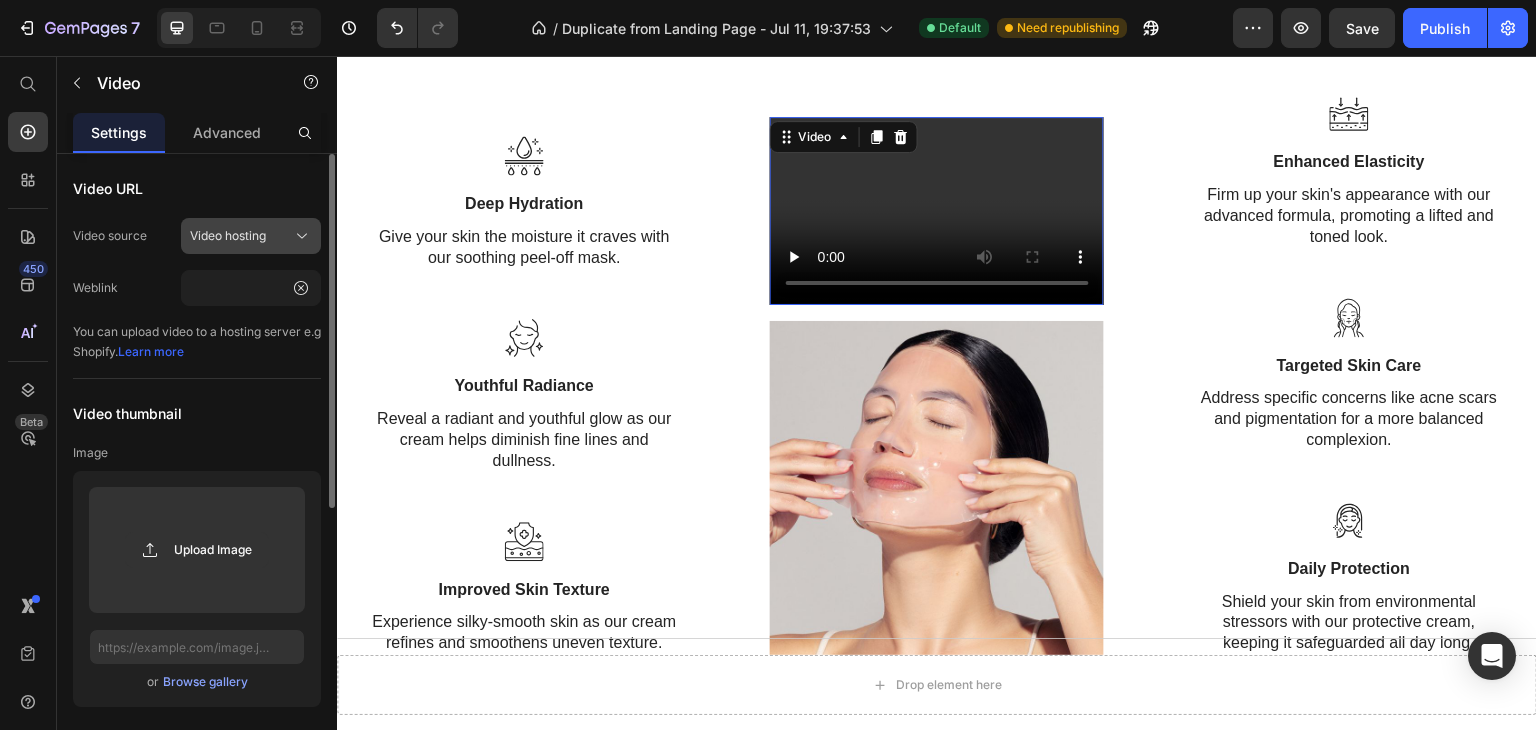 scroll, scrollTop: 0, scrollLeft: 0, axis: both 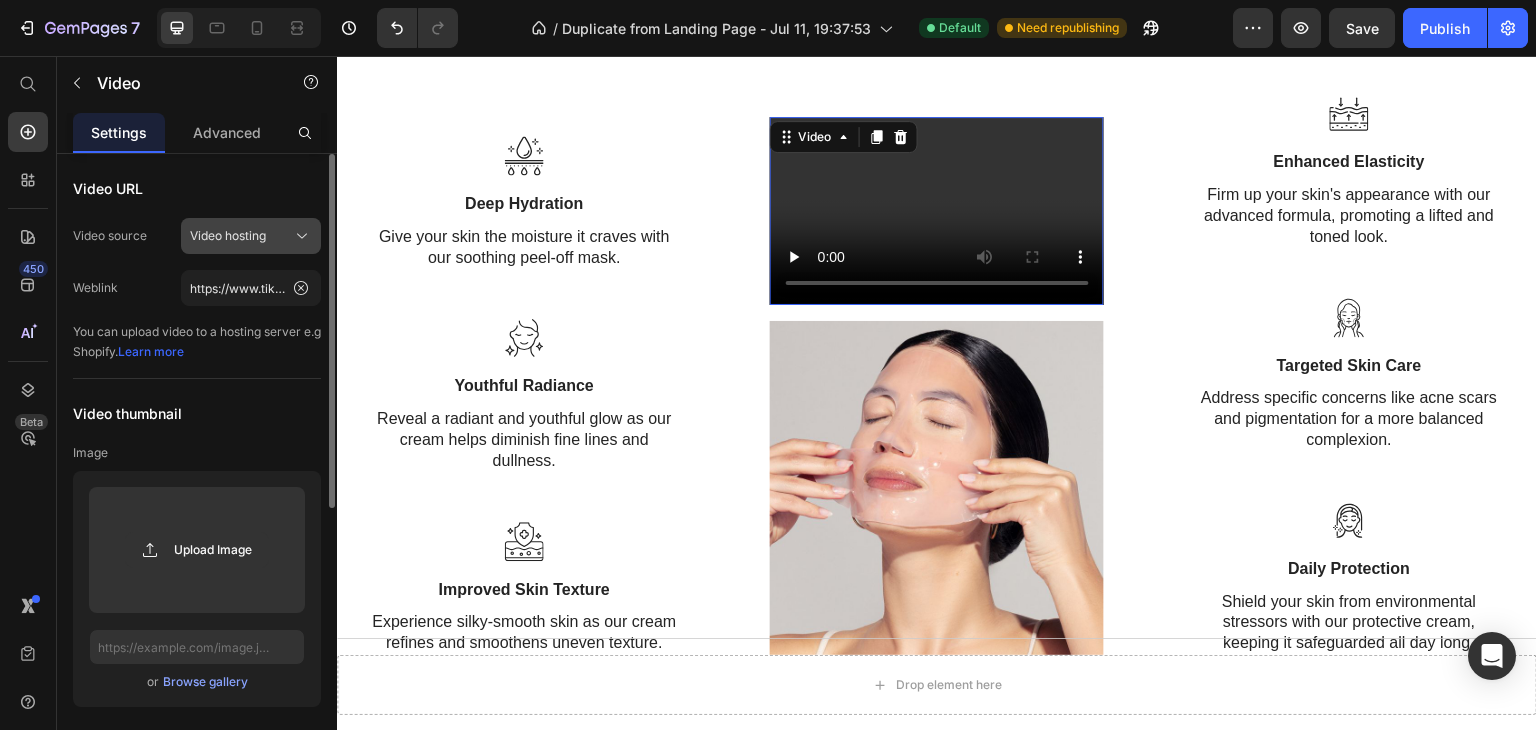 click on "Video hosting" 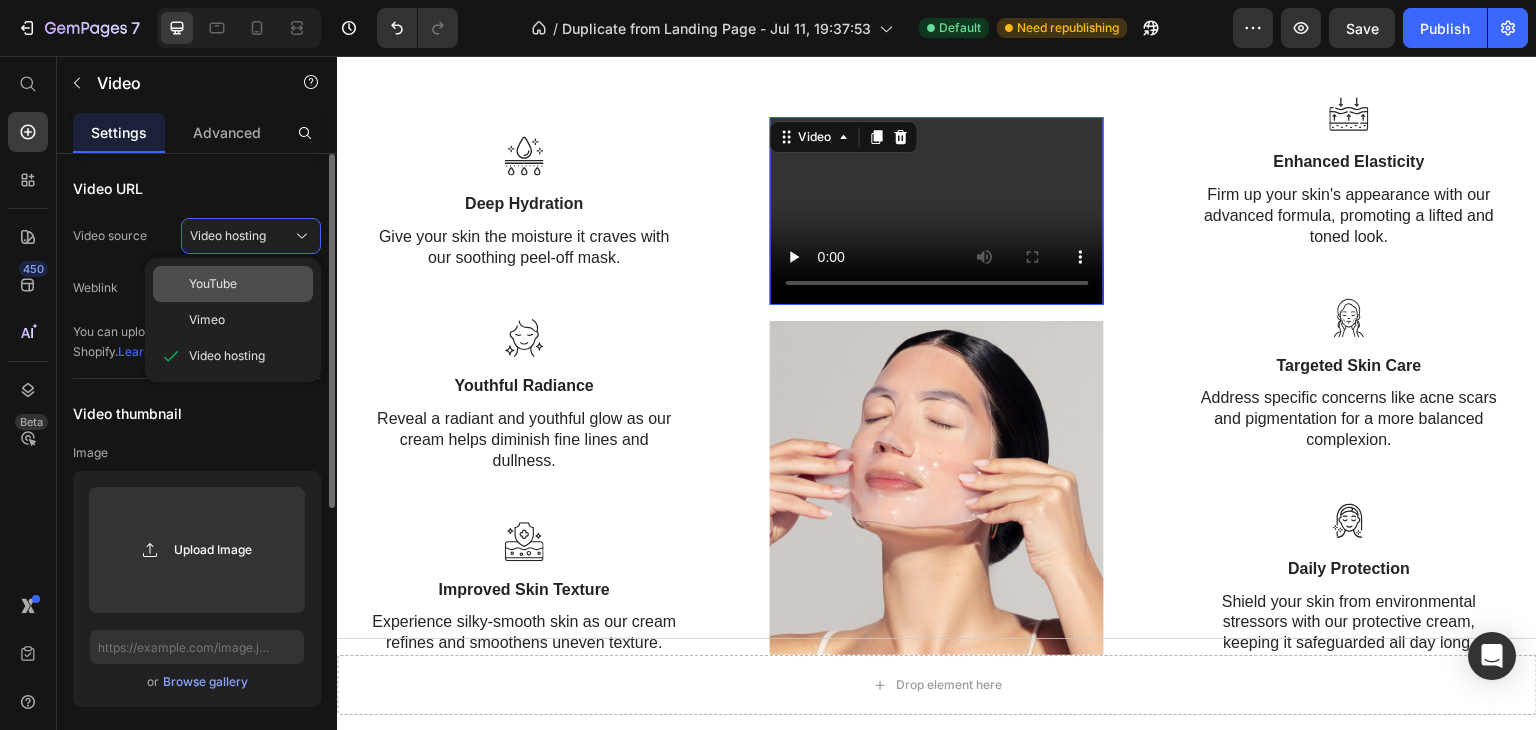 click on "YouTube" at bounding box center [247, 284] 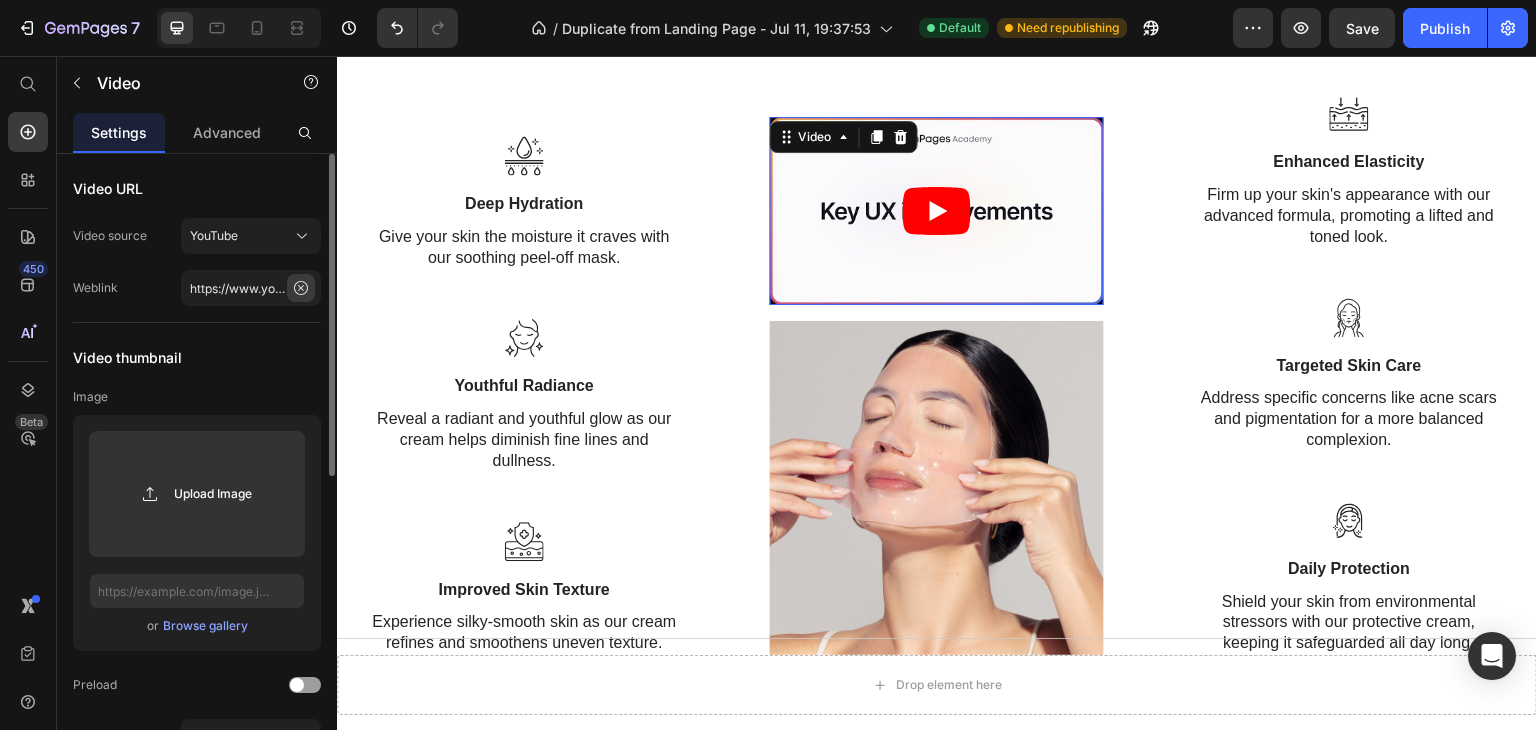 click 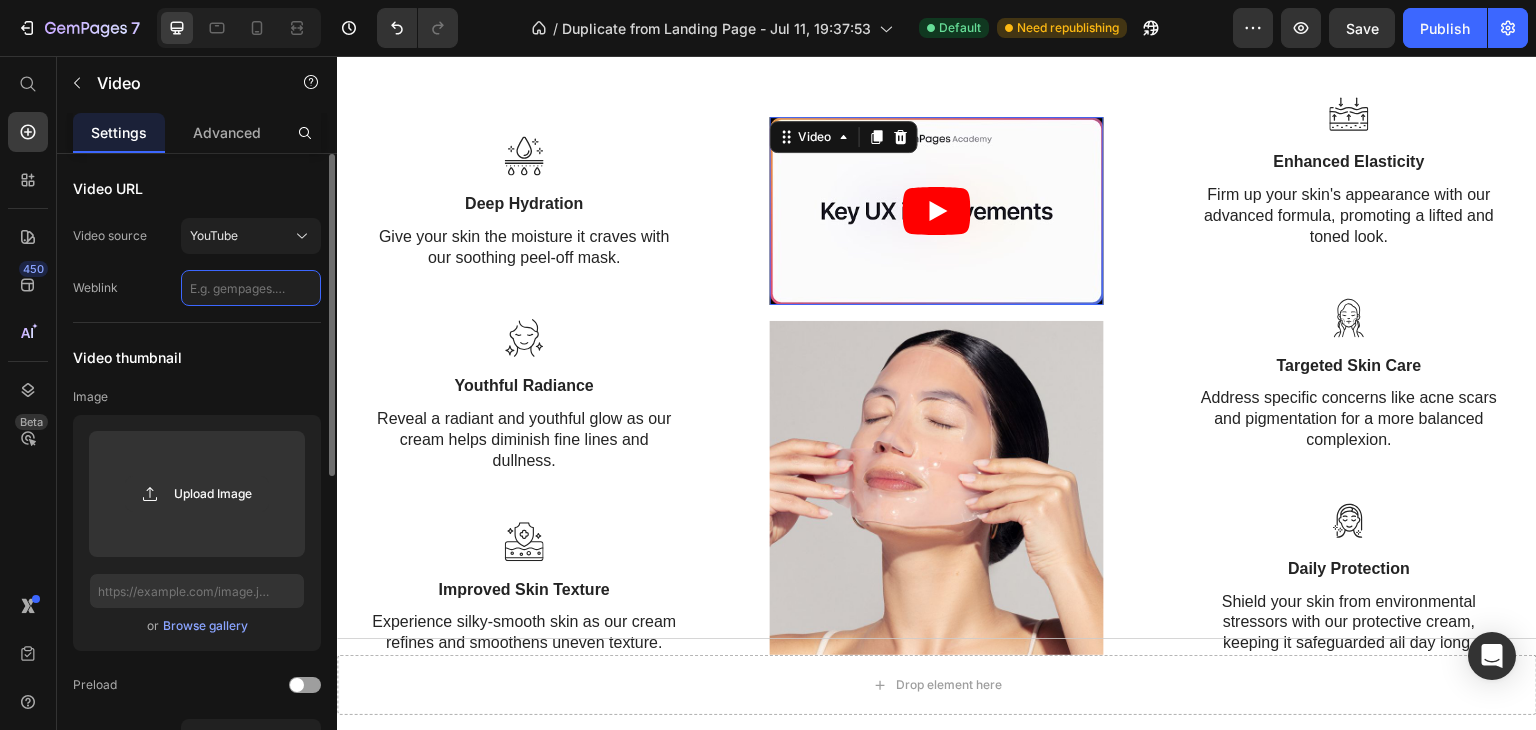 scroll, scrollTop: 0, scrollLeft: 0, axis: both 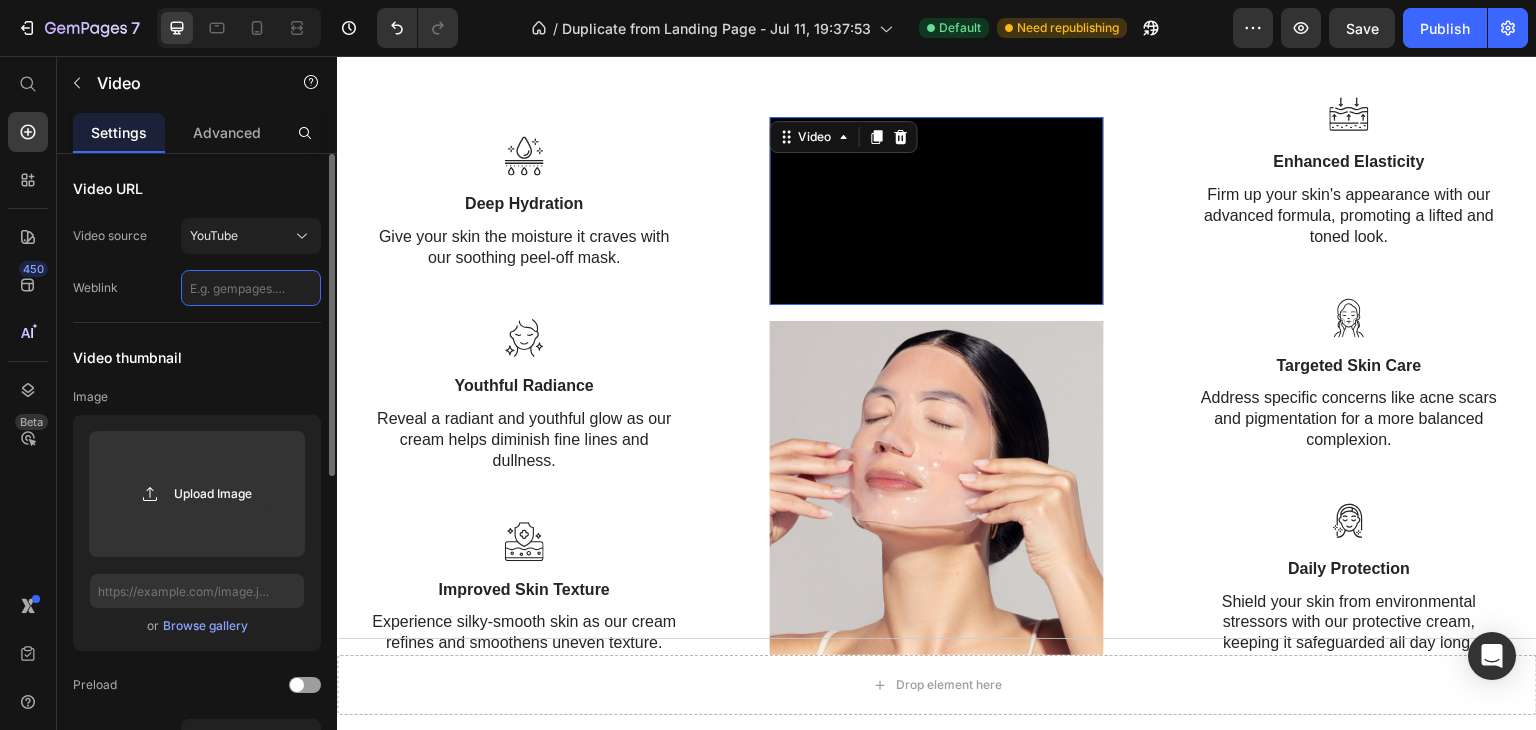 click 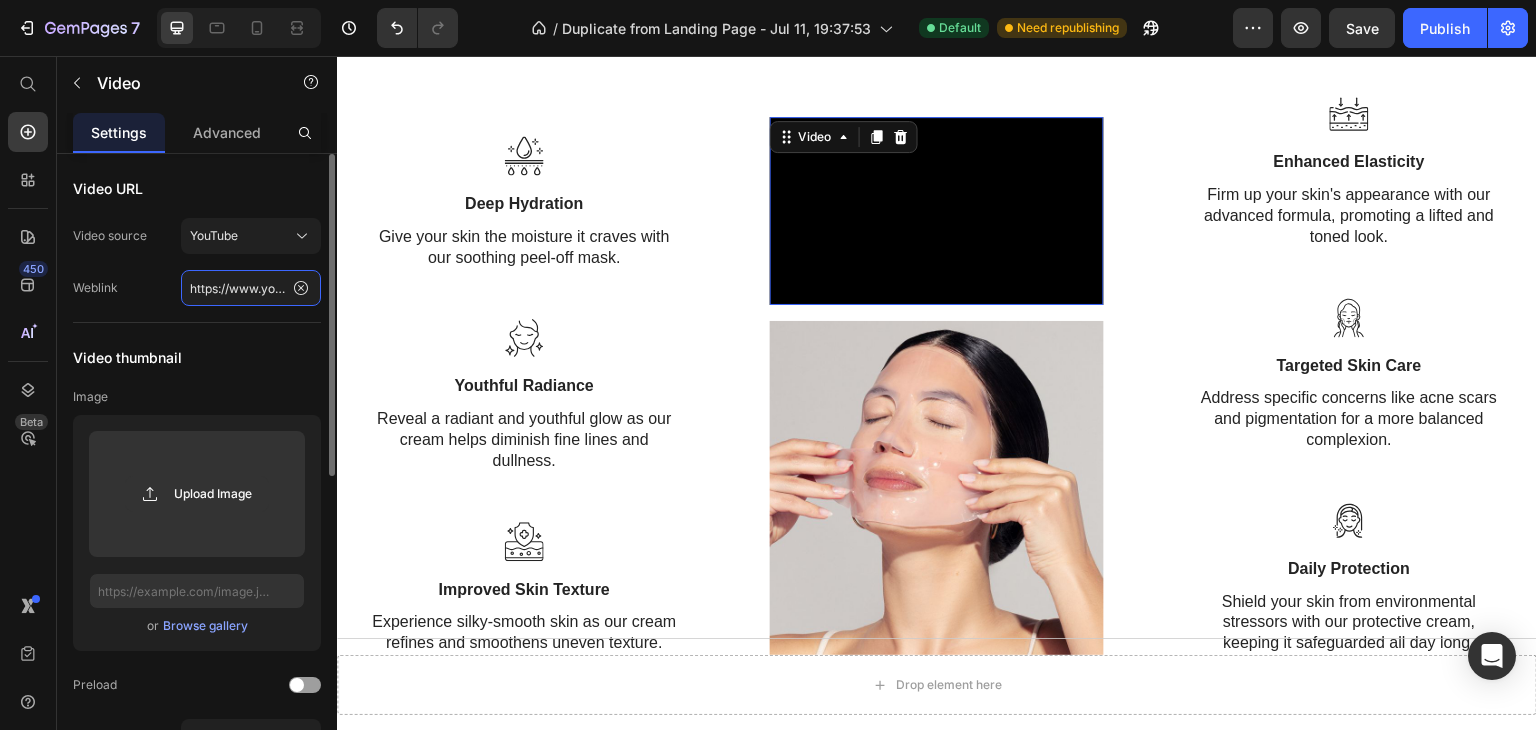 scroll, scrollTop: 0, scrollLeft: 170, axis: horizontal 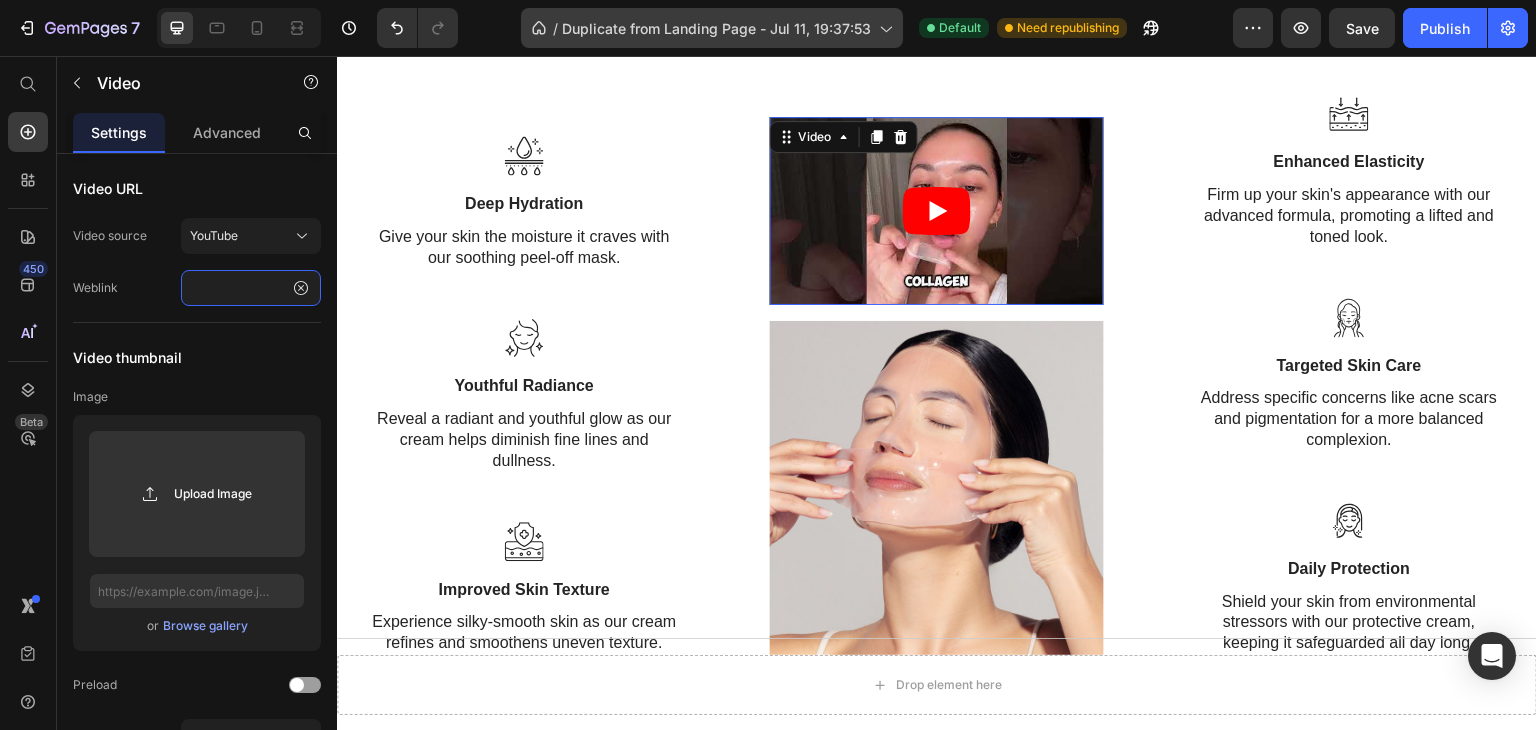 type on "https://www.youtube.com/shorts/XISct4VpdSQ" 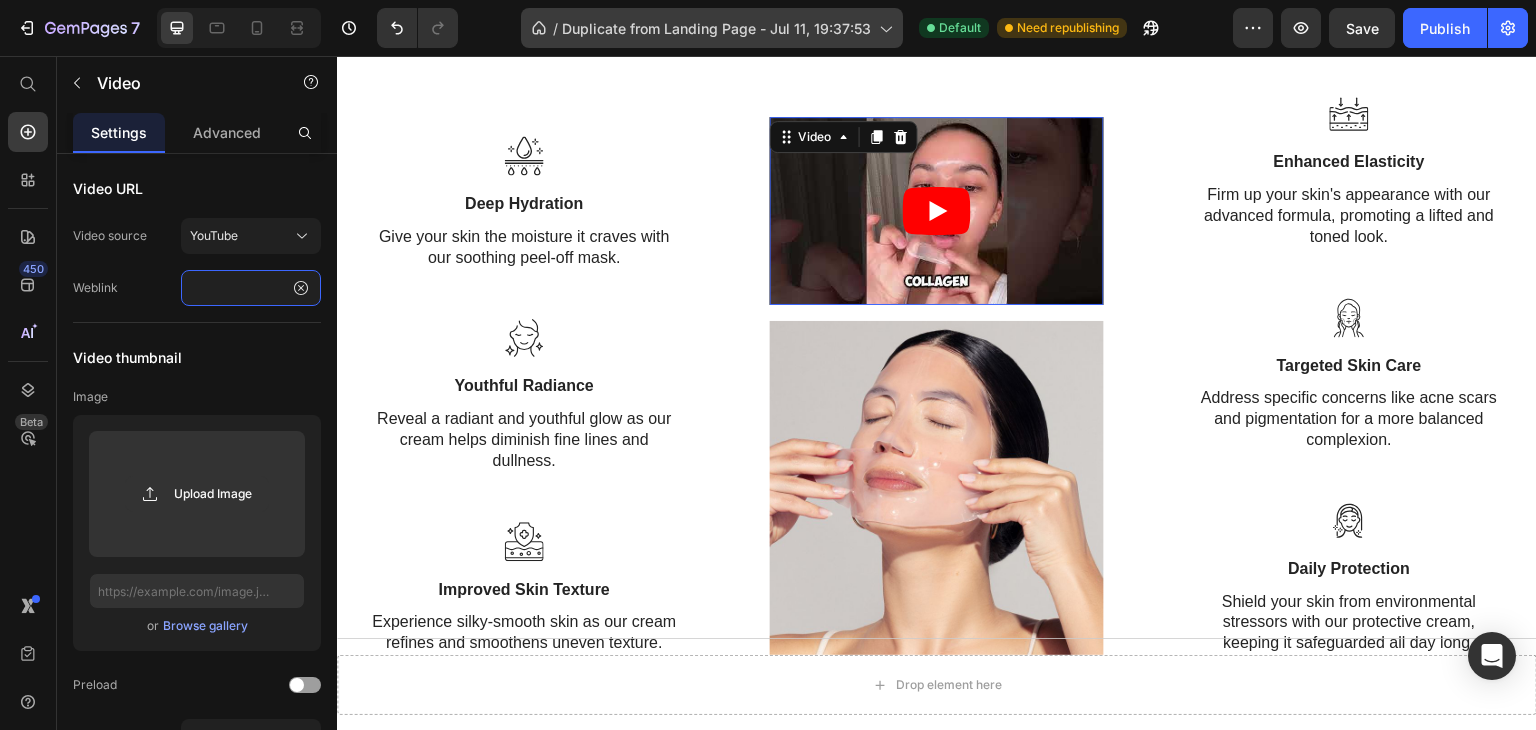 scroll, scrollTop: 0, scrollLeft: 0, axis: both 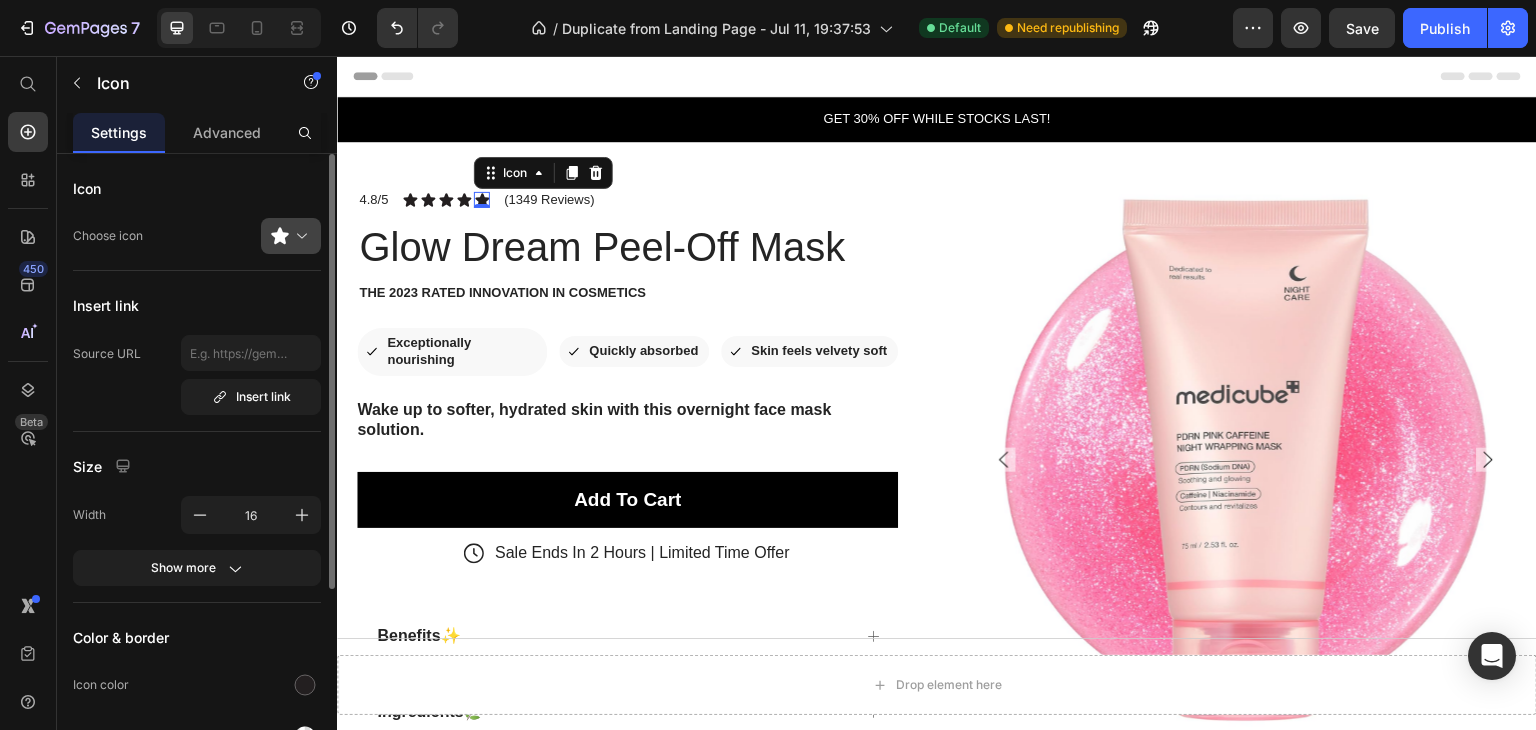 click at bounding box center (299, 236) 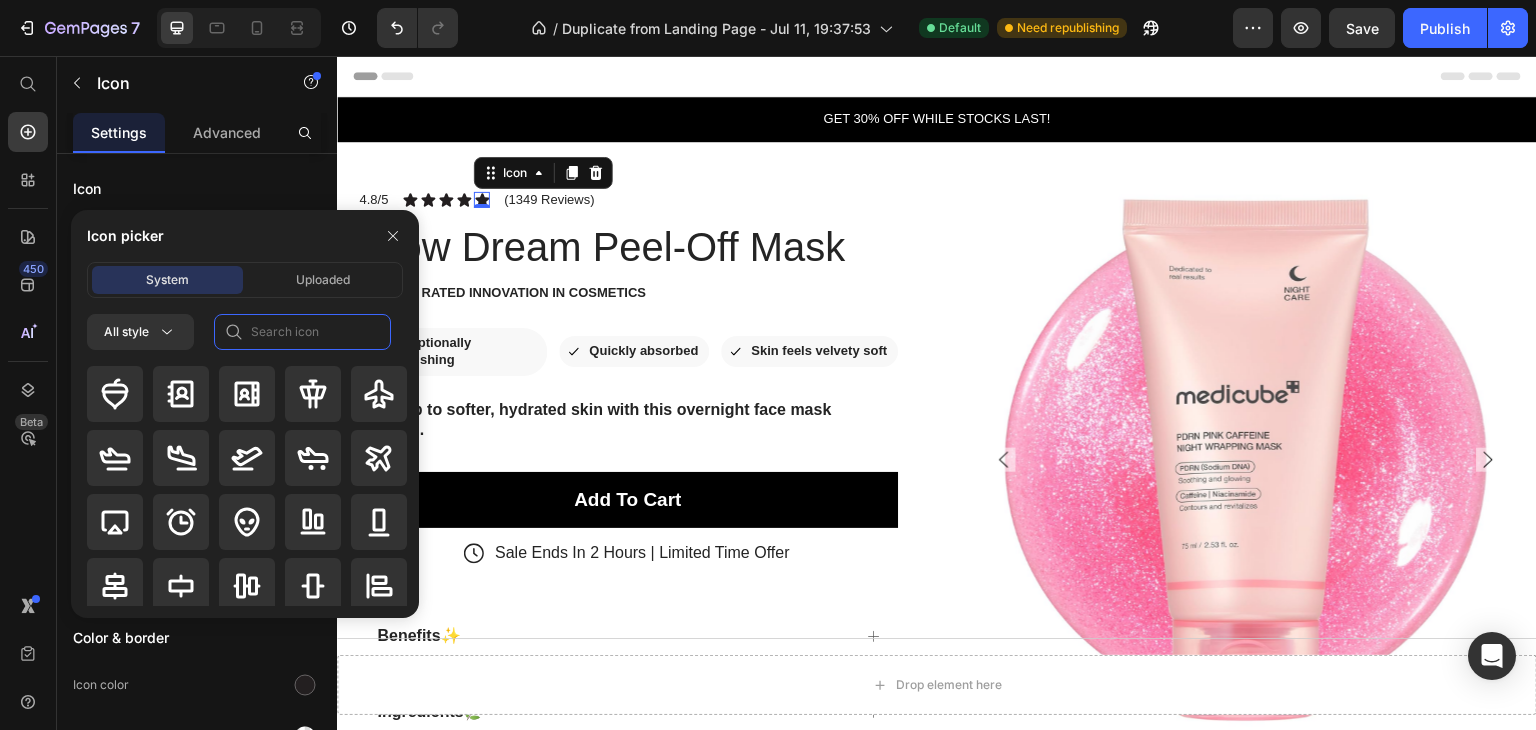 click 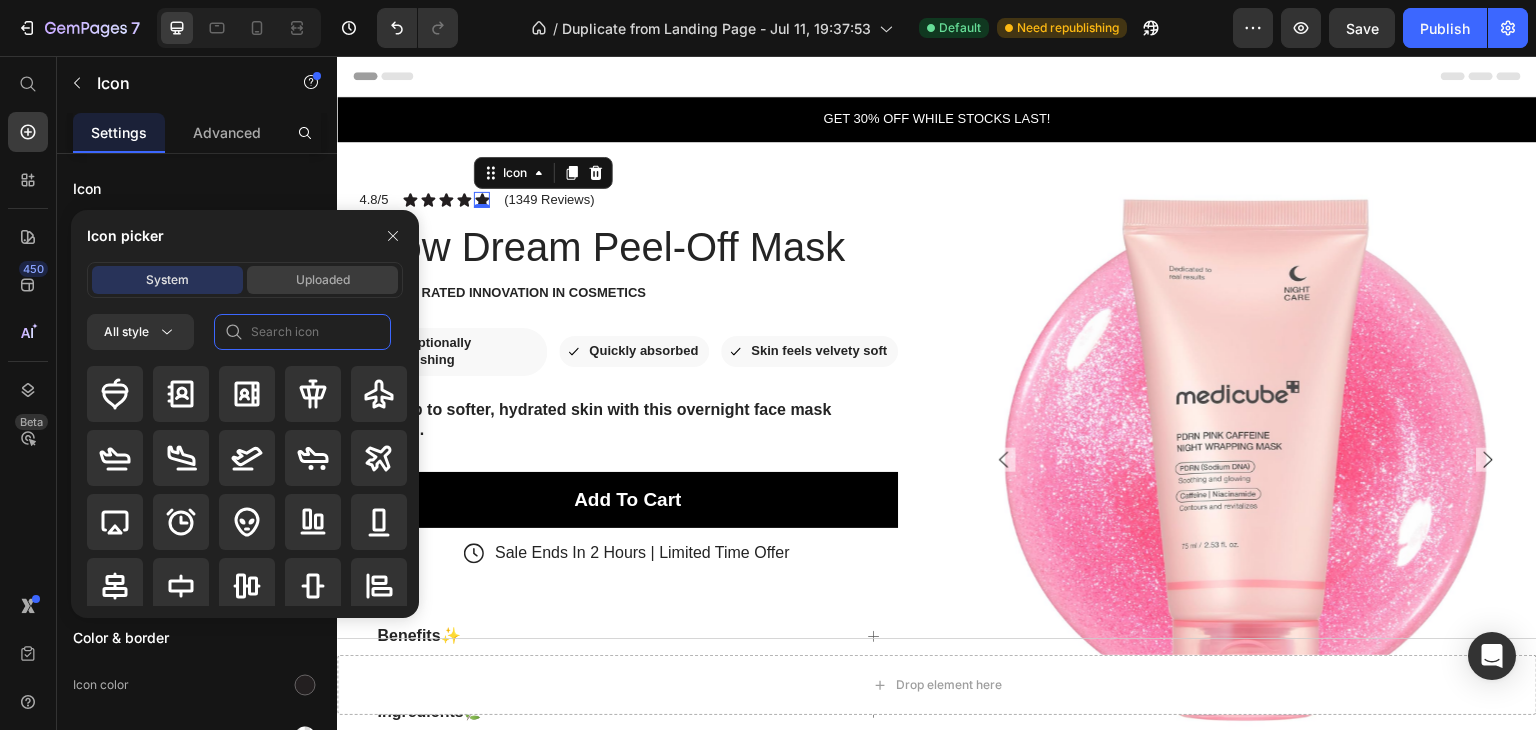 click on "Uploaded" at bounding box center [323, 280] 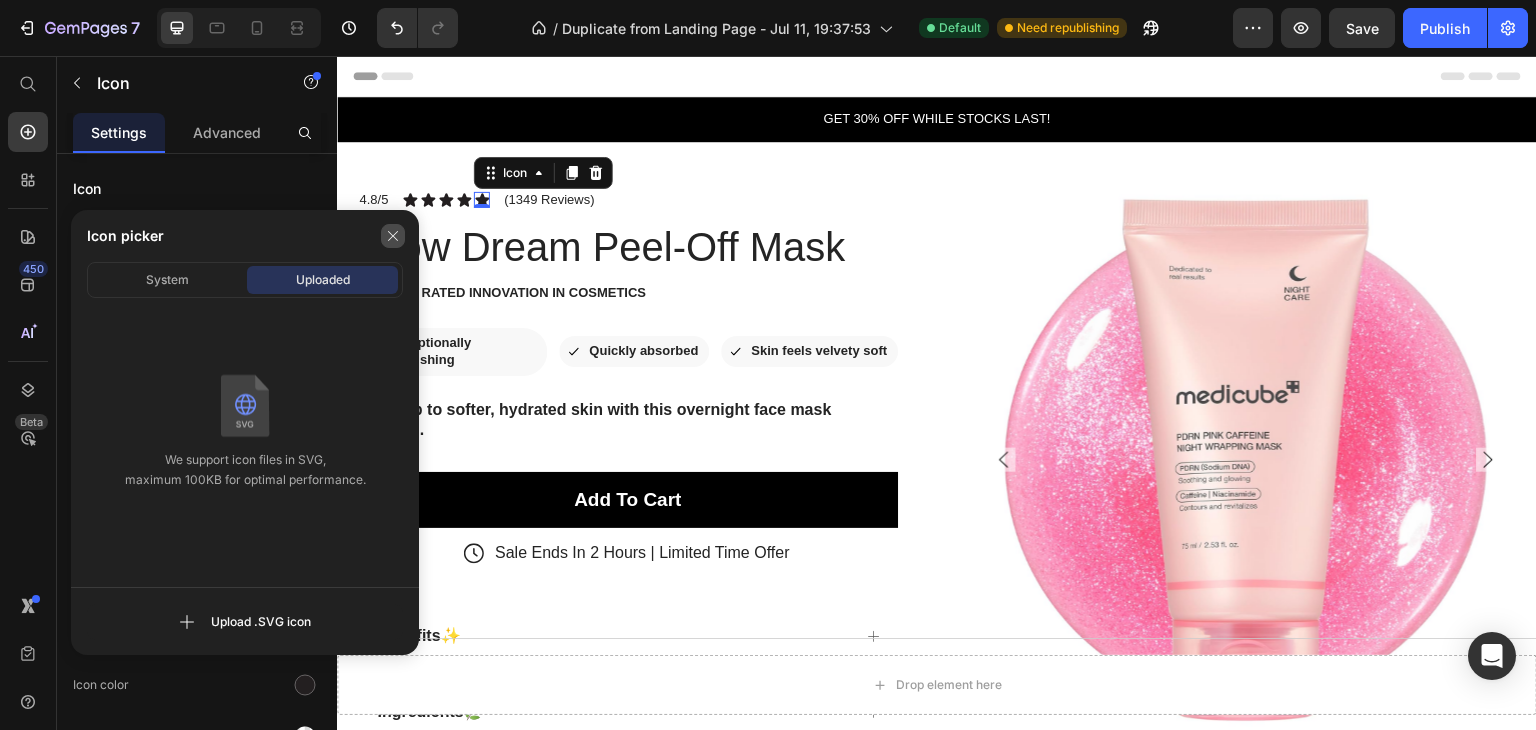 click 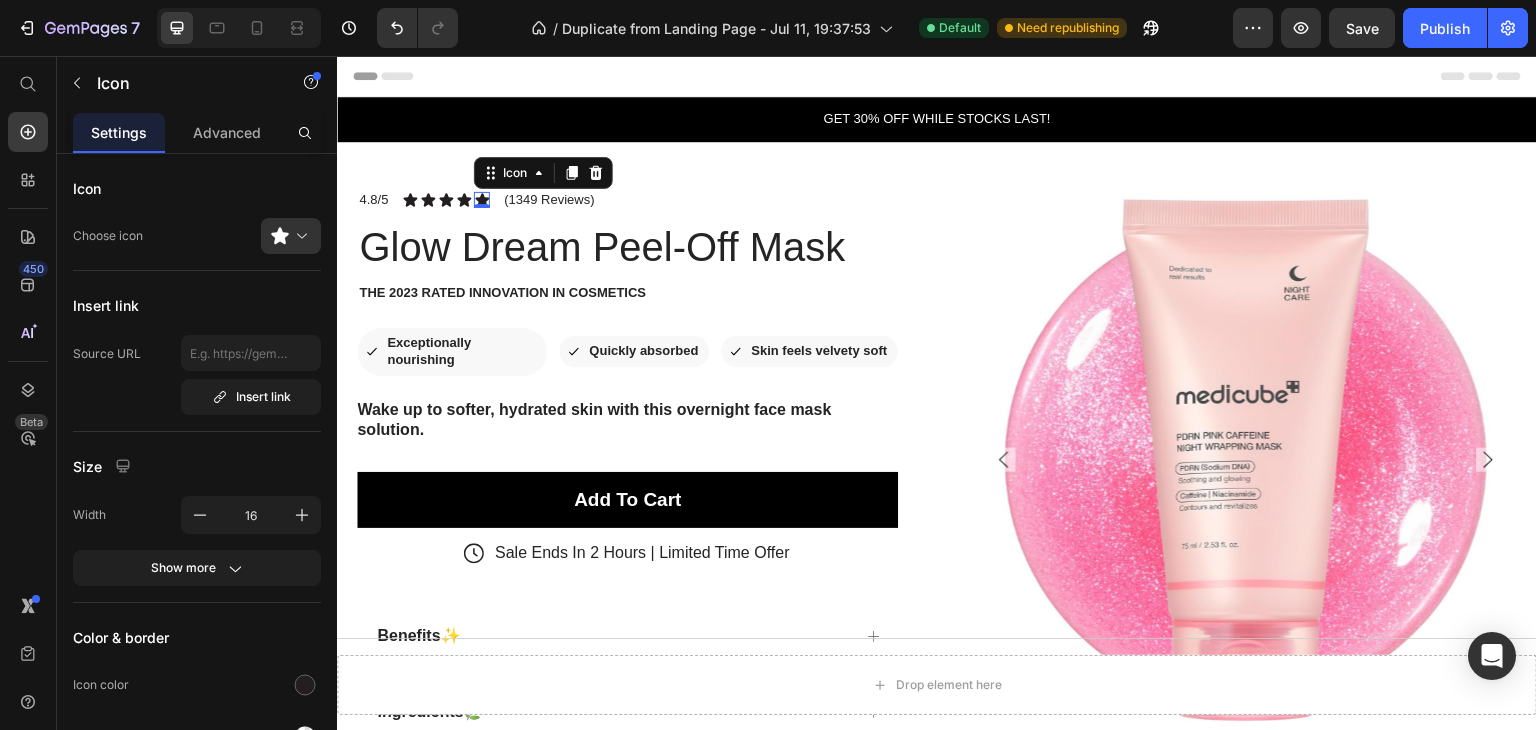 click 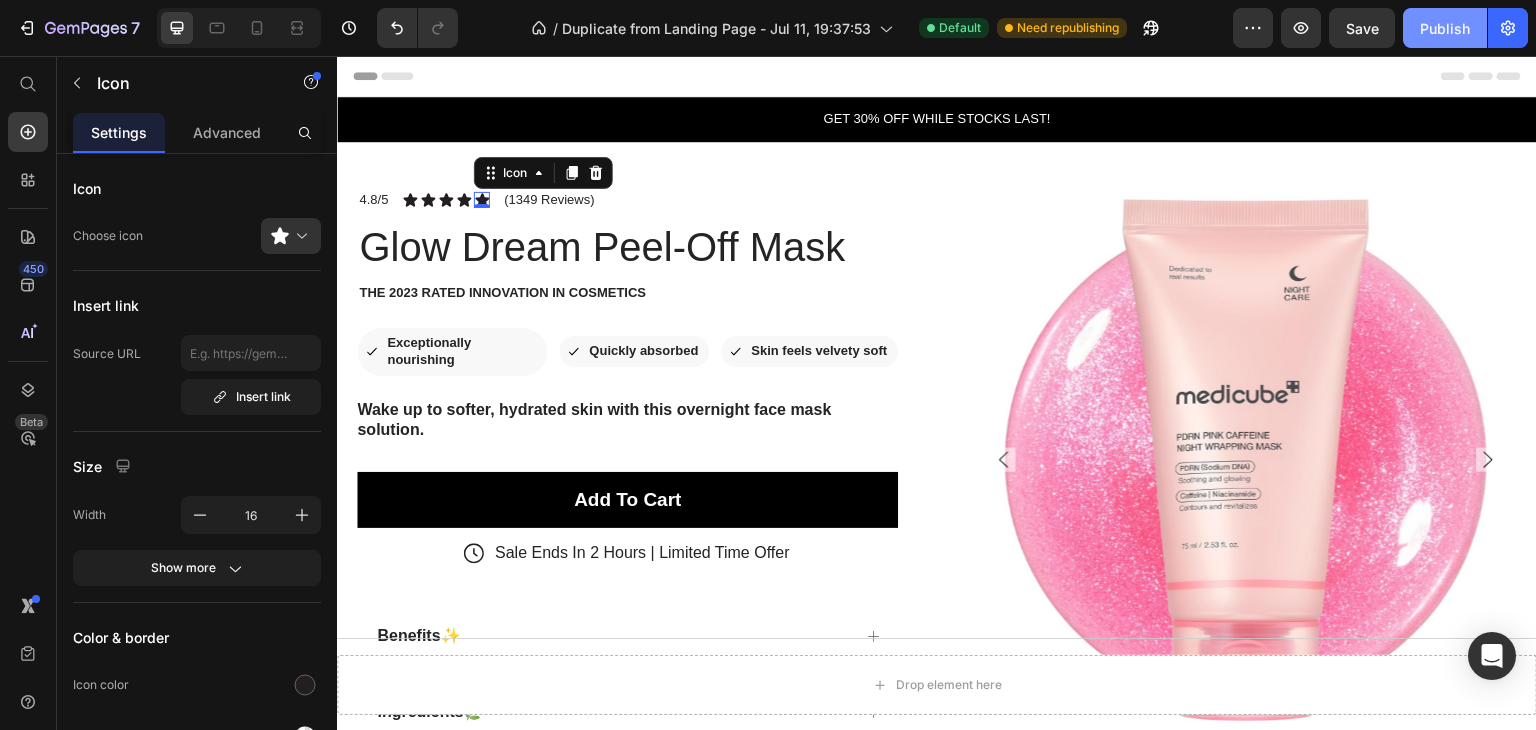 click on "Publish" at bounding box center (1445, 28) 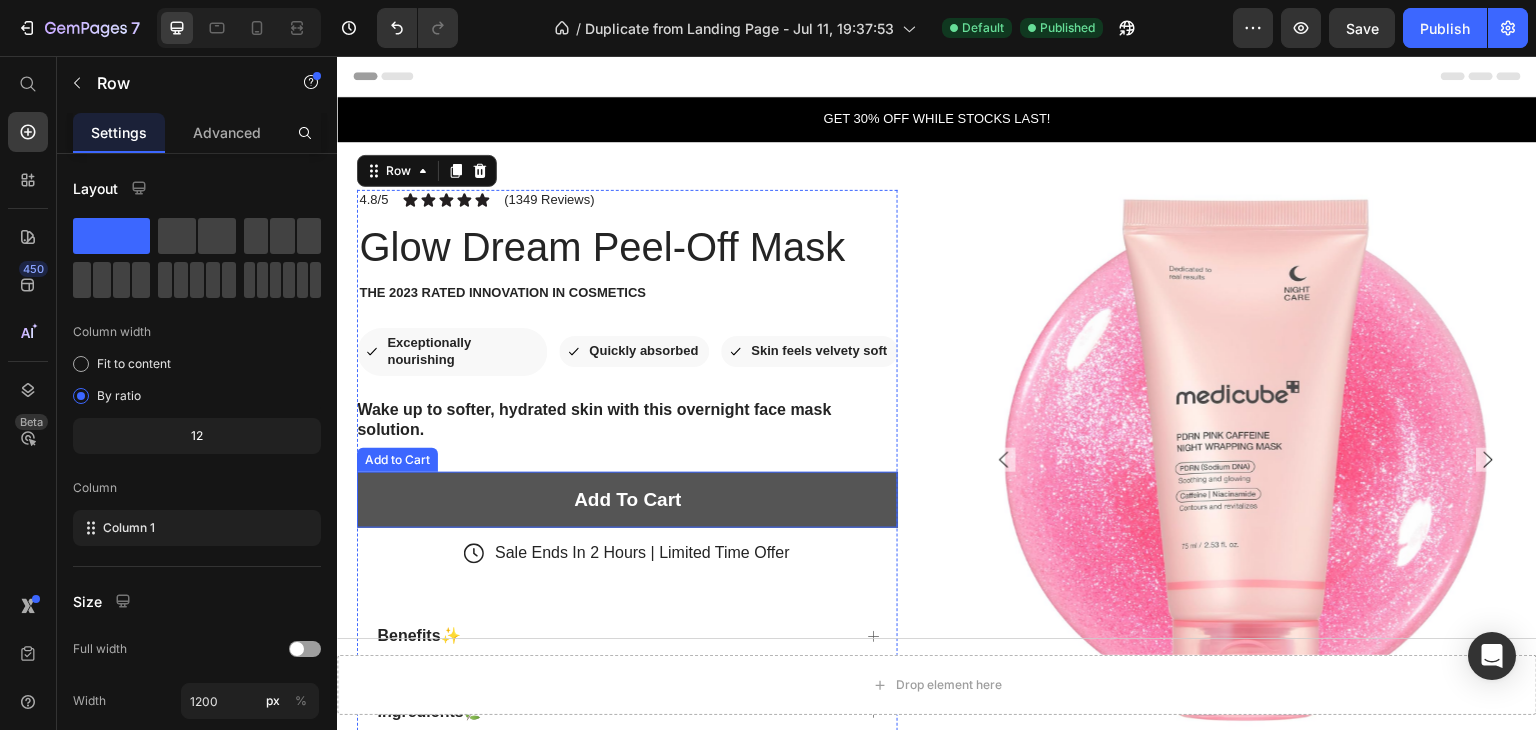 click on "Add To Cart" at bounding box center [627, 500] 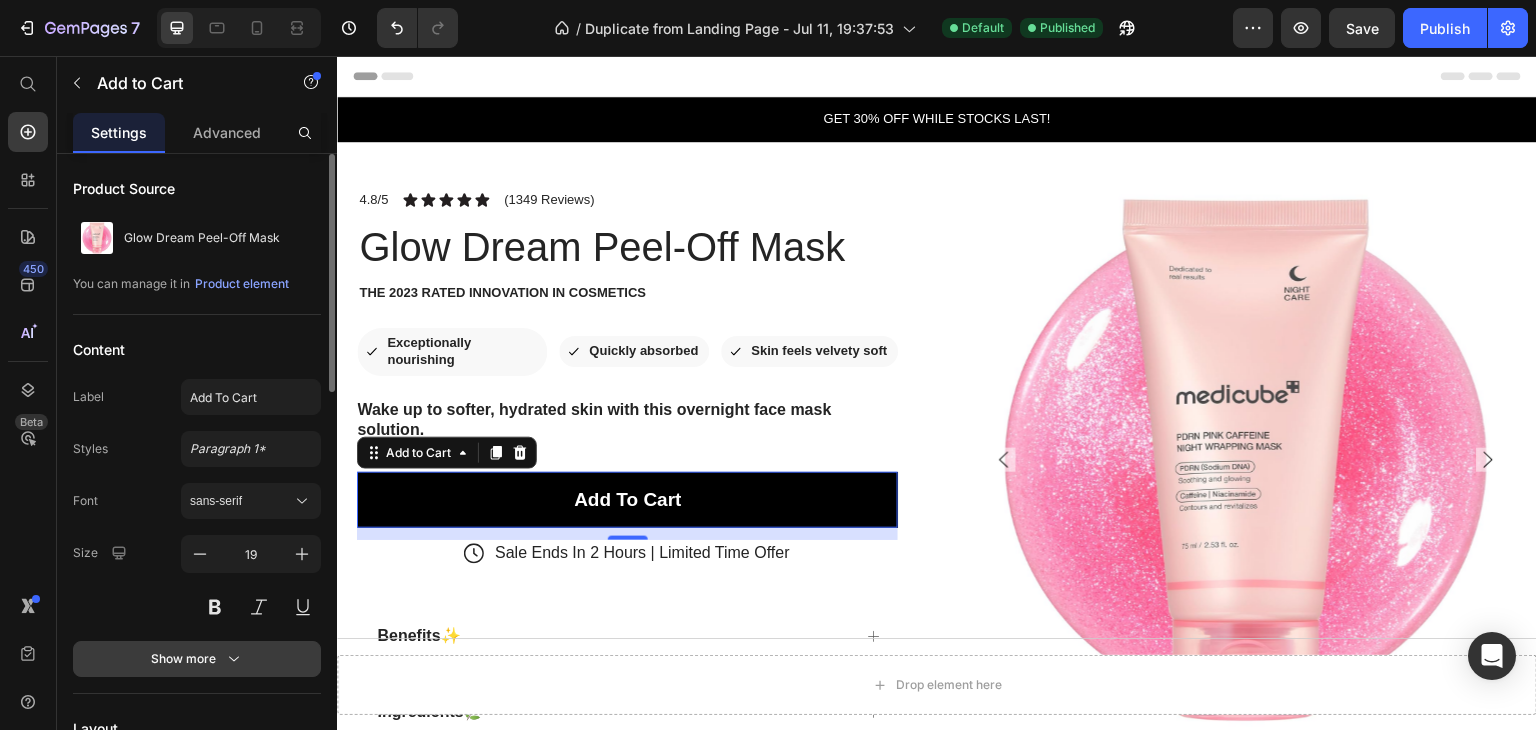 click on "Show more" at bounding box center [197, 659] 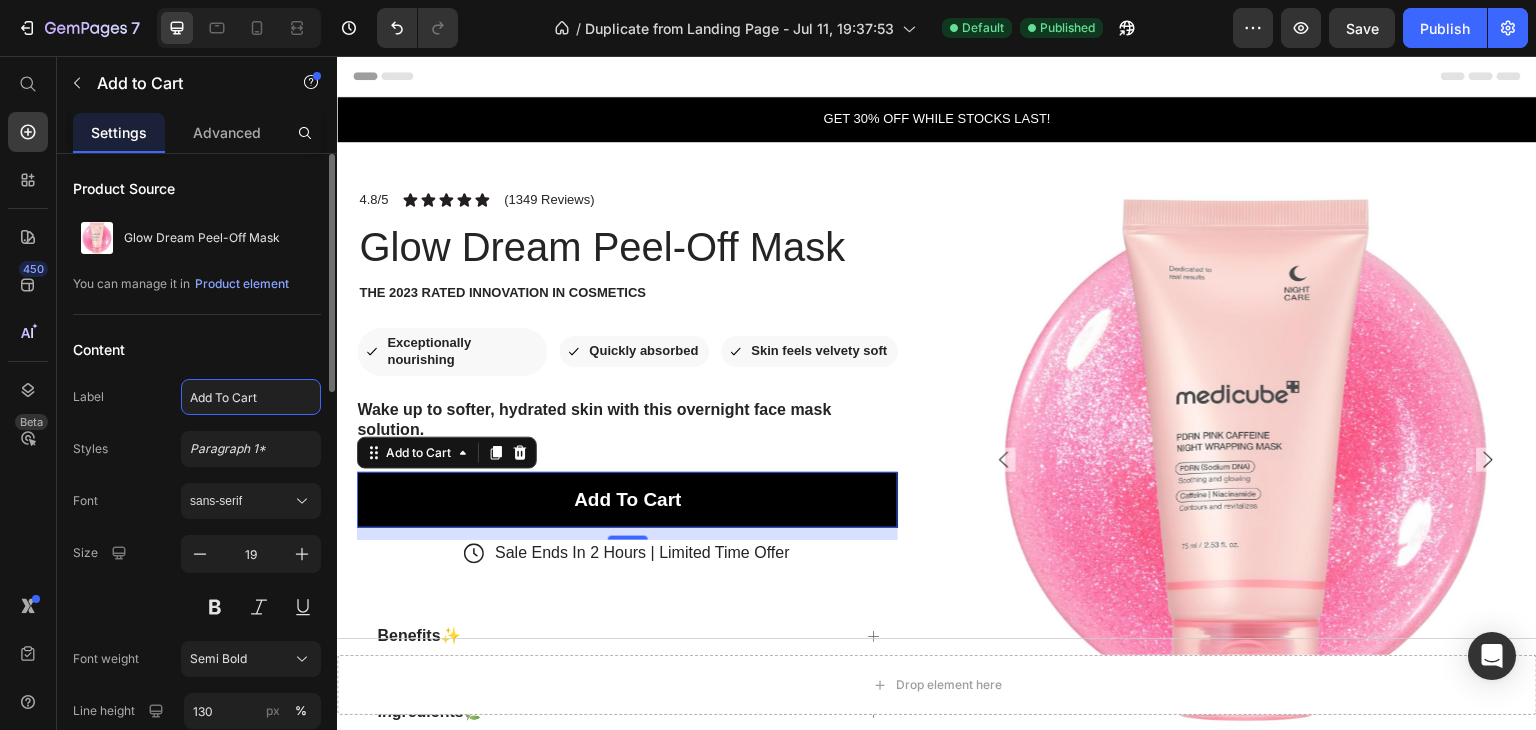 click on "Add To Cart" 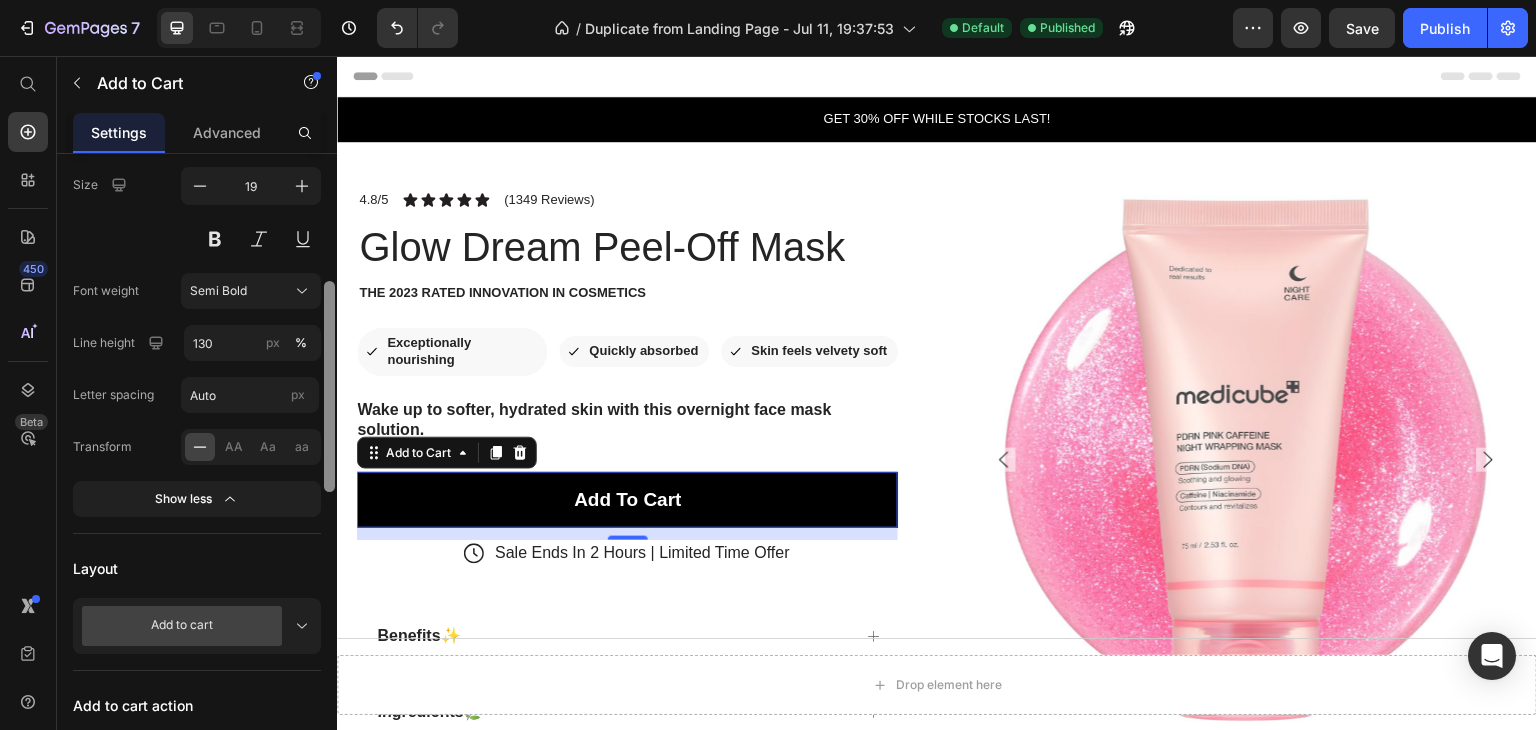 scroll, scrollTop: 371, scrollLeft: 0, axis: vertical 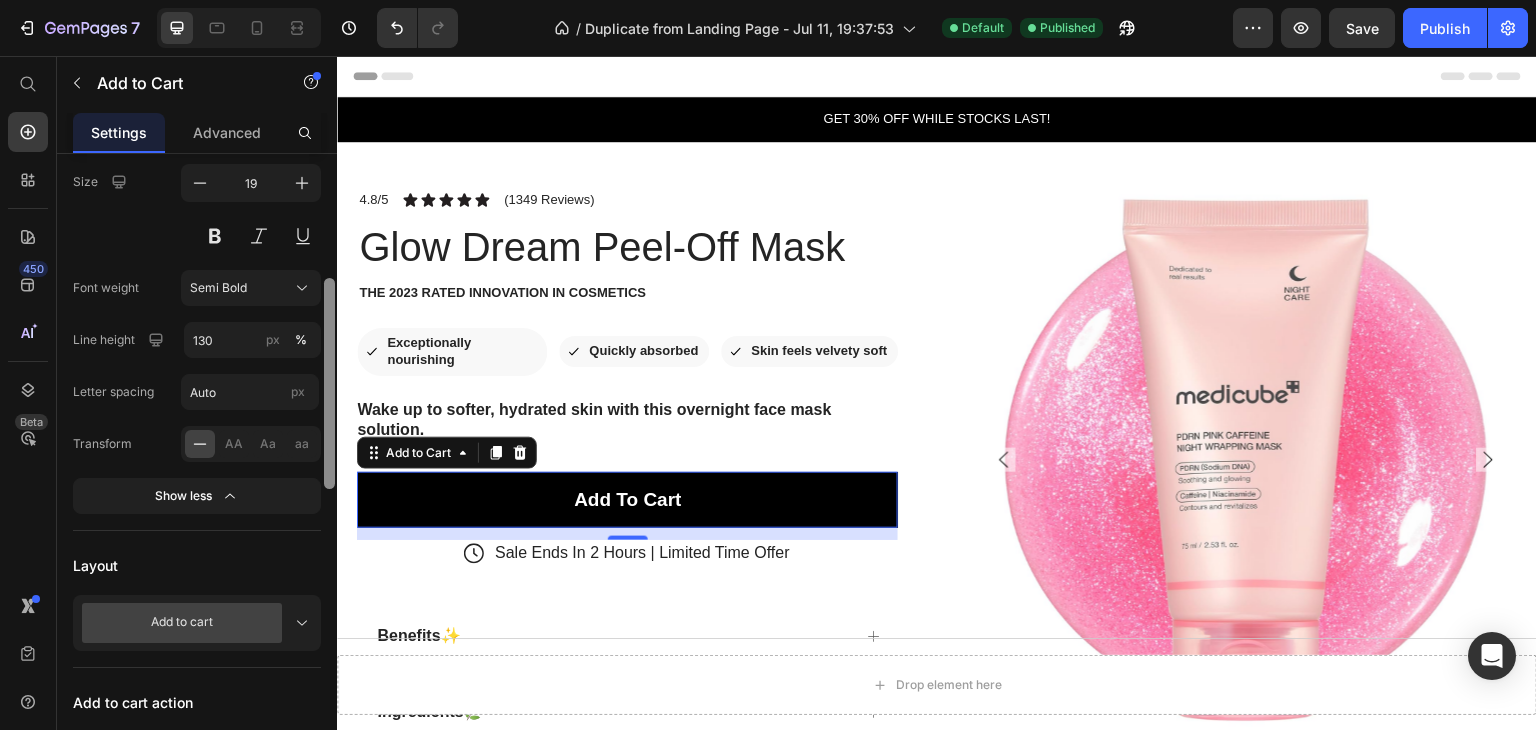 drag, startPoint x: 327, startPoint y: 329, endPoint x: 324, endPoint y: 469, distance: 140.03214 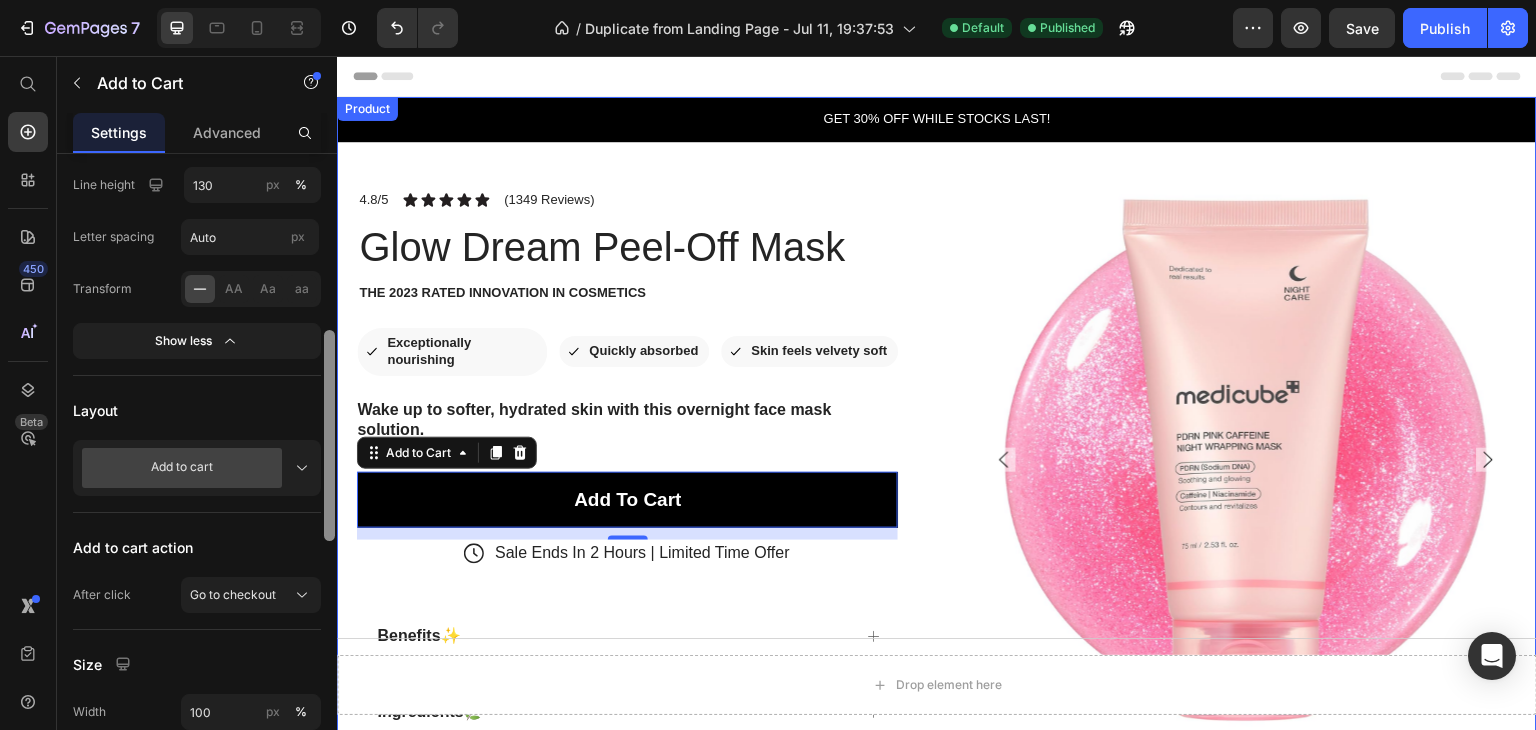 scroll, scrollTop: 532, scrollLeft: 0, axis: vertical 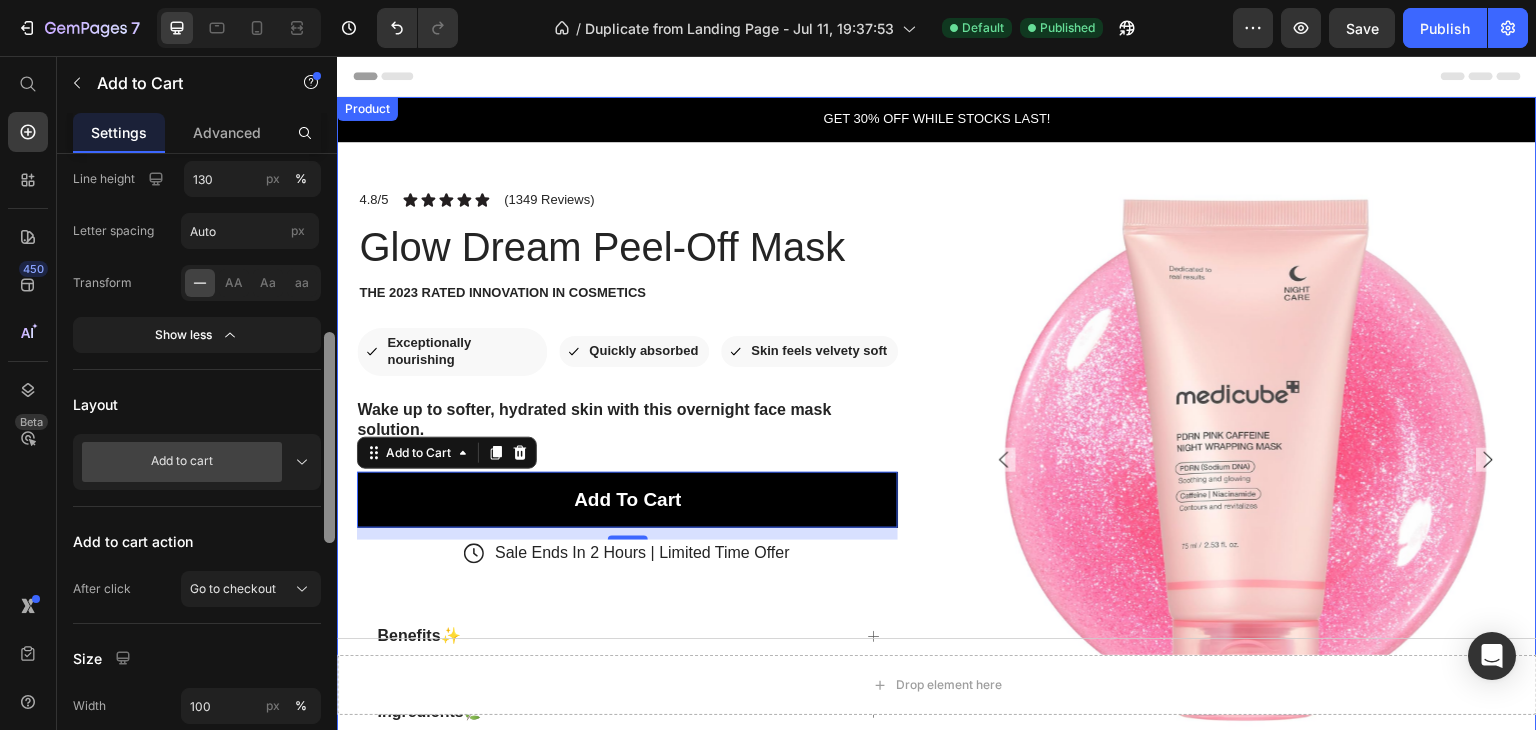 drag, startPoint x: 661, startPoint y: 525, endPoint x: 338, endPoint y: 524, distance: 323.00156 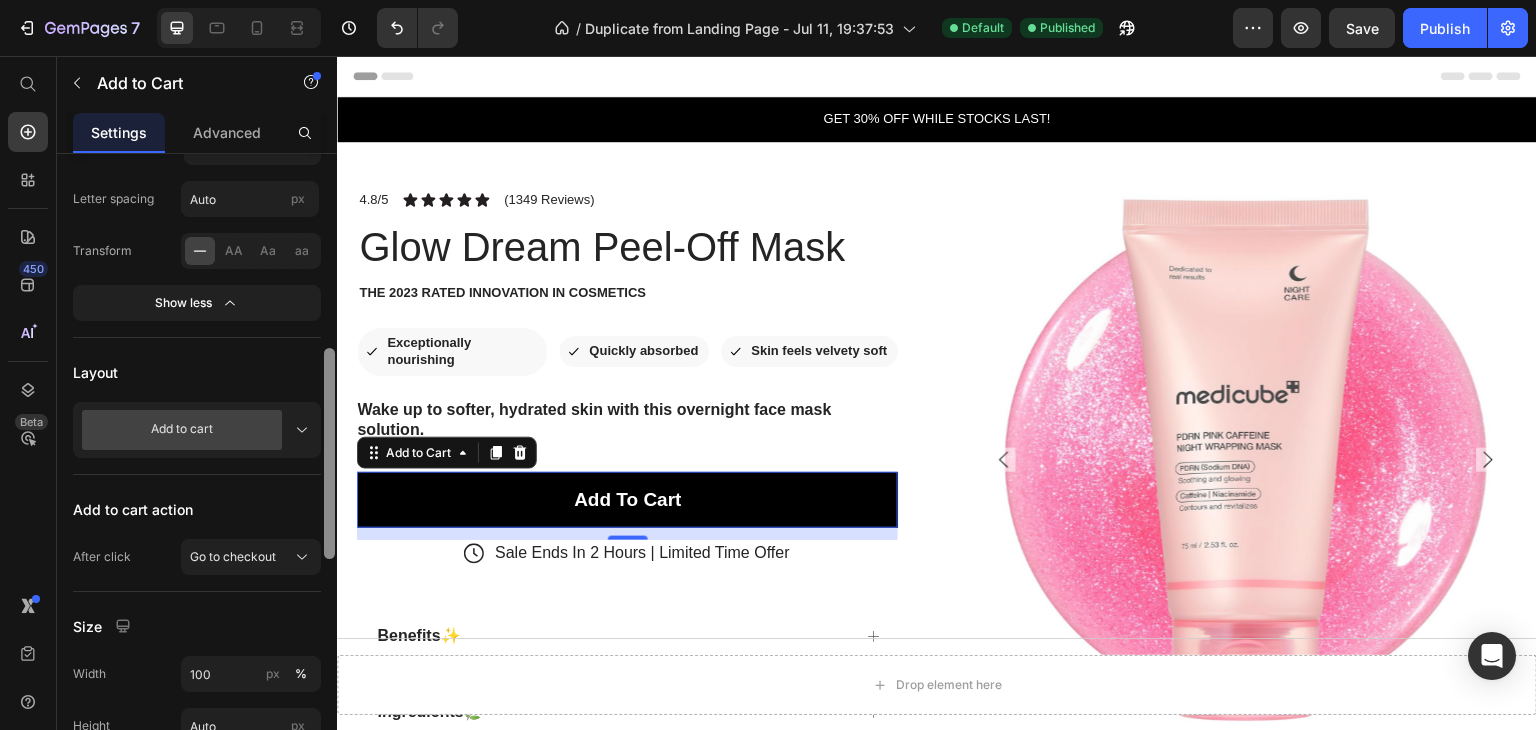 scroll, scrollTop: 568, scrollLeft: 0, axis: vertical 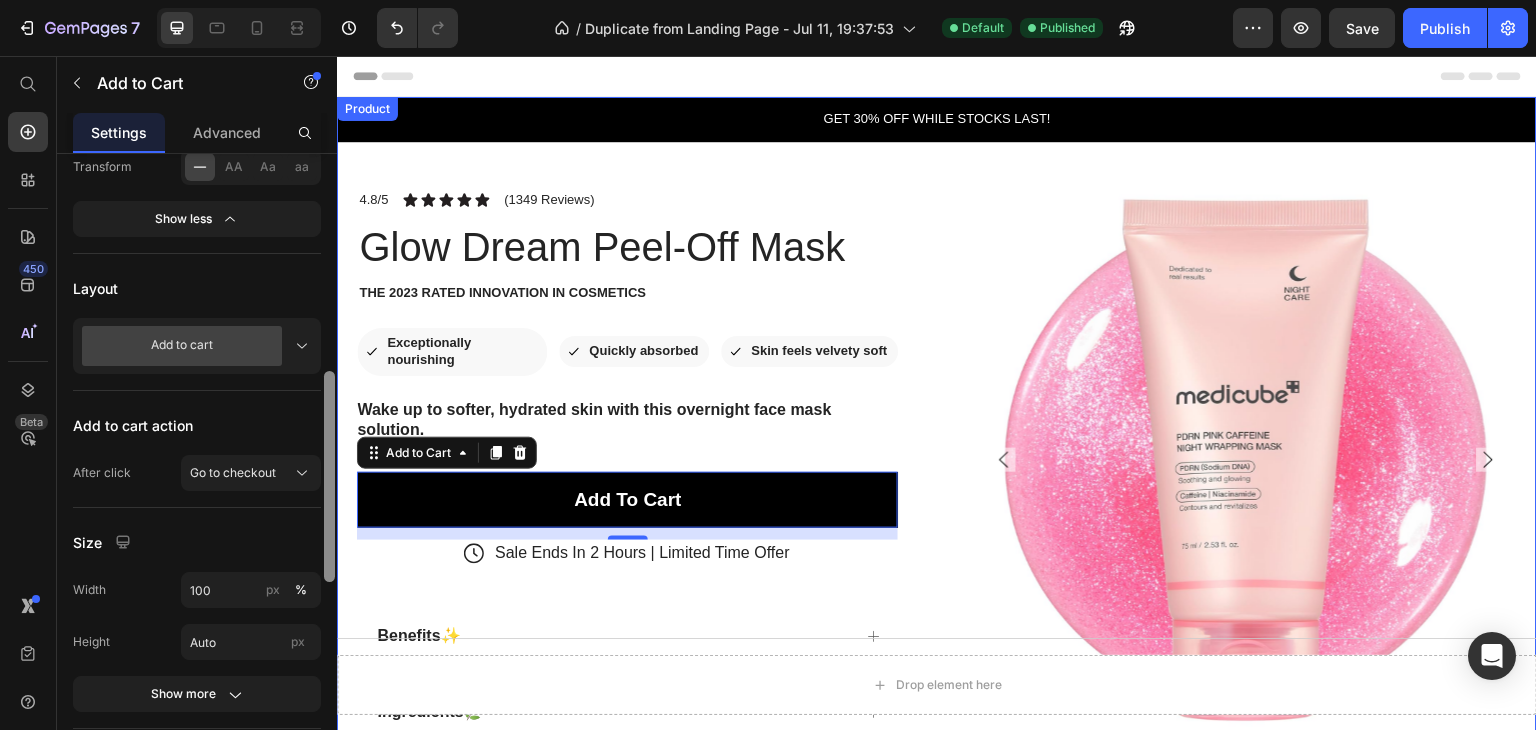 drag, startPoint x: 663, startPoint y: 585, endPoint x: 352, endPoint y: 600, distance: 311.3615 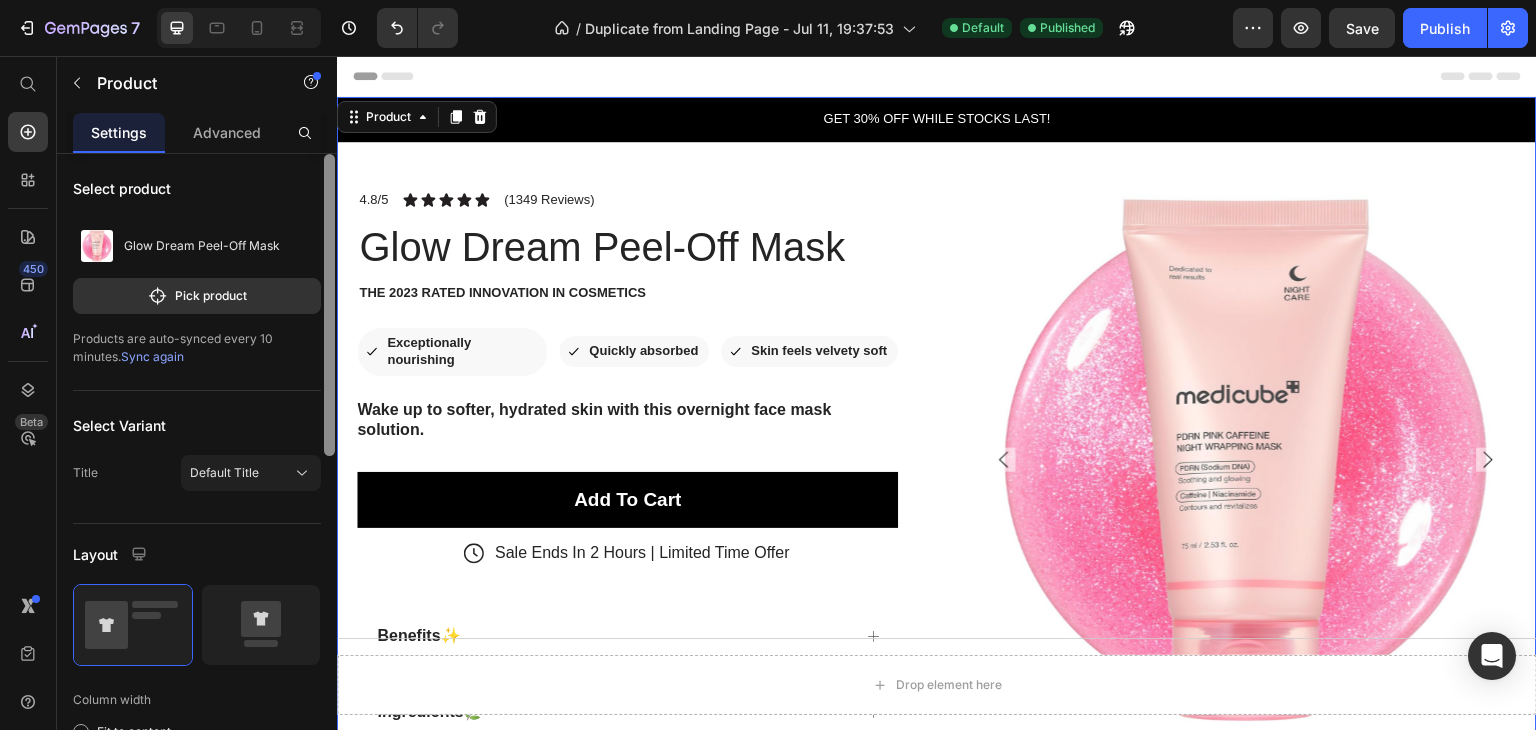 scroll, scrollTop: 724, scrollLeft: 0, axis: vertical 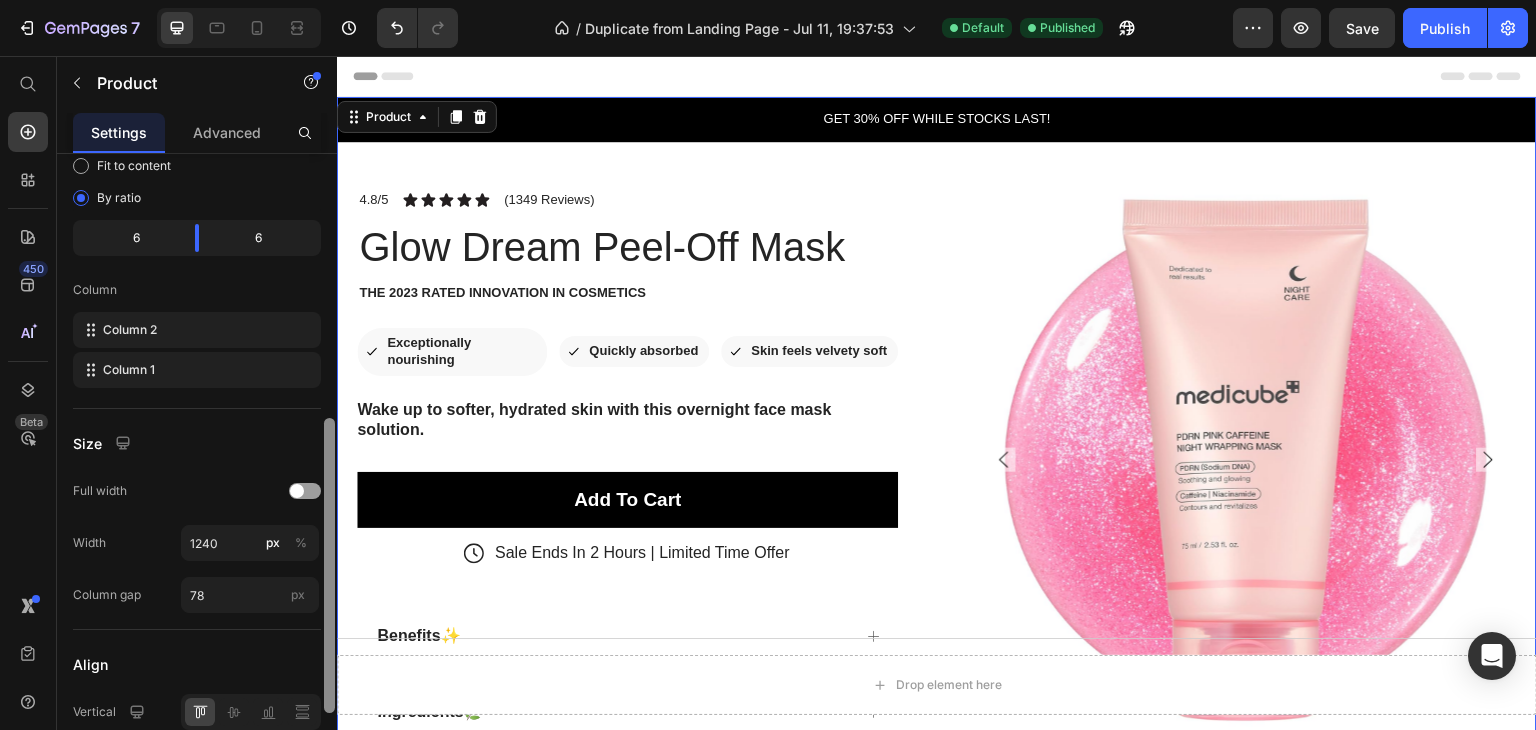 drag, startPoint x: 665, startPoint y: 655, endPoint x: 350, endPoint y: 442, distance: 380.2552 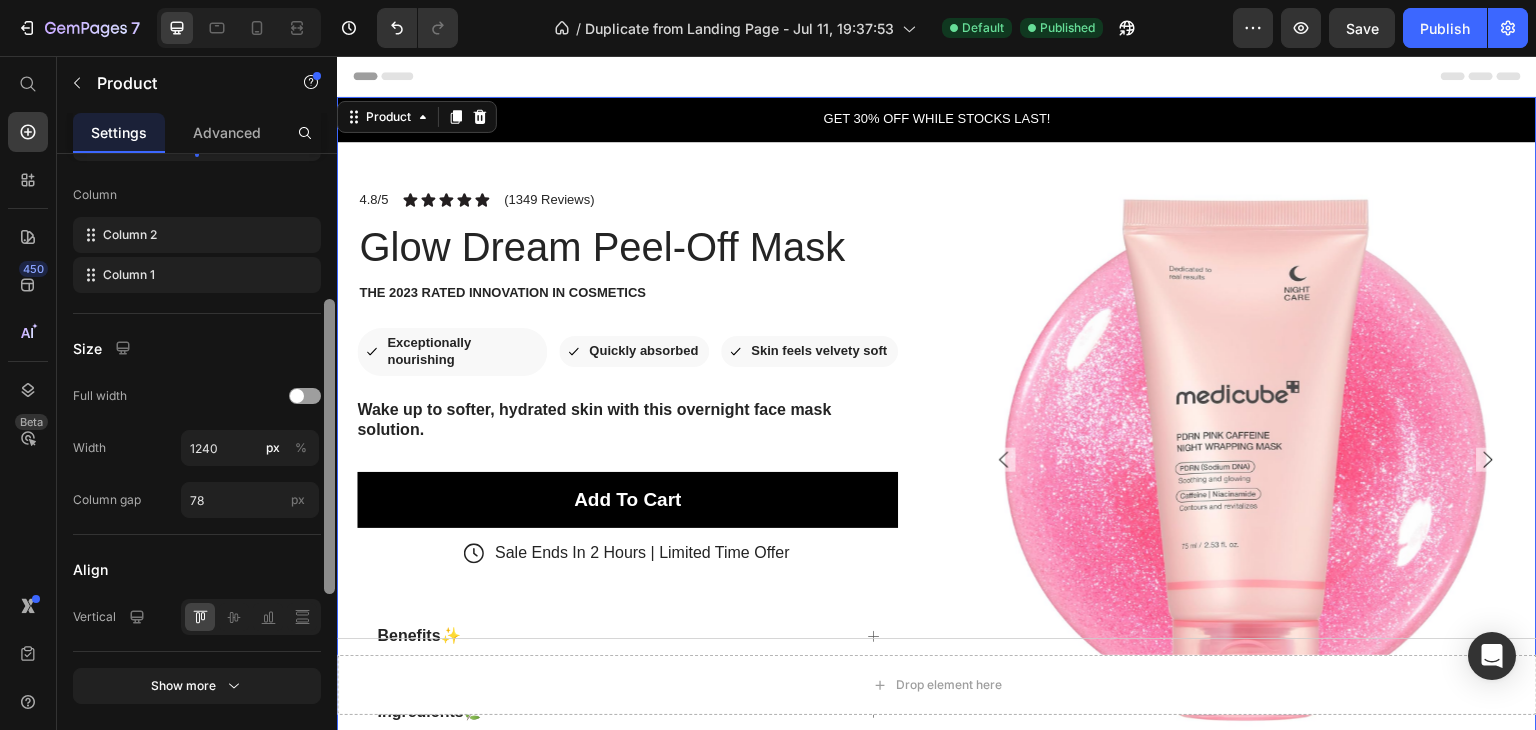 scroll, scrollTop: 724, scrollLeft: 0, axis: vertical 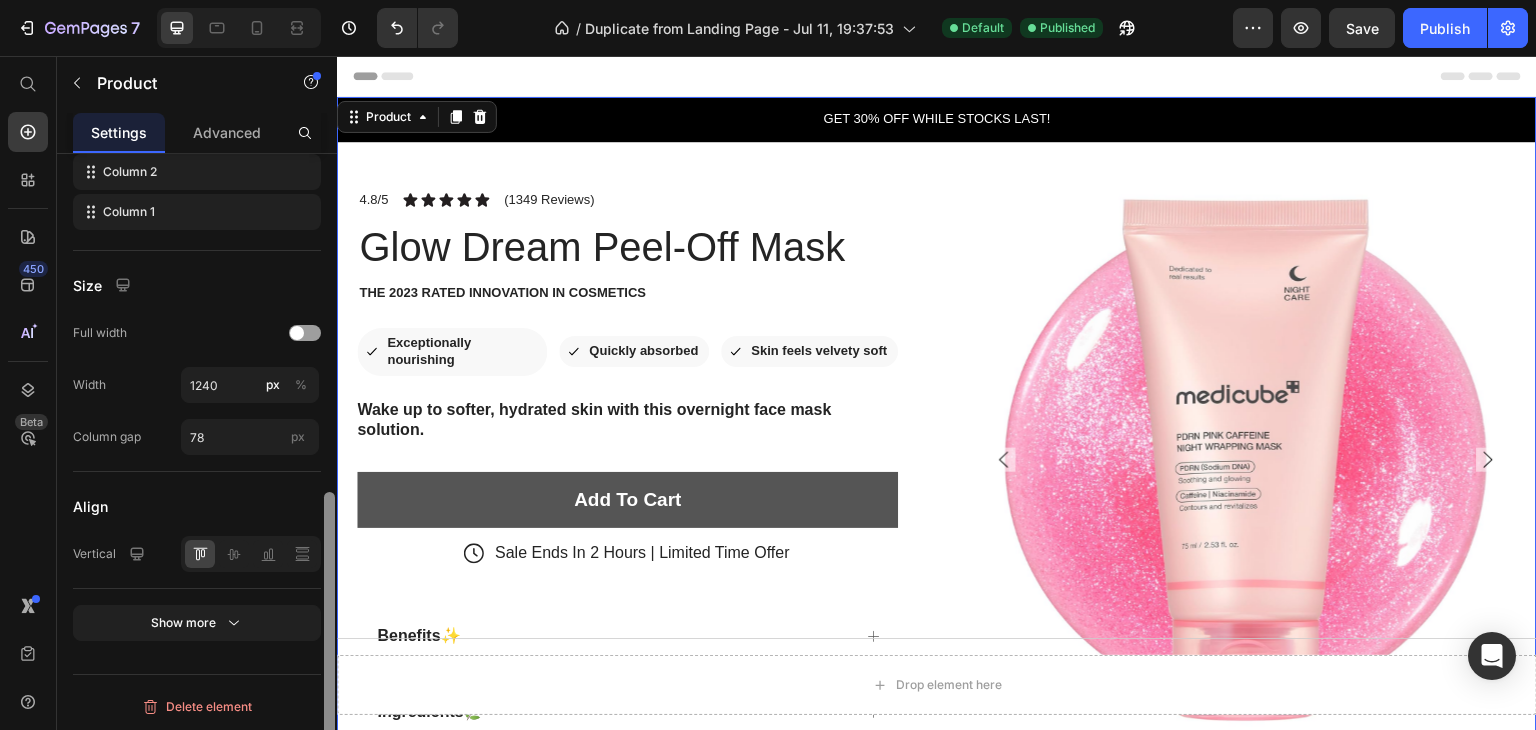 click on "Add To Cart" at bounding box center [627, 500] 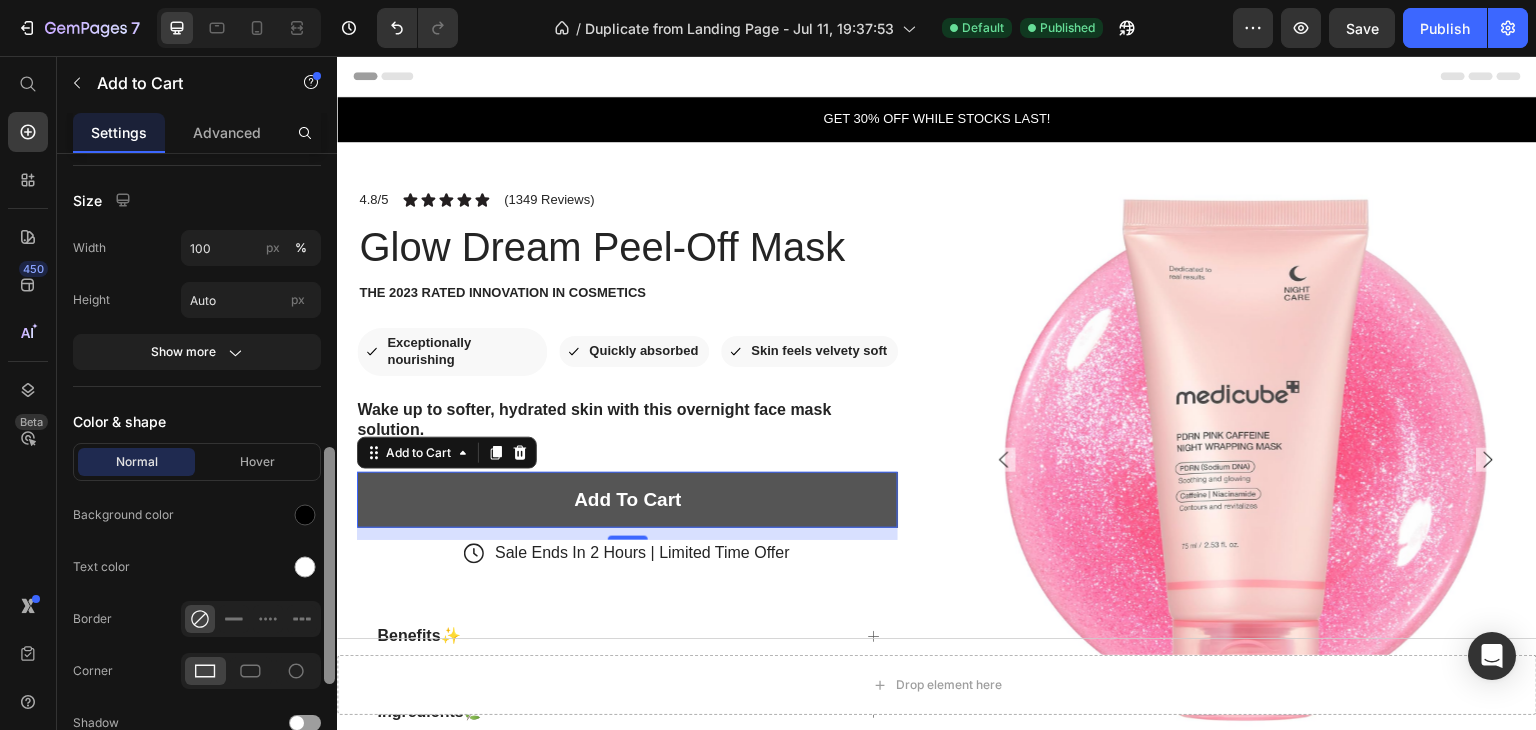 scroll, scrollTop: 781, scrollLeft: 0, axis: vertical 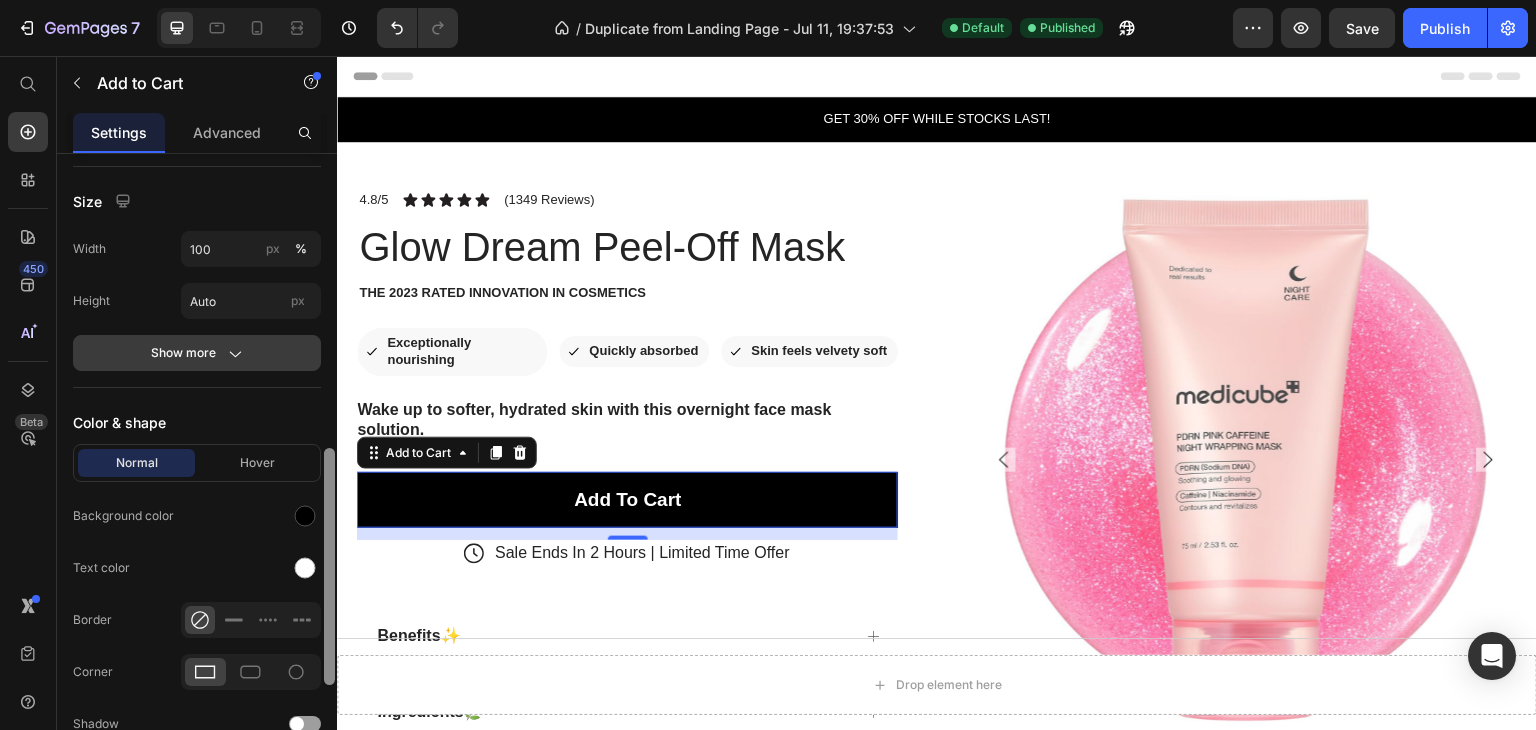 click on "Font sans-serif Size 19 Show more" at bounding box center [197, -201] 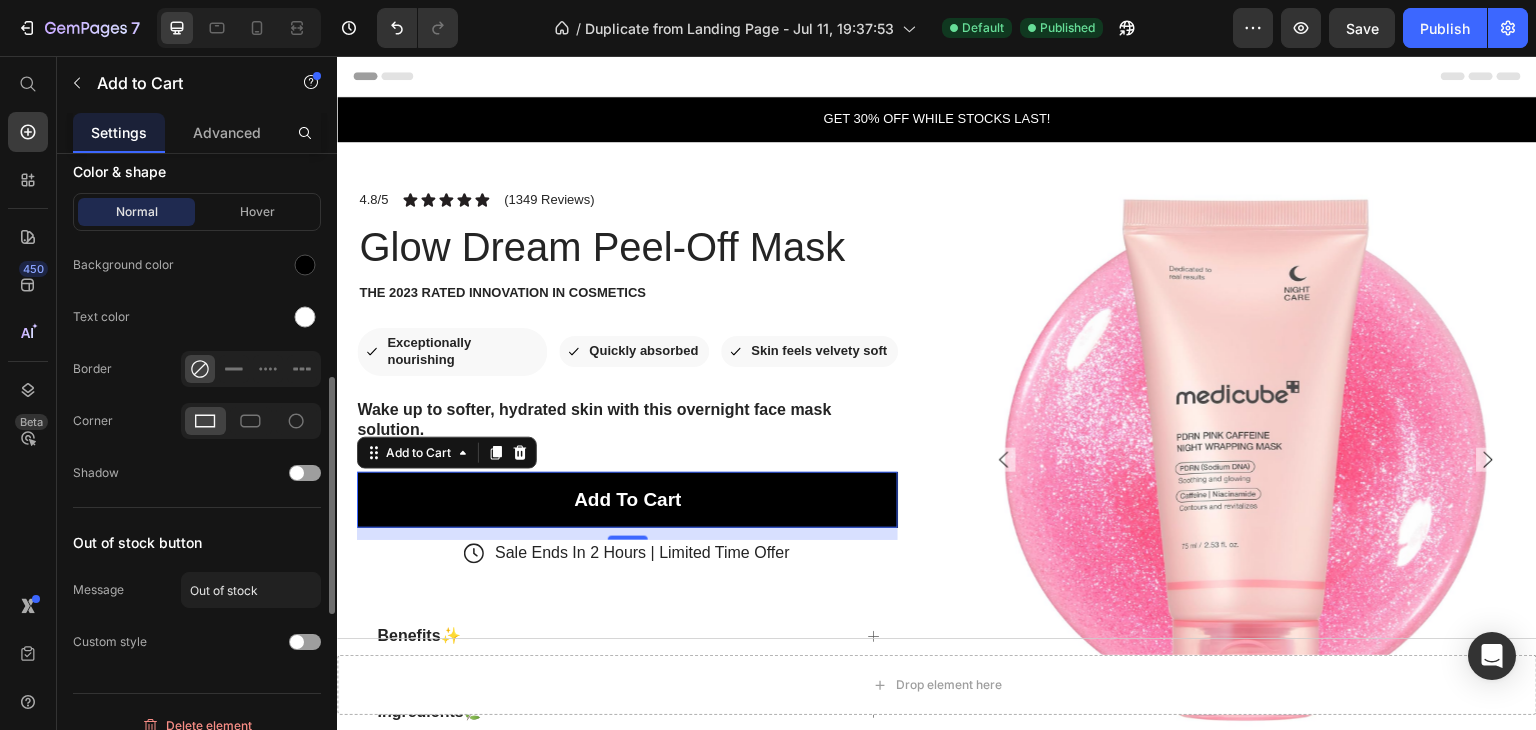 scroll, scrollTop: 1051, scrollLeft: 0, axis: vertical 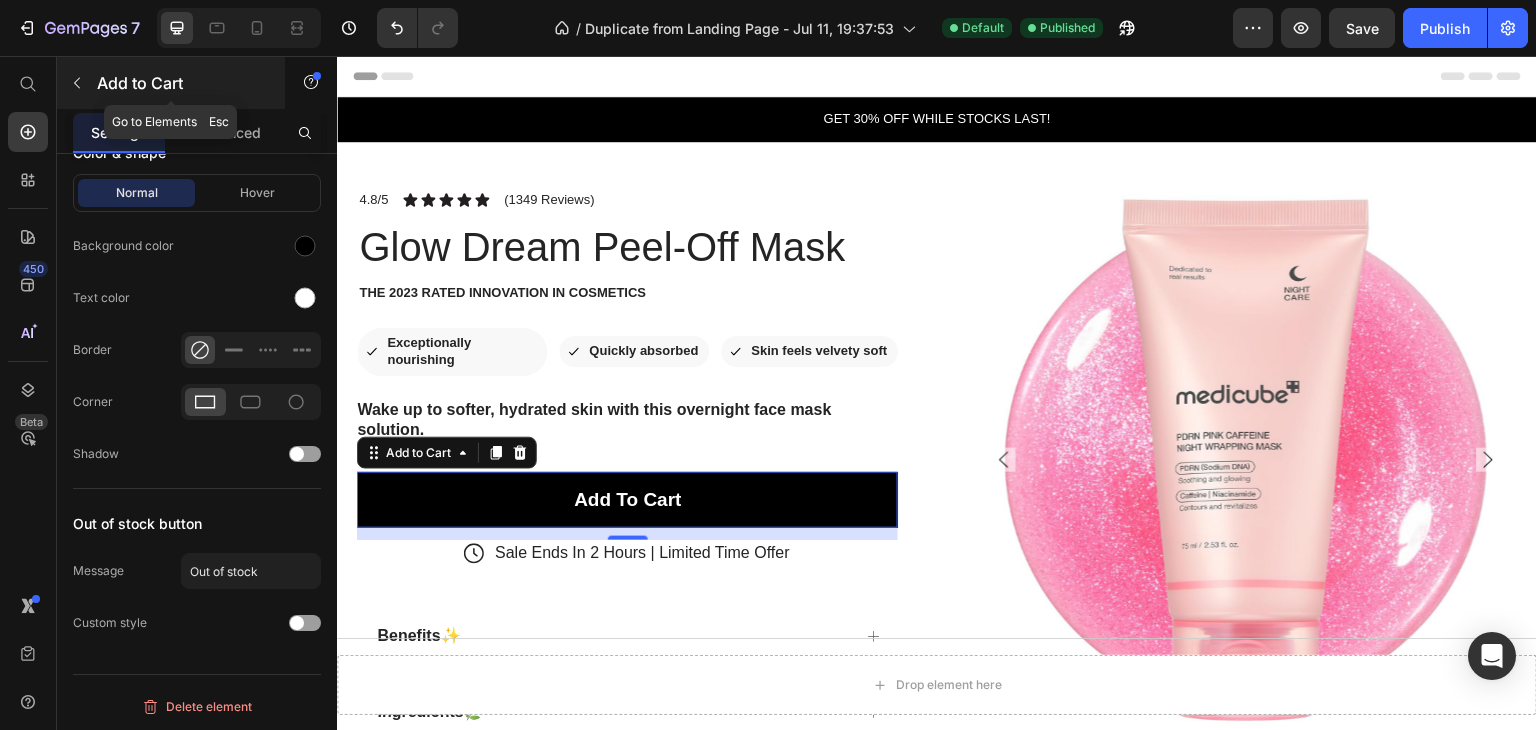 click at bounding box center (77, 83) 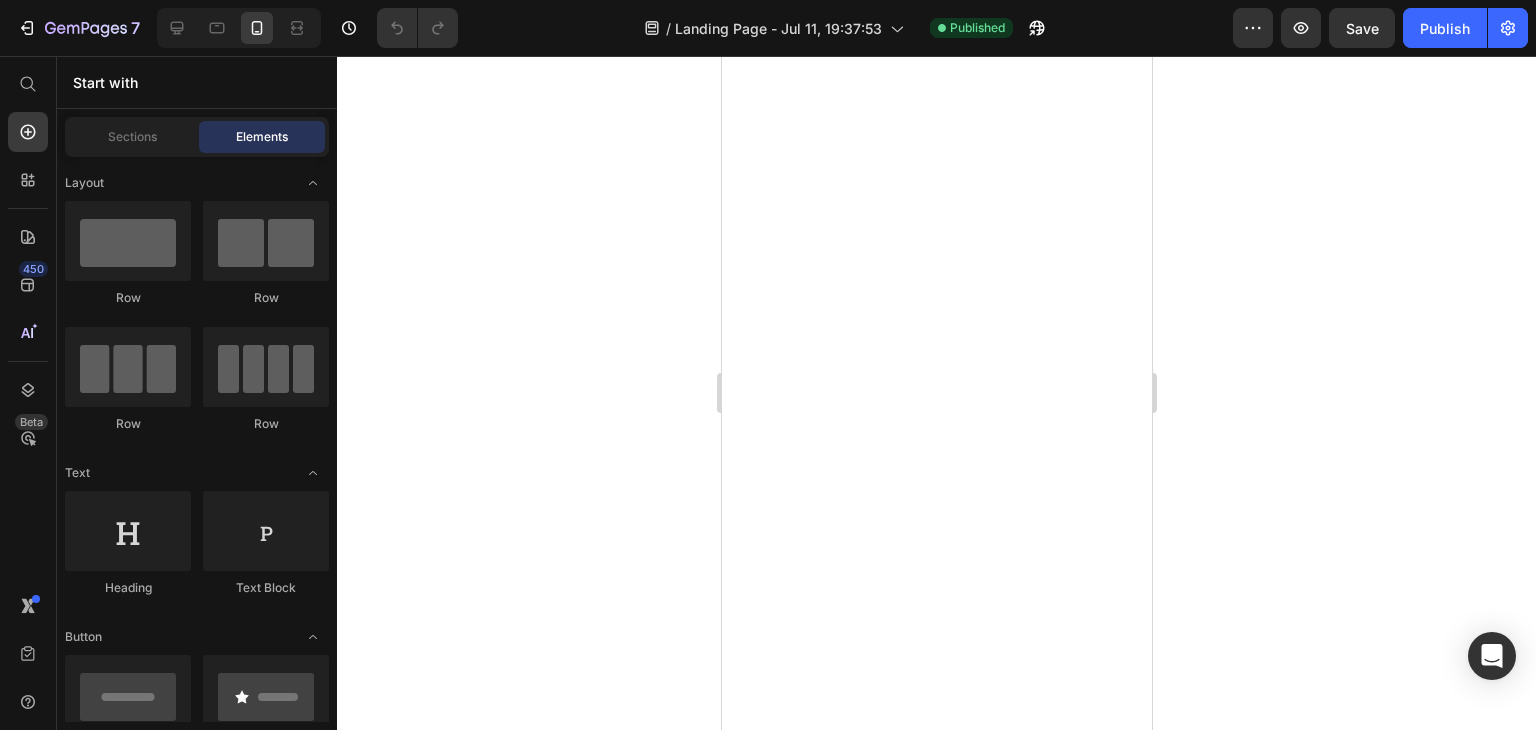 scroll, scrollTop: 0, scrollLeft: 0, axis: both 